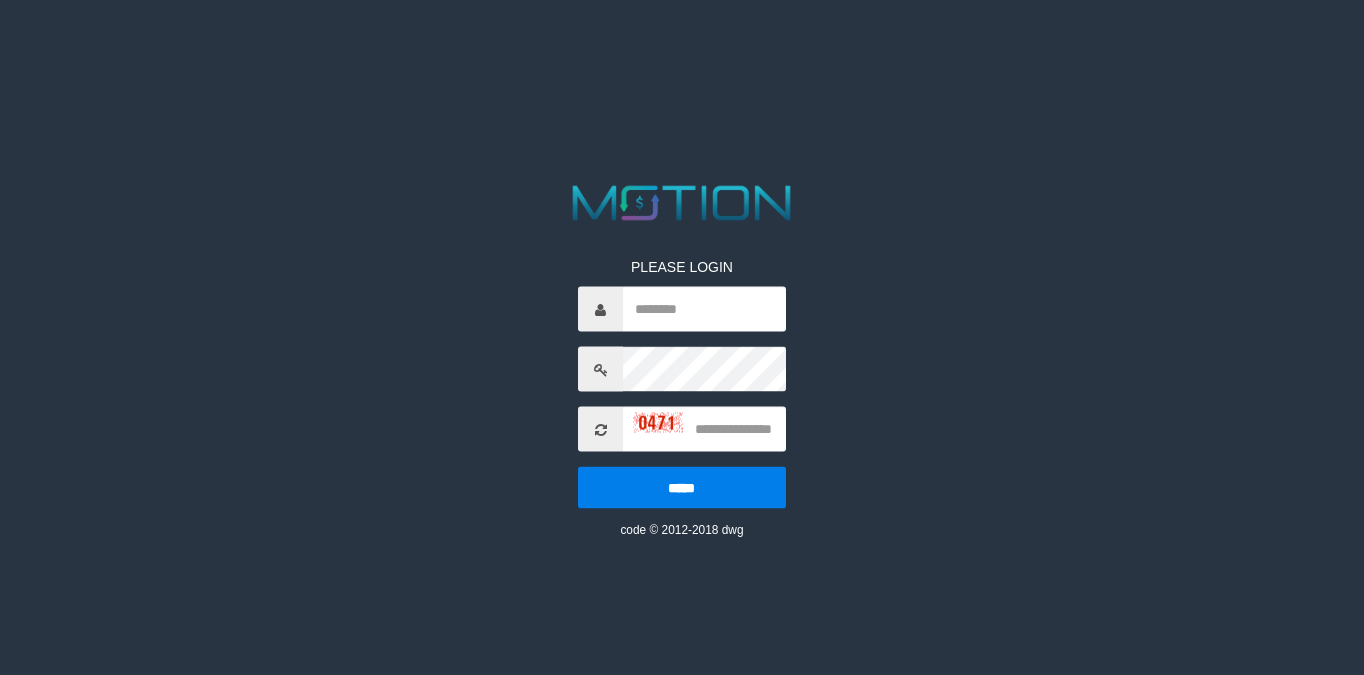 scroll, scrollTop: 0, scrollLeft: 0, axis: both 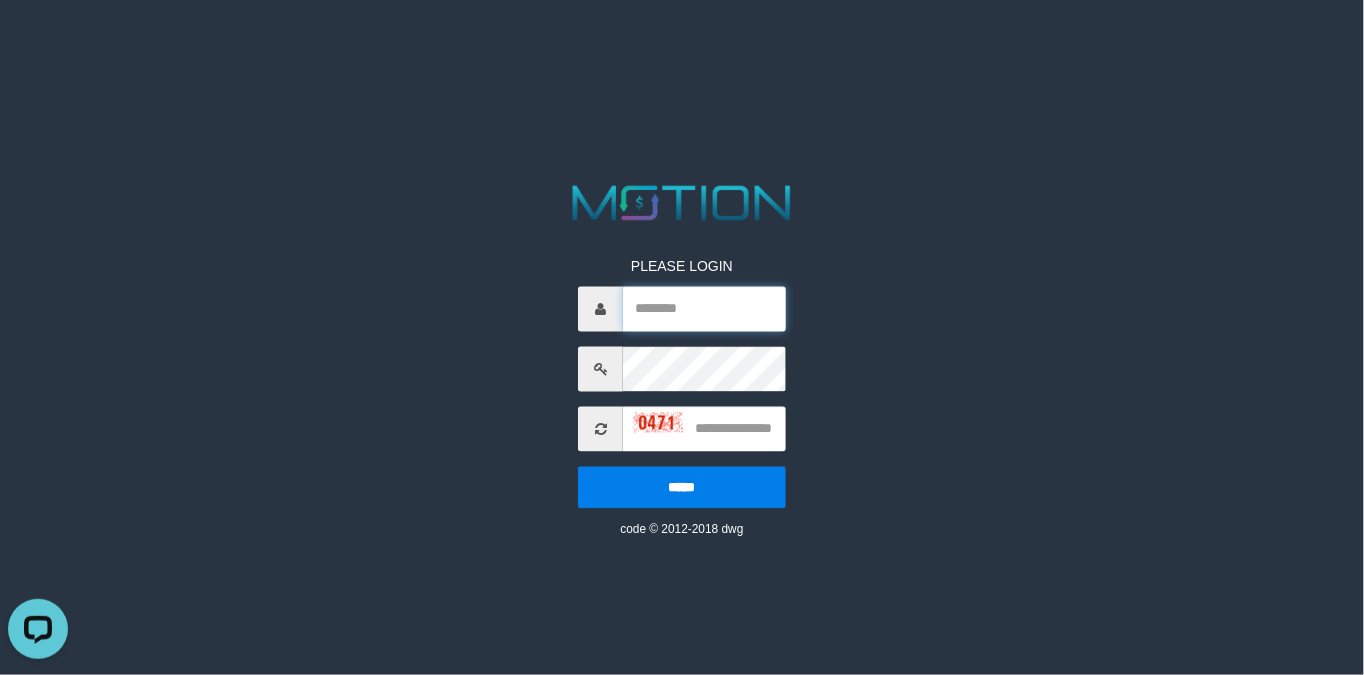 type on "*********" 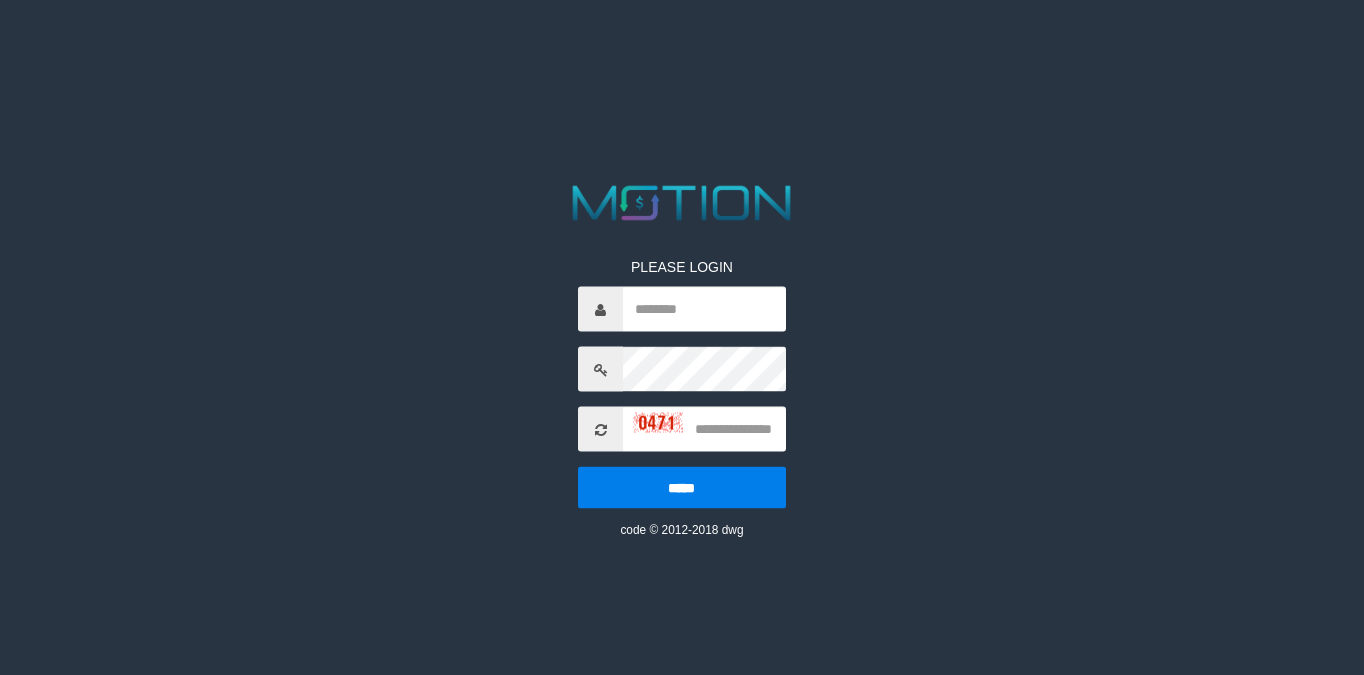 scroll, scrollTop: 0, scrollLeft: 0, axis: both 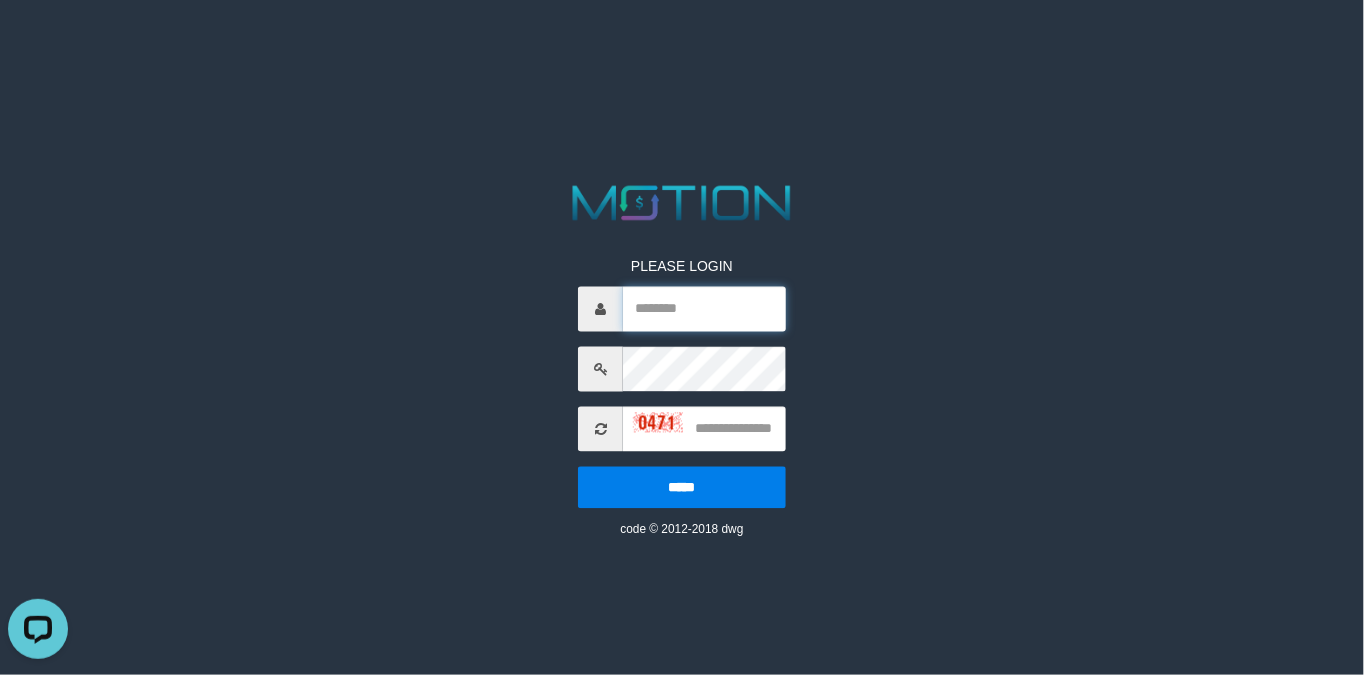 type on "*********" 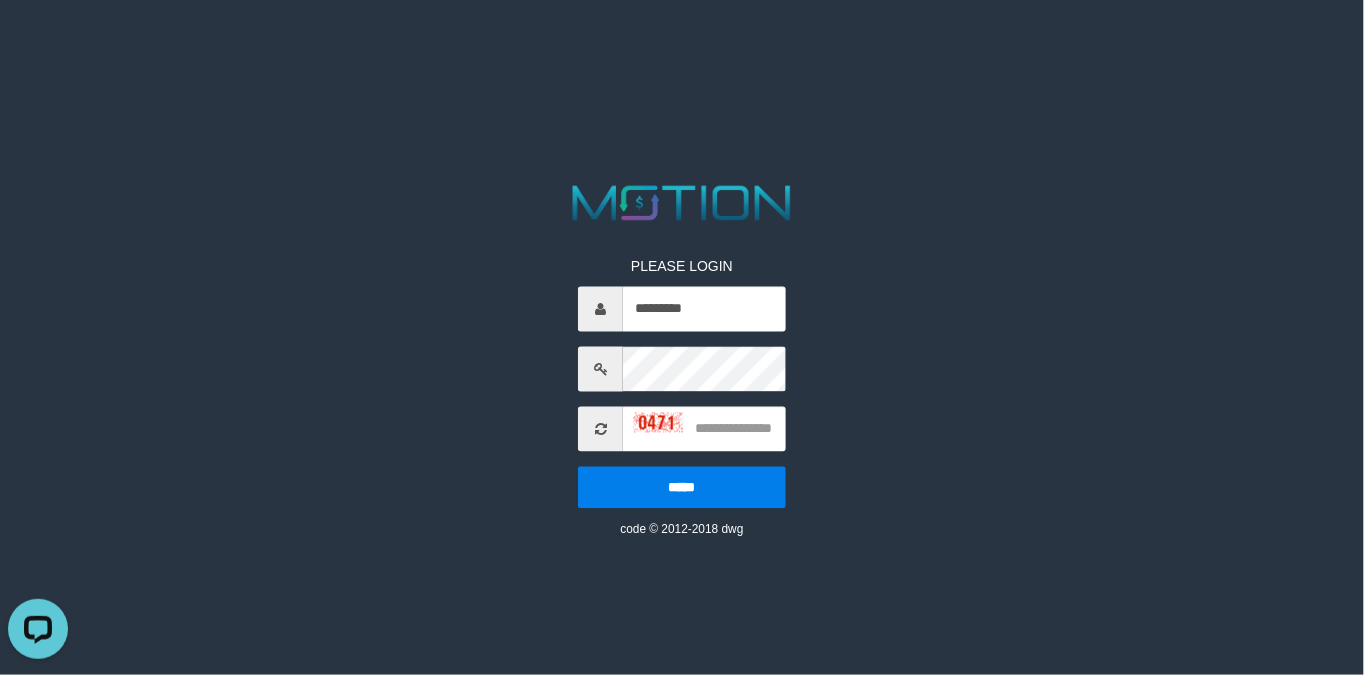 click on "PLEASE LOGIN
*********
*****
code © 2012-2018 dwg" at bounding box center (682, 25) 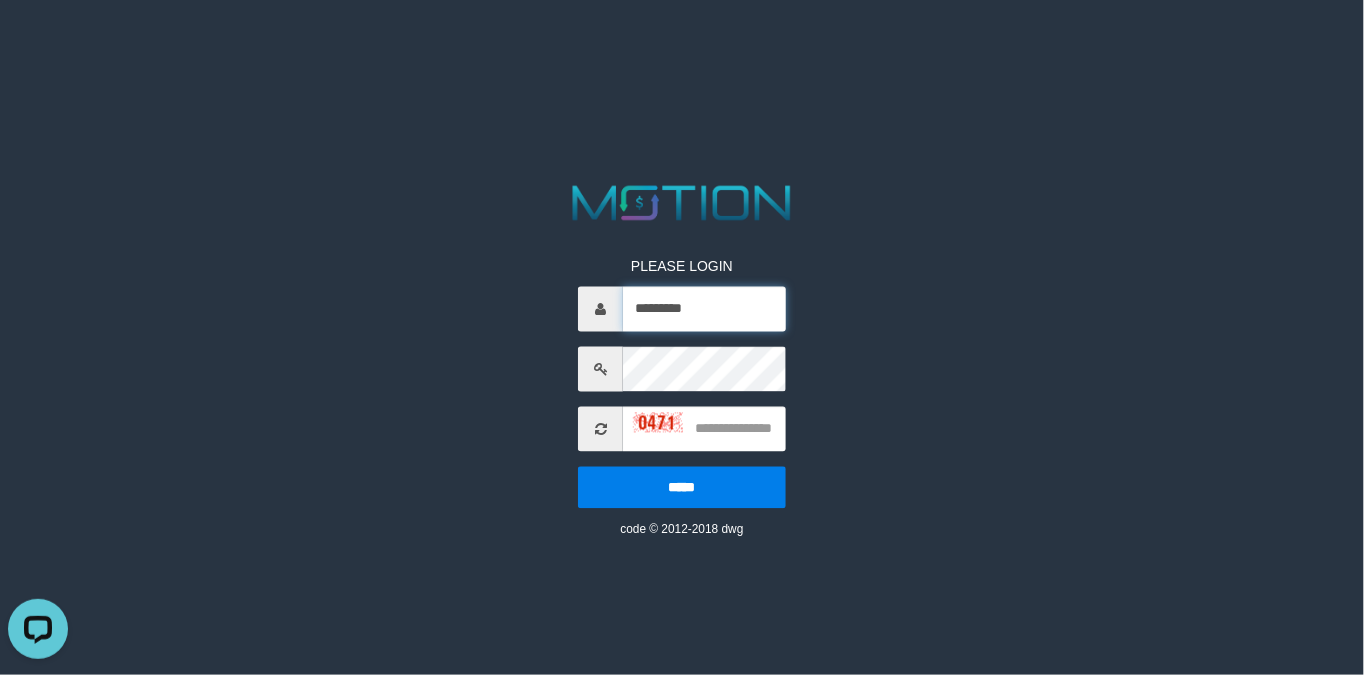 click on "*********" at bounding box center (704, 309) 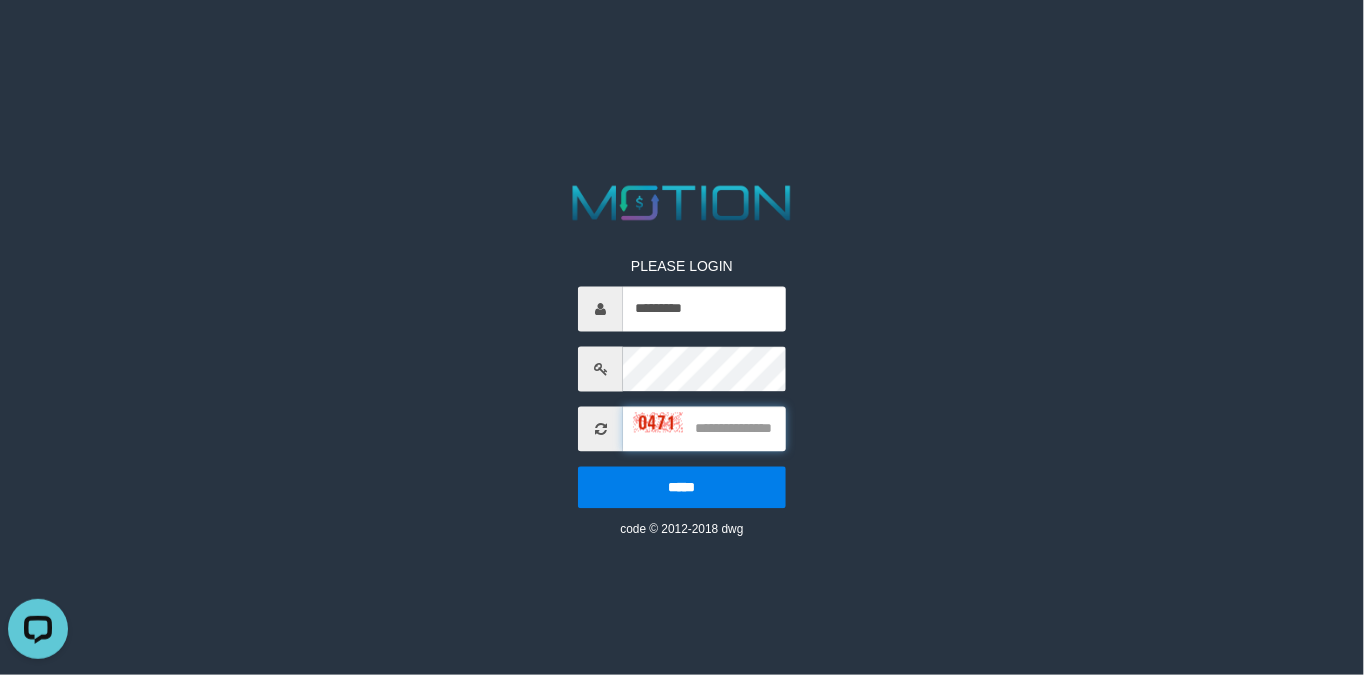 click at bounding box center (704, 429) 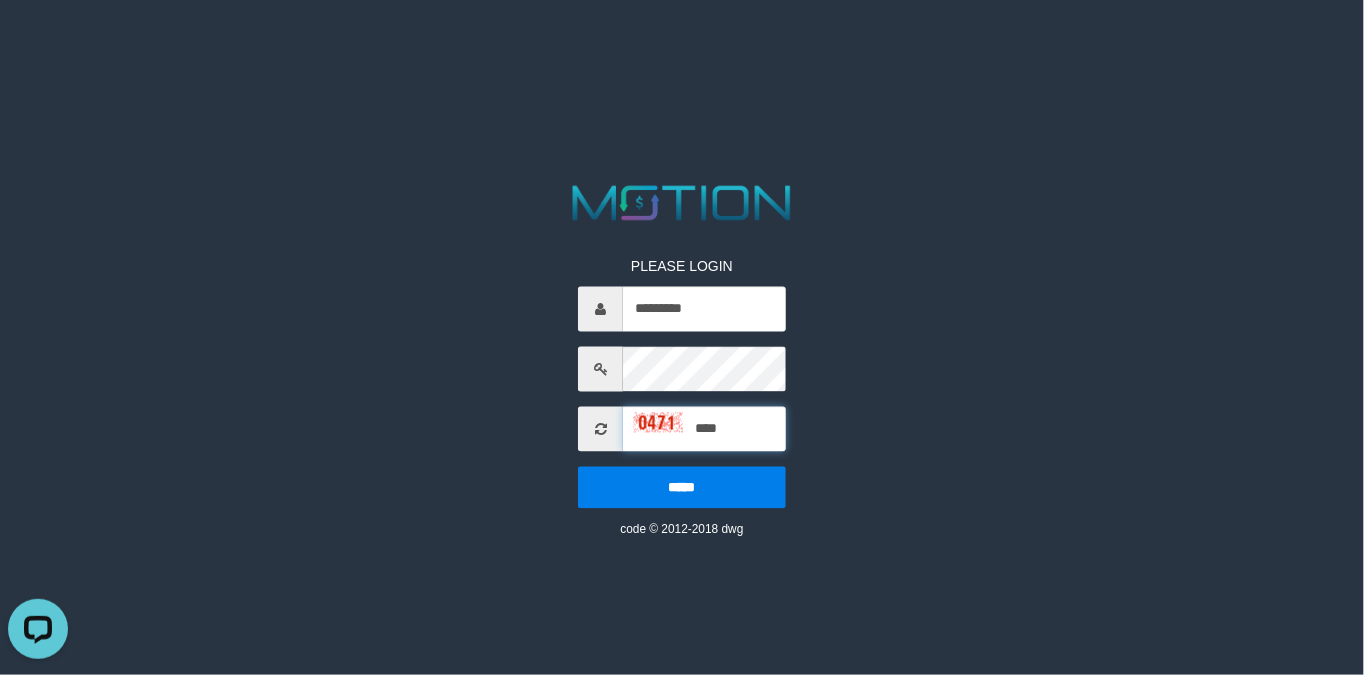 type on "****" 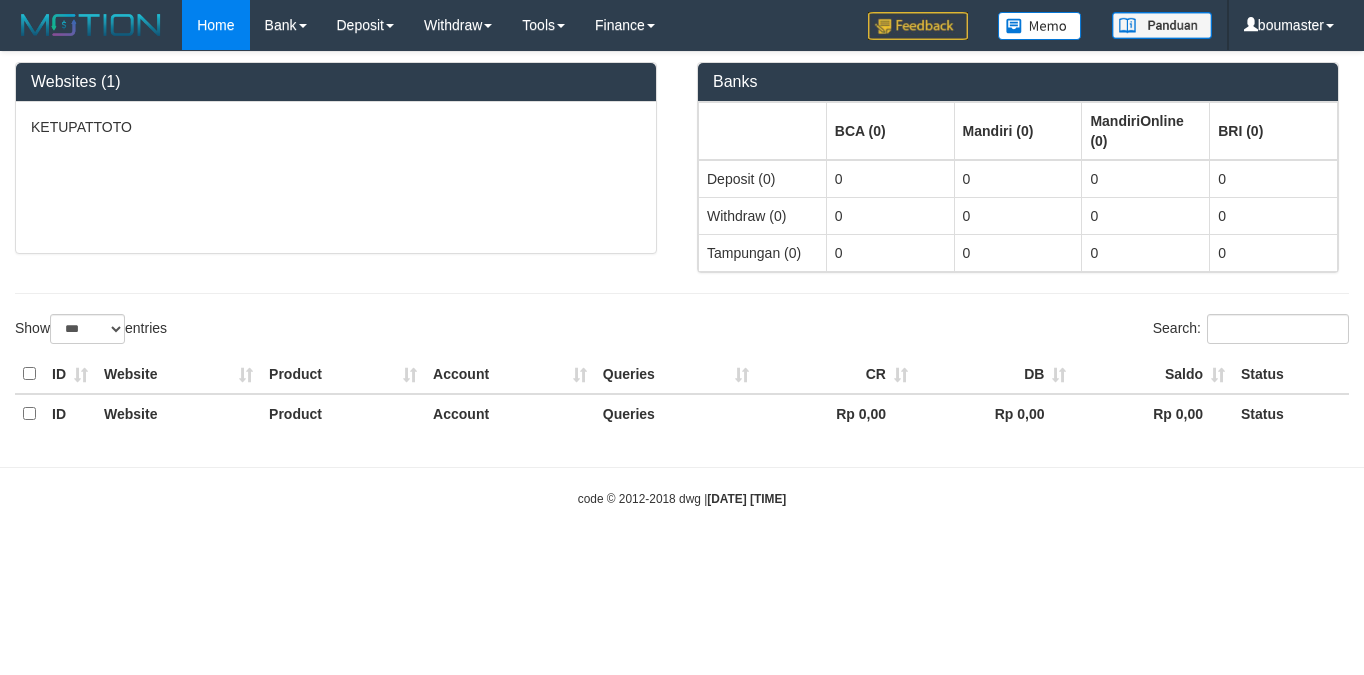 select on "***" 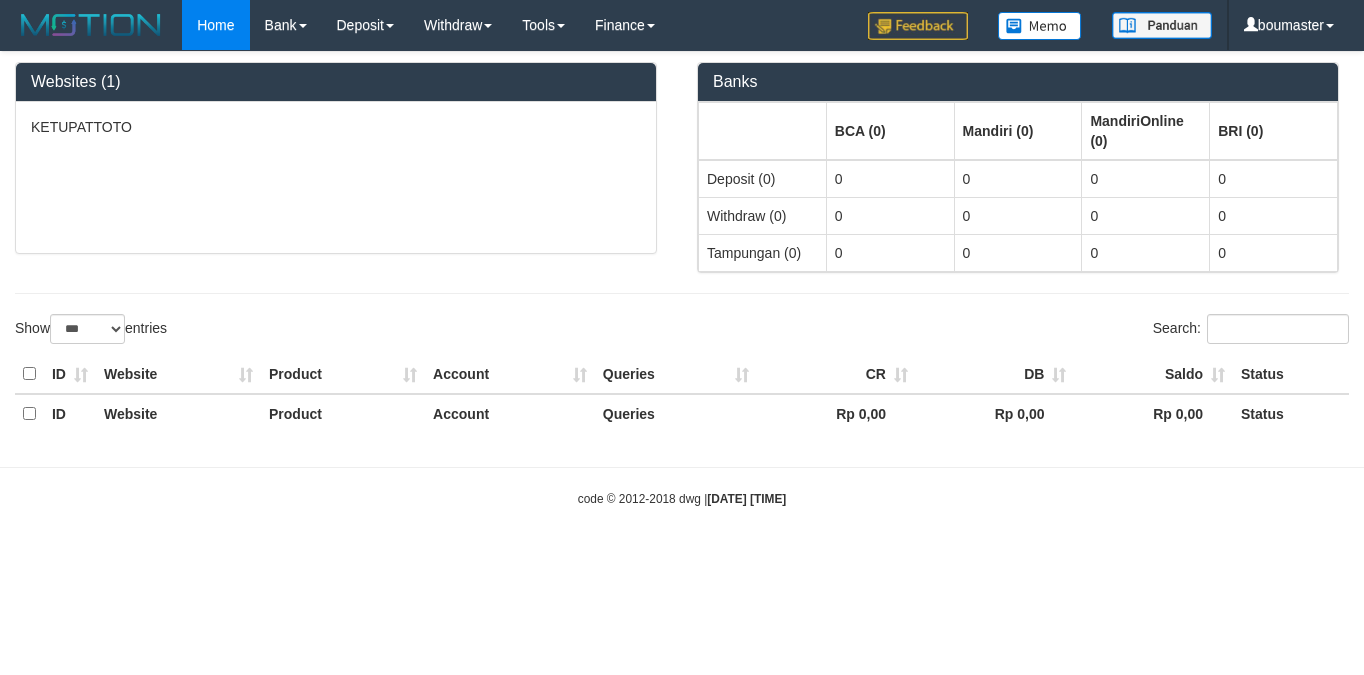 scroll, scrollTop: 0, scrollLeft: 0, axis: both 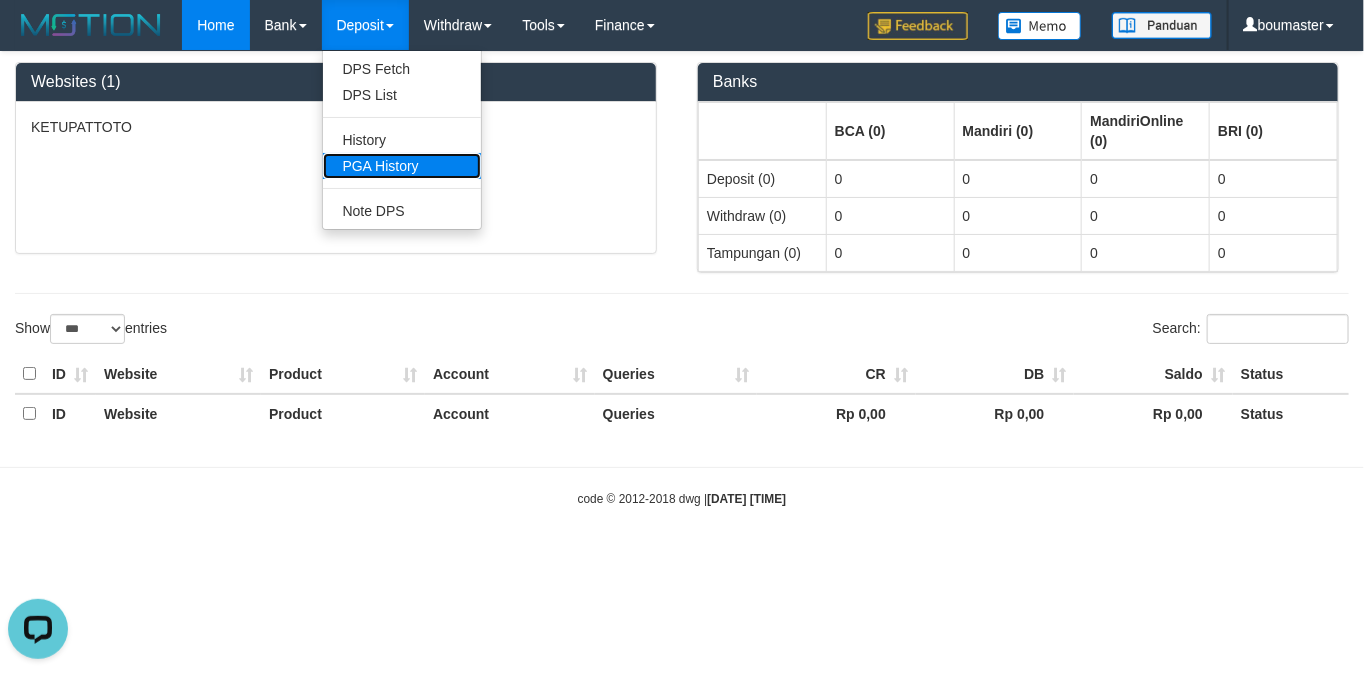 click on "PGA History" at bounding box center (402, 166) 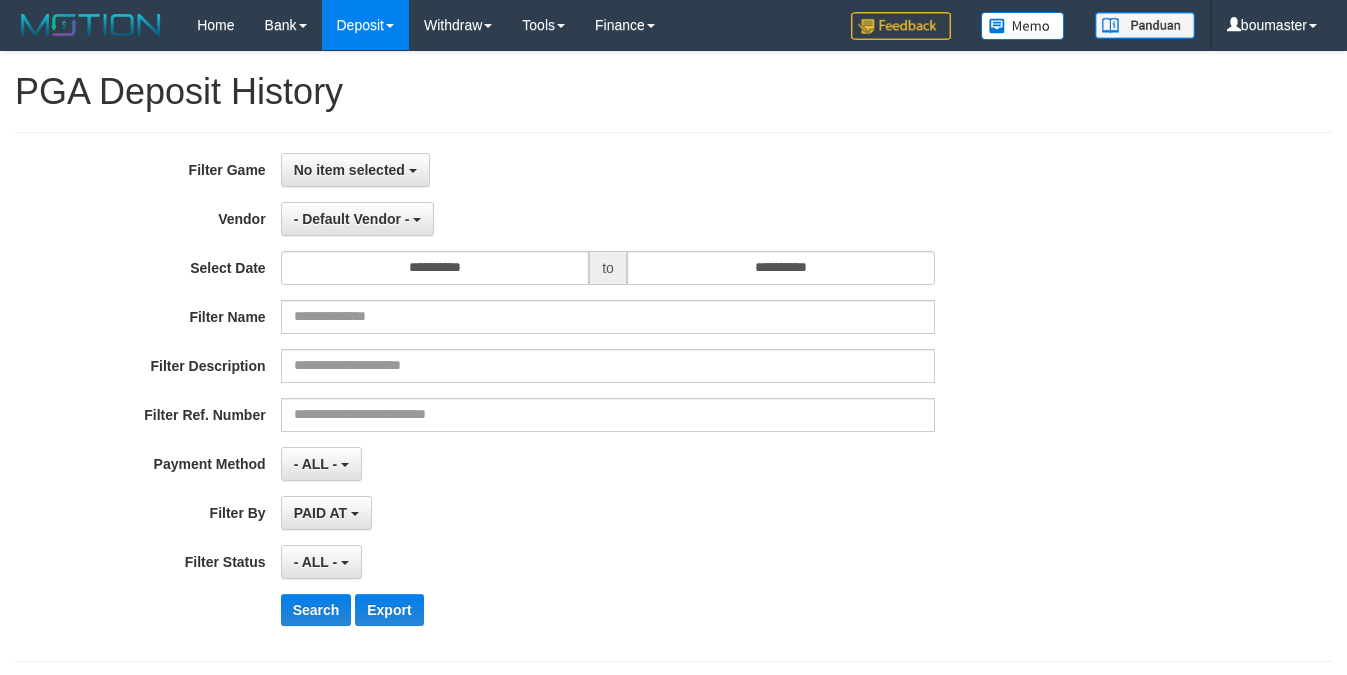 select 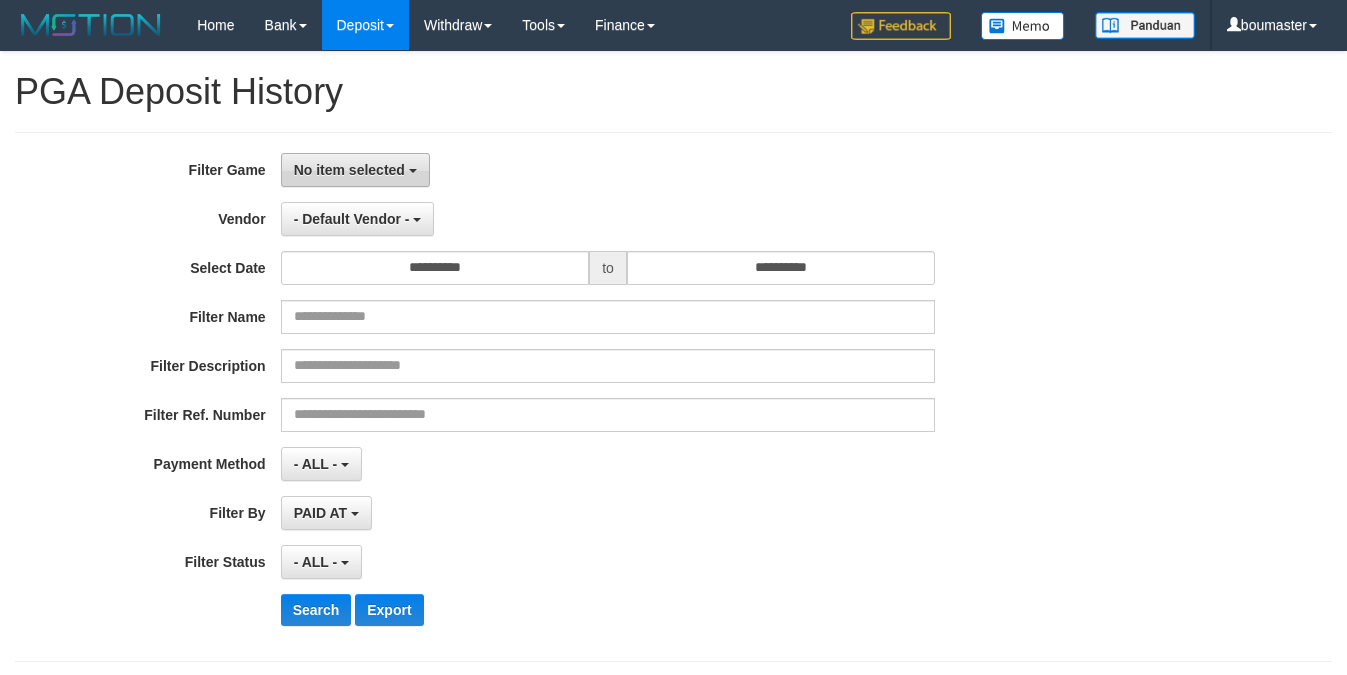 scroll, scrollTop: 0, scrollLeft: 0, axis: both 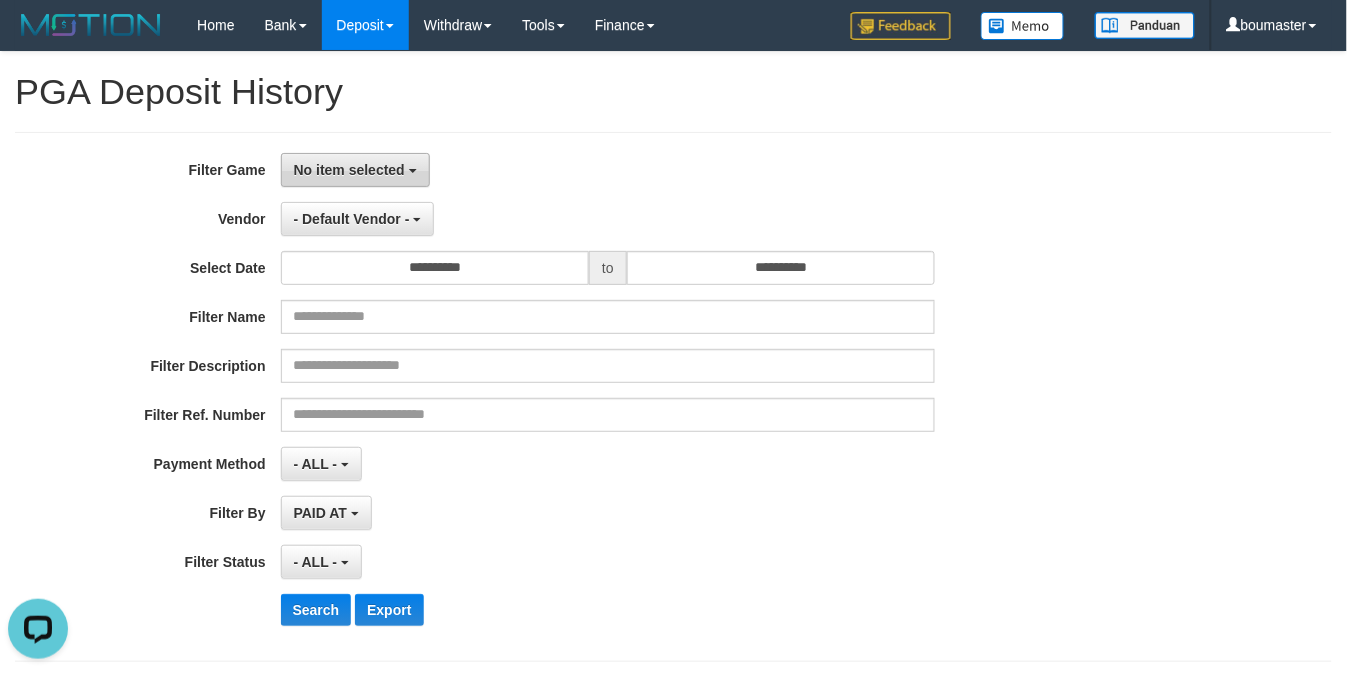 click on "No item selected" at bounding box center [349, 170] 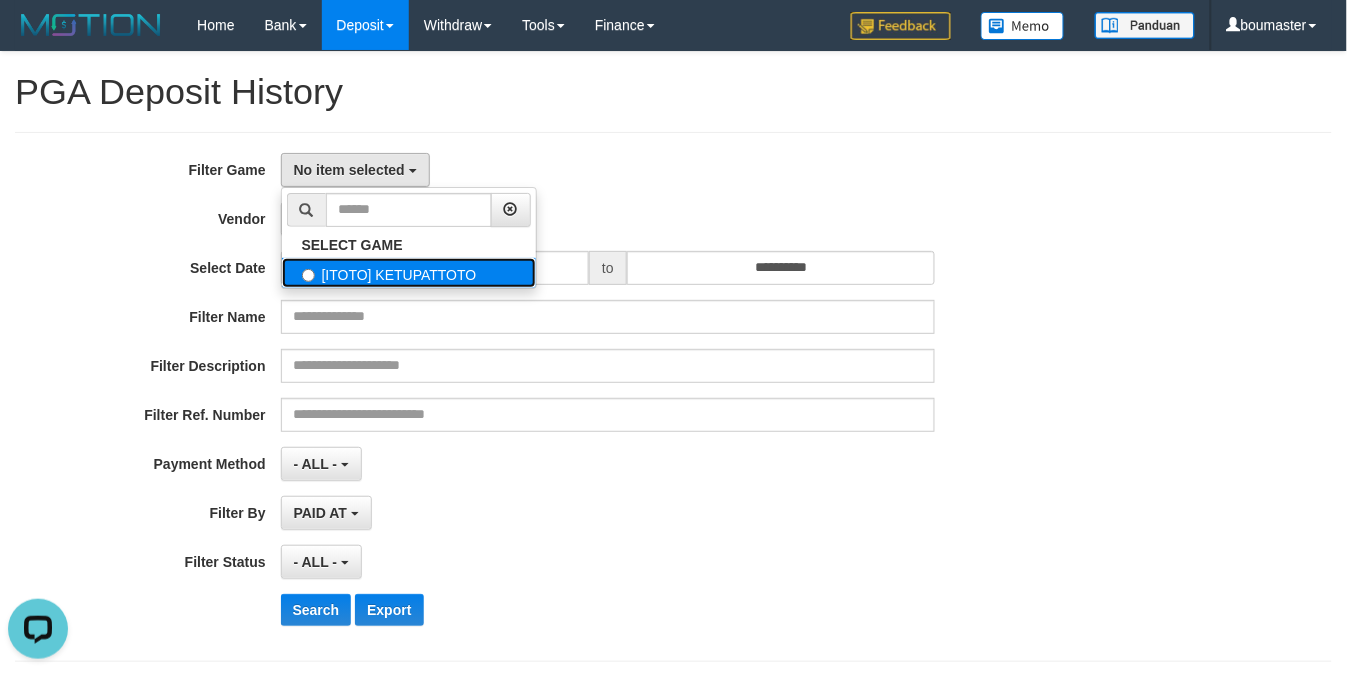 click on "[ITOTO] KETUPATTOTO" at bounding box center [409, 273] 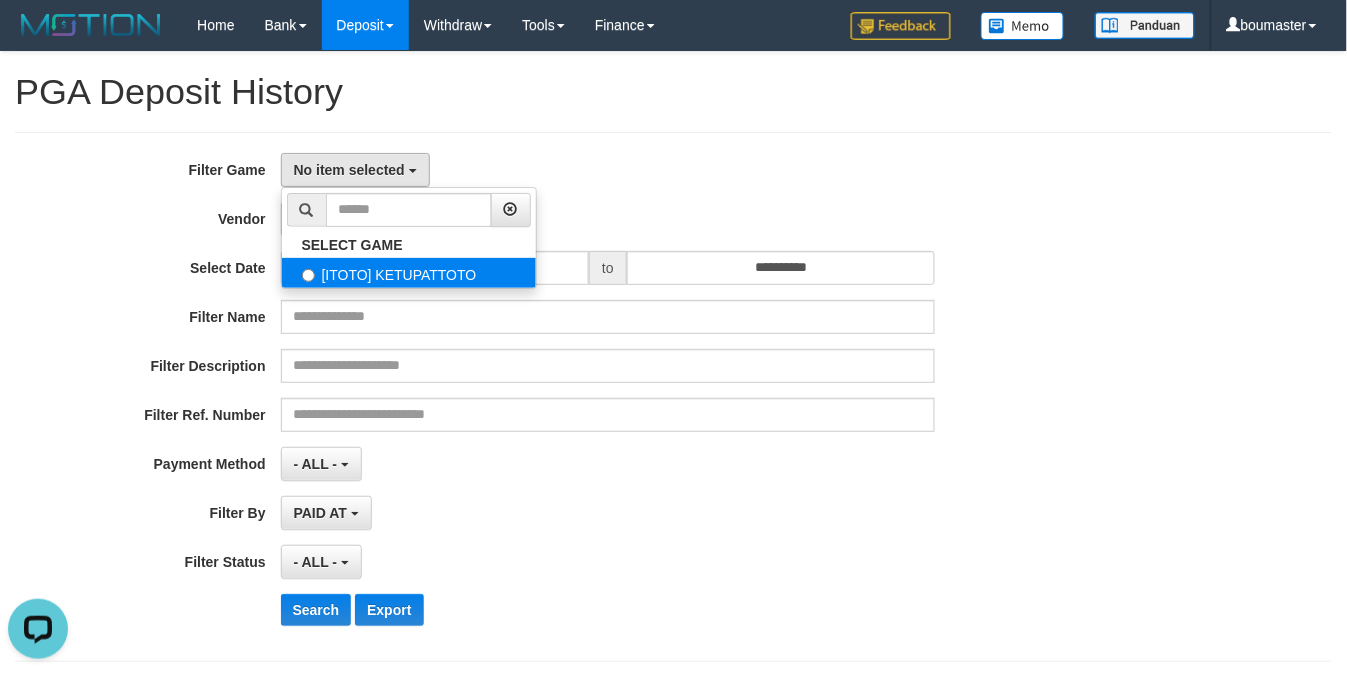 select on "****" 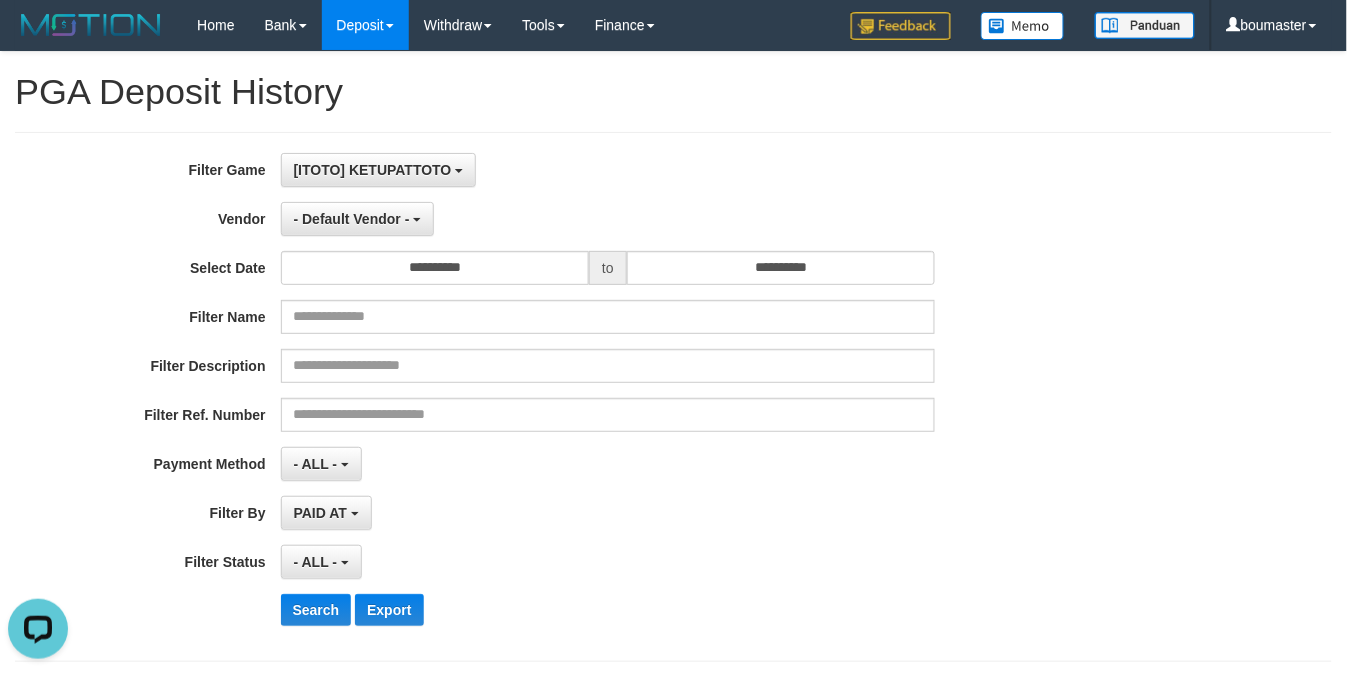 scroll, scrollTop: 17, scrollLeft: 0, axis: vertical 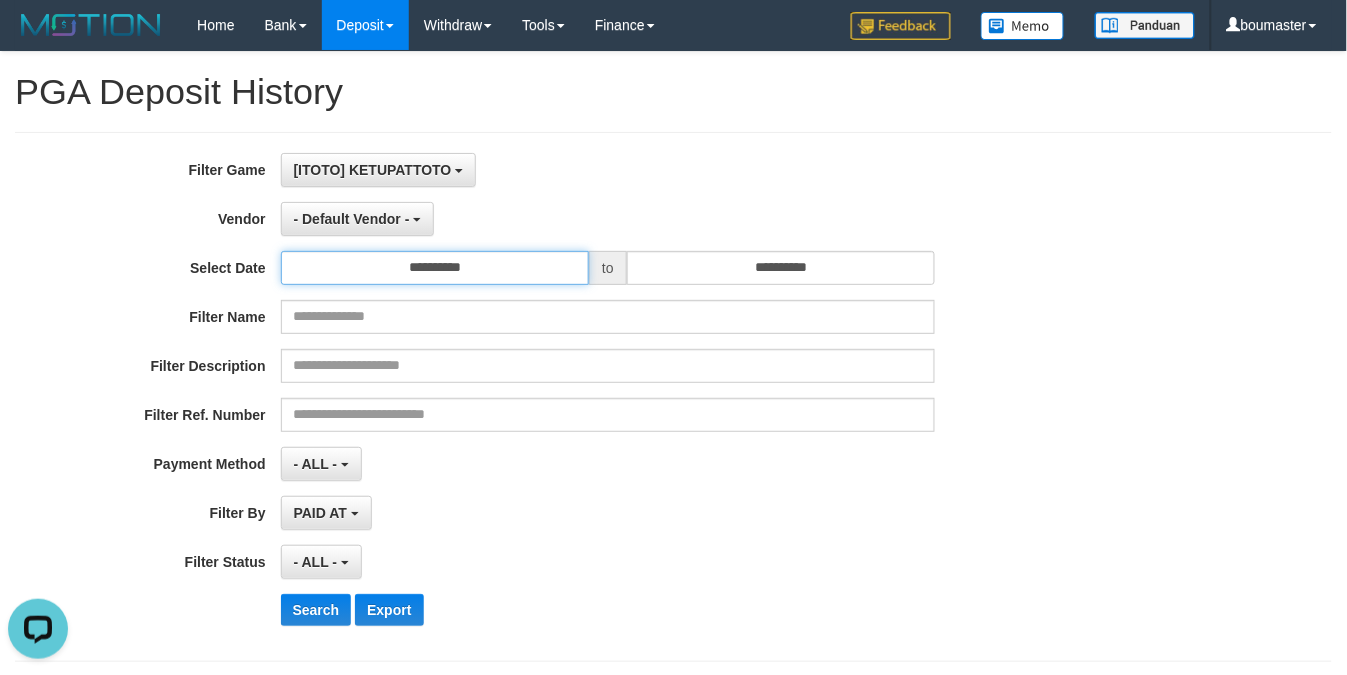 click on "**********" at bounding box center (435, 268) 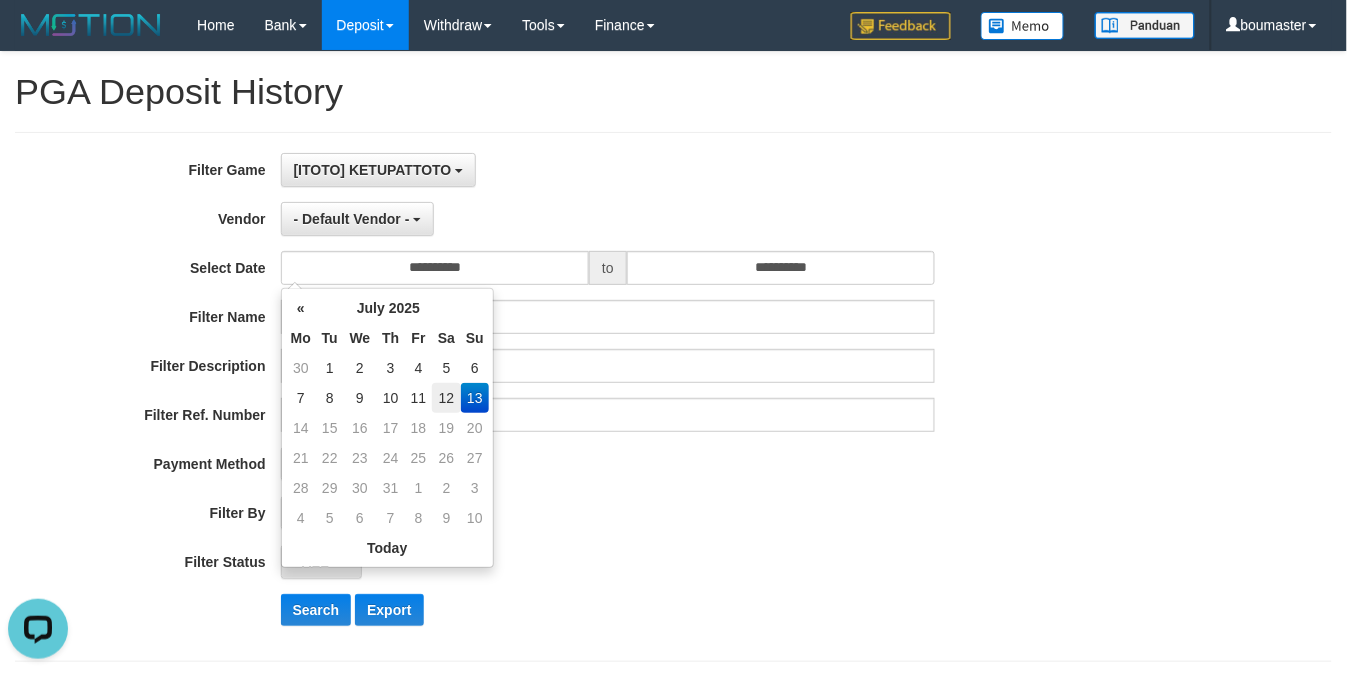 click on "12" at bounding box center (446, 398) 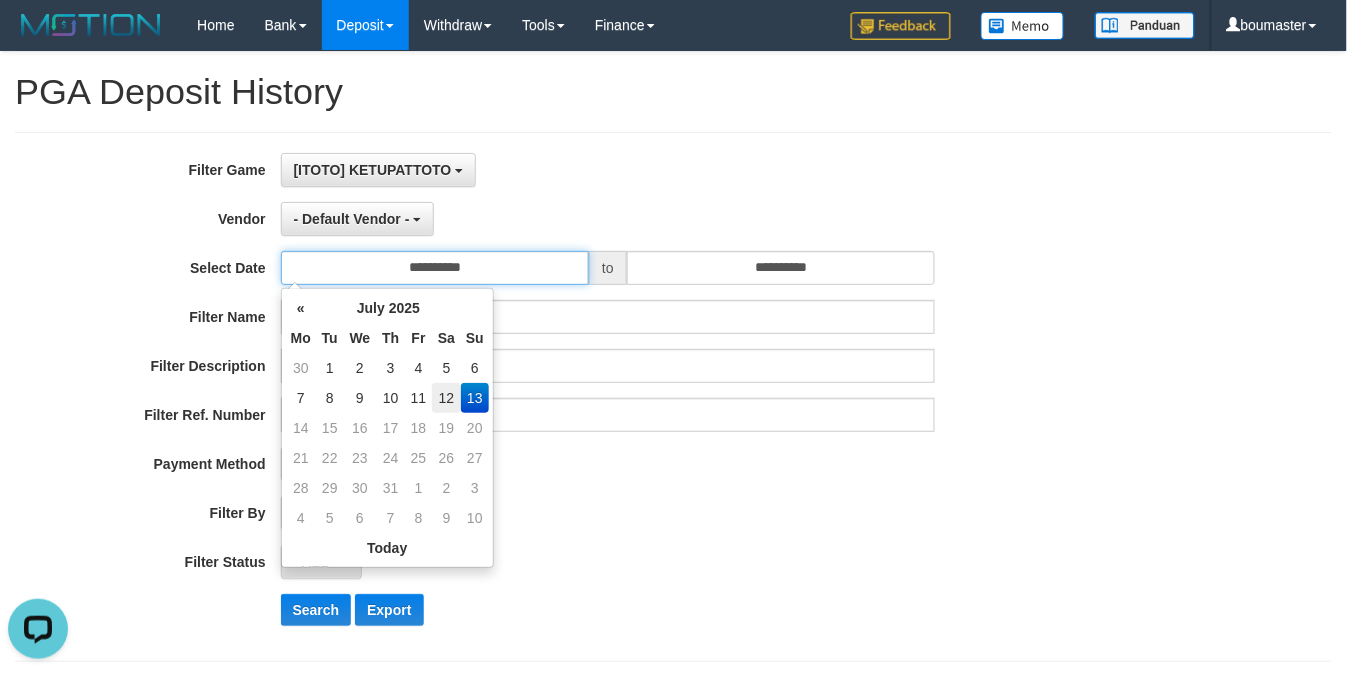 type on "**********" 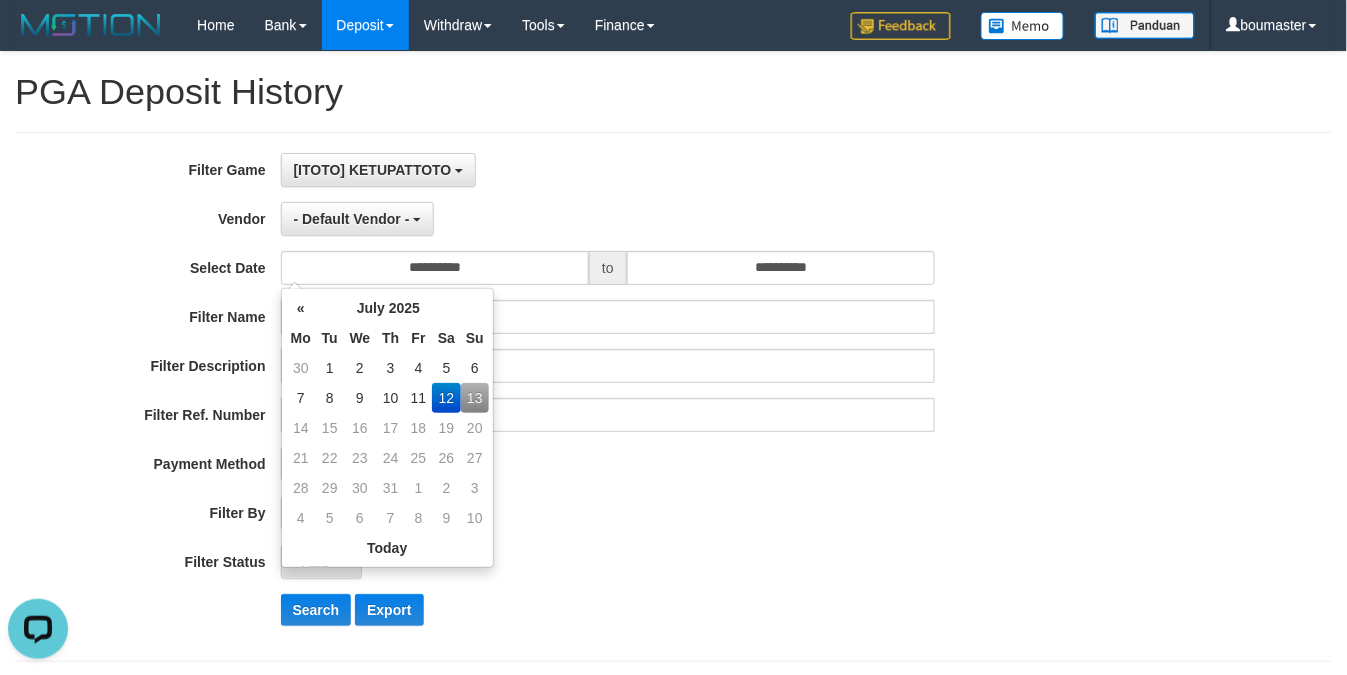 click on "**********" at bounding box center [561, 397] 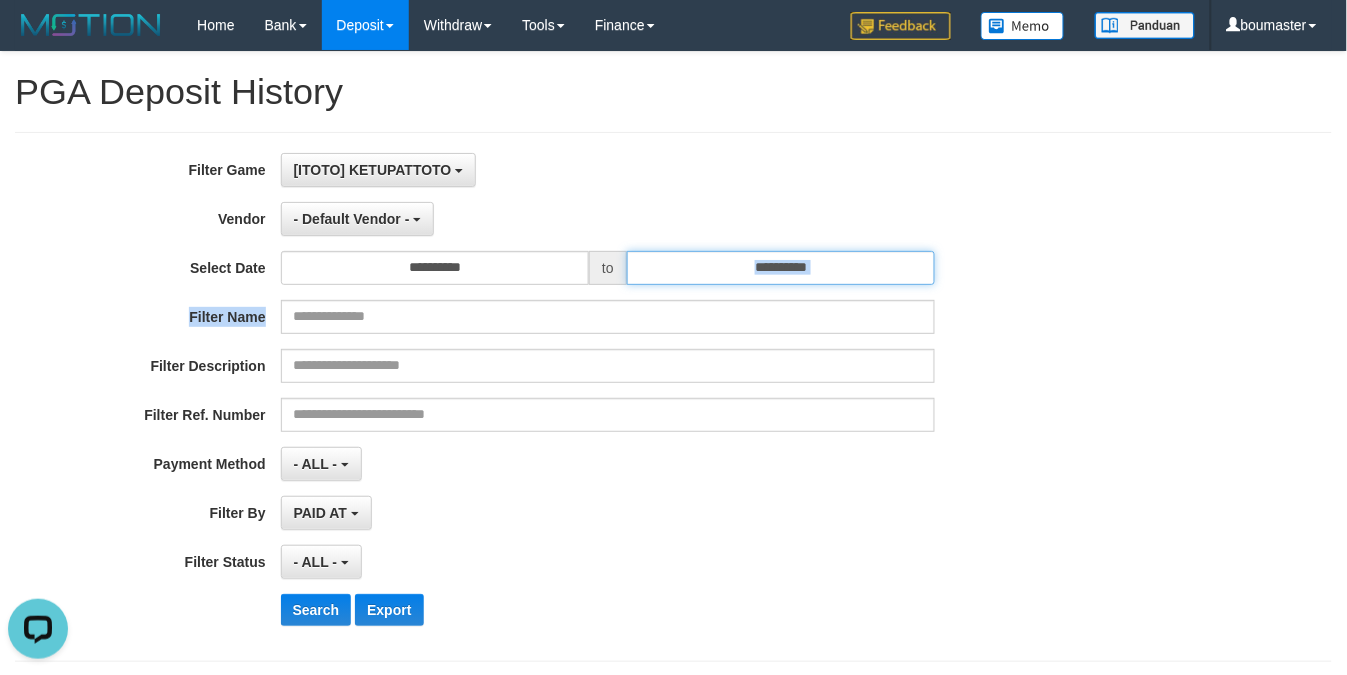 click on "**********" at bounding box center (781, 268) 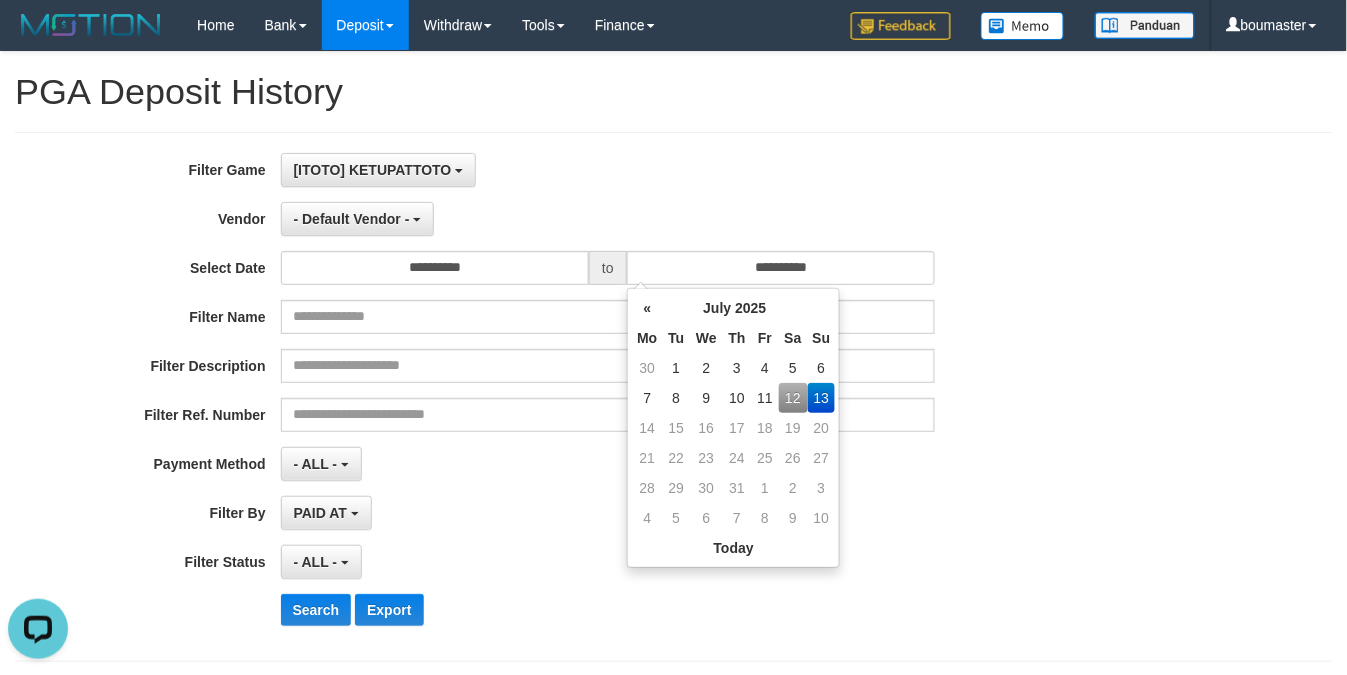 click on "12" at bounding box center (793, 398) 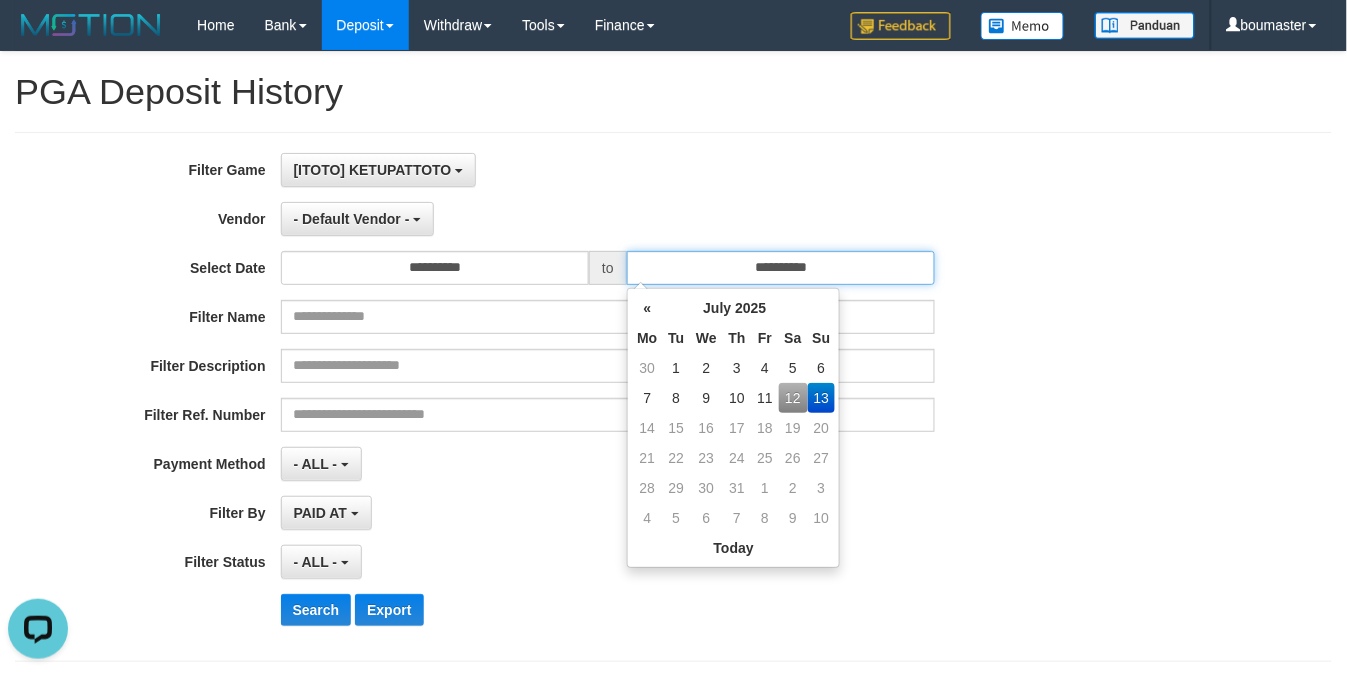 type on "**********" 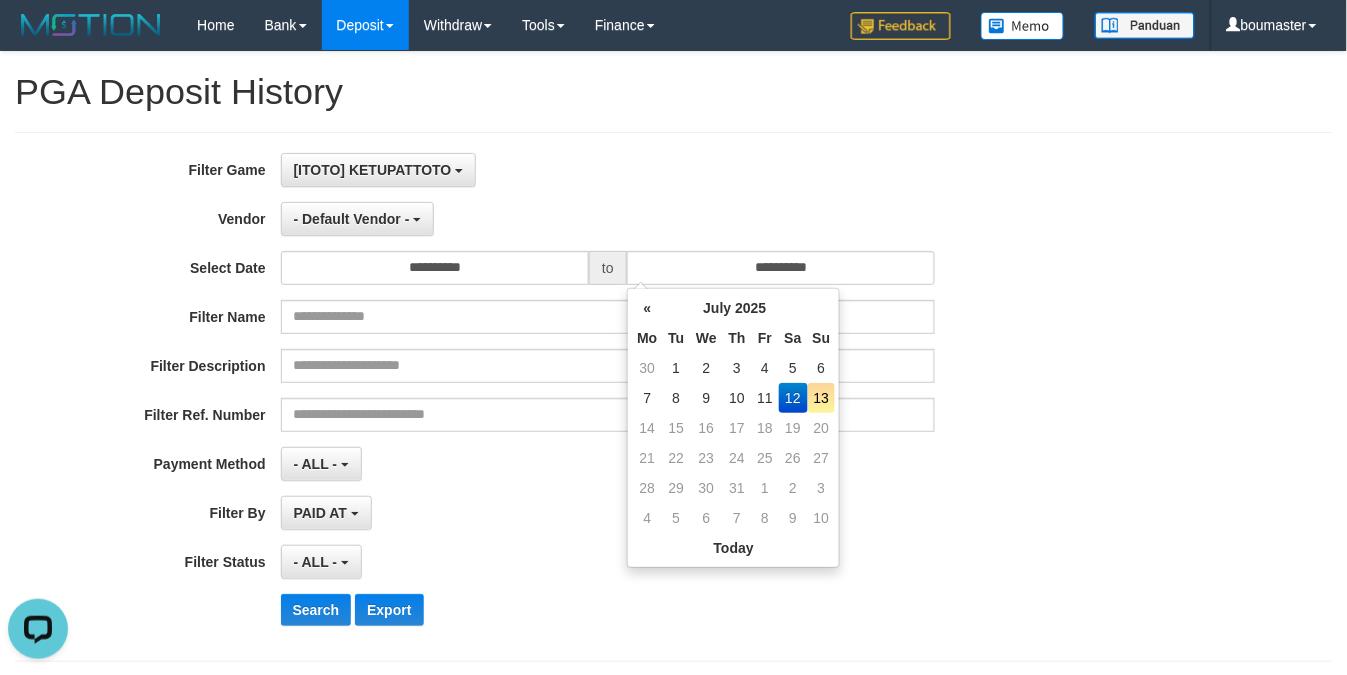 click on "- ALL -    SELECT ALL  - ALL -  SELECT PAYMENT METHOD
Mandiri
BNI
OVO
CIMB
BRI
MAYBANK
PERMATA
DANAMON
INDOMARET
ALFAMART
GOPAY
CC
BCA
QRIS
SINARMAS
LINKAJA
SHOPEEPAY
ATMBERSAMA
DANA
ARTHAGRAHA
SAMPOERNA
OCBCNISP" at bounding box center [608, 464] 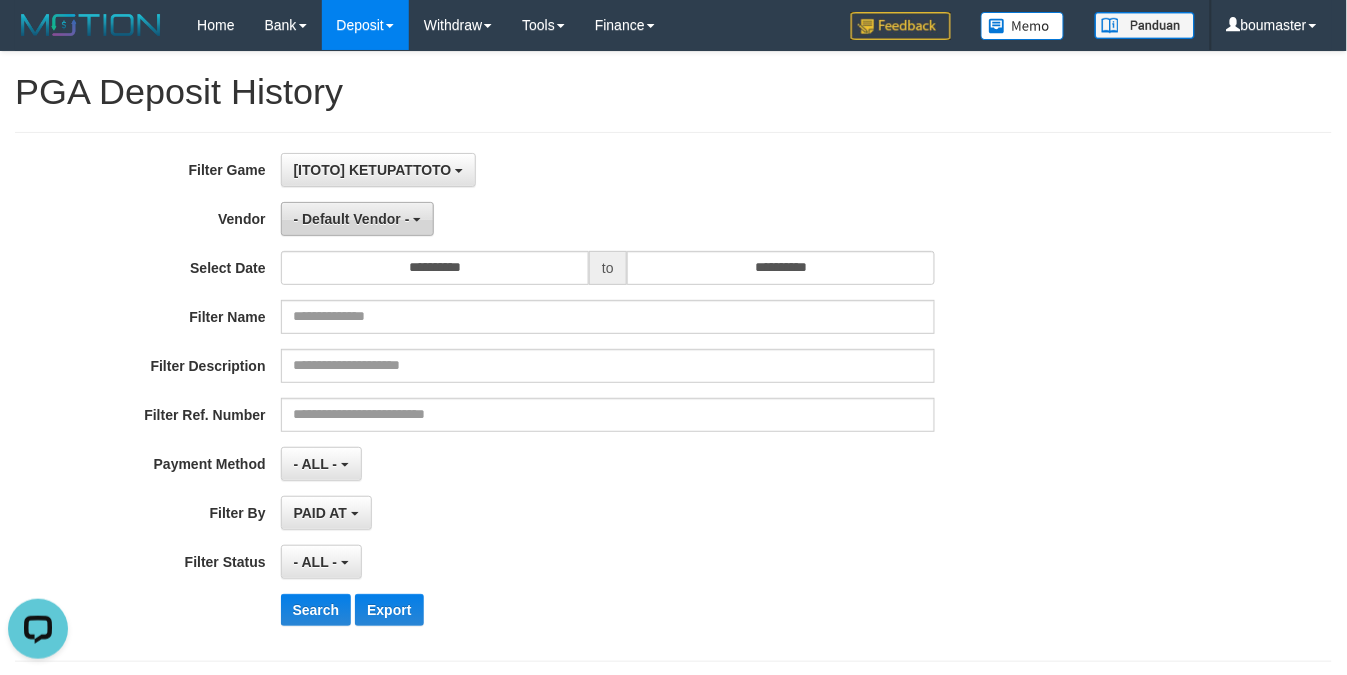 click on "- Default Vendor -" at bounding box center [352, 219] 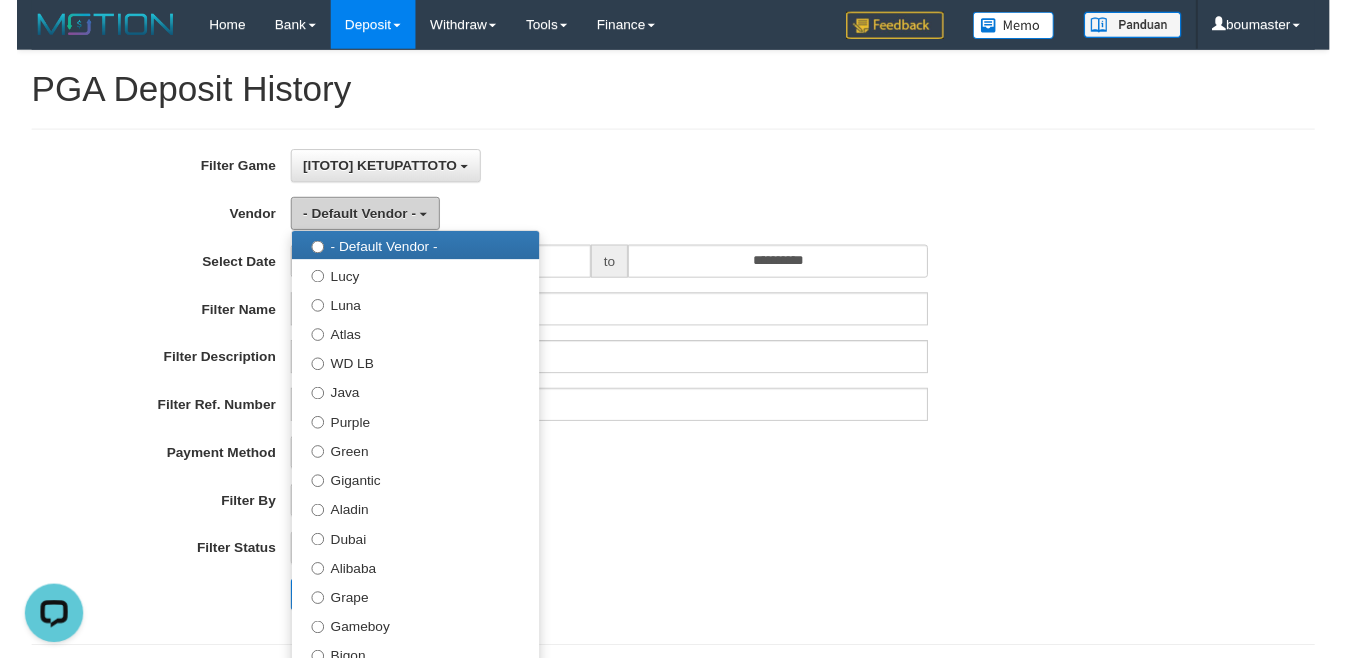 scroll, scrollTop: 0, scrollLeft: 0, axis: both 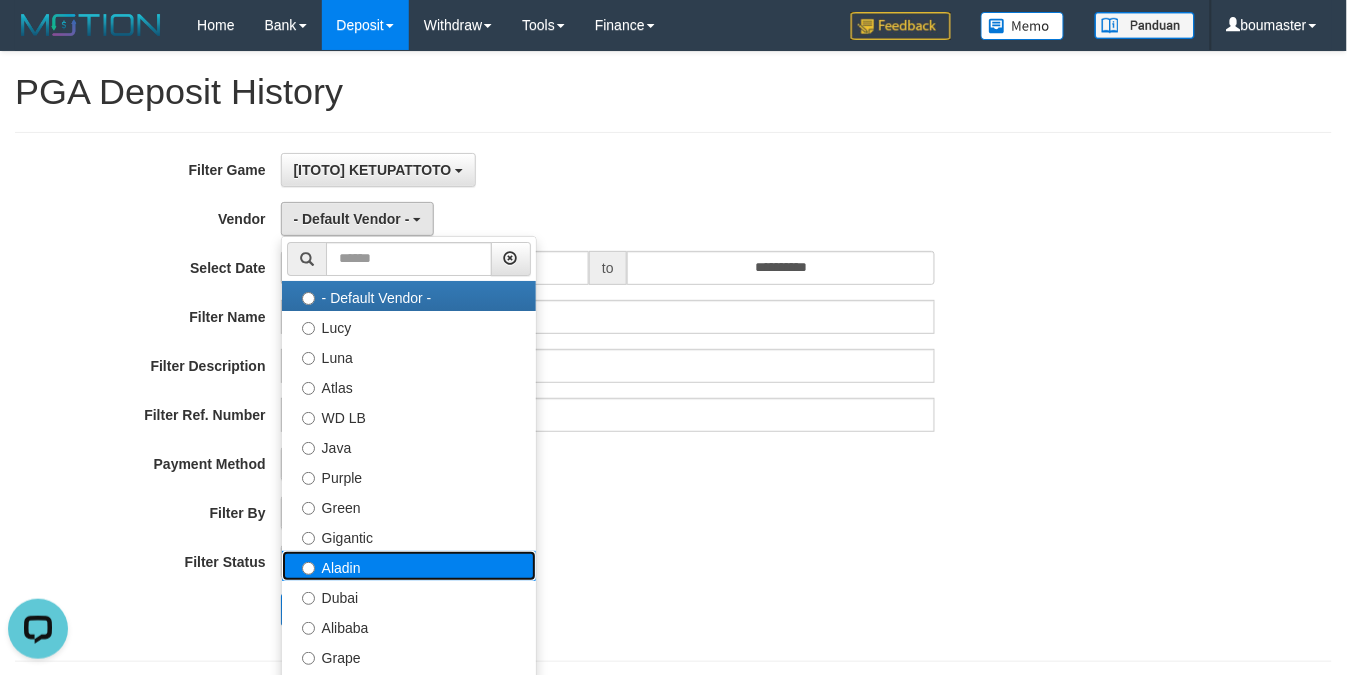 click on "Aladin" at bounding box center (409, 566) 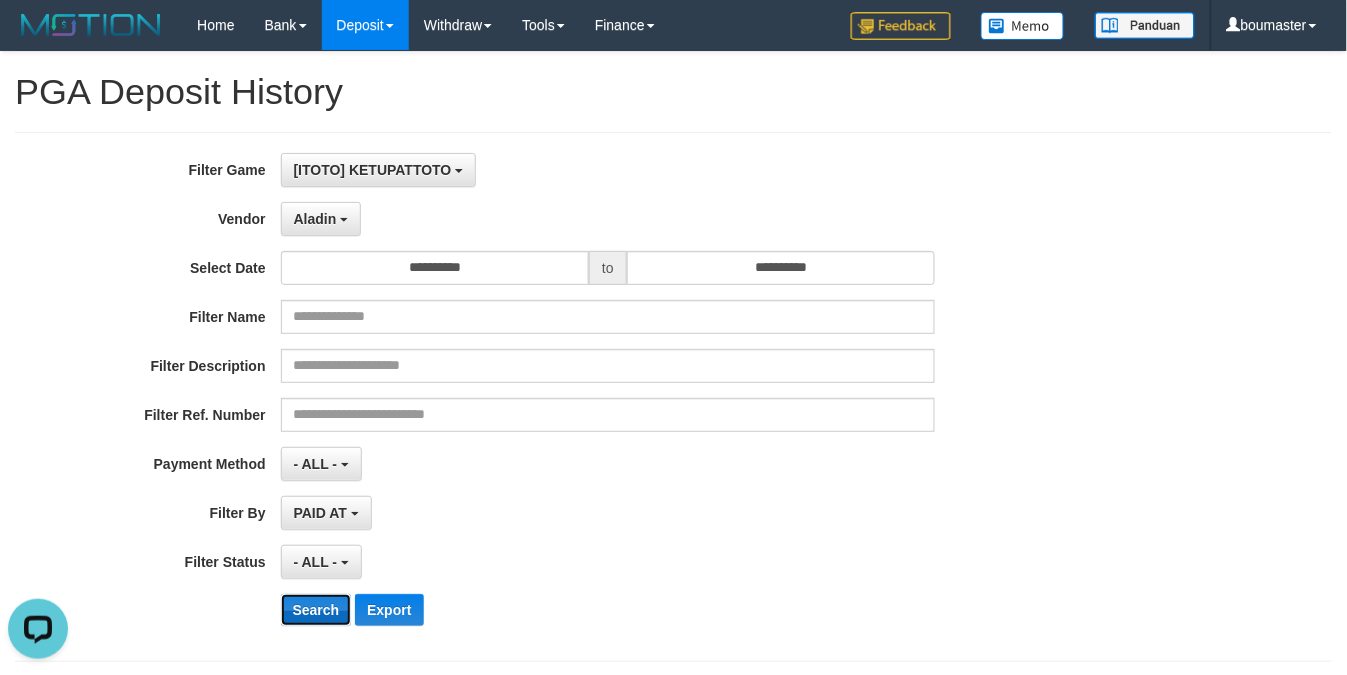click on "Search" at bounding box center [316, 610] 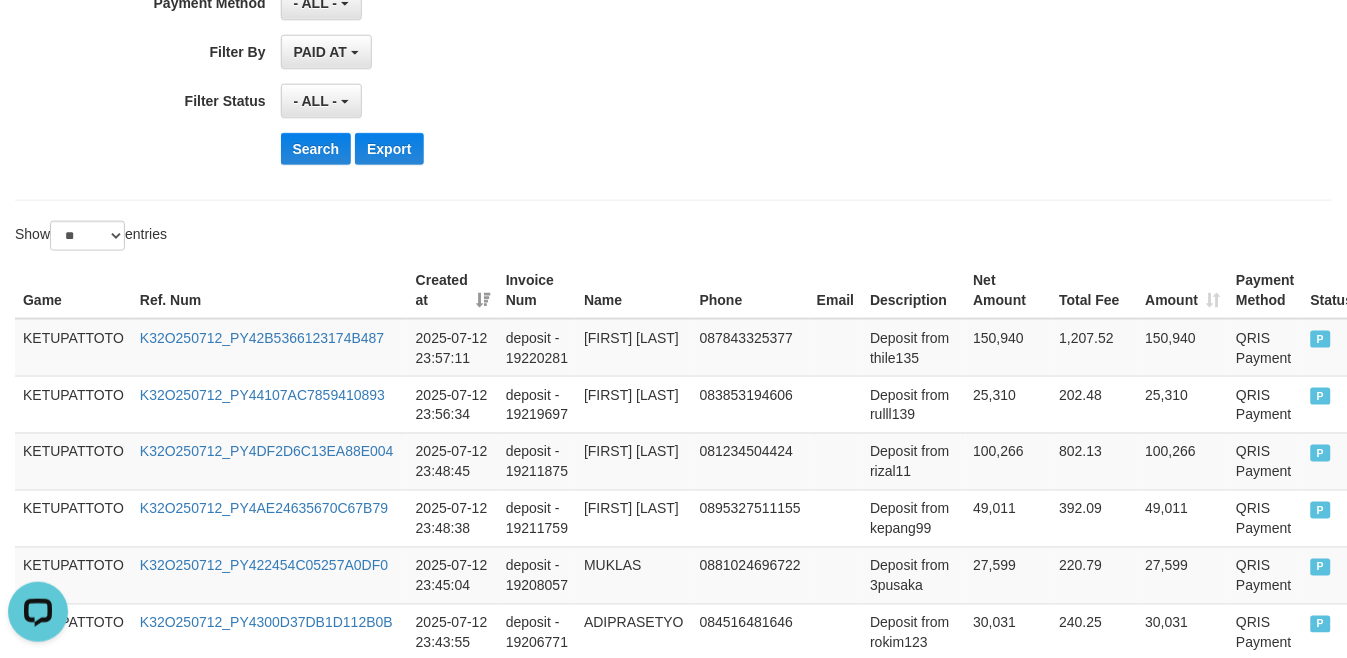 scroll, scrollTop: 0, scrollLeft: 0, axis: both 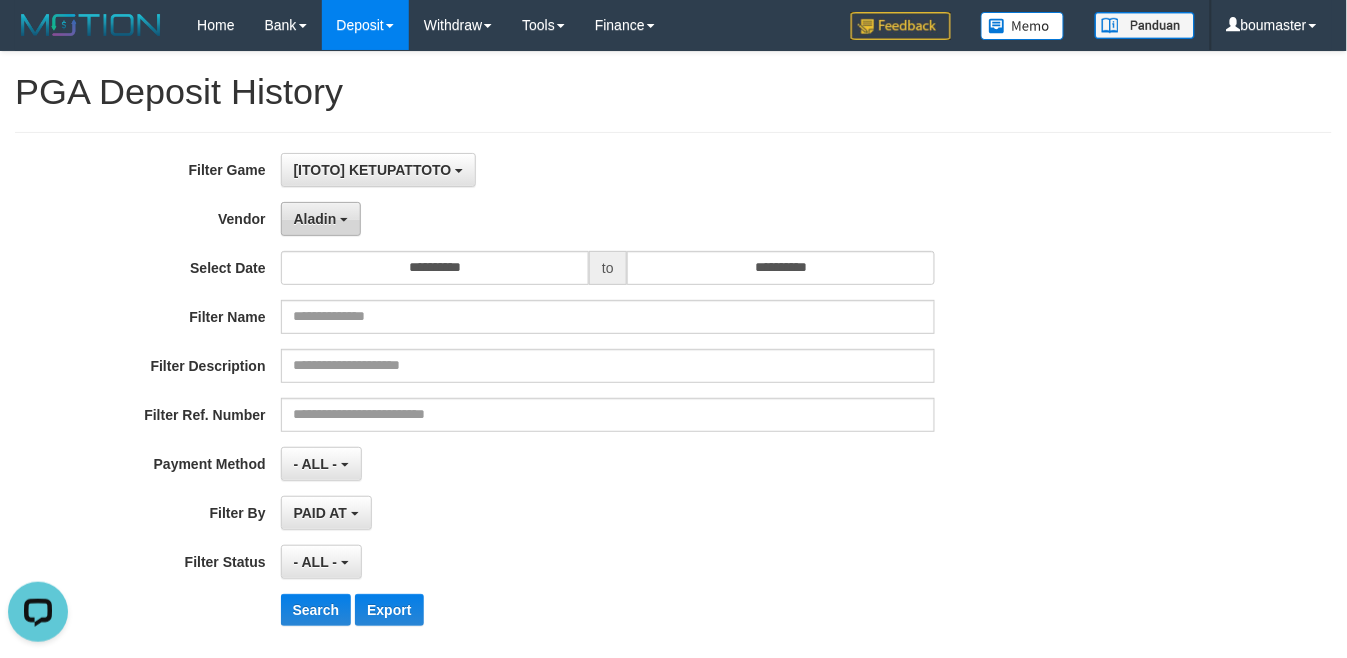 click on "Aladin" at bounding box center [315, 219] 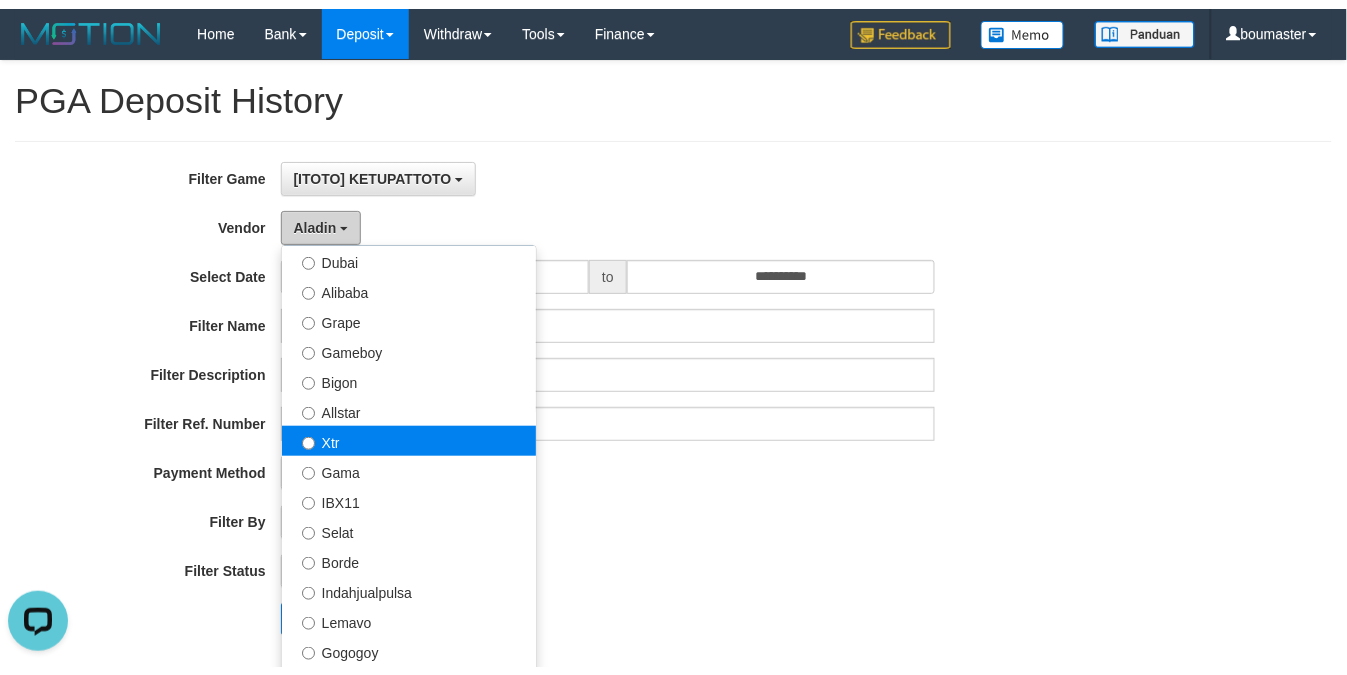 scroll, scrollTop: 370, scrollLeft: 0, axis: vertical 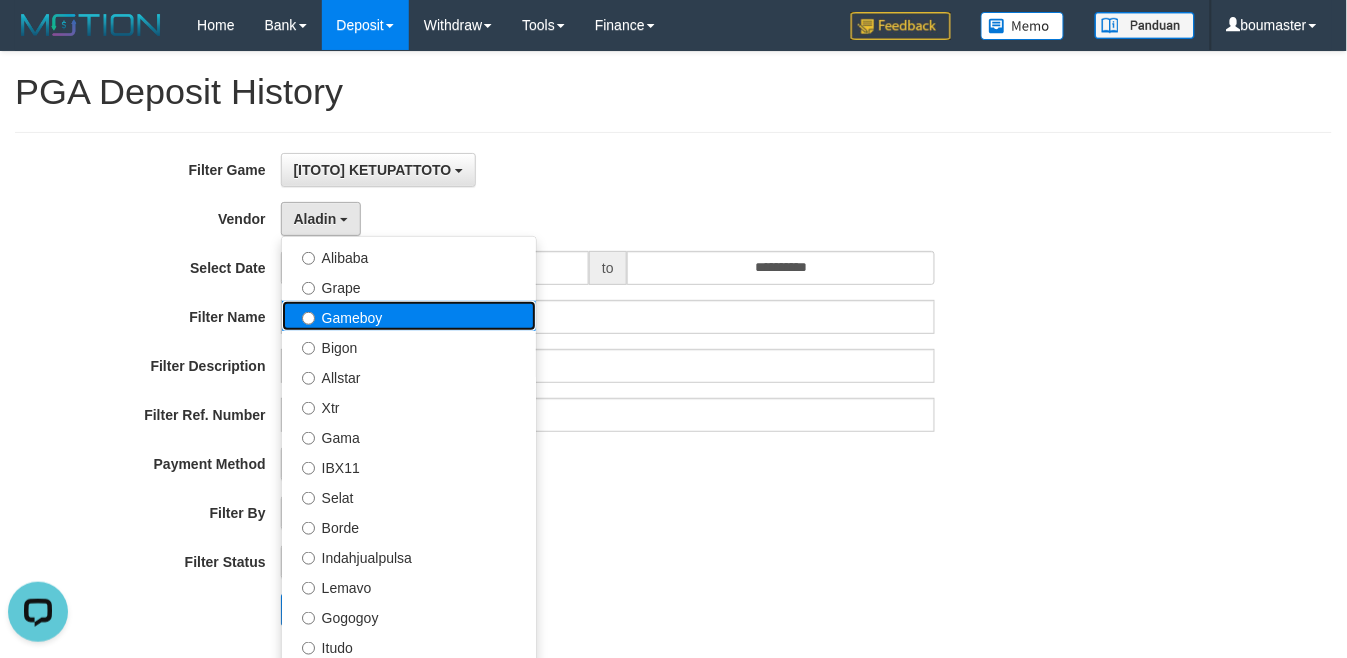 click on "Gameboy" at bounding box center (409, 316) 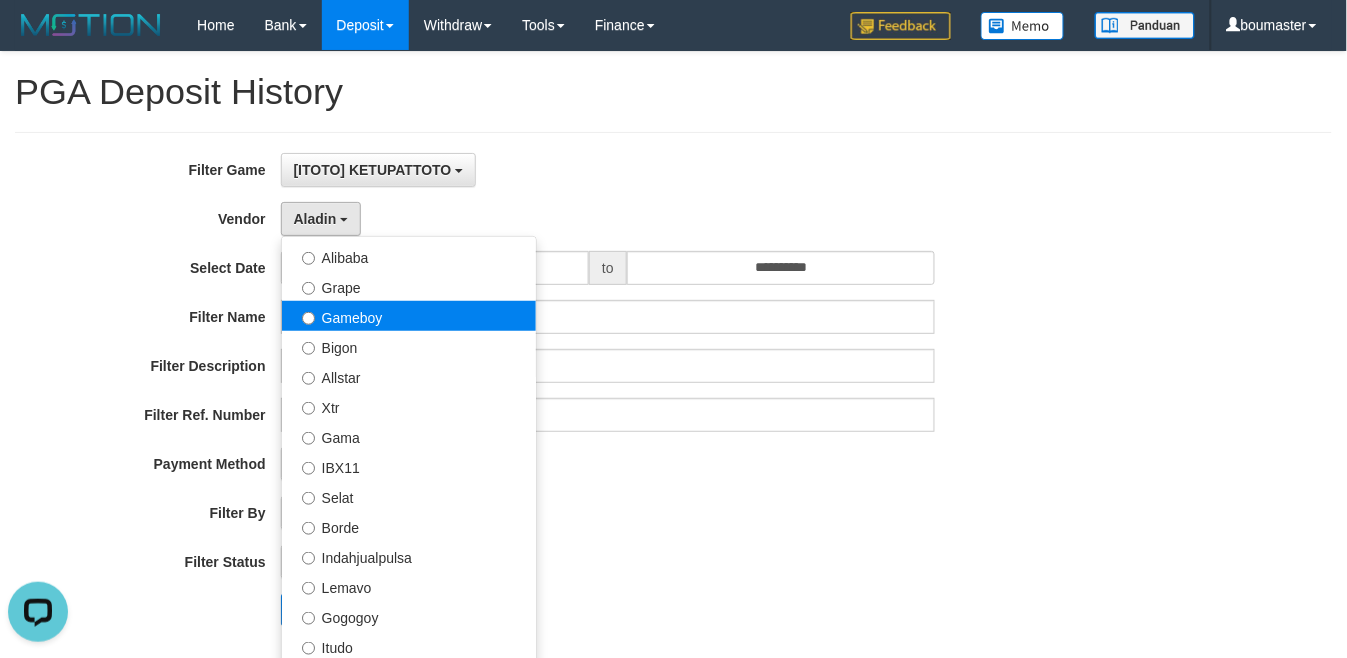 select on "**********" 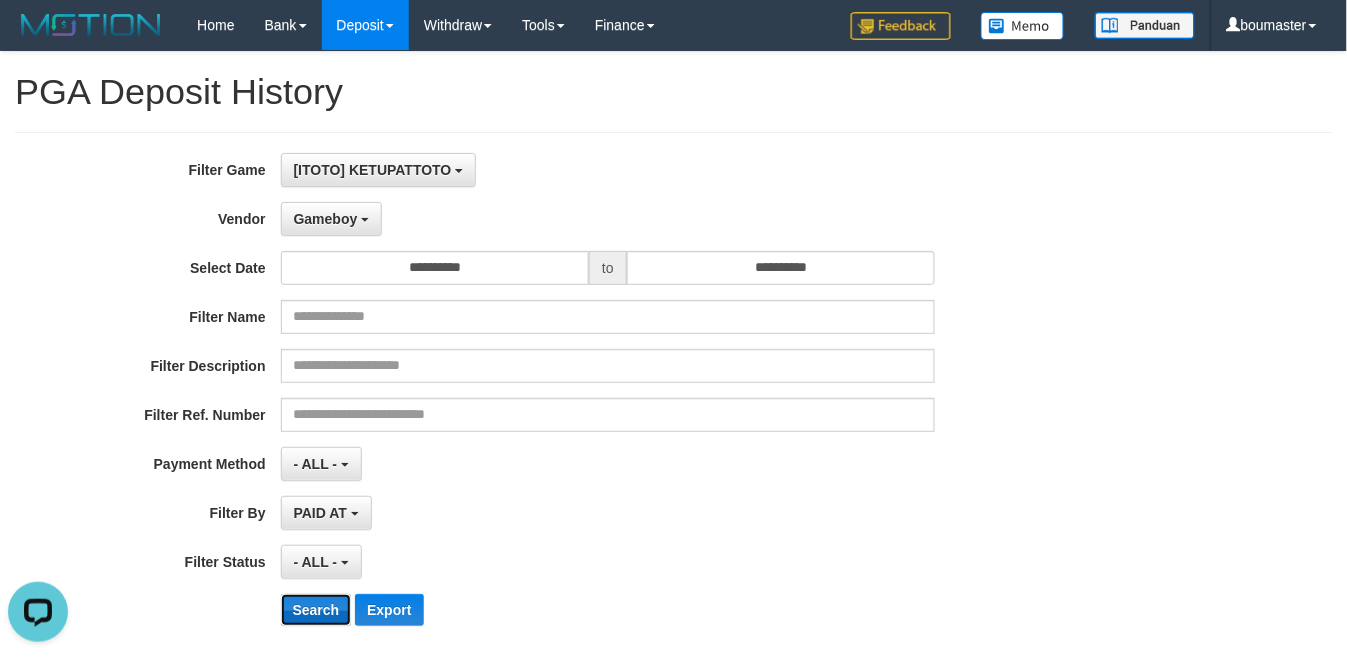 click on "Search" at bounding box center (316, 610) 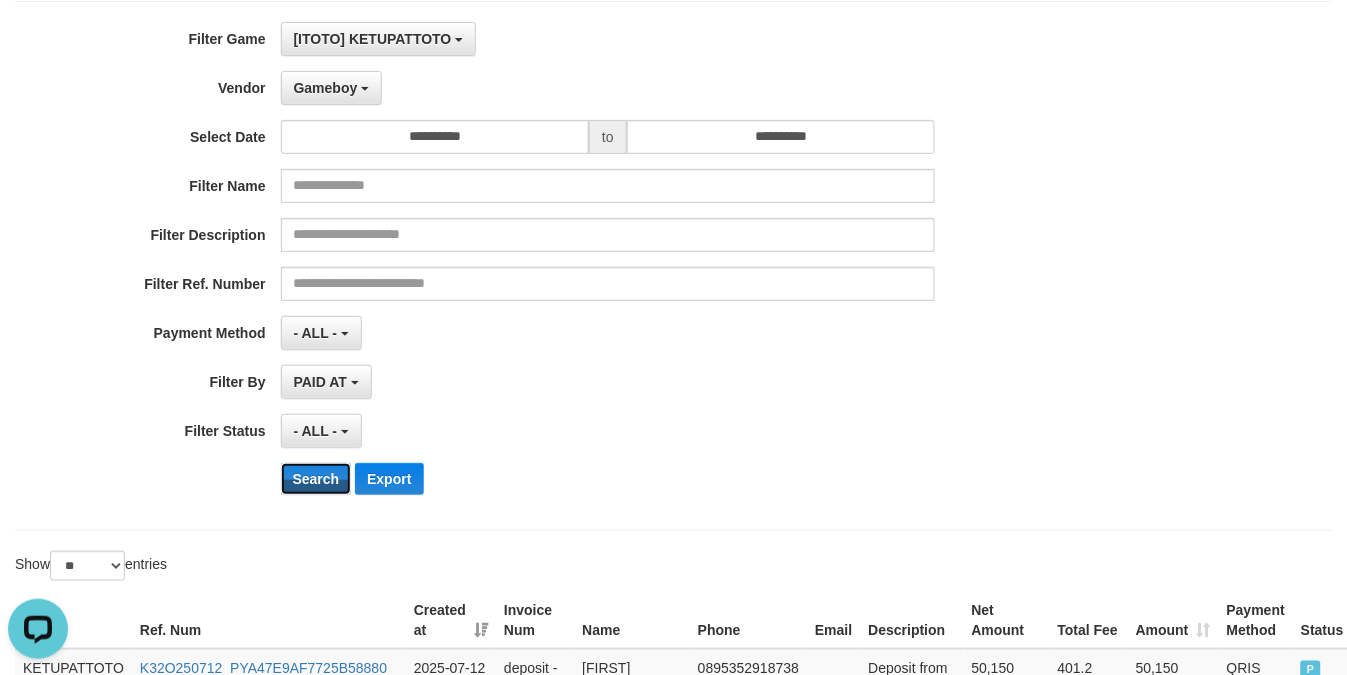 scroll, scrollTop: 185, scrollLeft: 0, axis: vertical 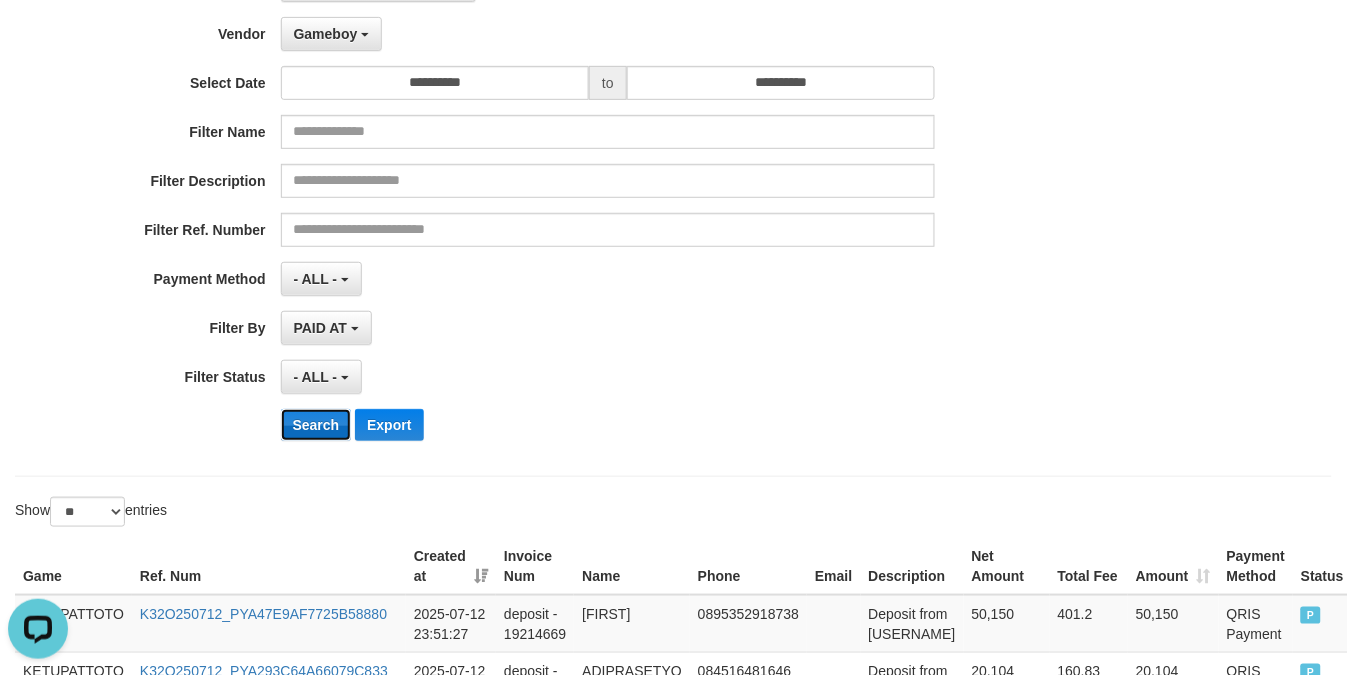 click on "Search" at bounding box center (316, 425) 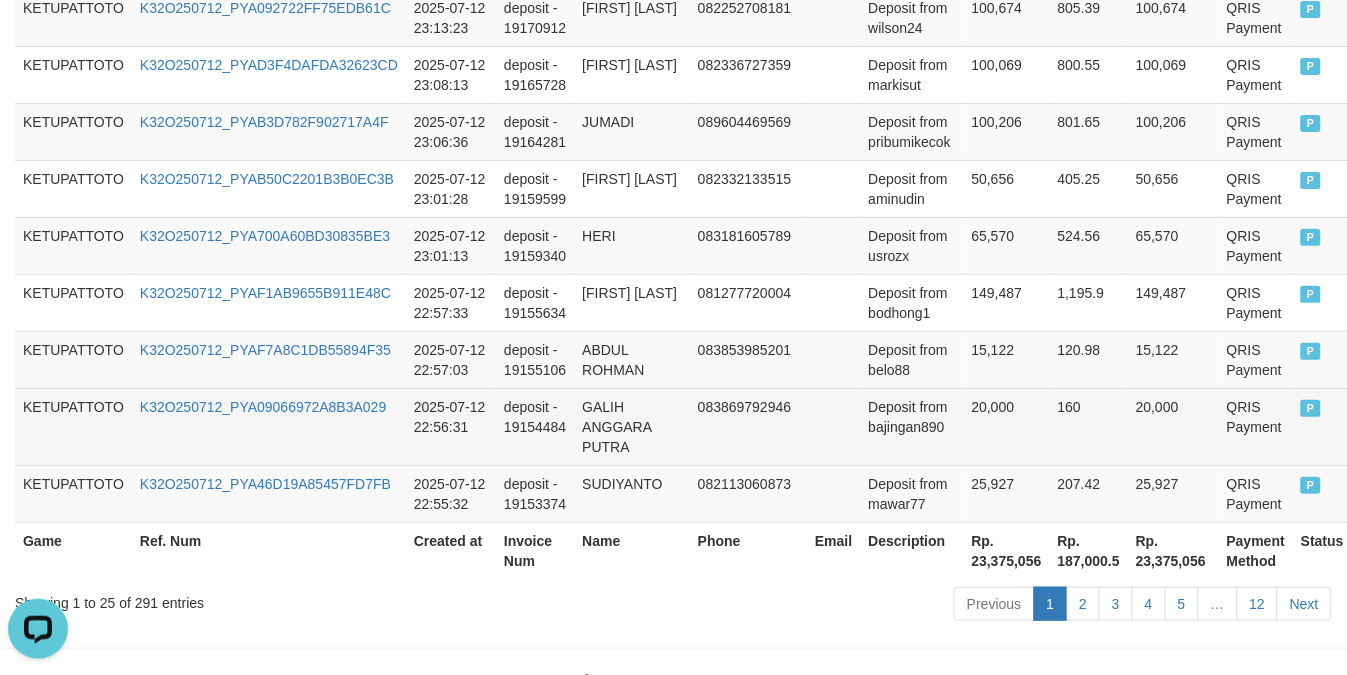 scroll, scrollTop: 1810, scrollLeft: 0, axis: vertical 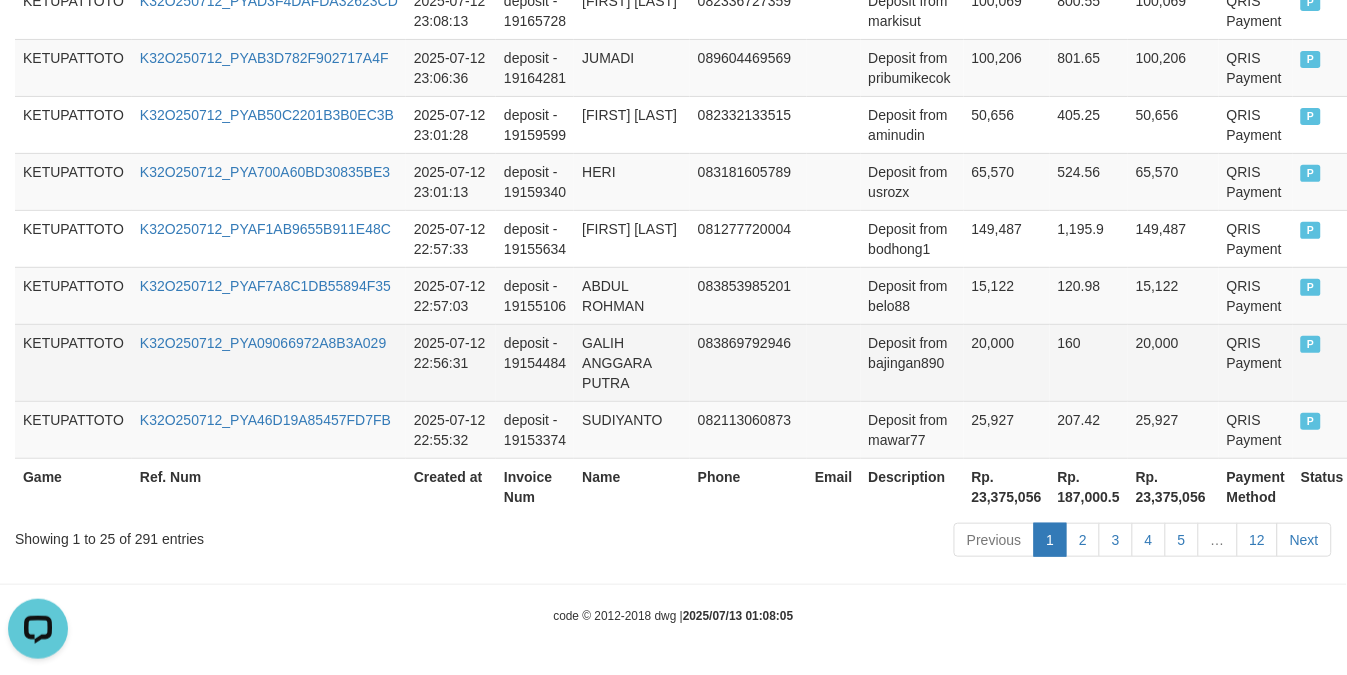type 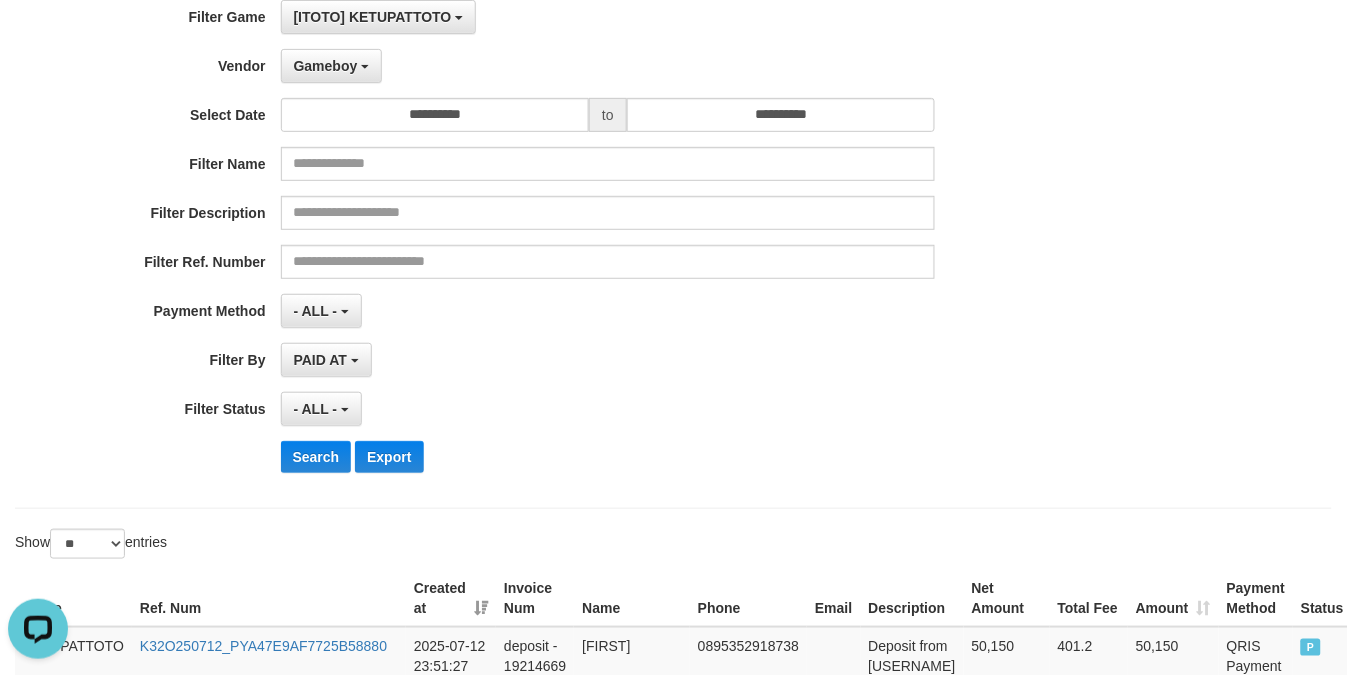 scroll, scrollTop: 0, scrollLeft: 0, axis: both 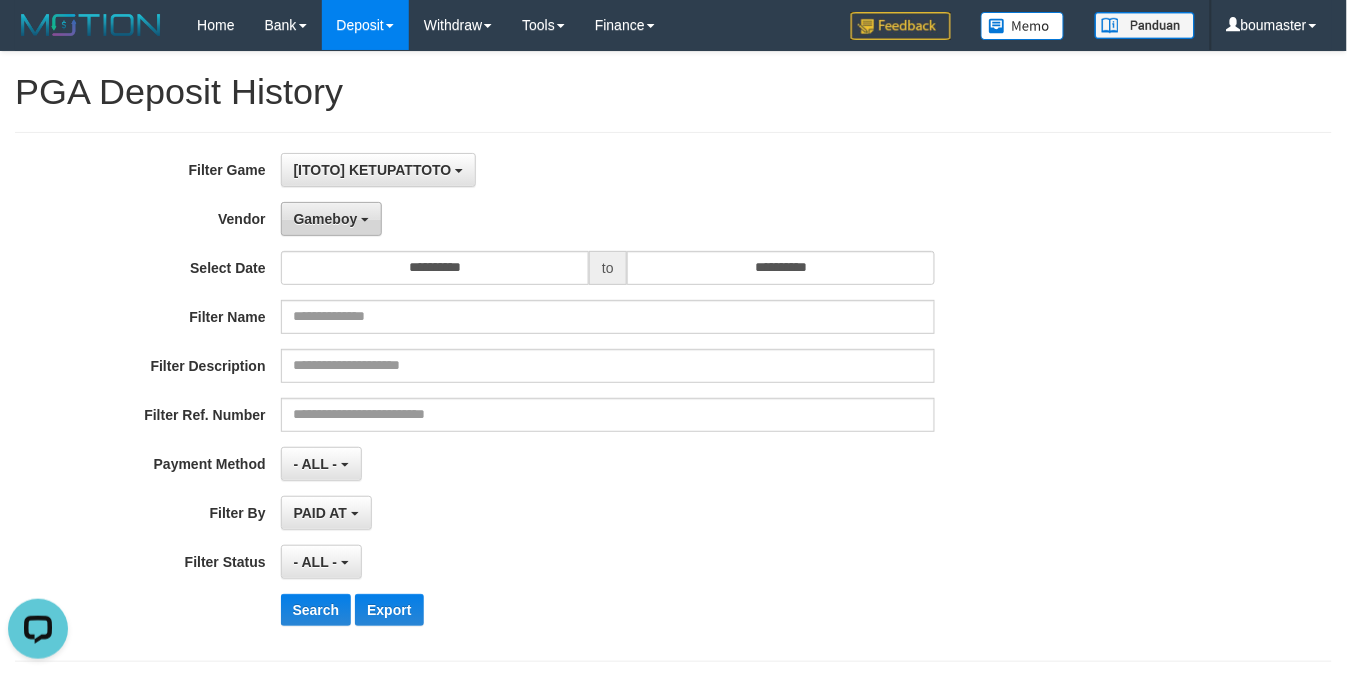 click on "Gameboy" at bounding box center [326, 219] 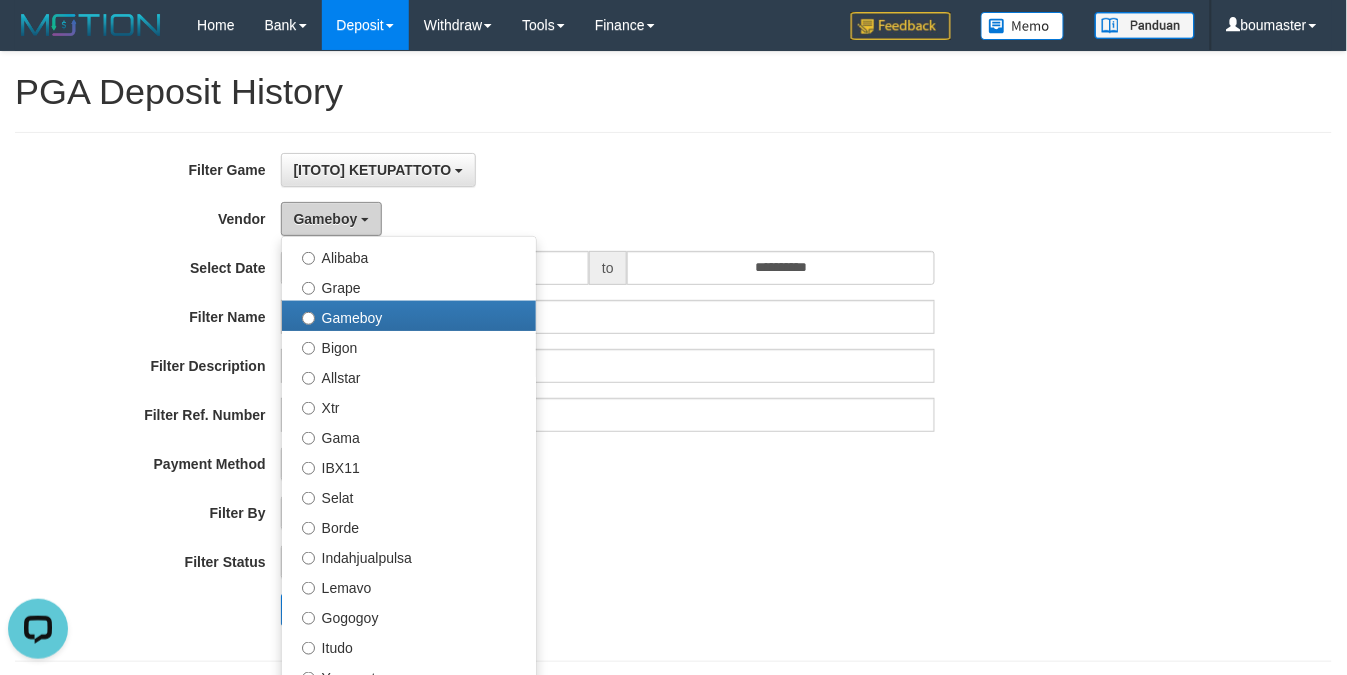 scroll, scrollTop: 684, scrollLeft: 0, axis: vertical 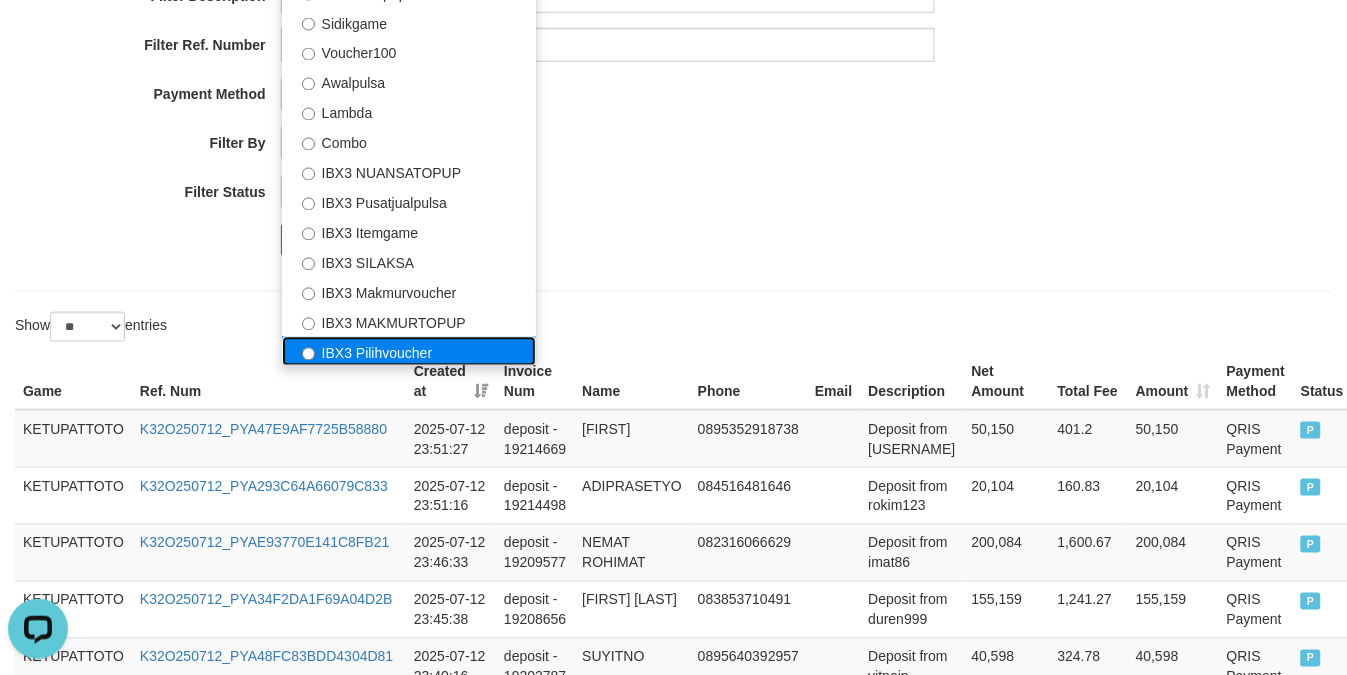 click on "IBX3 Pilihvoucher" at bounding box center [409, 352] 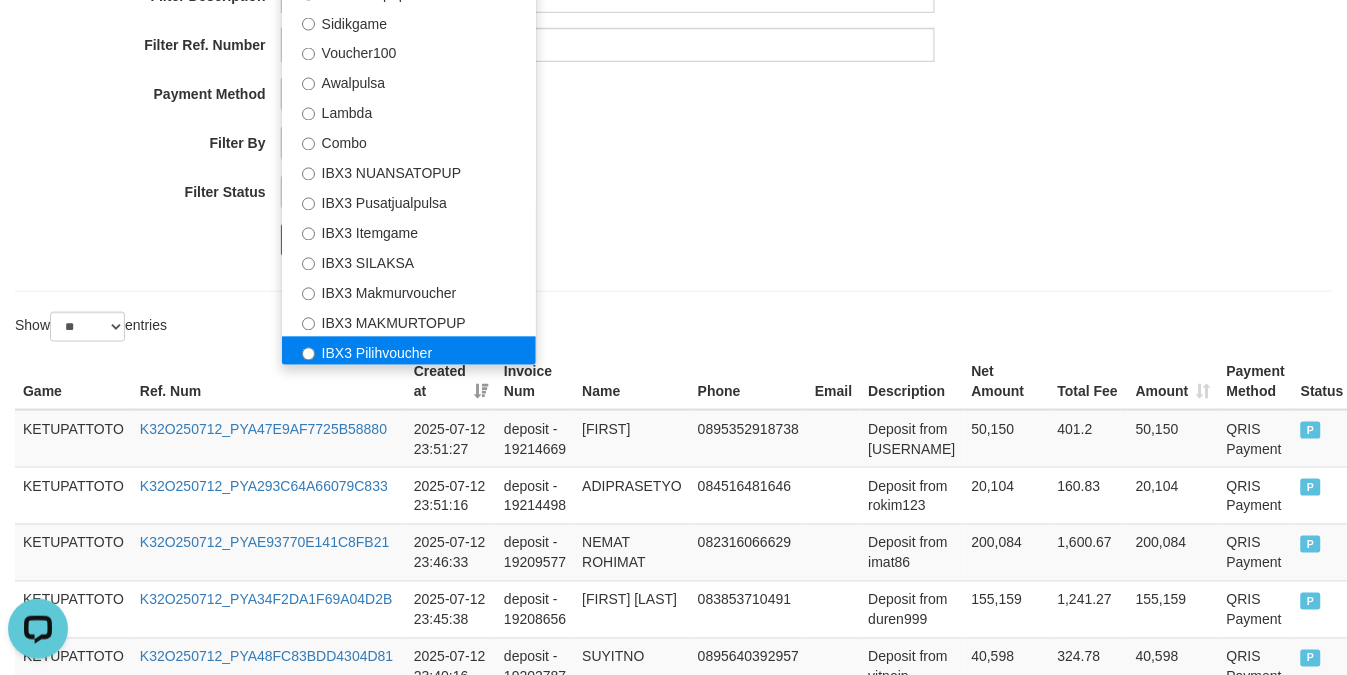 select on "**********" 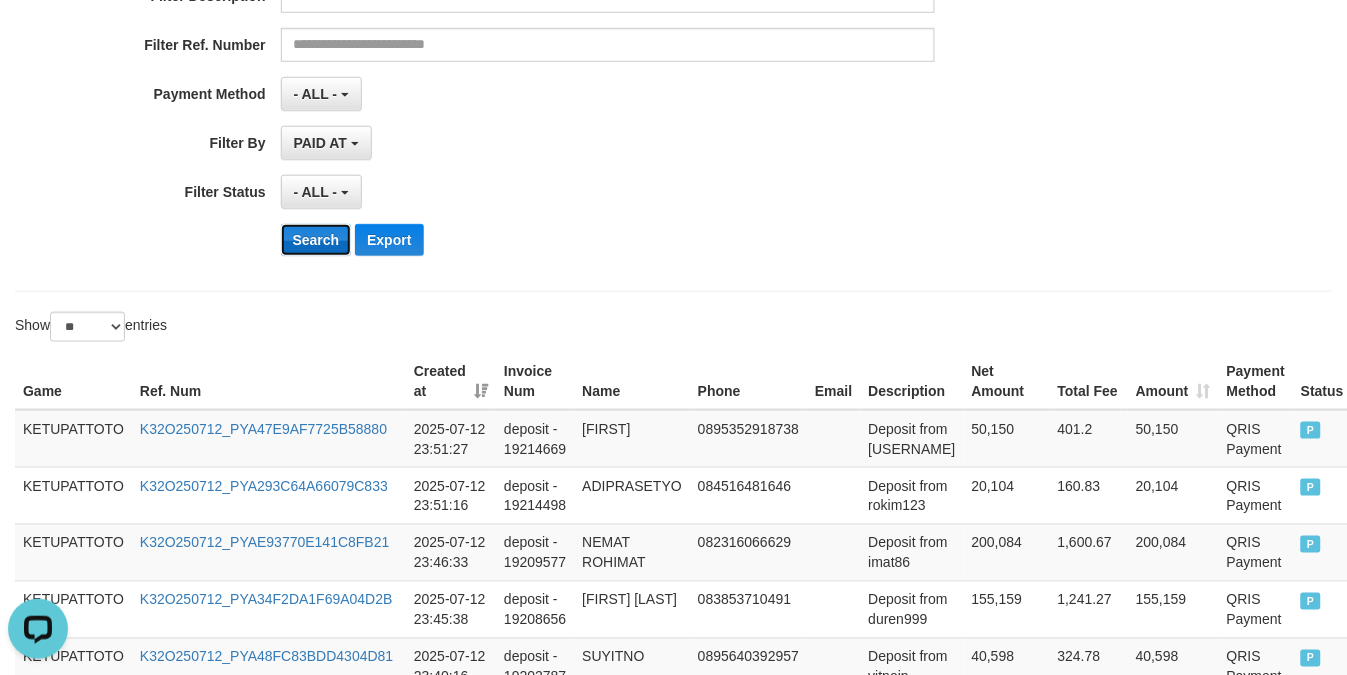 click on "Search" at bounding box center (316, 240) 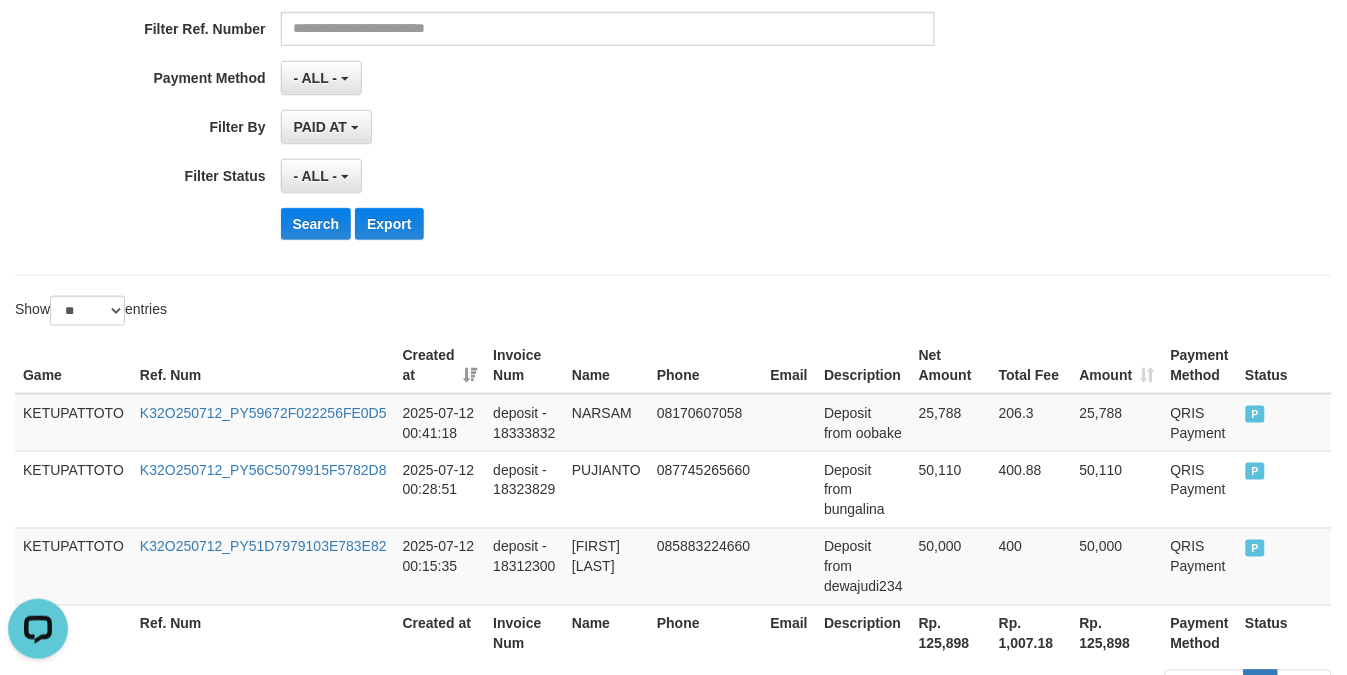 scroll, scrollTop: 0, scrollLeft: 0, axis: both 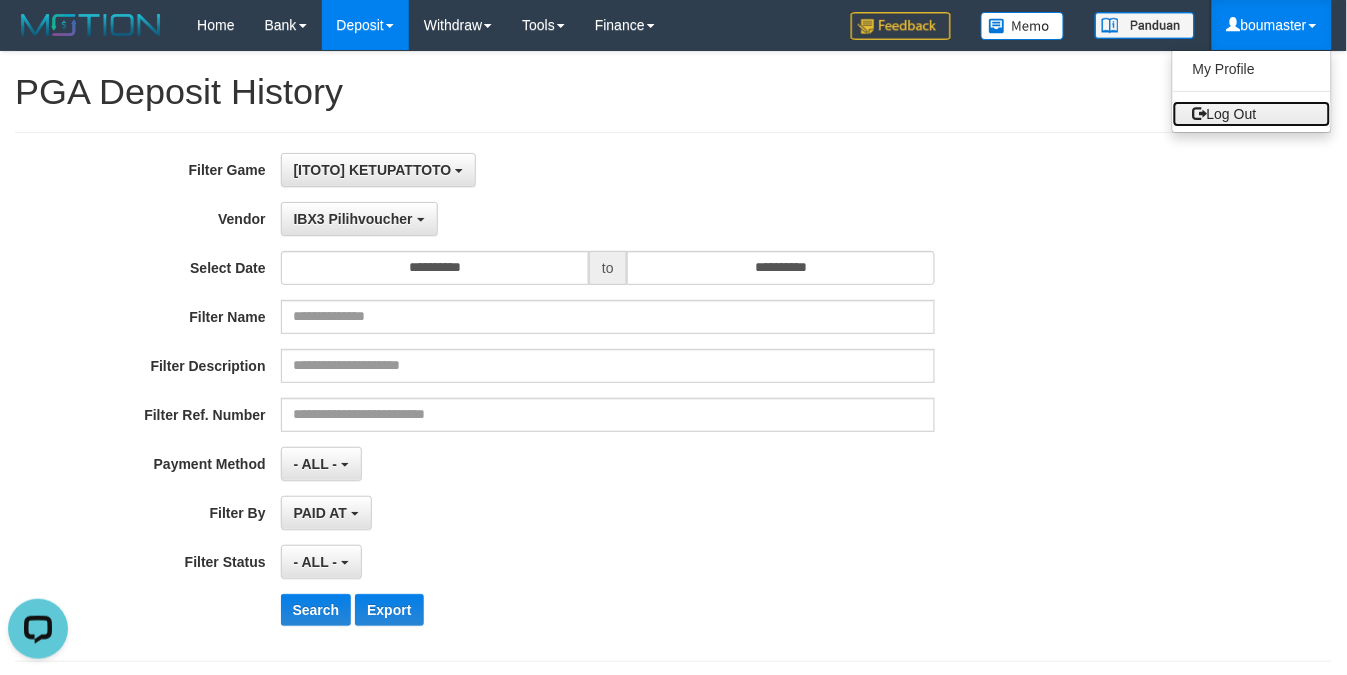 drag, startPoint x: 1254, startPoint y: 112, endPoint x: 1241, endPoint y: 112, distance: 13 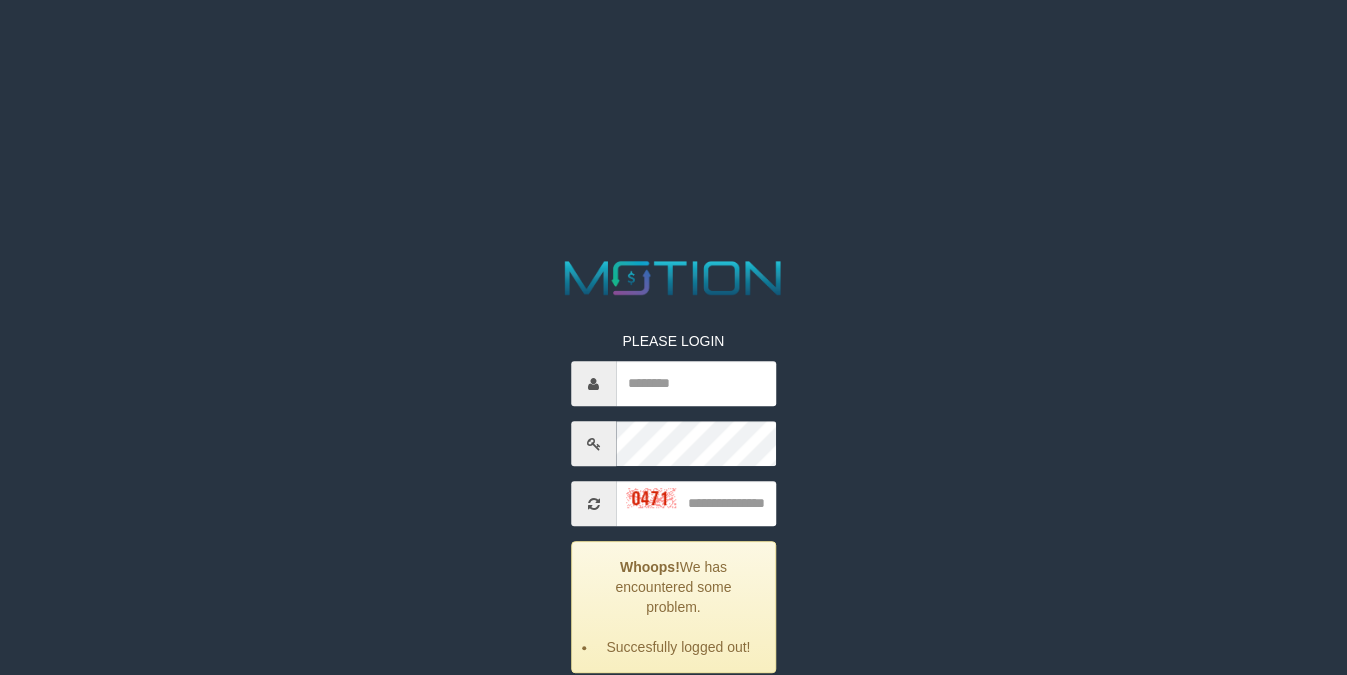 scroll, scrollTop: 0, scrollLeft: 0, axis: both 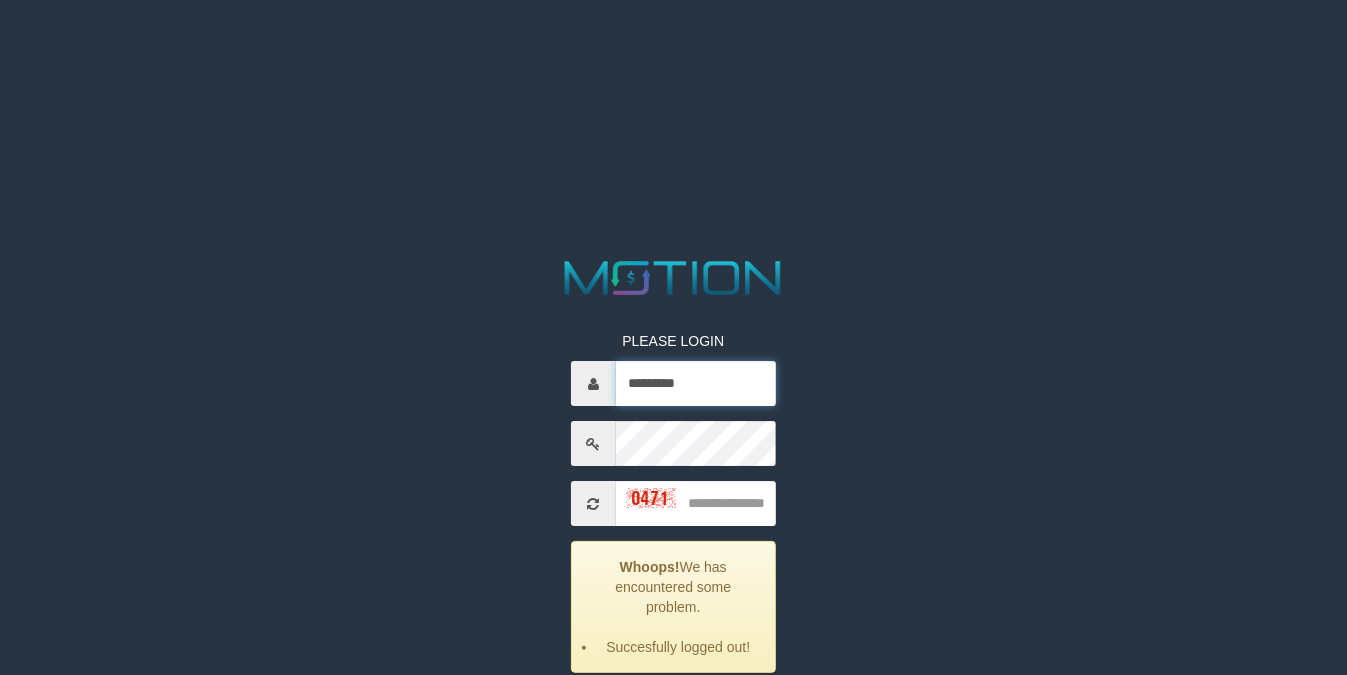 click on "*********" at bounding box center (696, 384) 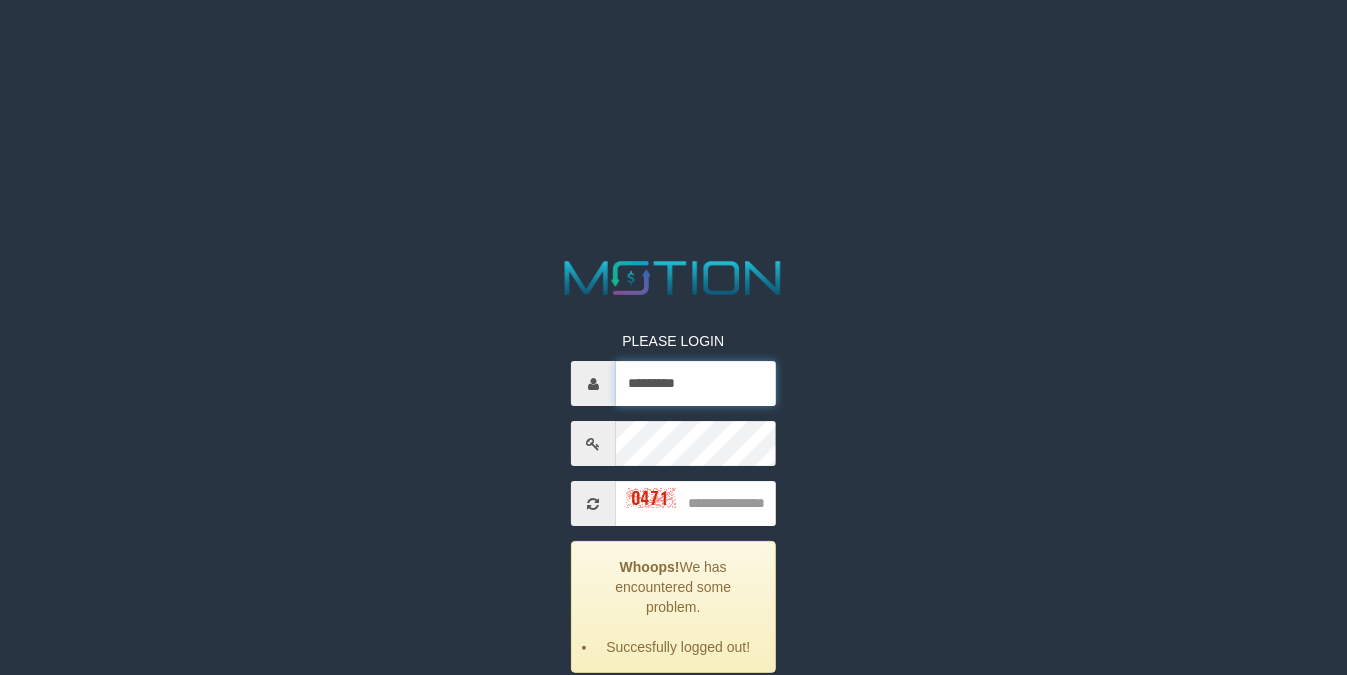 type on "*********" 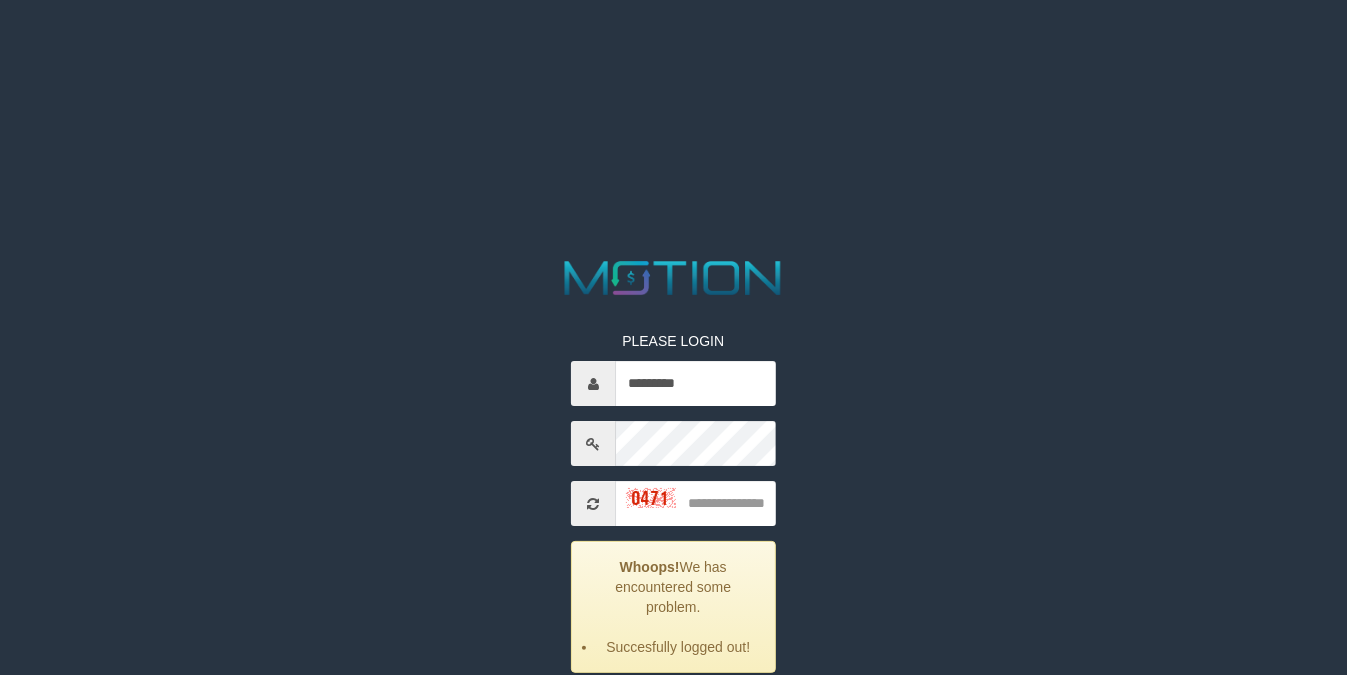 scroll, scrollTop: 91, scrollLeft: 0, axis: vertical 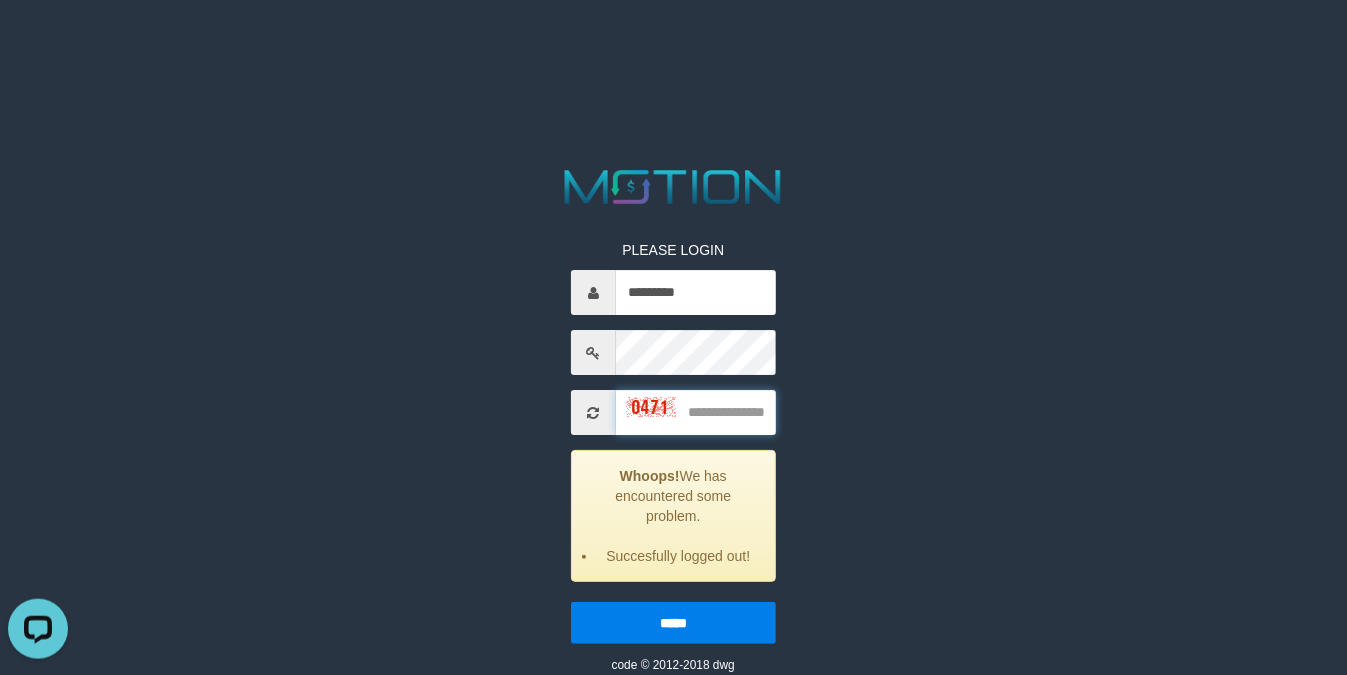 click at bounding box center [696, 413] 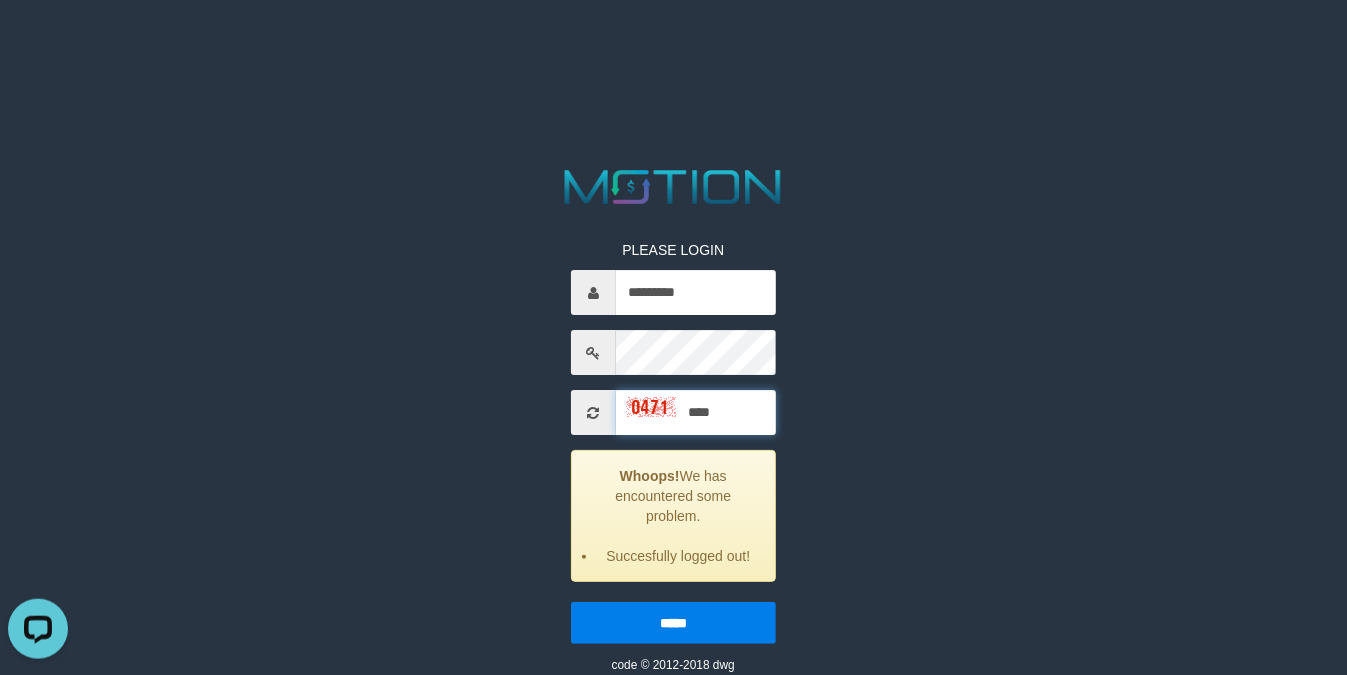 type on "****" 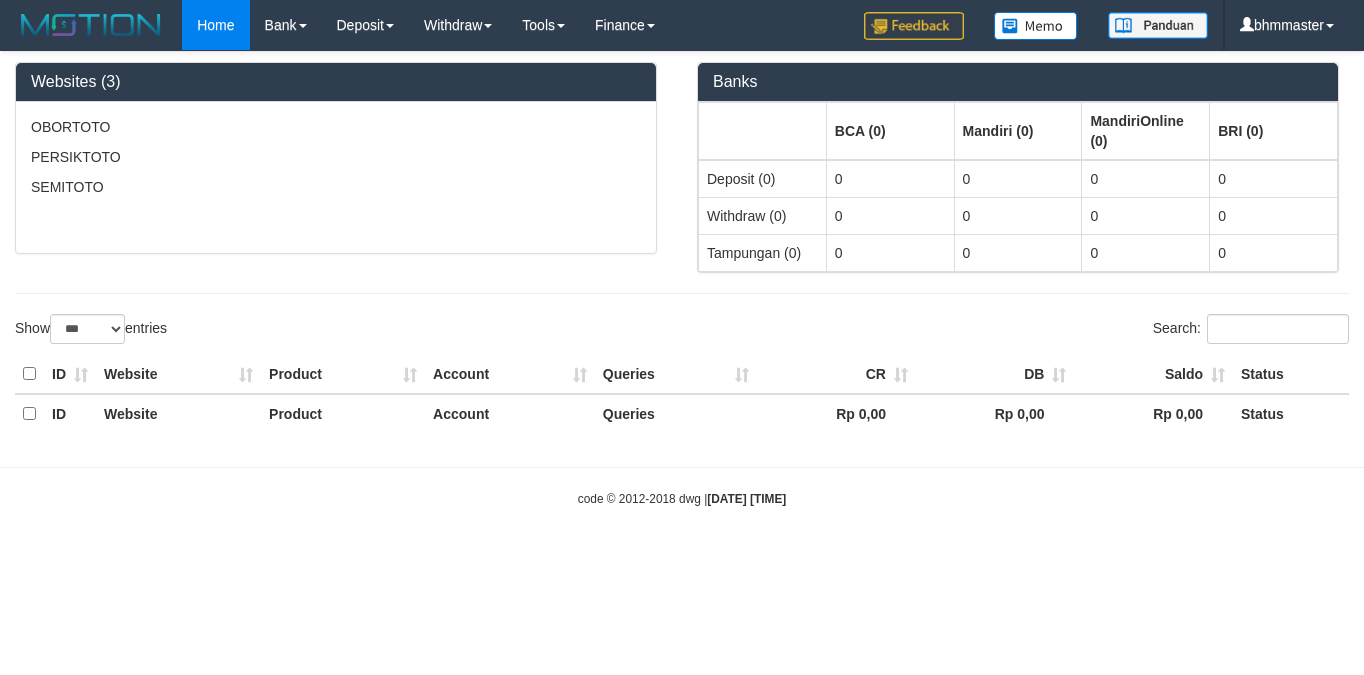 select on "***" 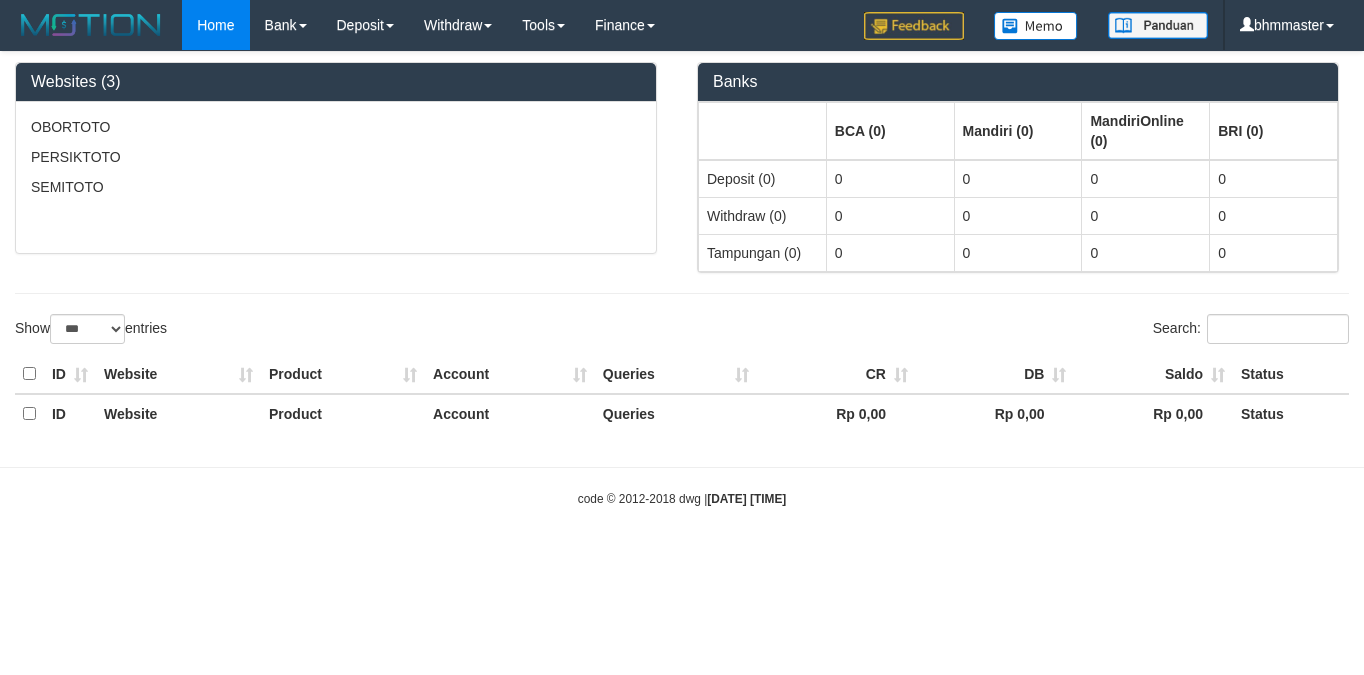 scroll, scrollTop: 0, scrollLeft: 0, axis: both 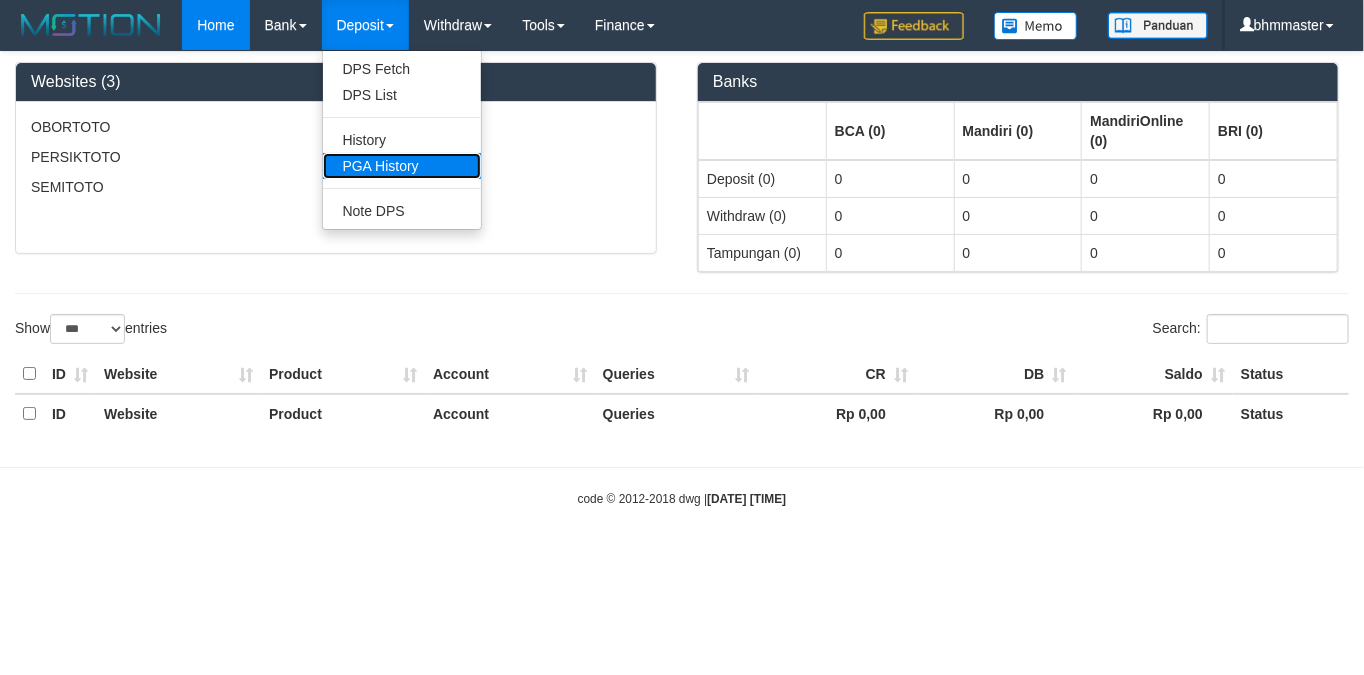 click on "PGA History" at bounding box center (402, 166) 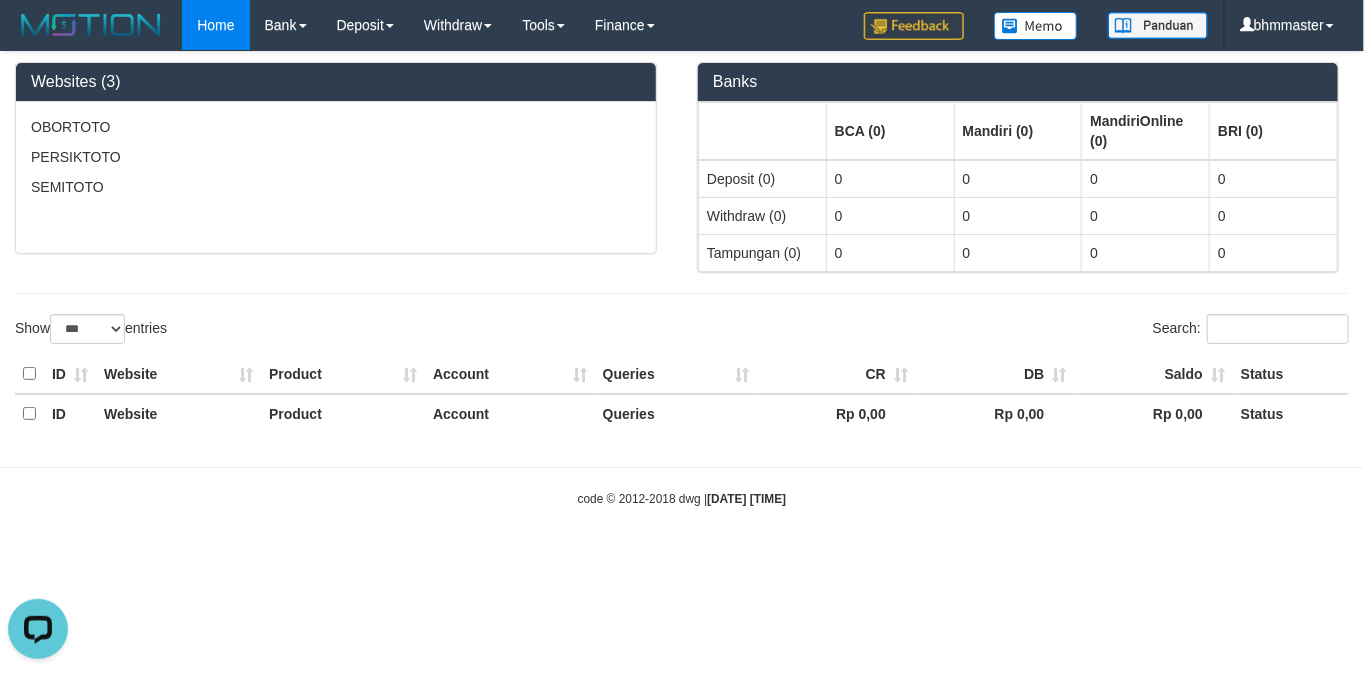 scroll, scrollTop: 0, scrollLeft: 0, axis: both 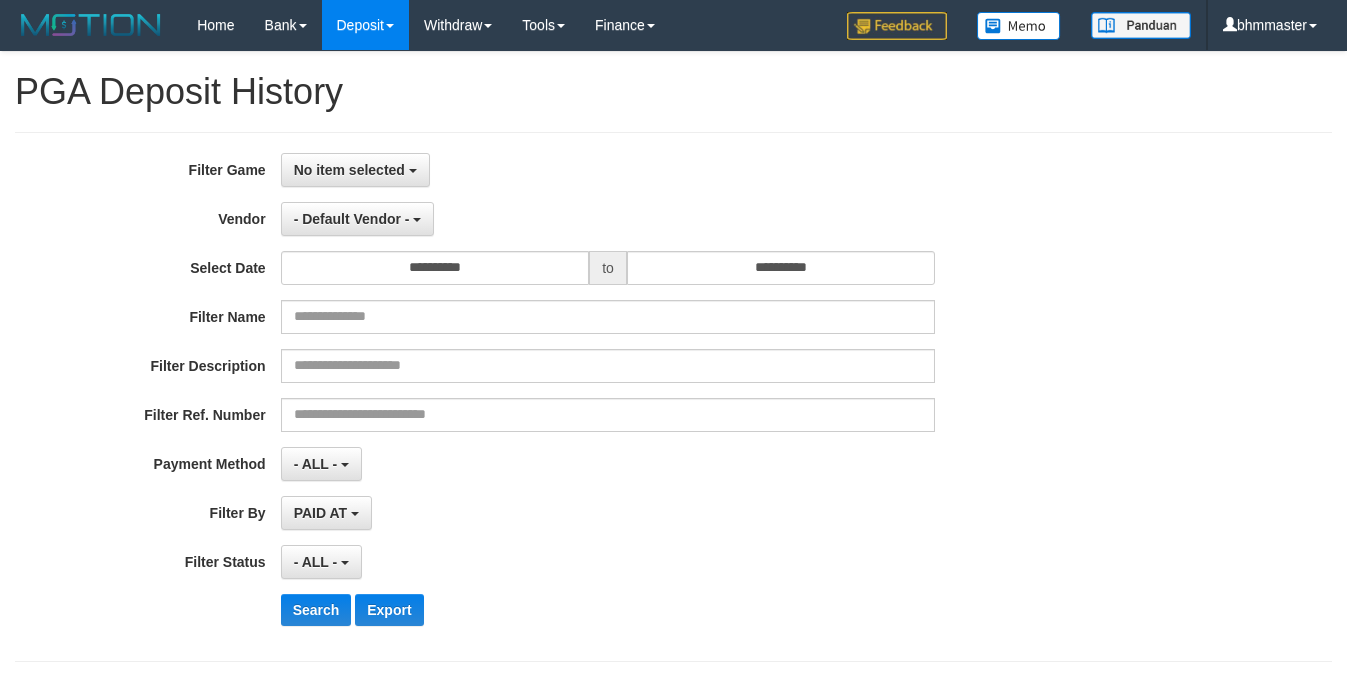 select 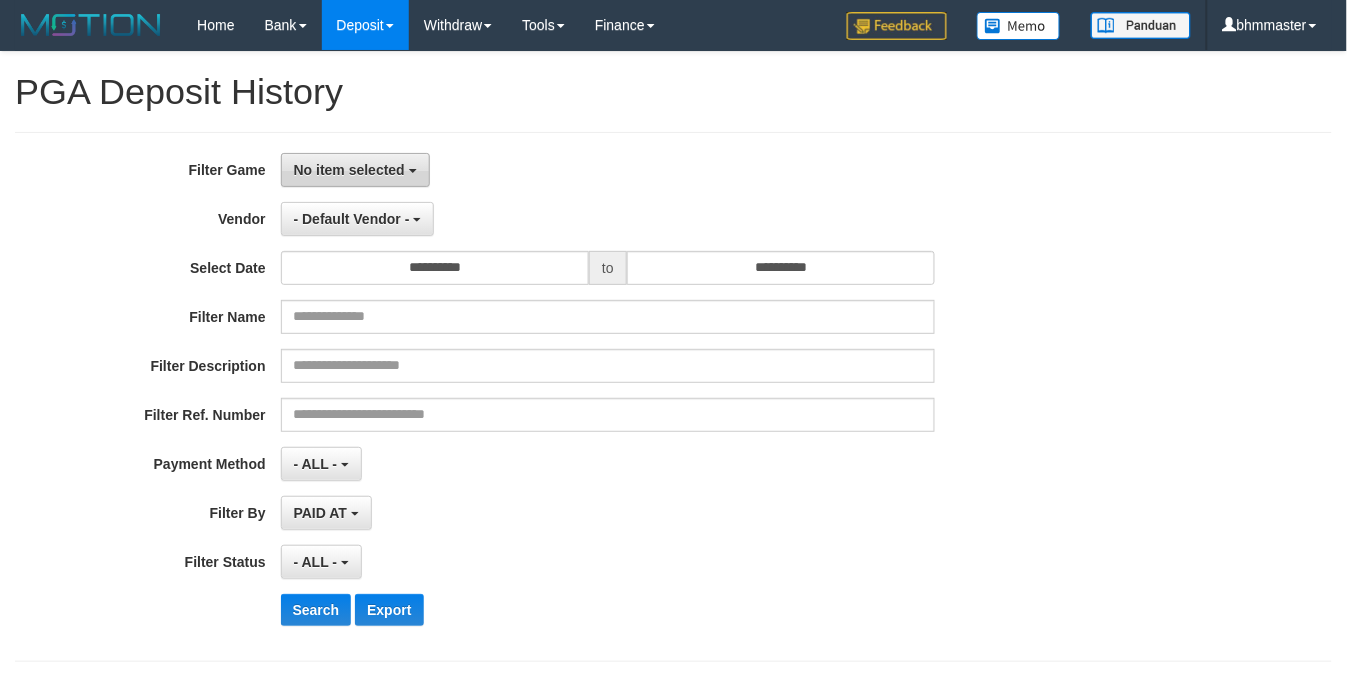 click on "No item selected" at bounding box center (349, 170) 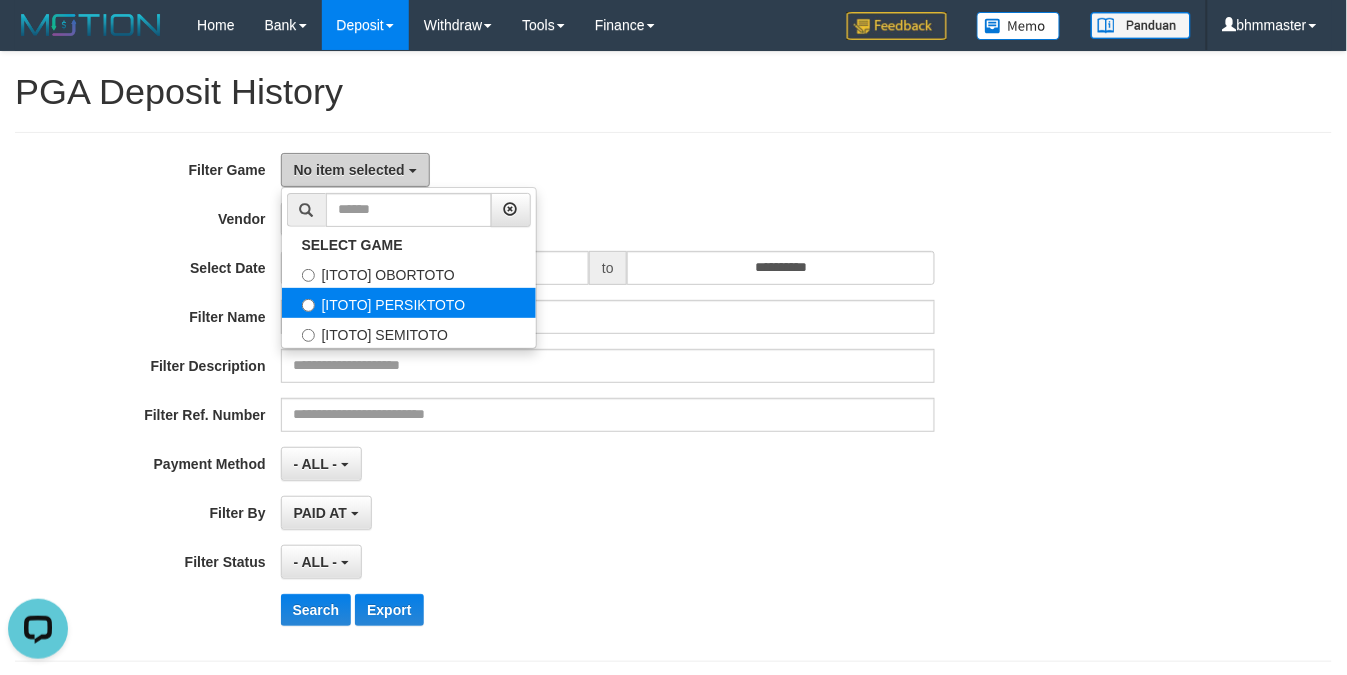 scroll, scrollTop: 0, scrollLeft: 0, axis: both 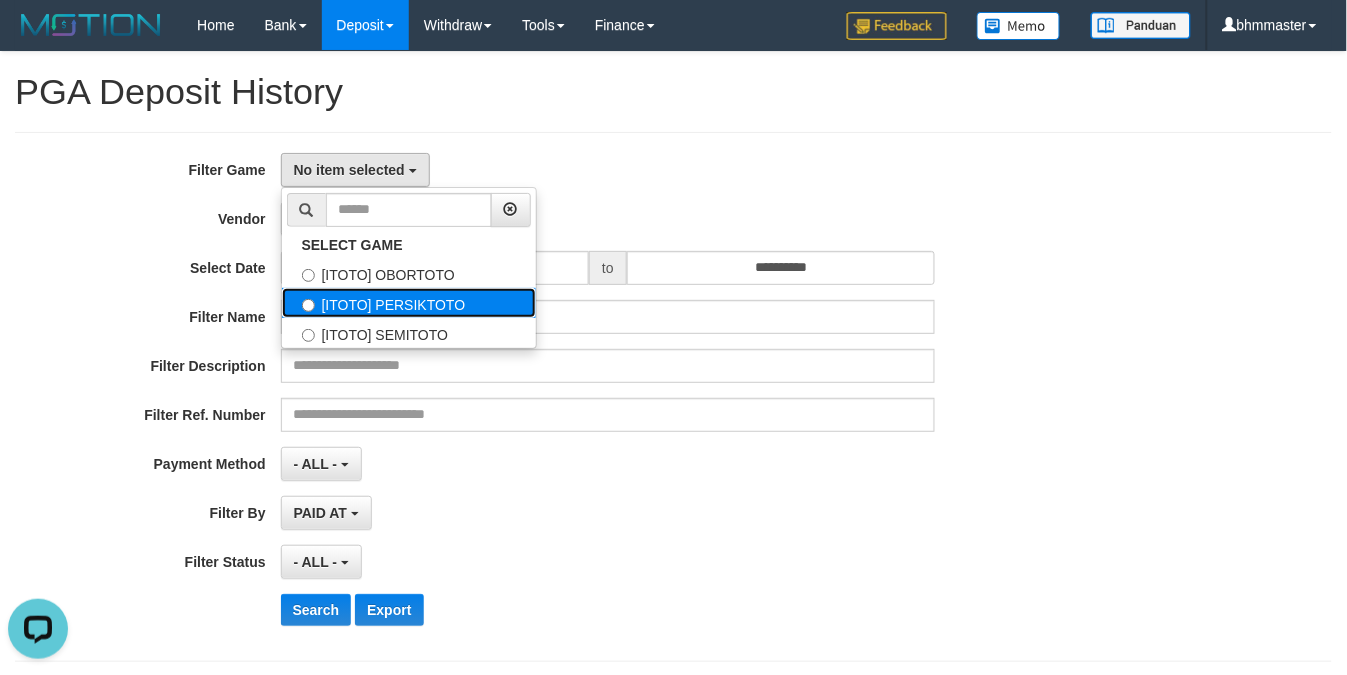 click on "[ITOTO] PERSIKTOTO" at bounding box center [409, 303] 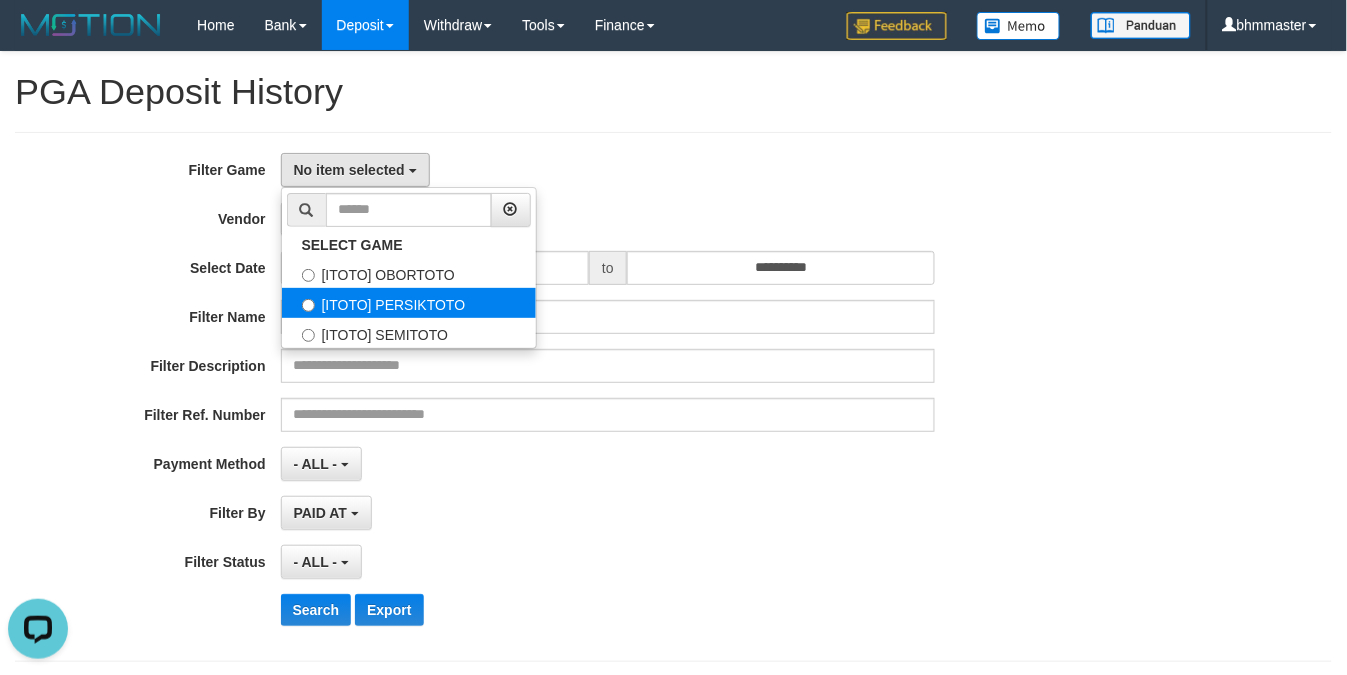 select on "****" 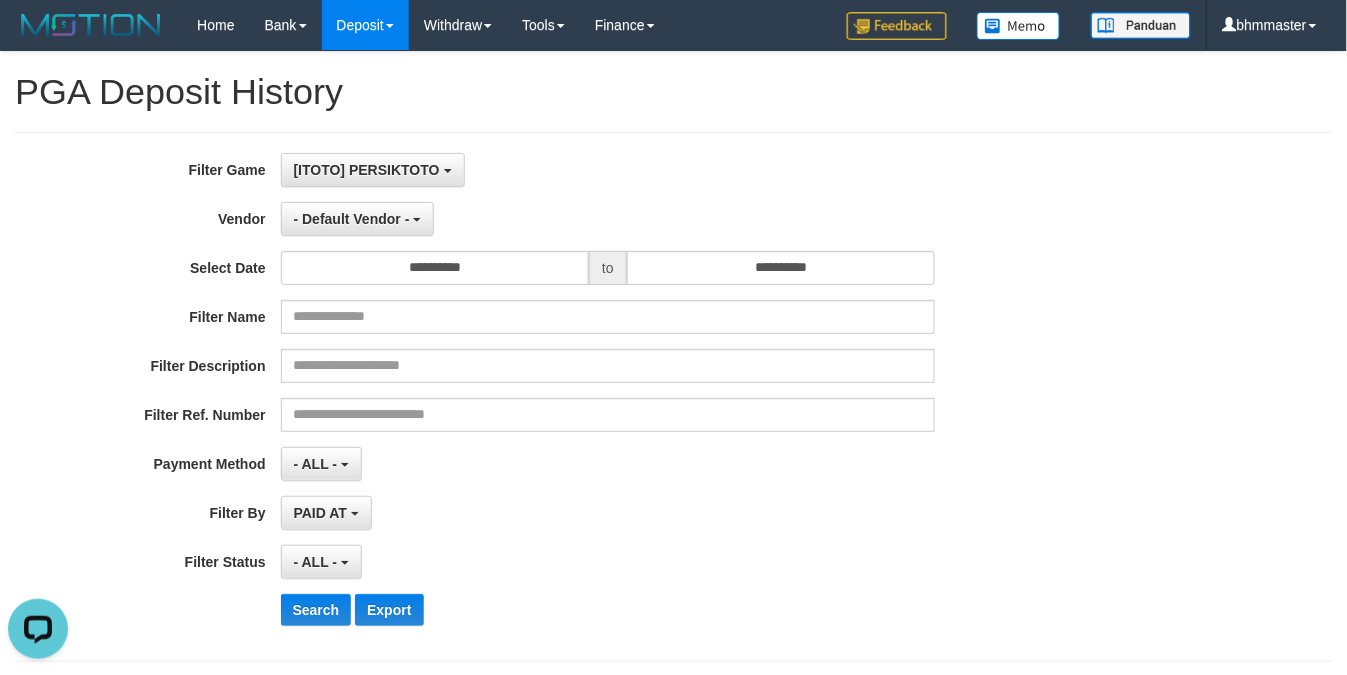 scroll, scrollTop: 34, scrollLeft: 0, axis: vertical 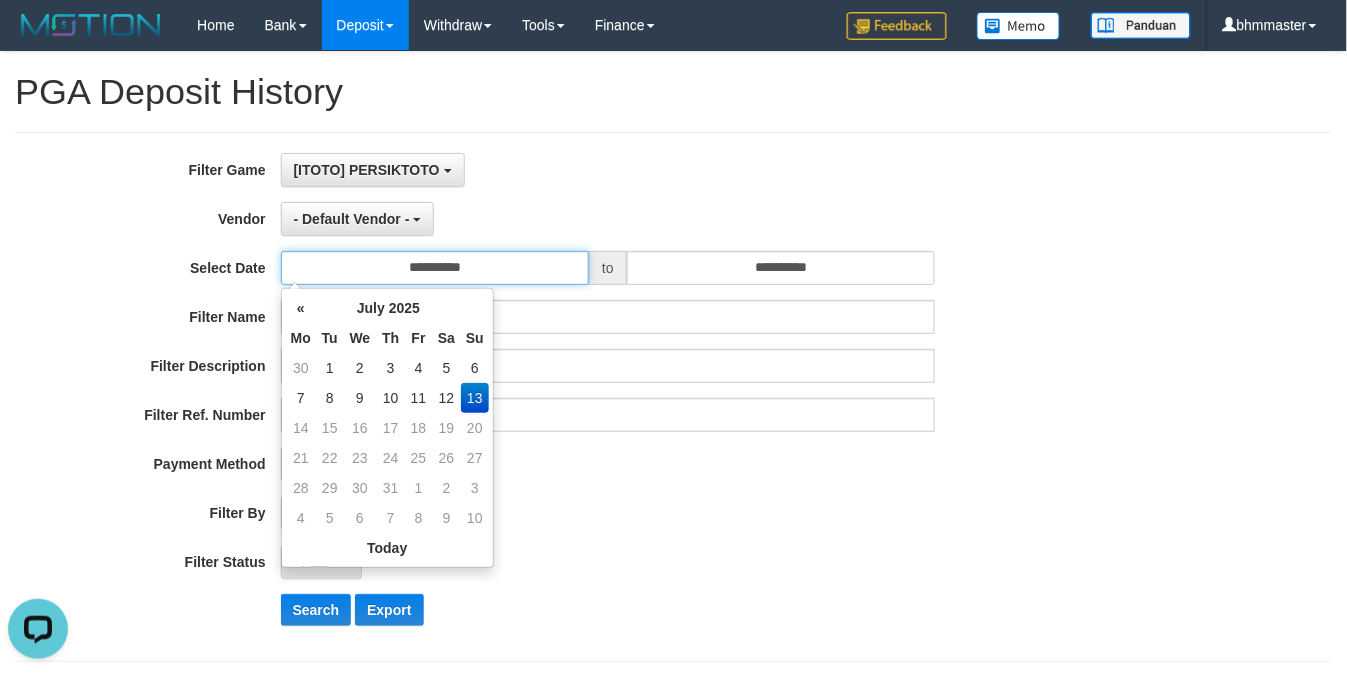 click on "**********" at bounding box center [435, 268] 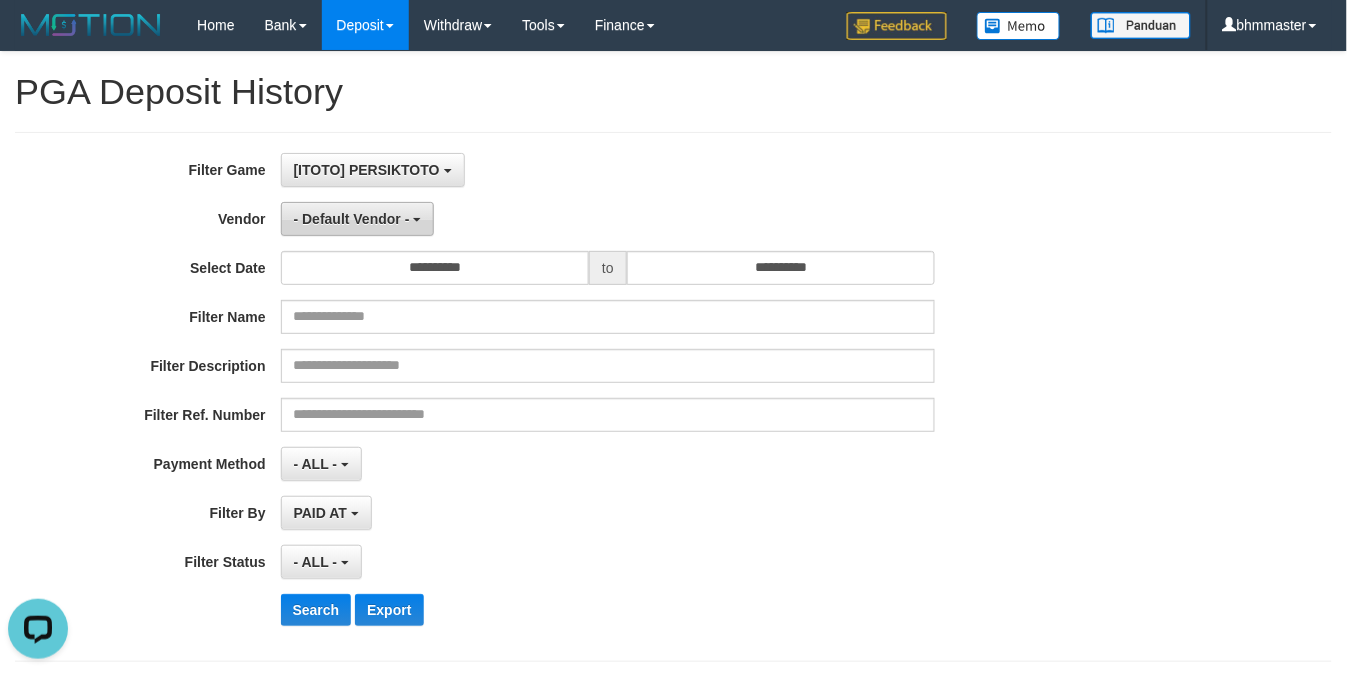 click on "- Default Vendor -" at bounding box center [352, 219] 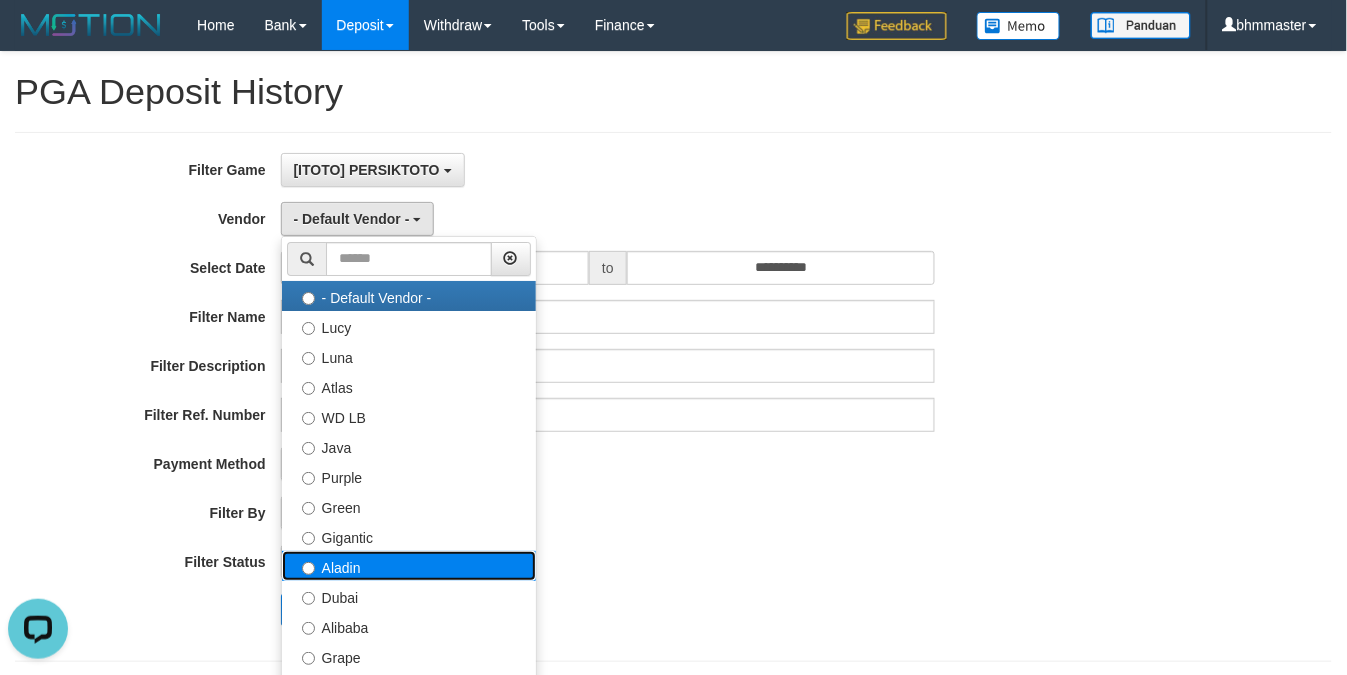 click on "Aladin" at bounding box center [409, 566] 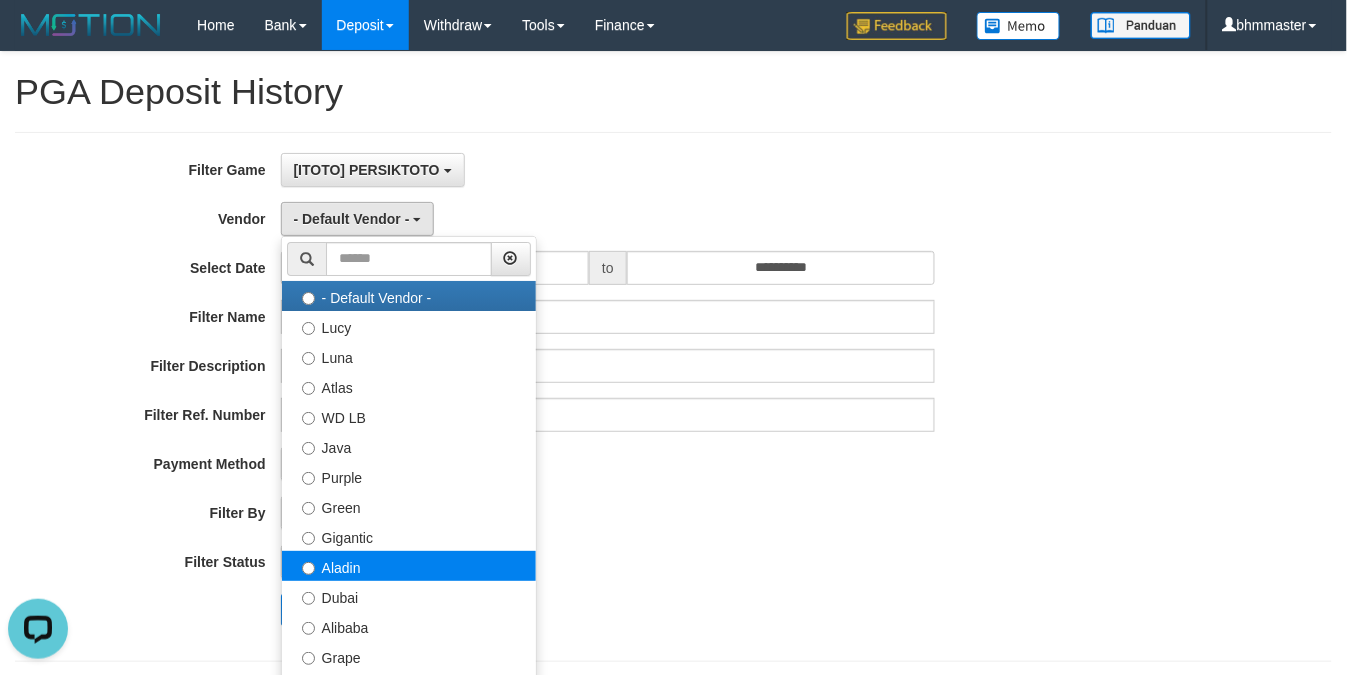 select on "**********" 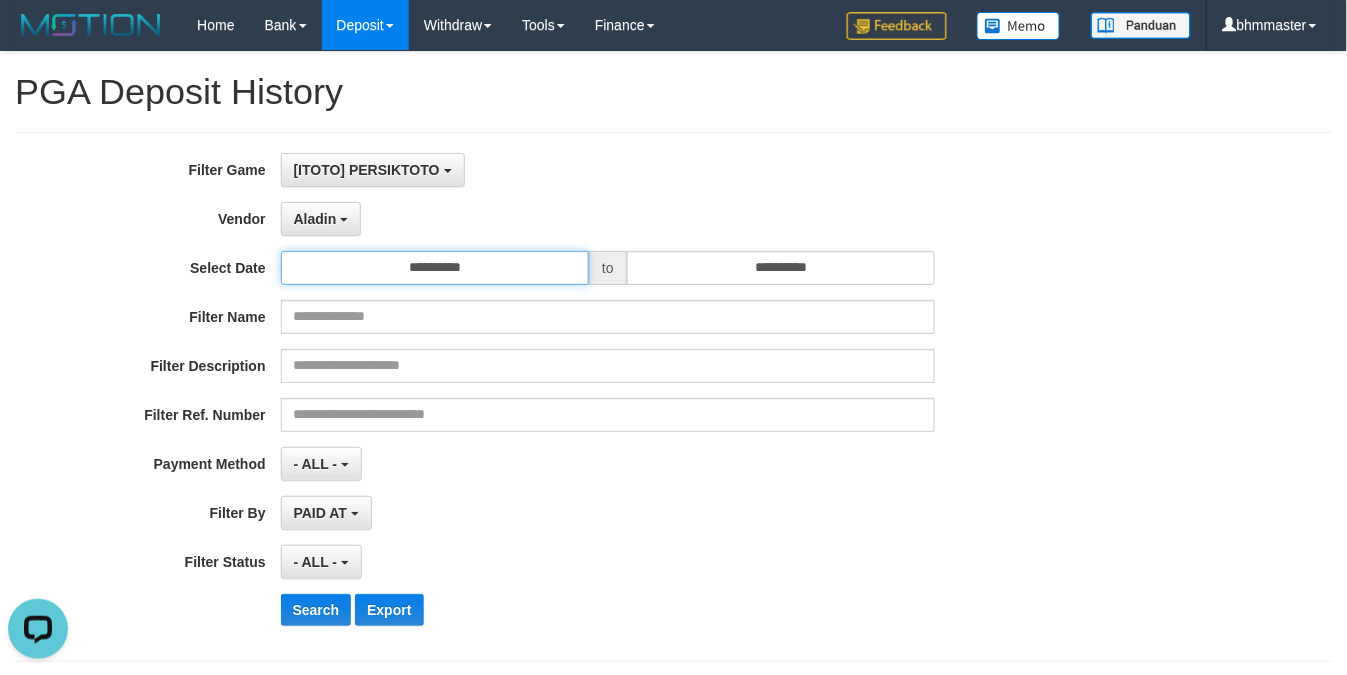 click on "**********" at bounding box center [435, 268] 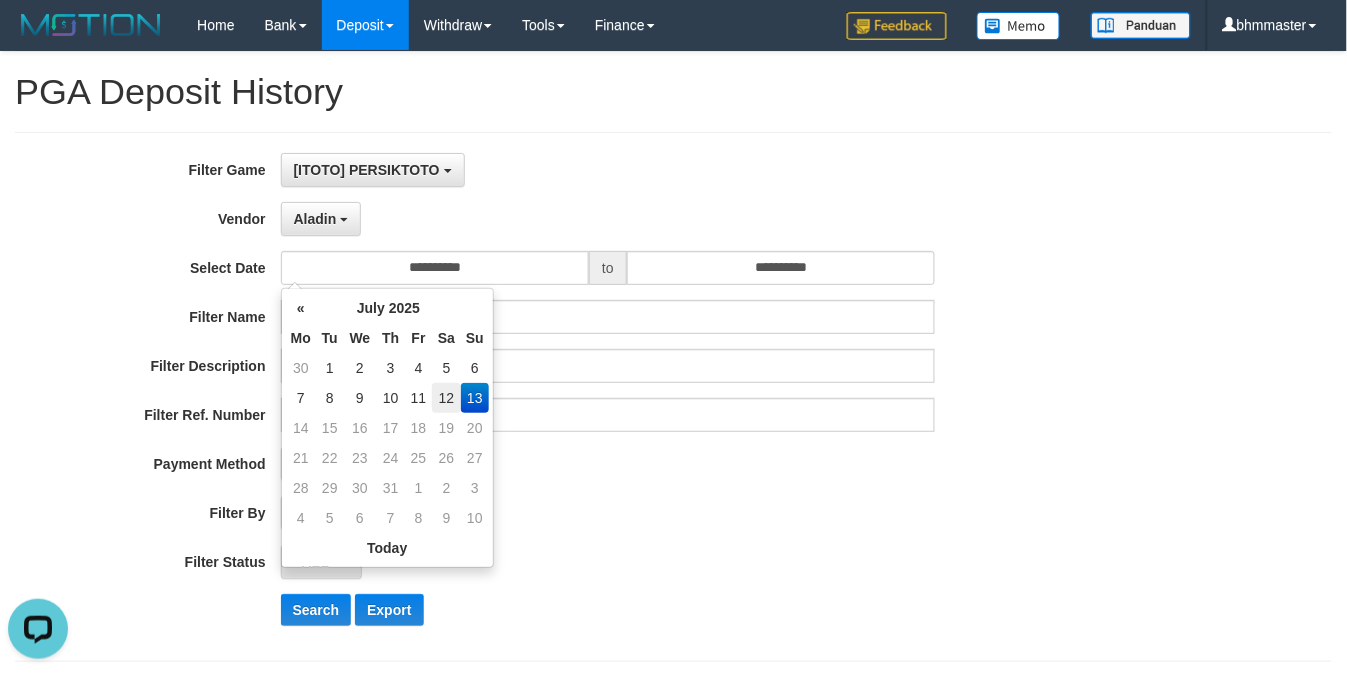 click on "12" at bounding box center [446, 398] 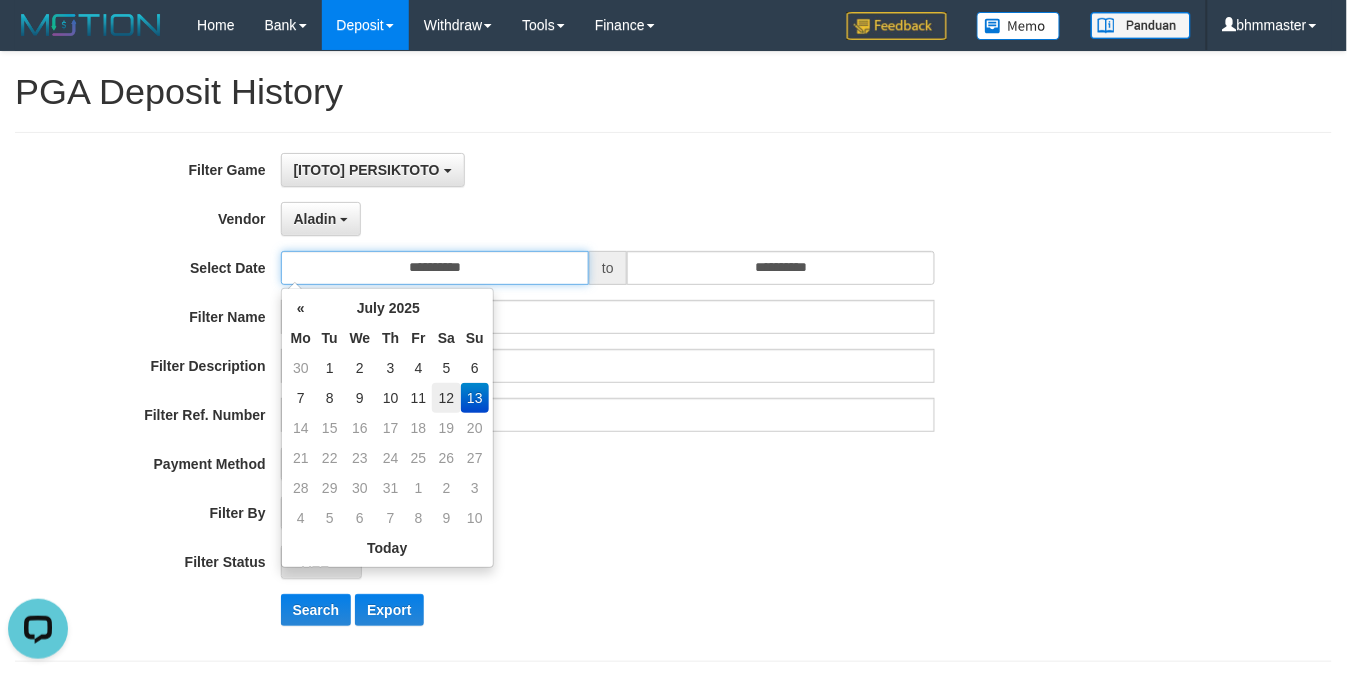 type on "**********" 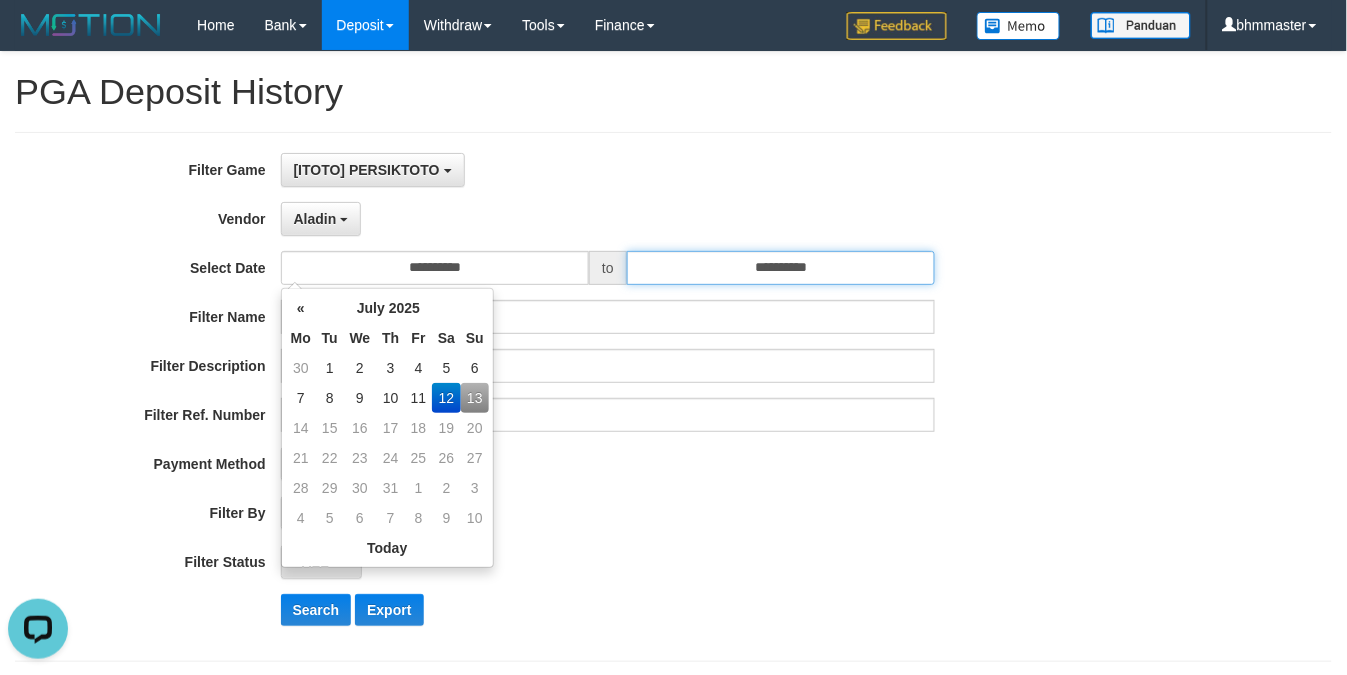 click on "**********" at bounding box center [781, 268] 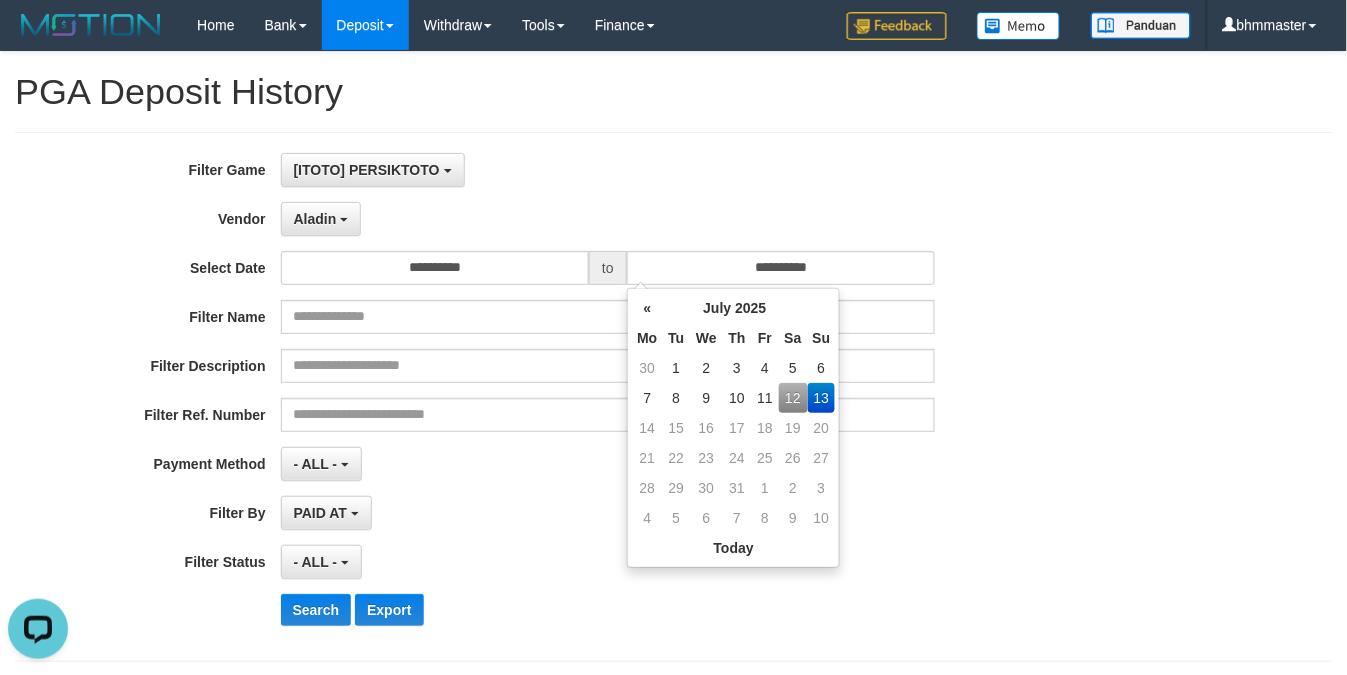 click on "12" at bounding box center [793, 398] 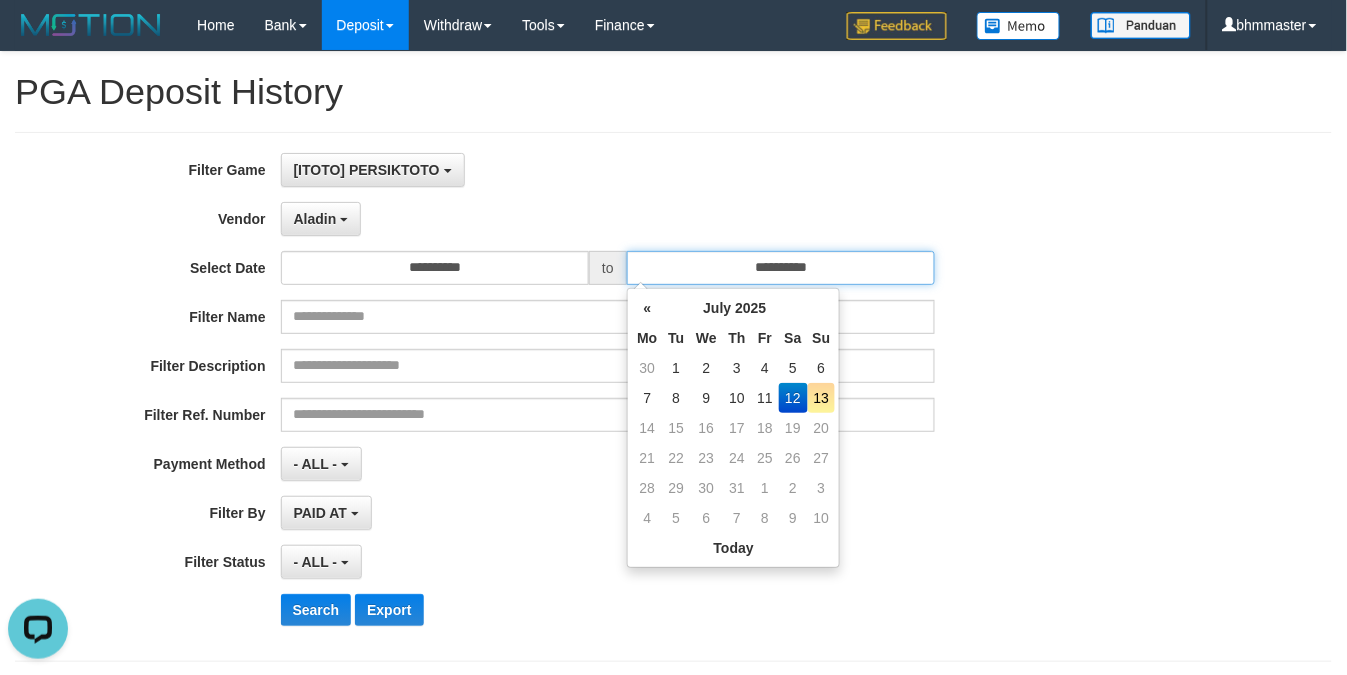 type on "**********" 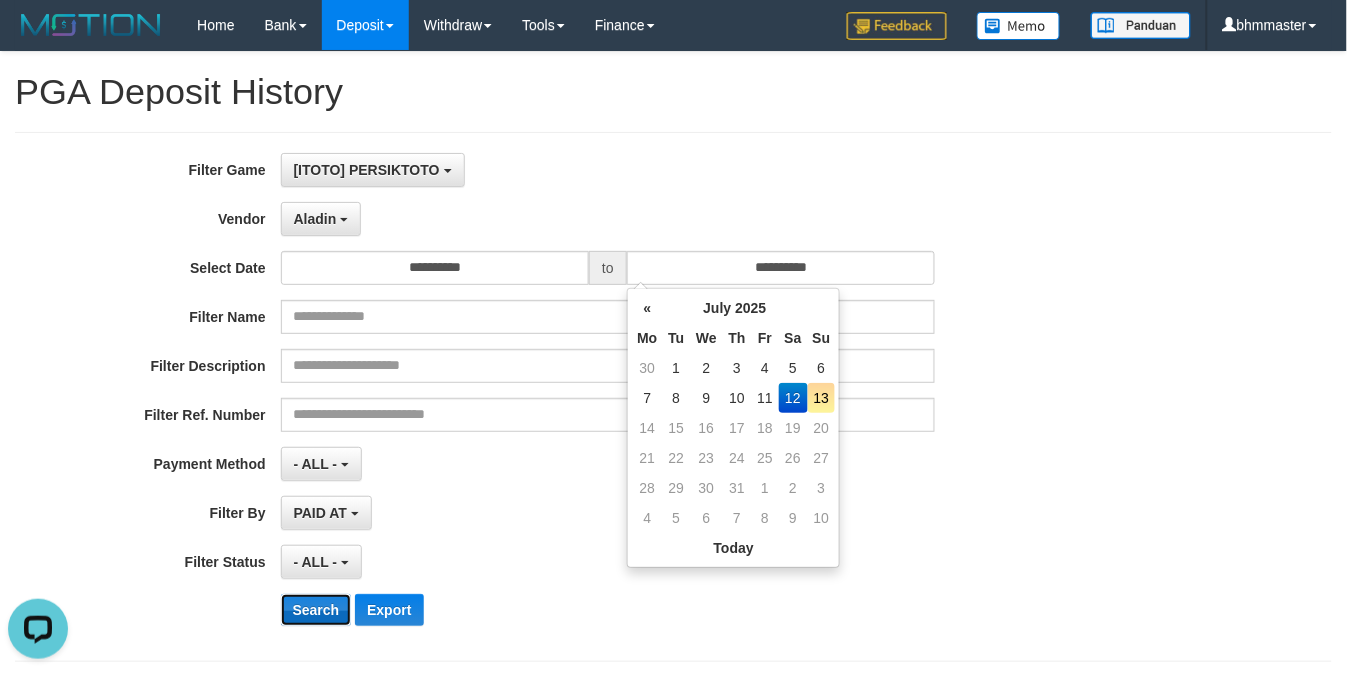 click on "Search" at bounding box center [316, 610] 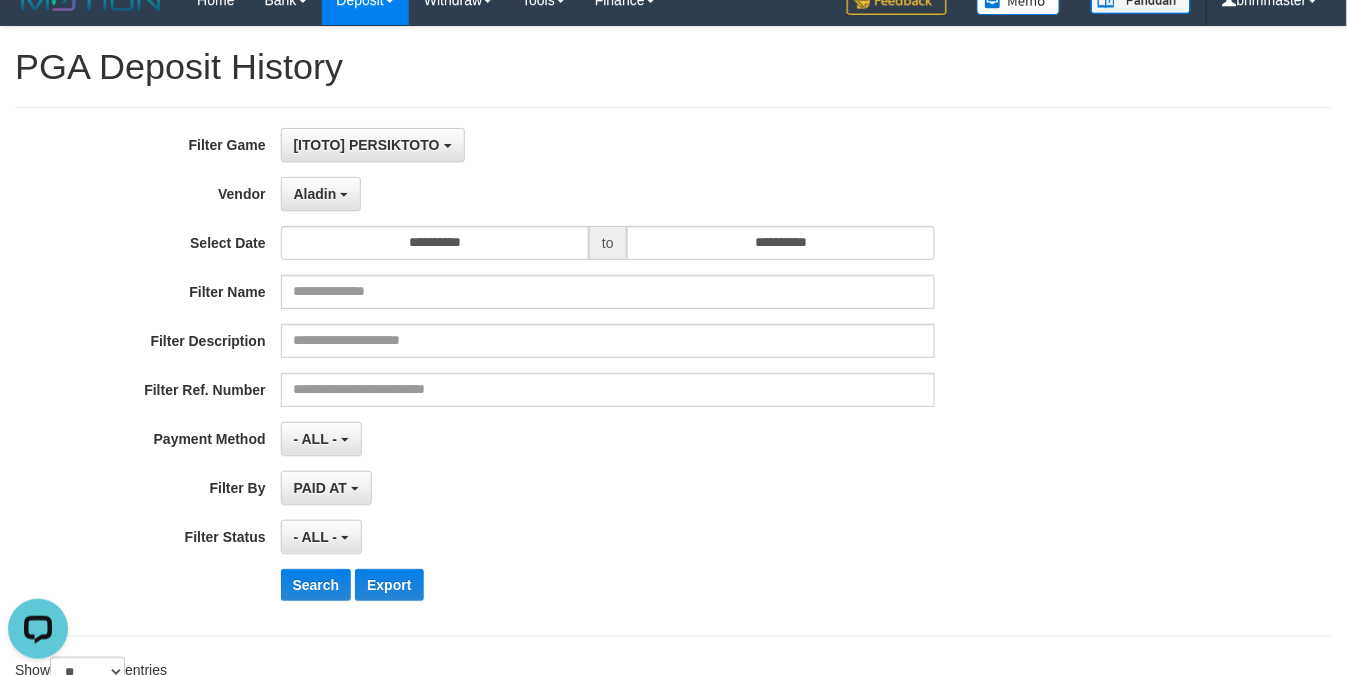 scroll, scrollTop: 0, scrollLeft: 0, axis: both 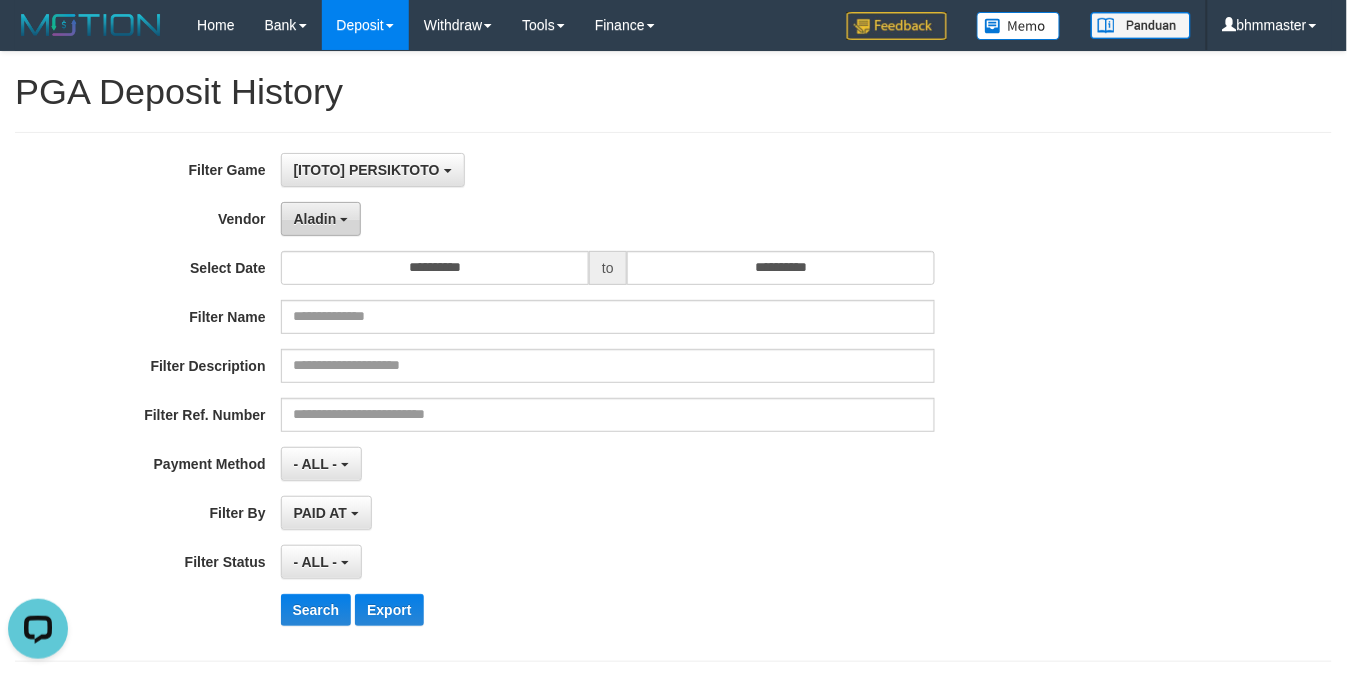 click on "Aladin" at bounding box center [315, 219] 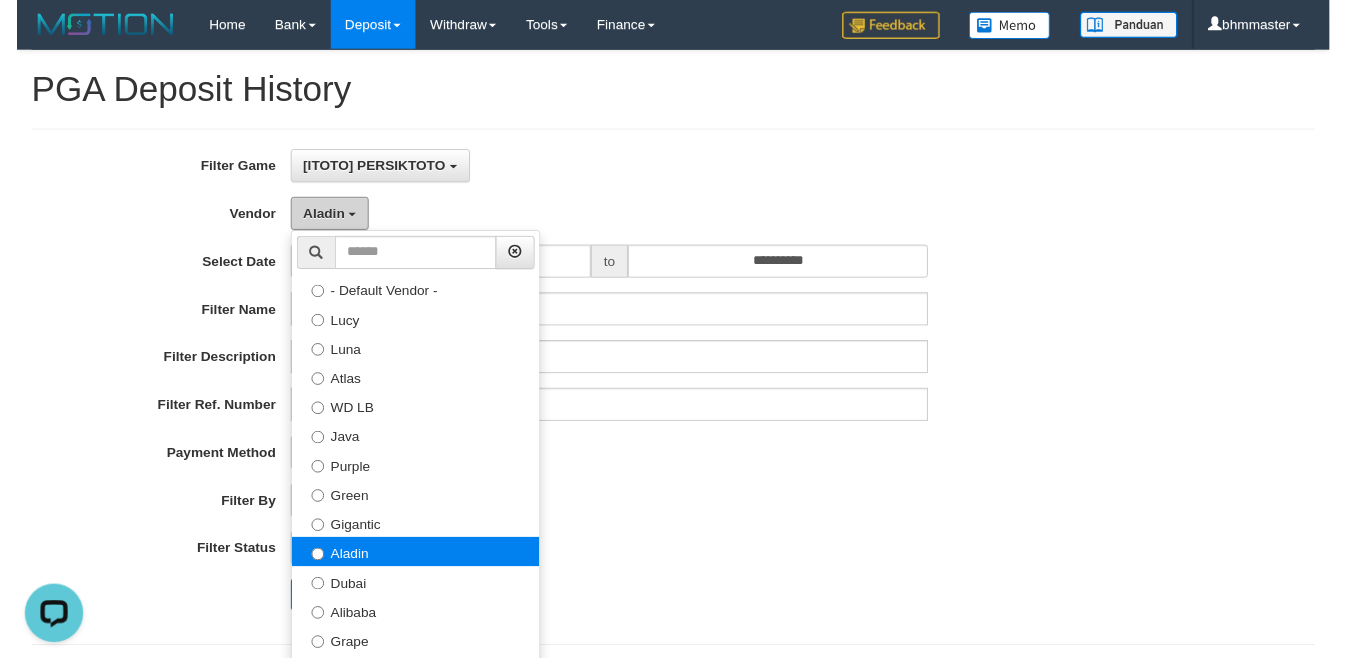 scroll, scrollTop: 185, scrollLeft: 0, axis: vertical 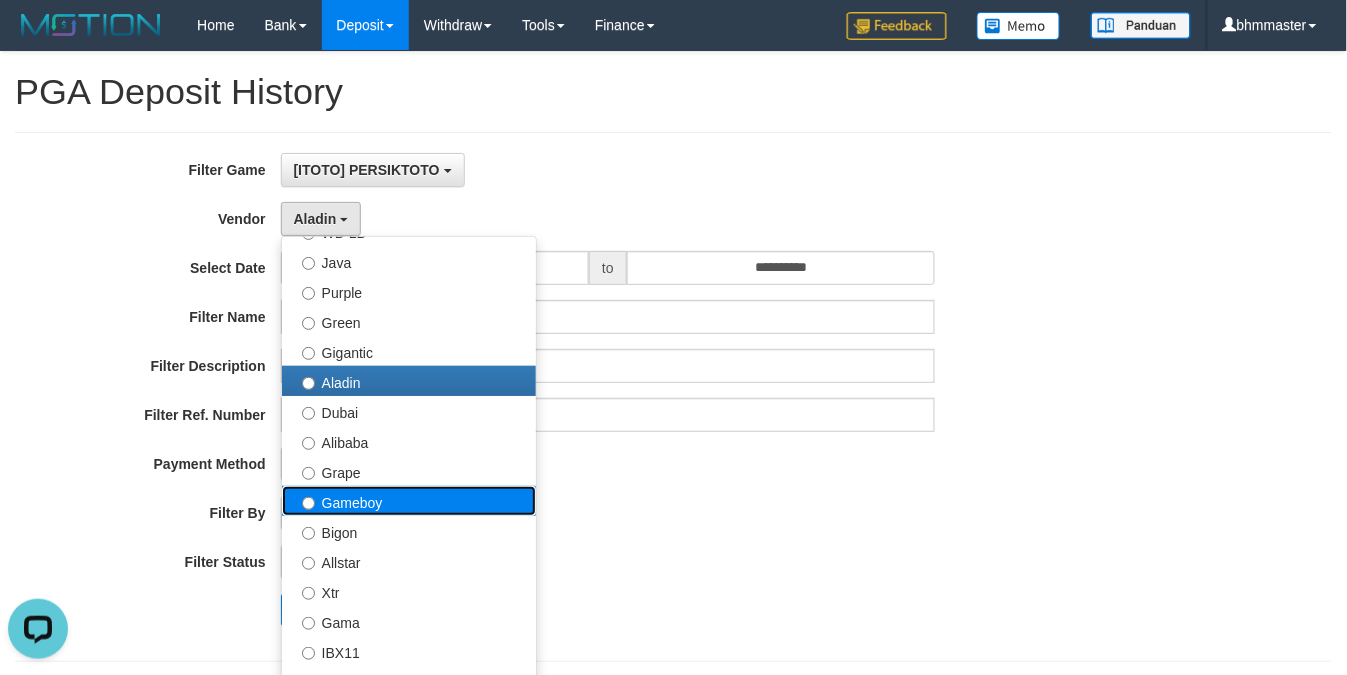 click on "Gameboy" at bounding box center (409, 501) 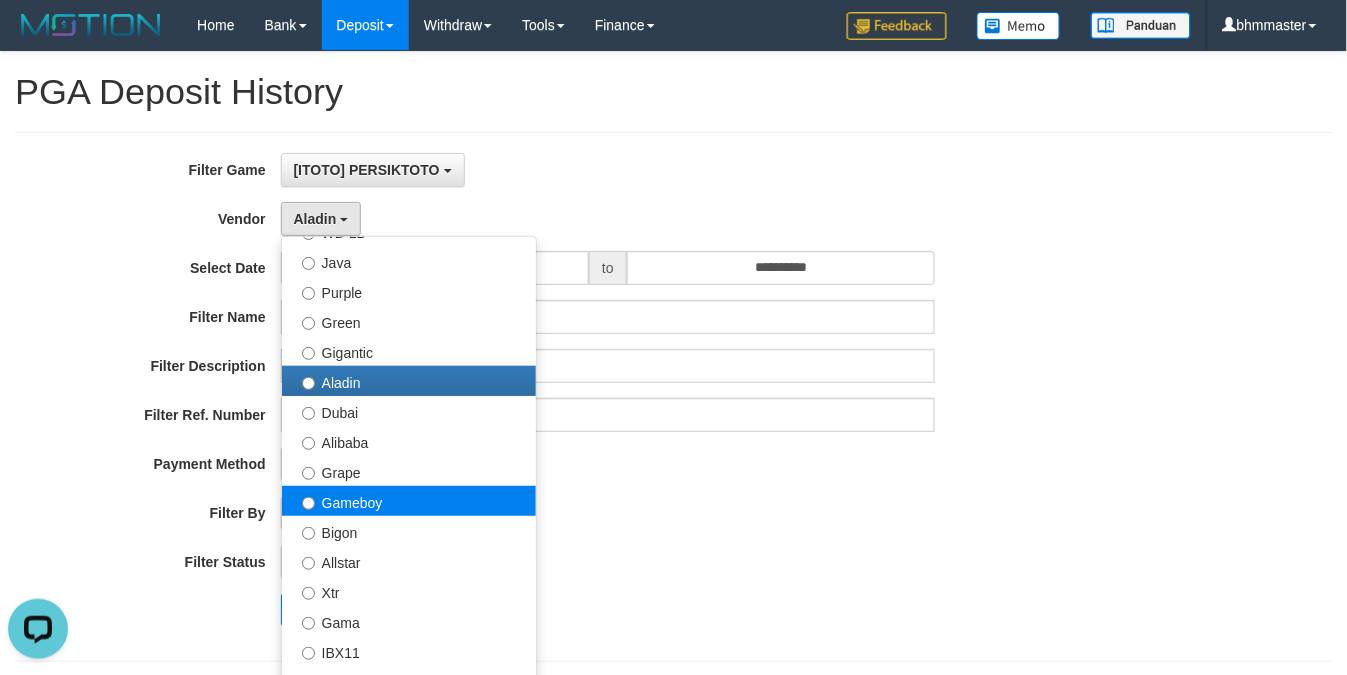 select on "**********" 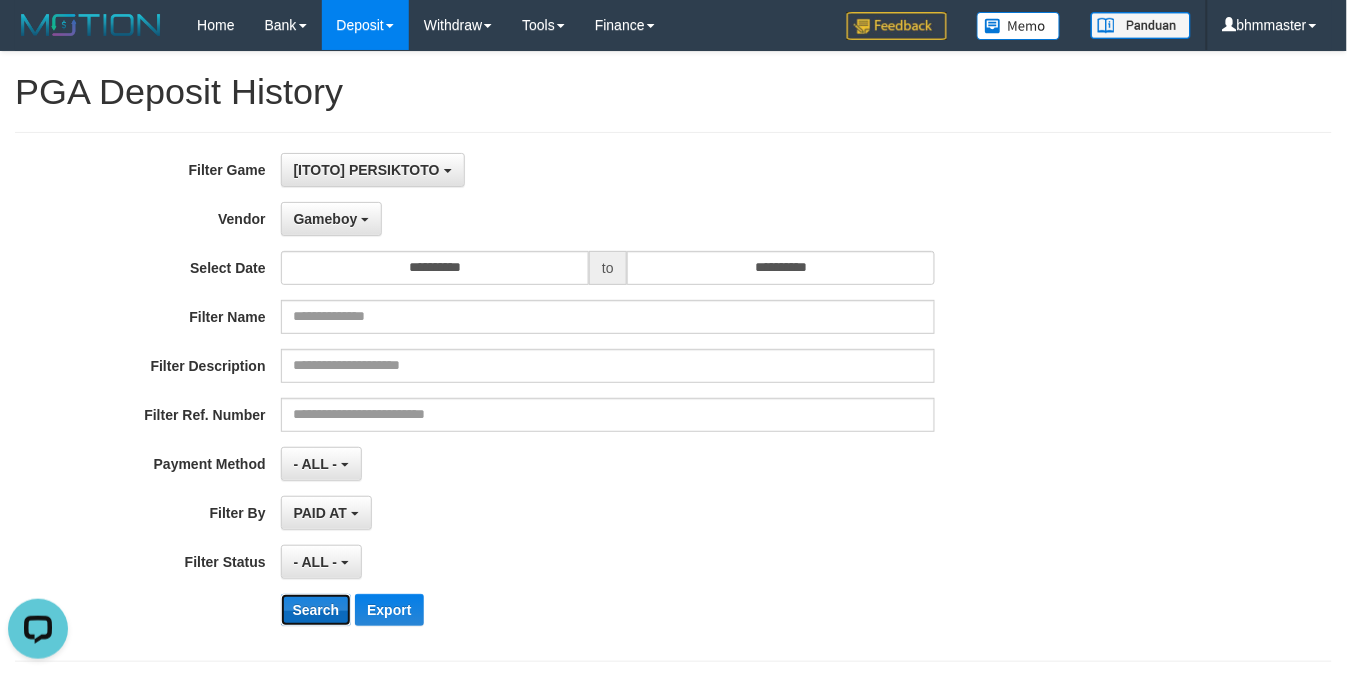 click on "Search" at bounding box center [316, 610] 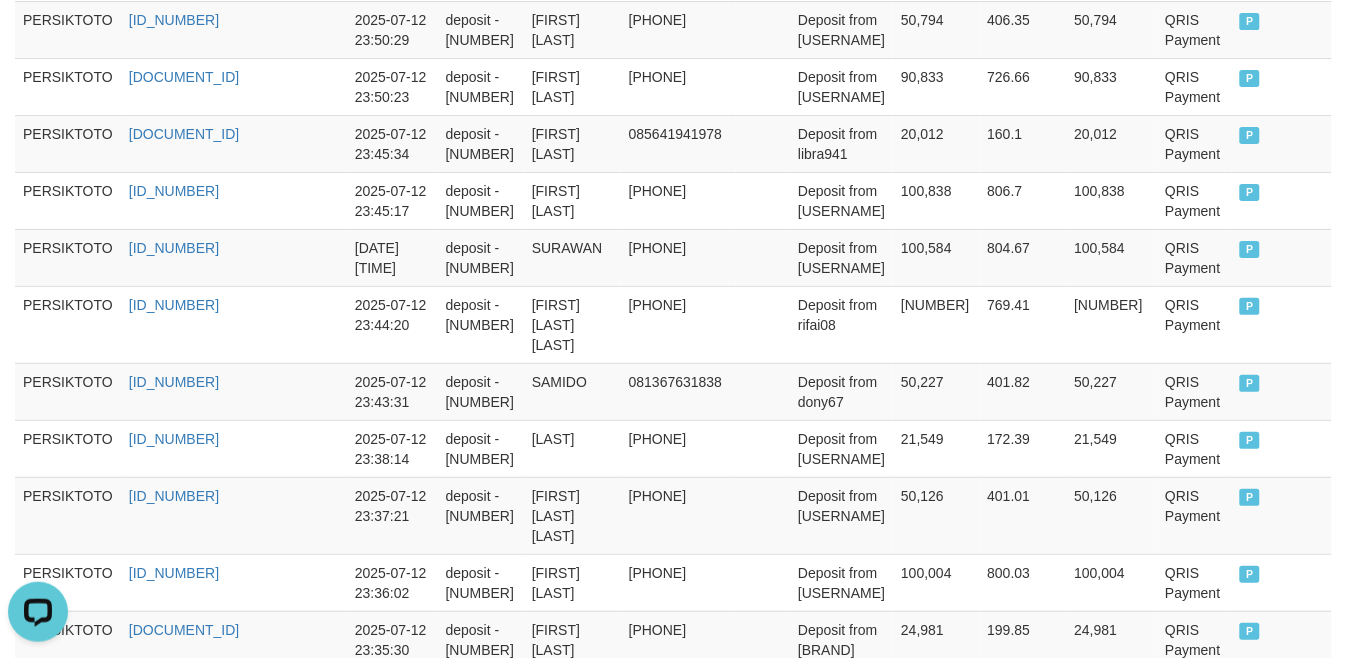 scroll, scrollTop: 1766, scrollLeft: 0, axis: vertical 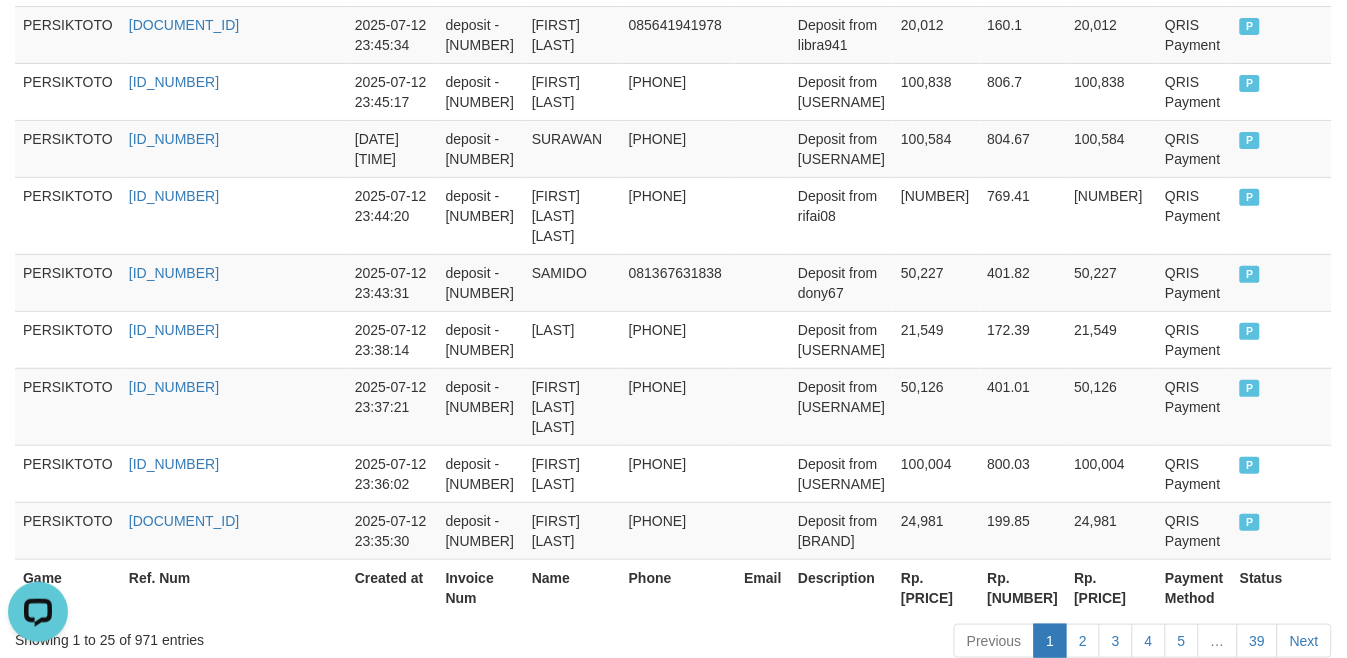 type 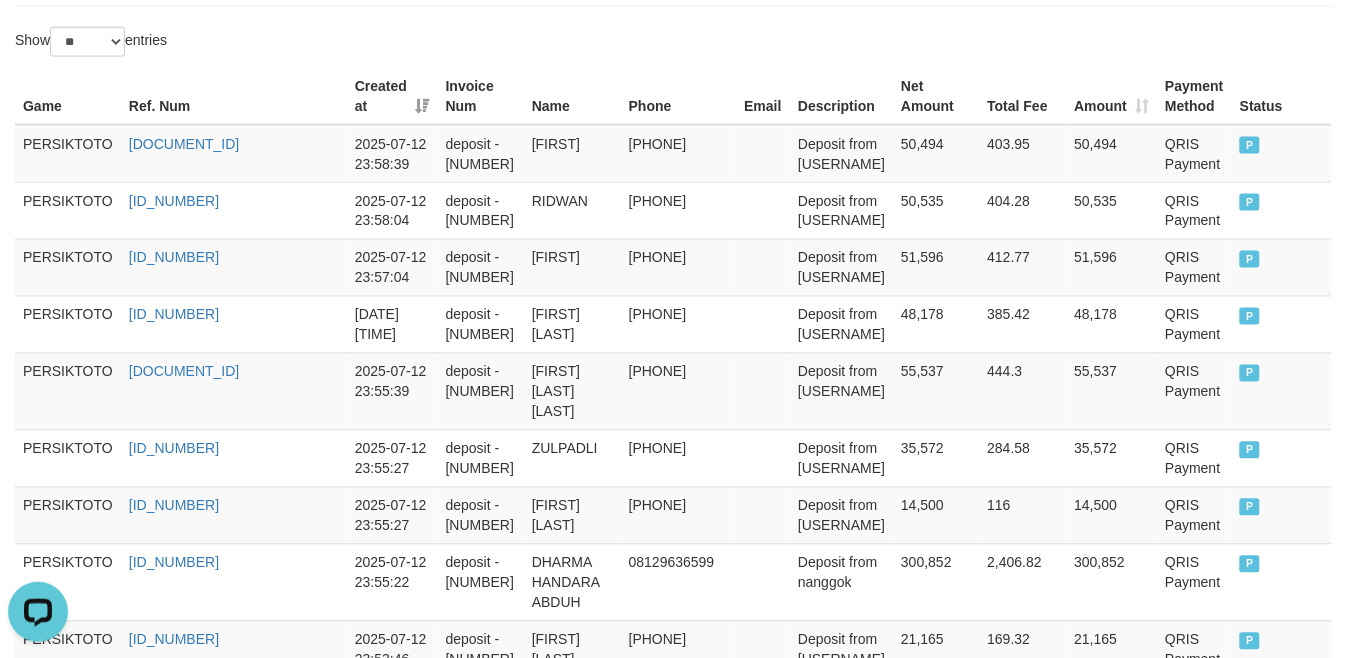 scroll, scrollTop: 0, scrollLeft: 0, axis: both 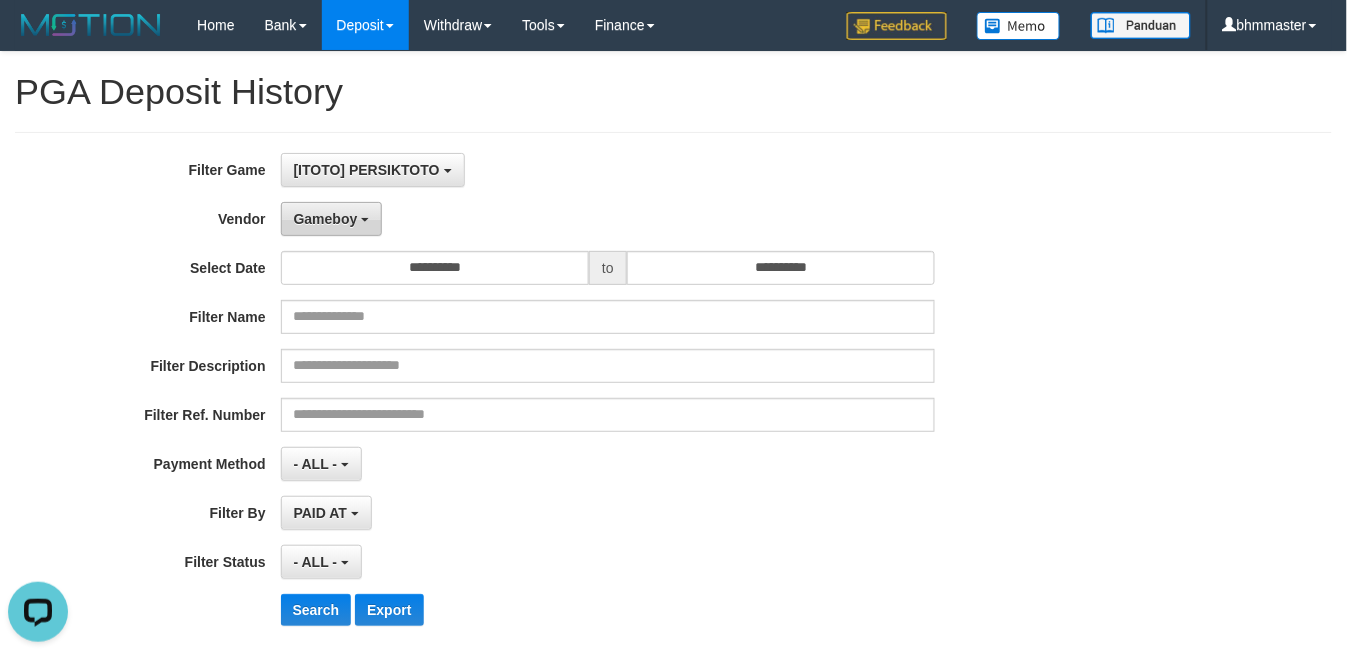 click on "Gameboy" at bounding box center [326, 219] 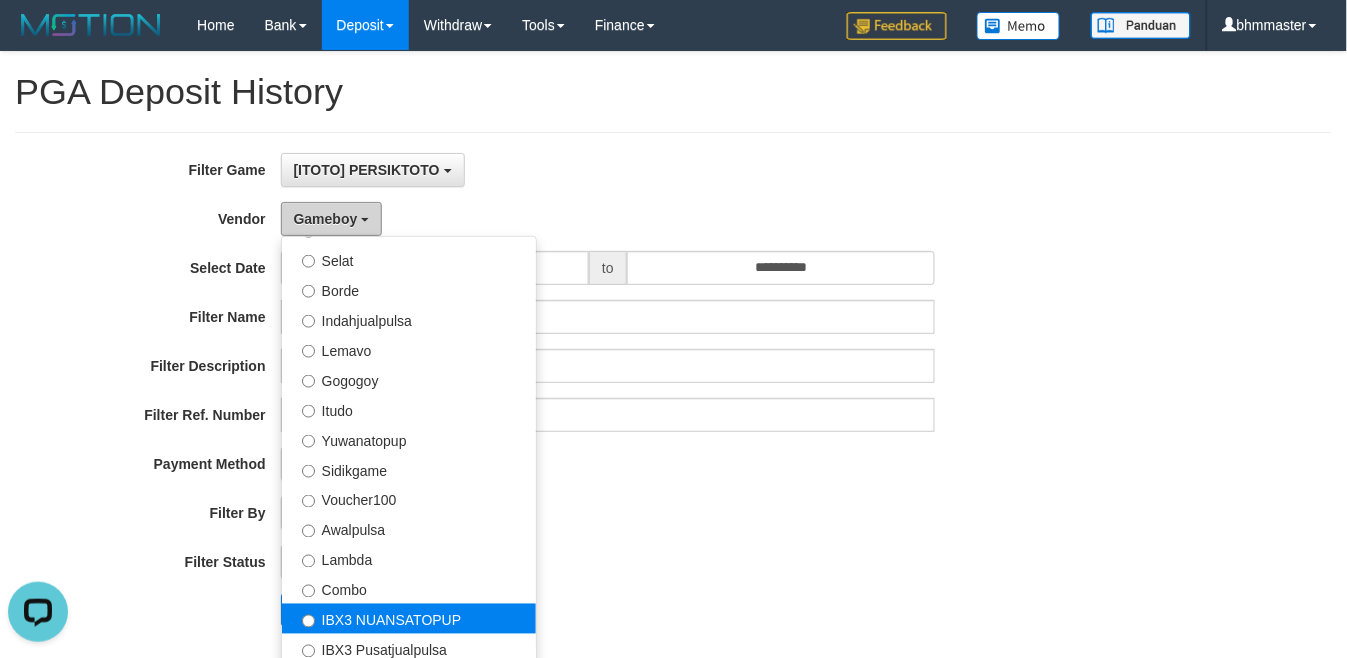 scroll, scrollTop: 684, scrollLeft: 0, axis: vertical 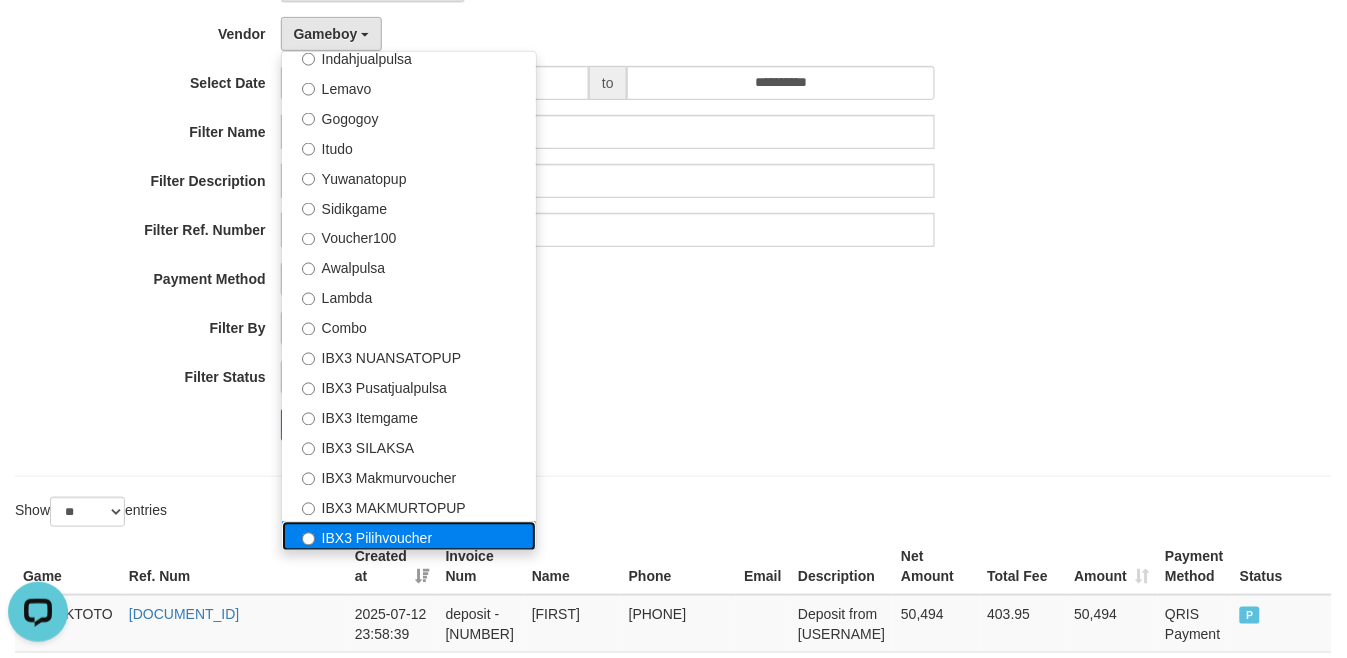 click on "IBX3 Pilihvoucher" at bounding box center [409, 537] 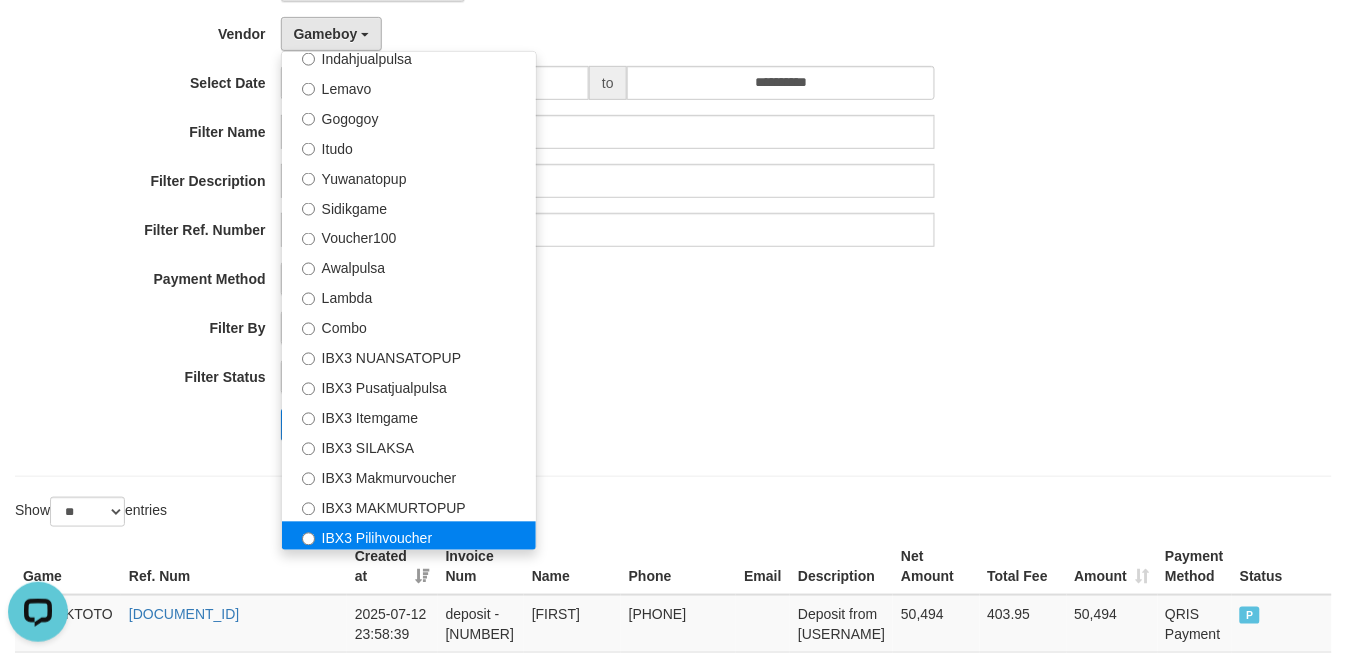 select on "**********" 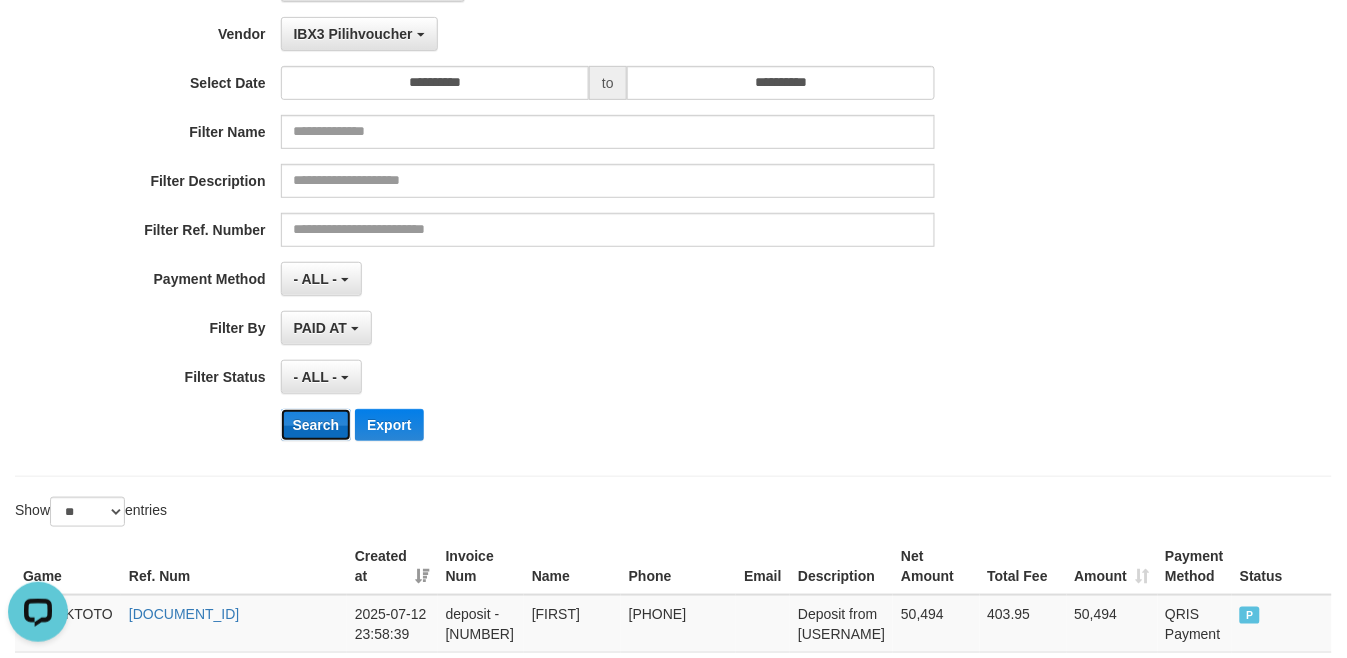 click on "Search" at bounding box center (316, 425) 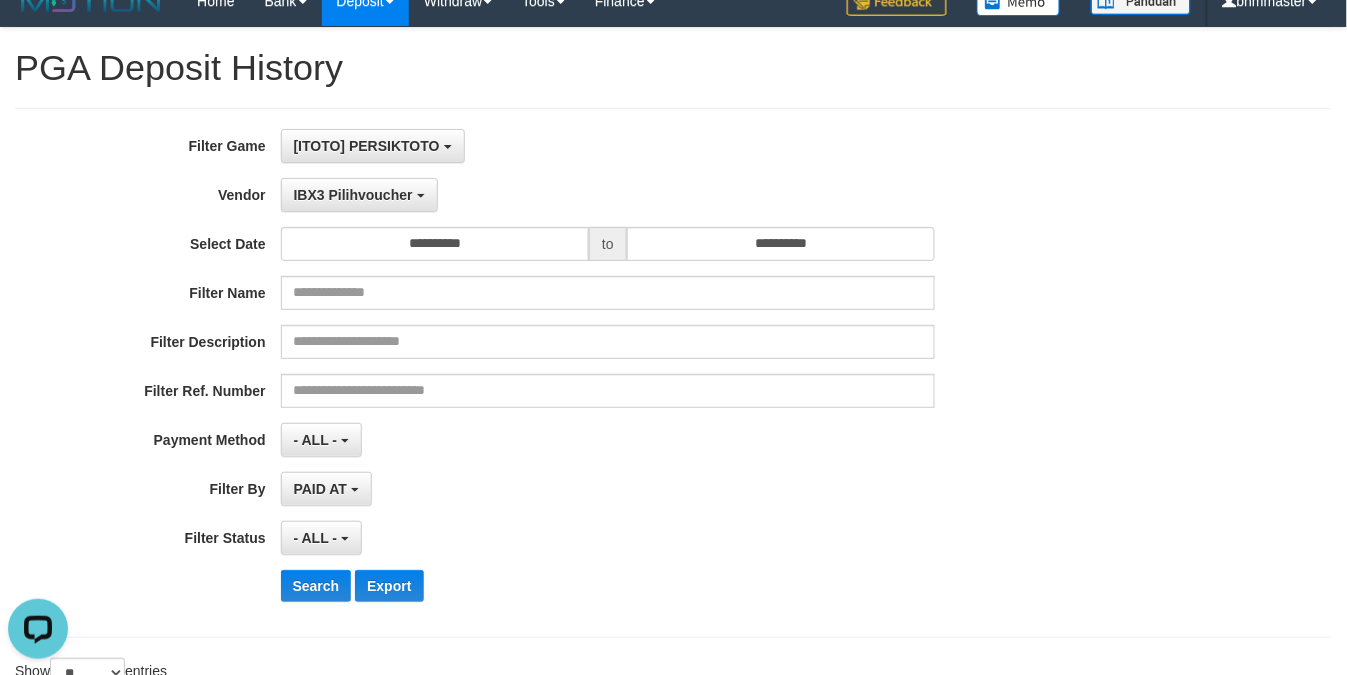 scroll, scrollTop: 0, scrollLeft: 0, axis: both 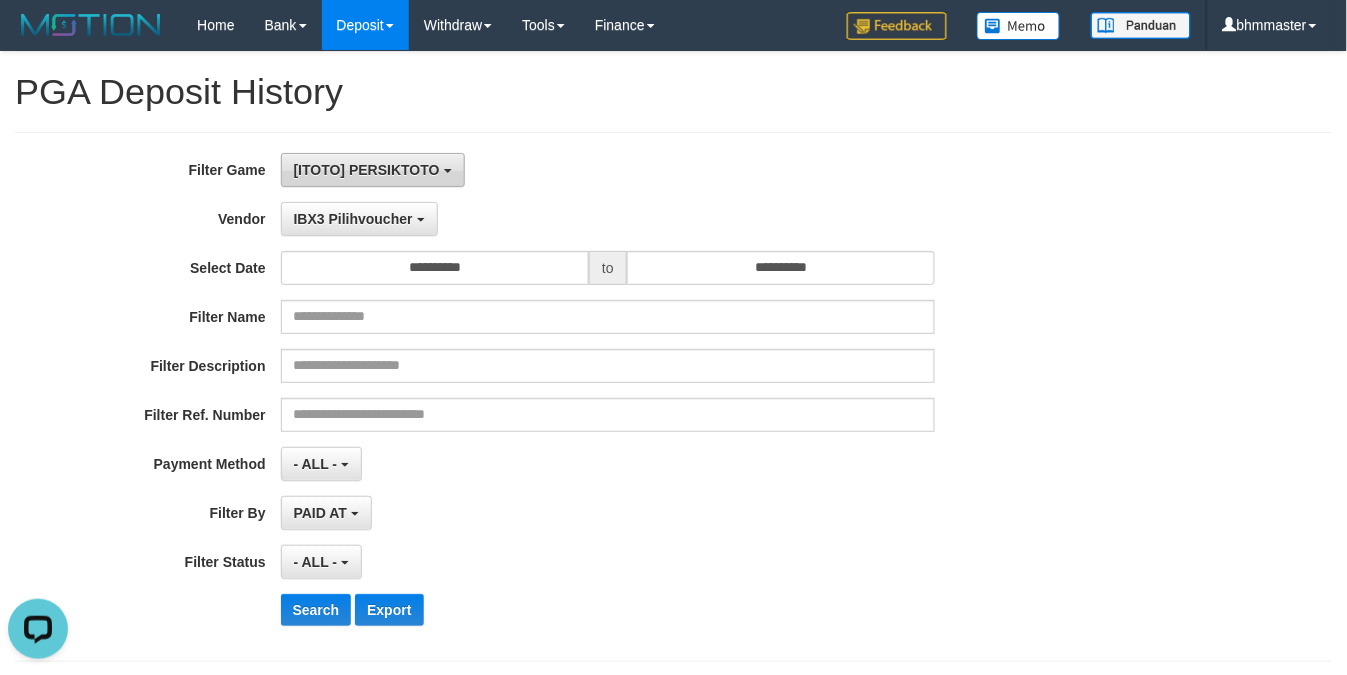 click on "[ITOTO] PERSIKTOTO" at bounding box center (367, 170) 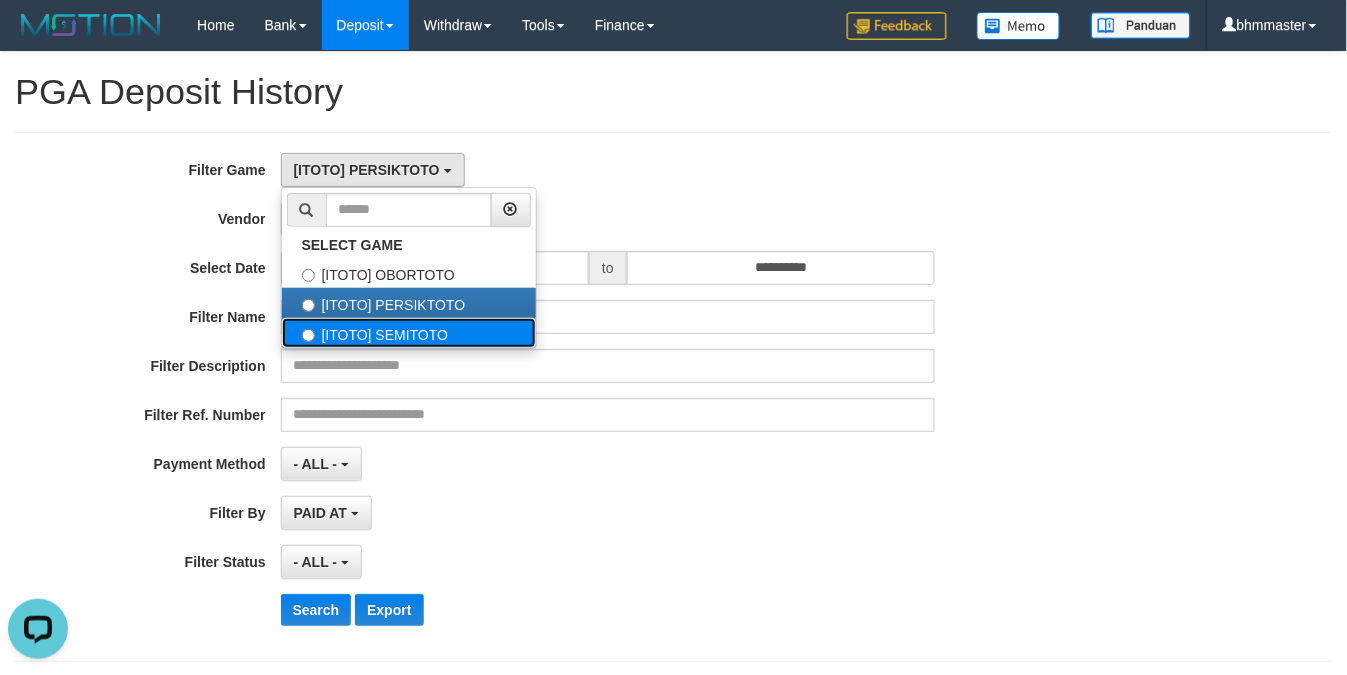 click on "[ITOTO] SEMITOTO" at bounding box center [409, 333] 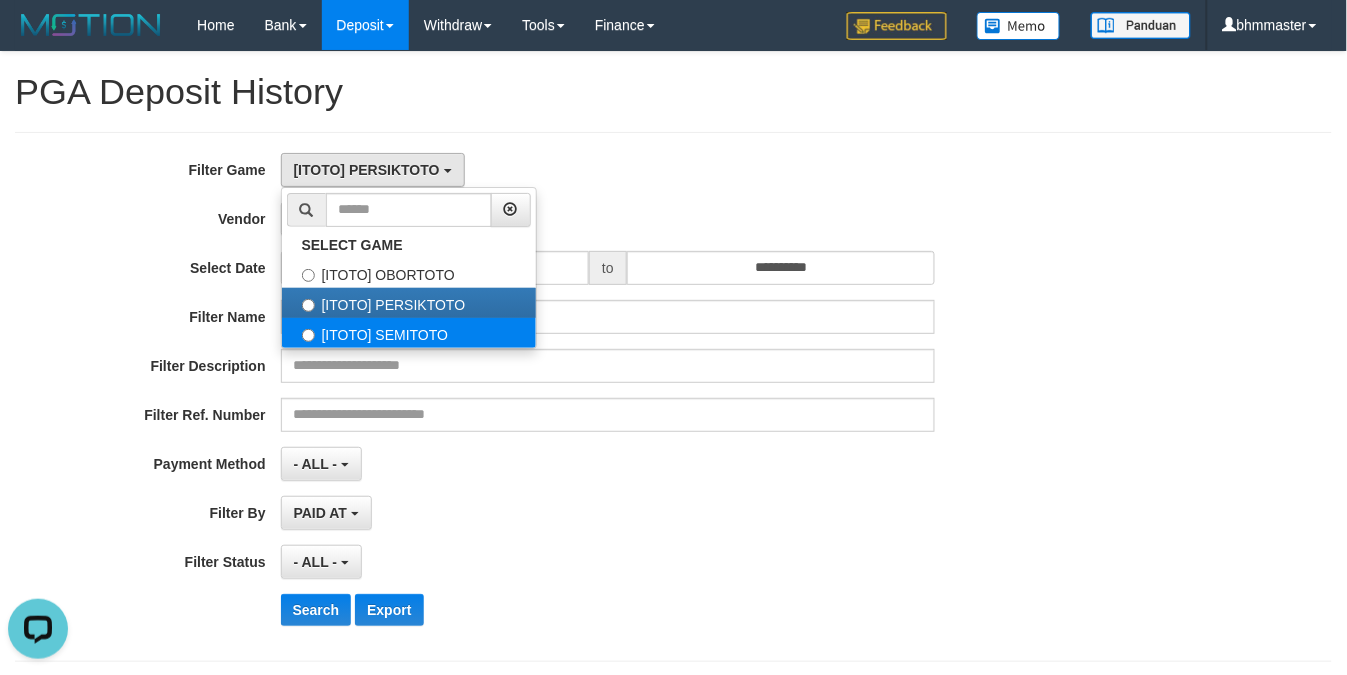 select on "****" 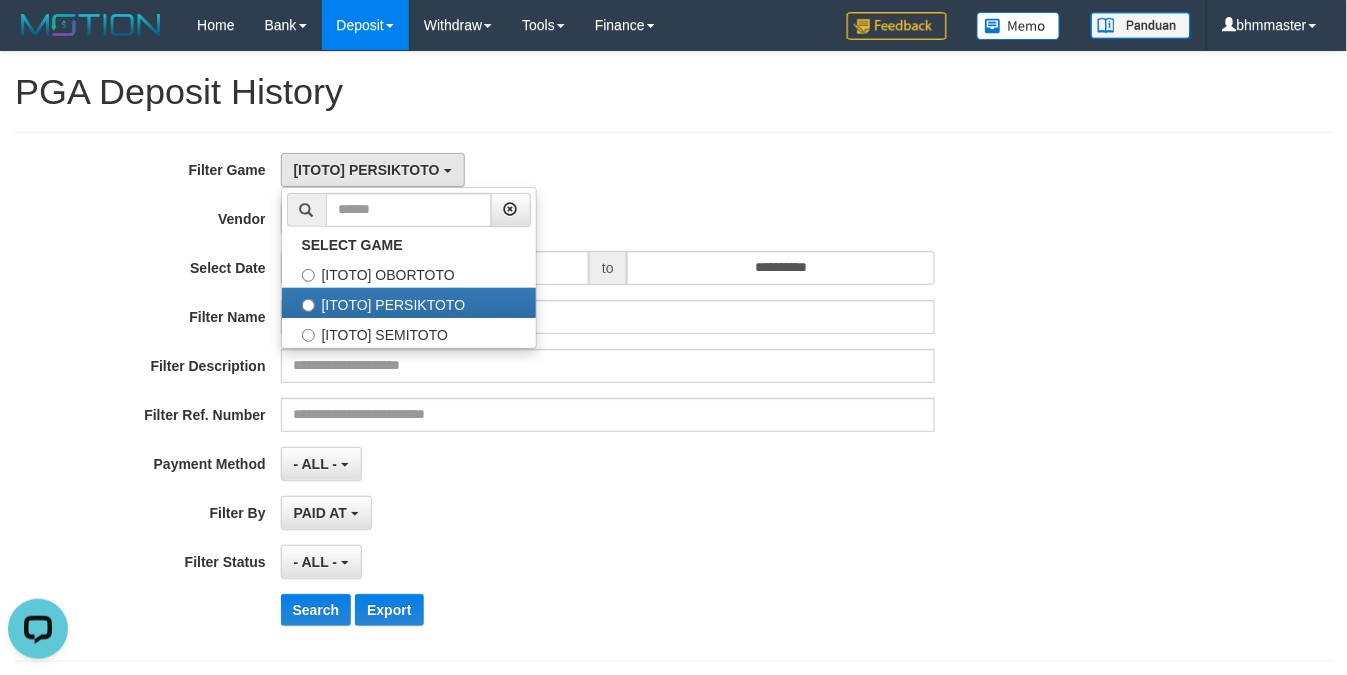 scroll, scrollTop: 51, scrollLeft: 0, axis: vertical 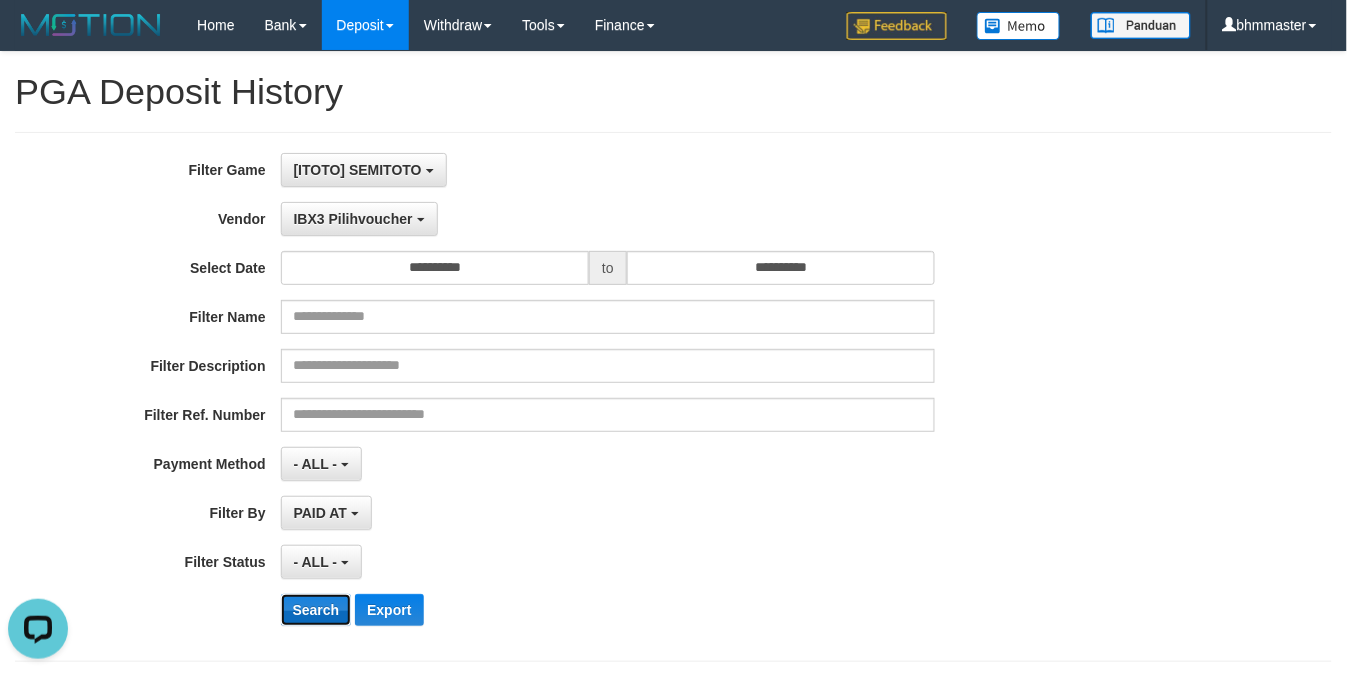 click on "Search" at bounding box center (316, 610) 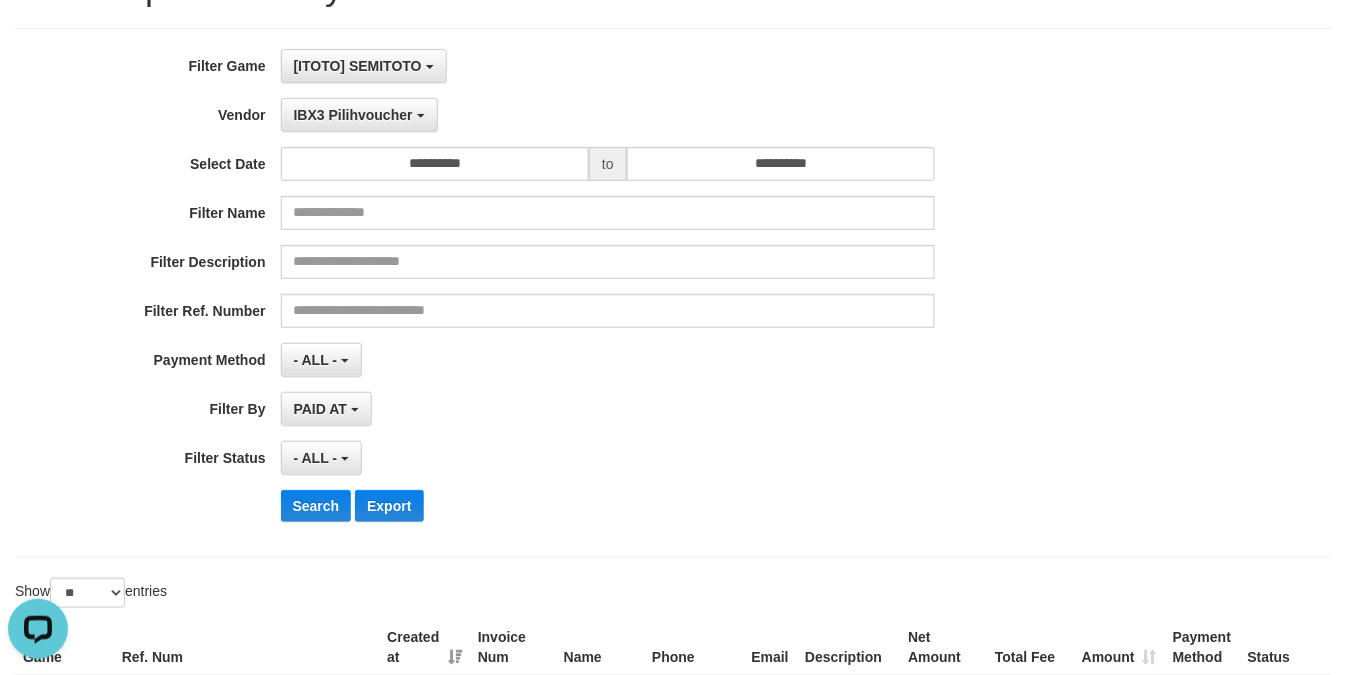 scroll, scrollTop: 0, scrollLeft: 0, axis: both 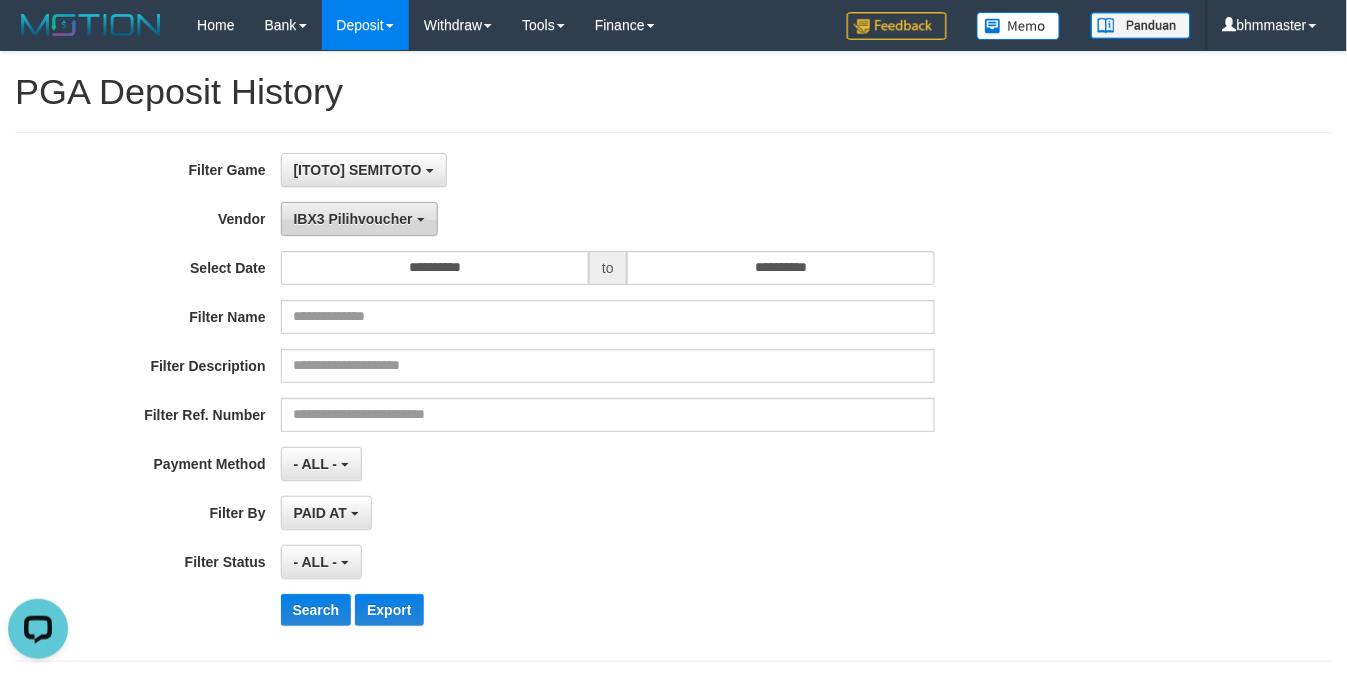 click on "IBX3 Pilihvoucher" at bounding box center (353, 219) 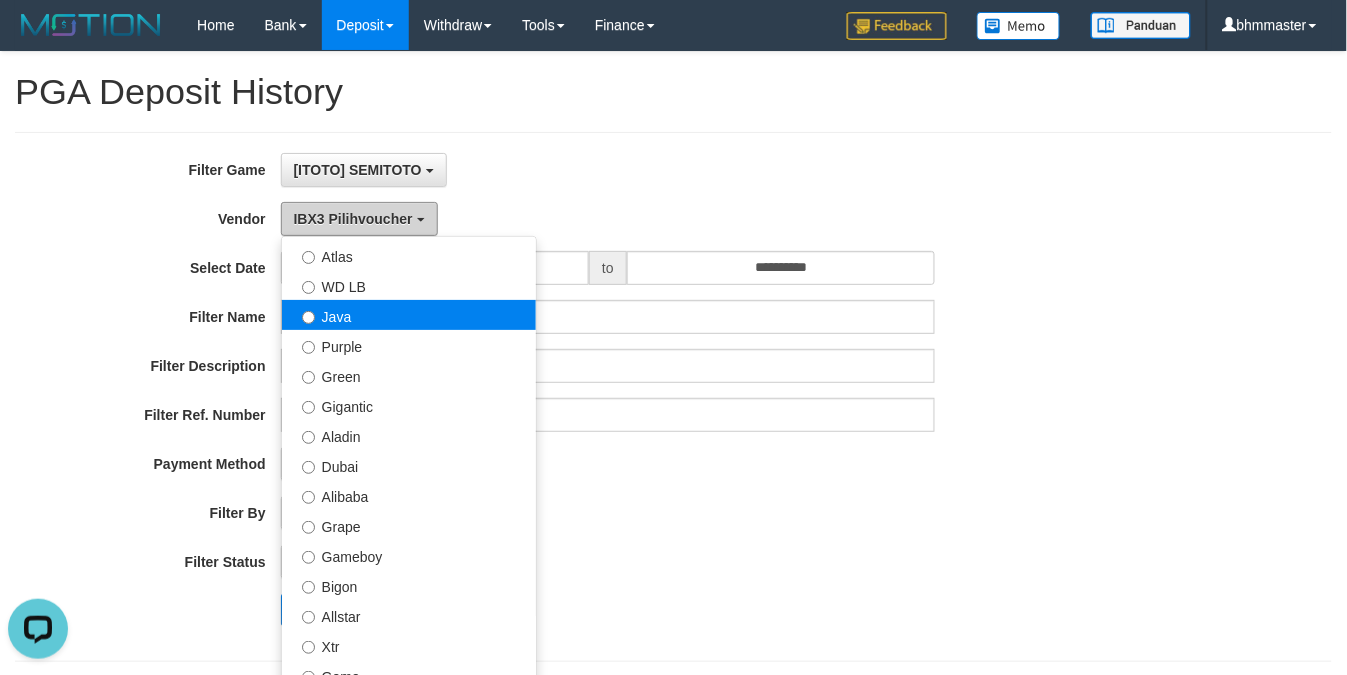 scroll, scrollTop: 185, scrollLeft: 0, axis: vertical 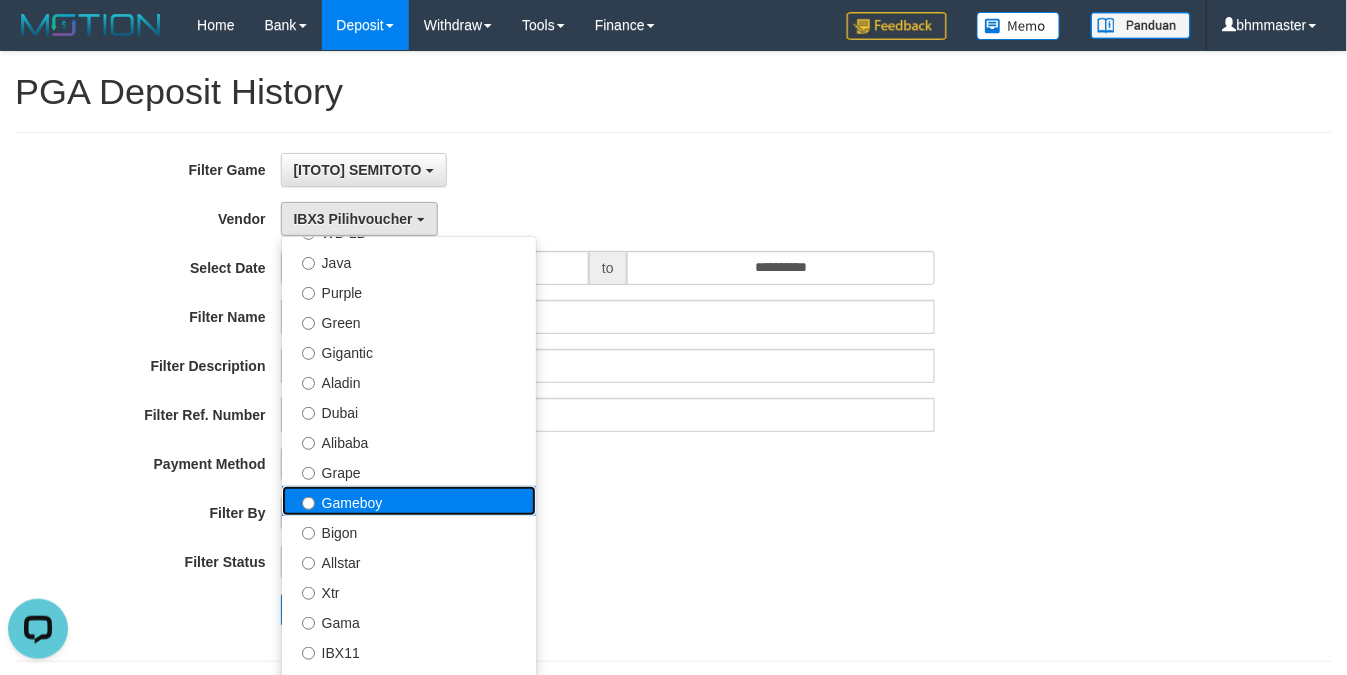 click on "Gameboy" at bounding box center (409, 501) 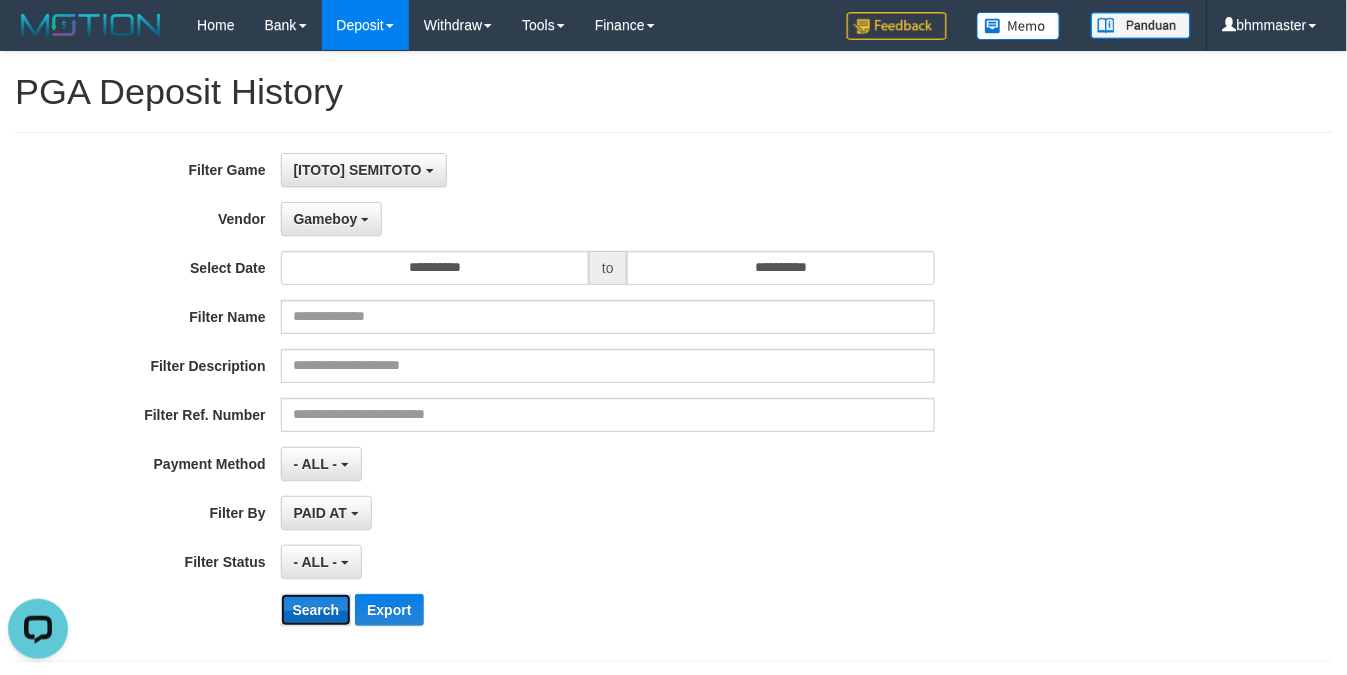 click on "Search" at bounding box center [316, 610] 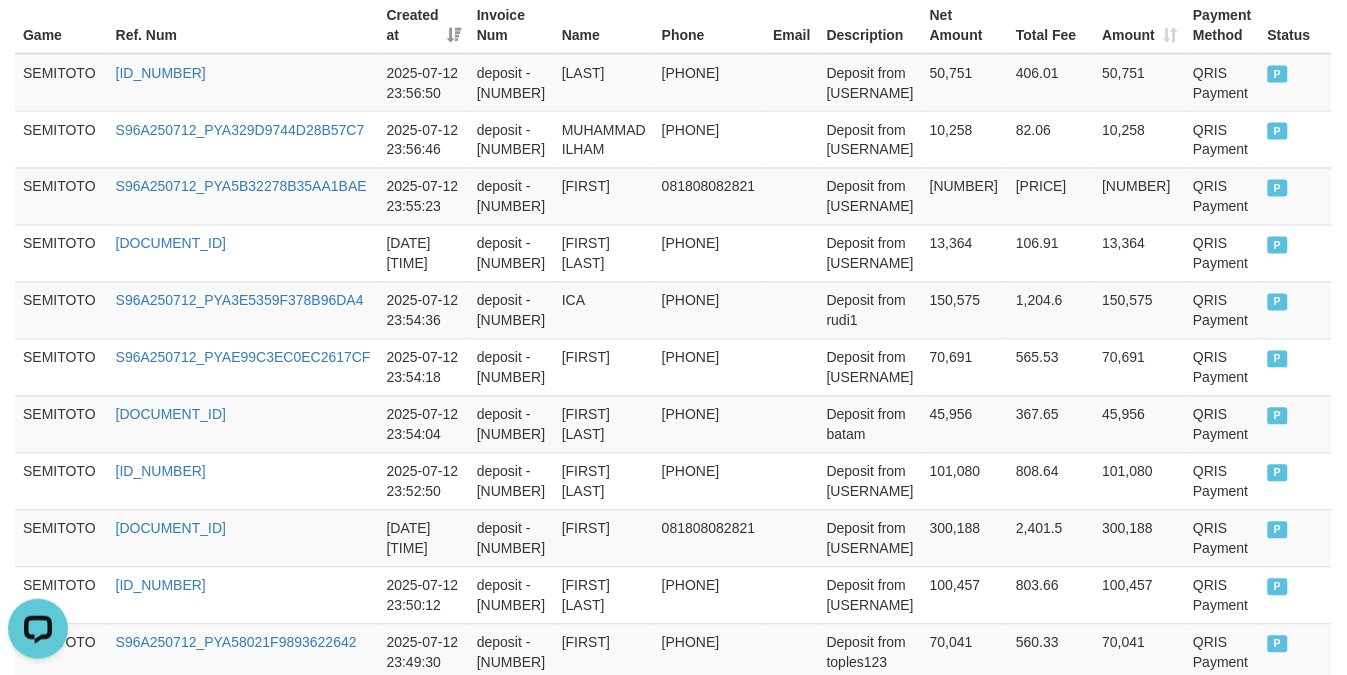 scroll, scrollTop: 0, scrollLeft: 0, axis: both 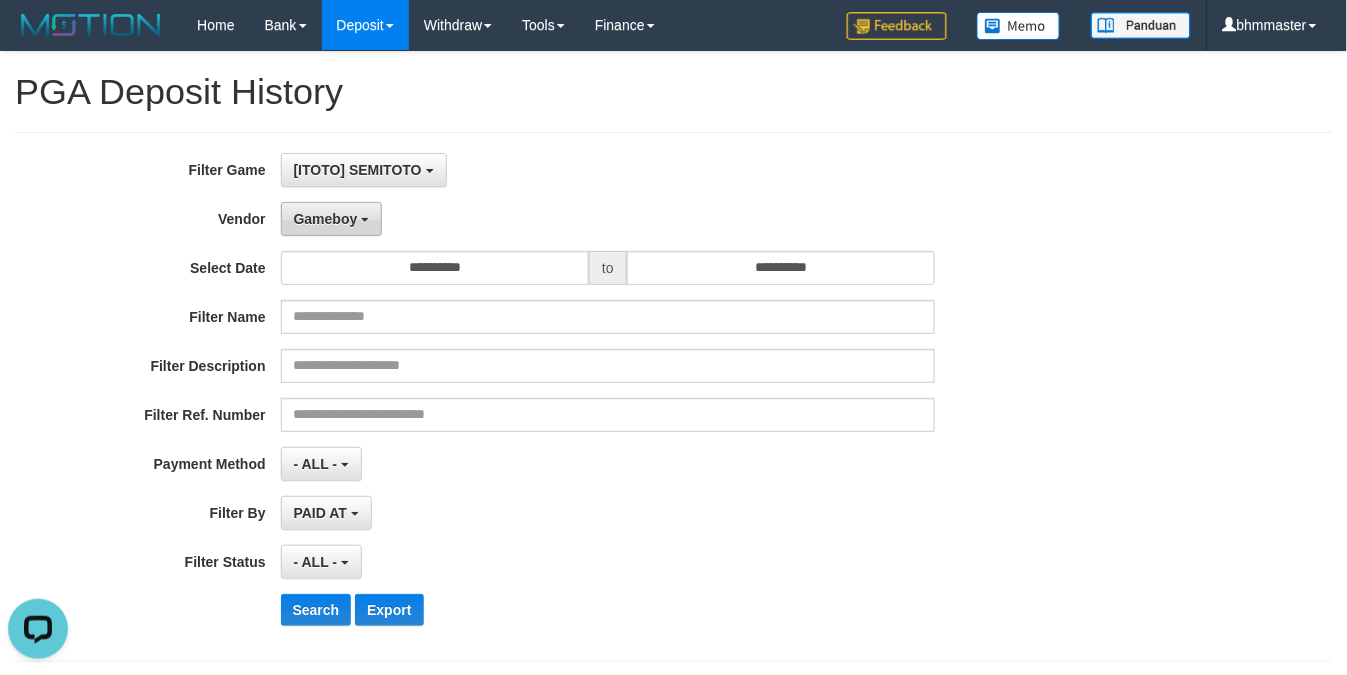 click on "Gameboy" at bounding box center [326, 219] 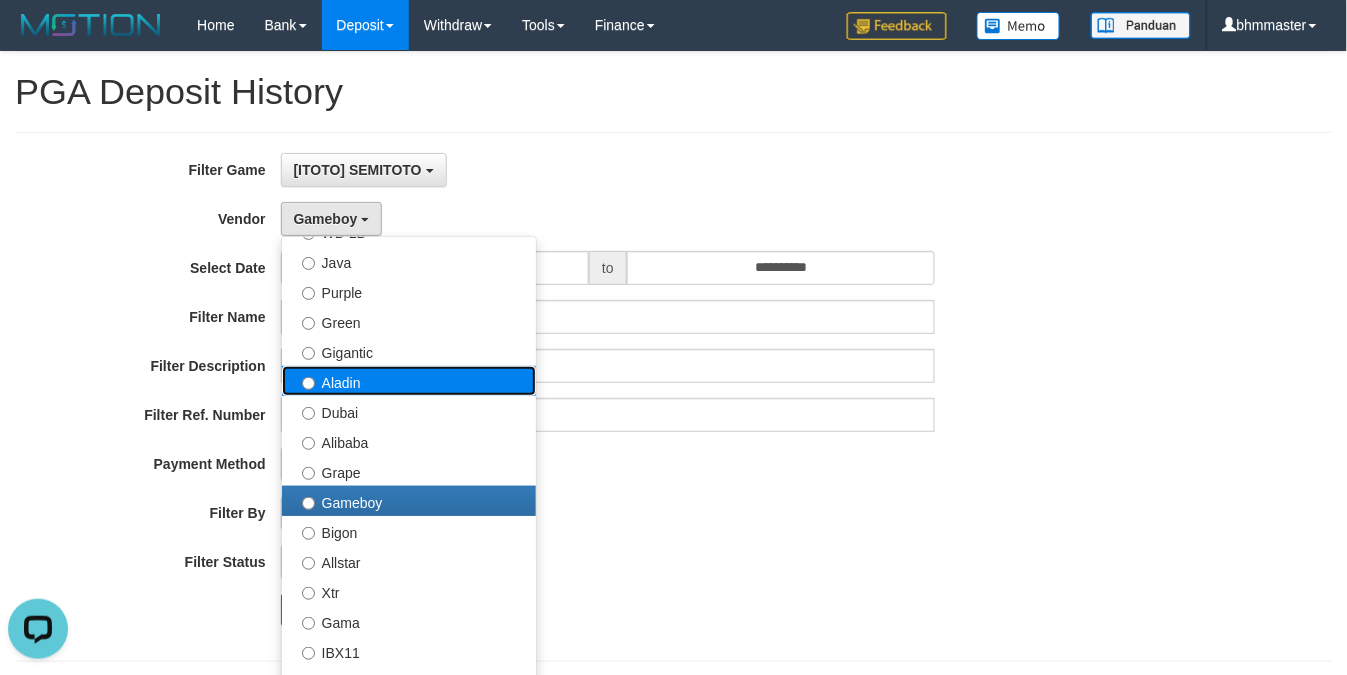 click on "Aladin" at bounding box center [409, 381] 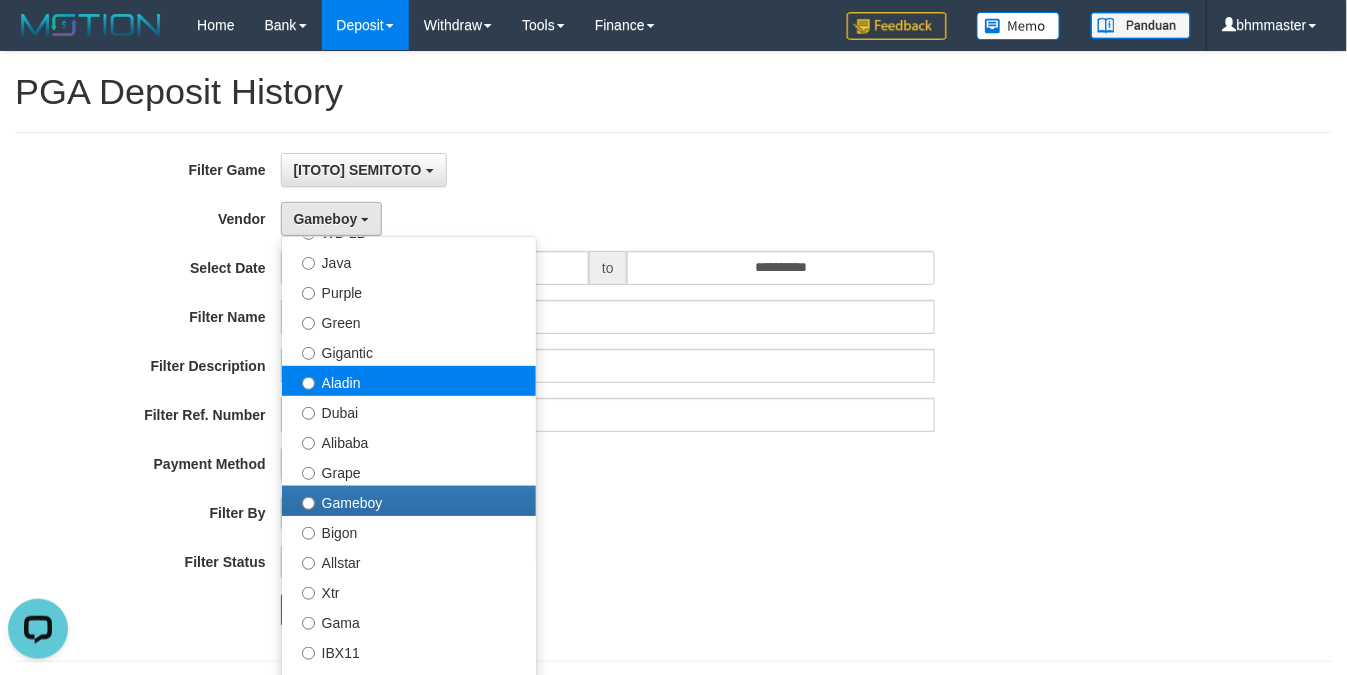 select on "**********" 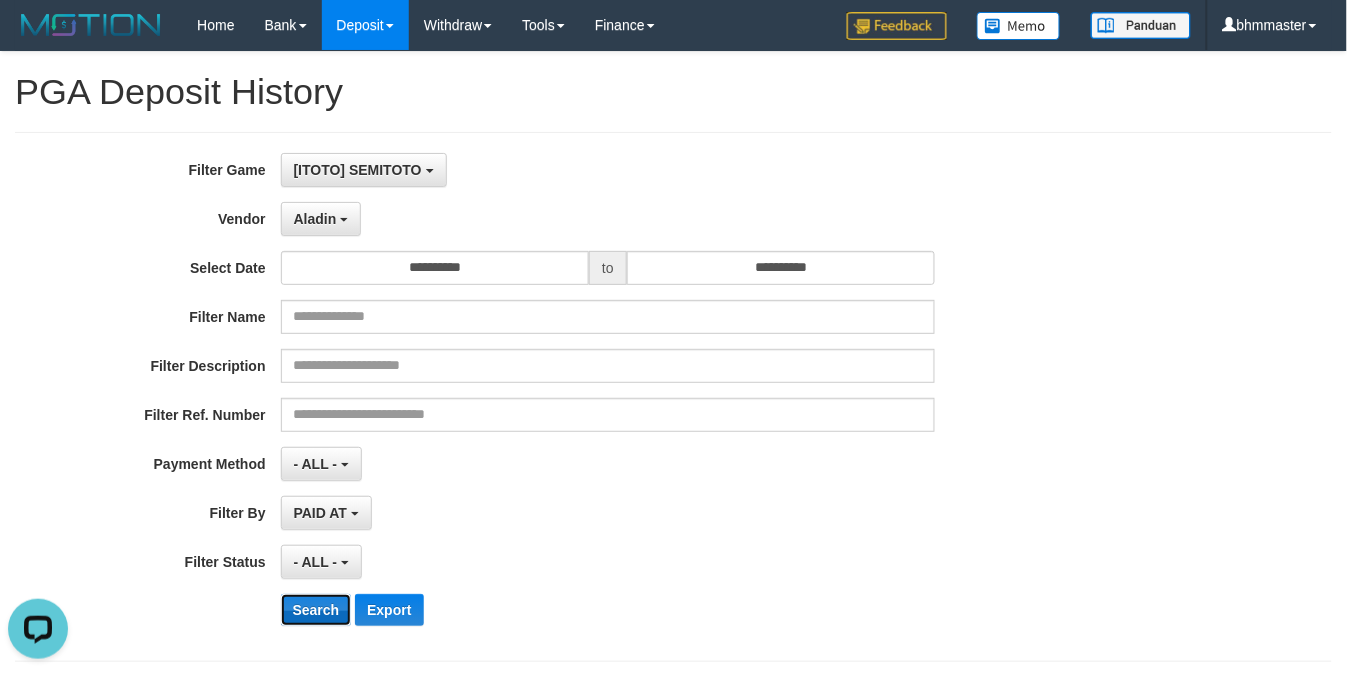 click on "Search" at bounding box center (316, 610) 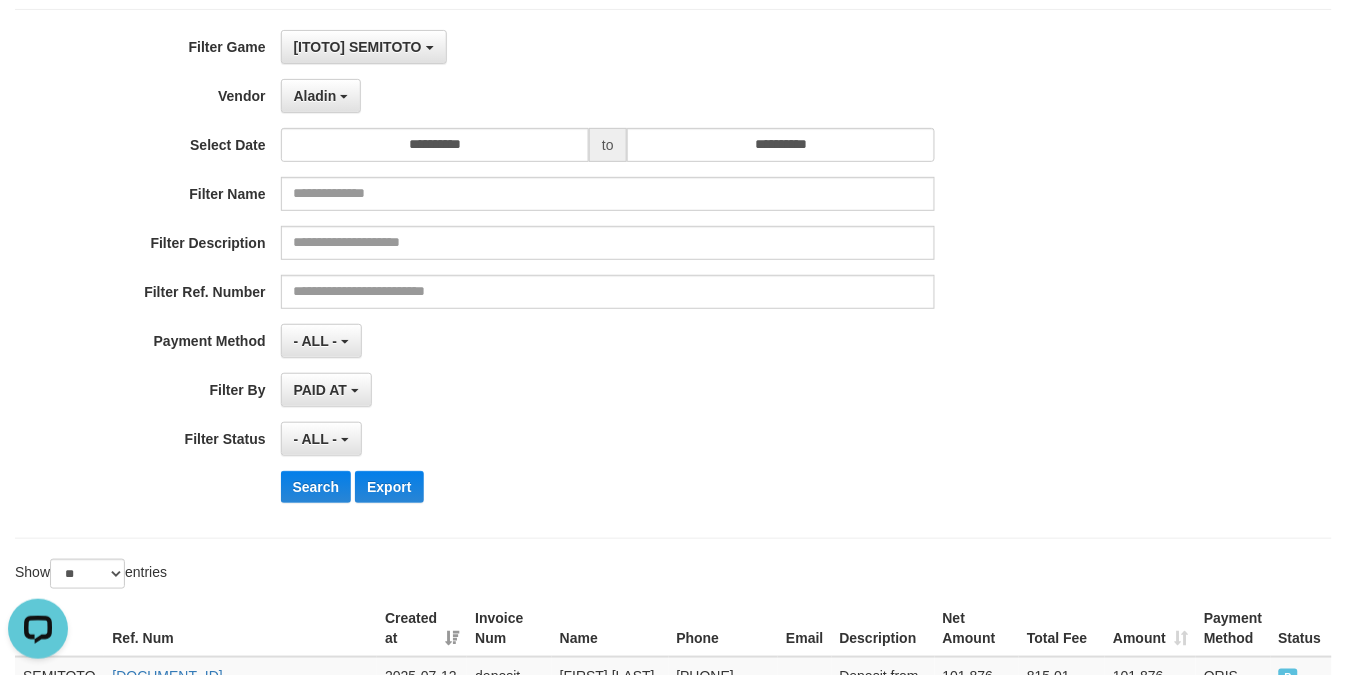 scroll, scrollTop: 0, scrollLeft: 0, axis: both 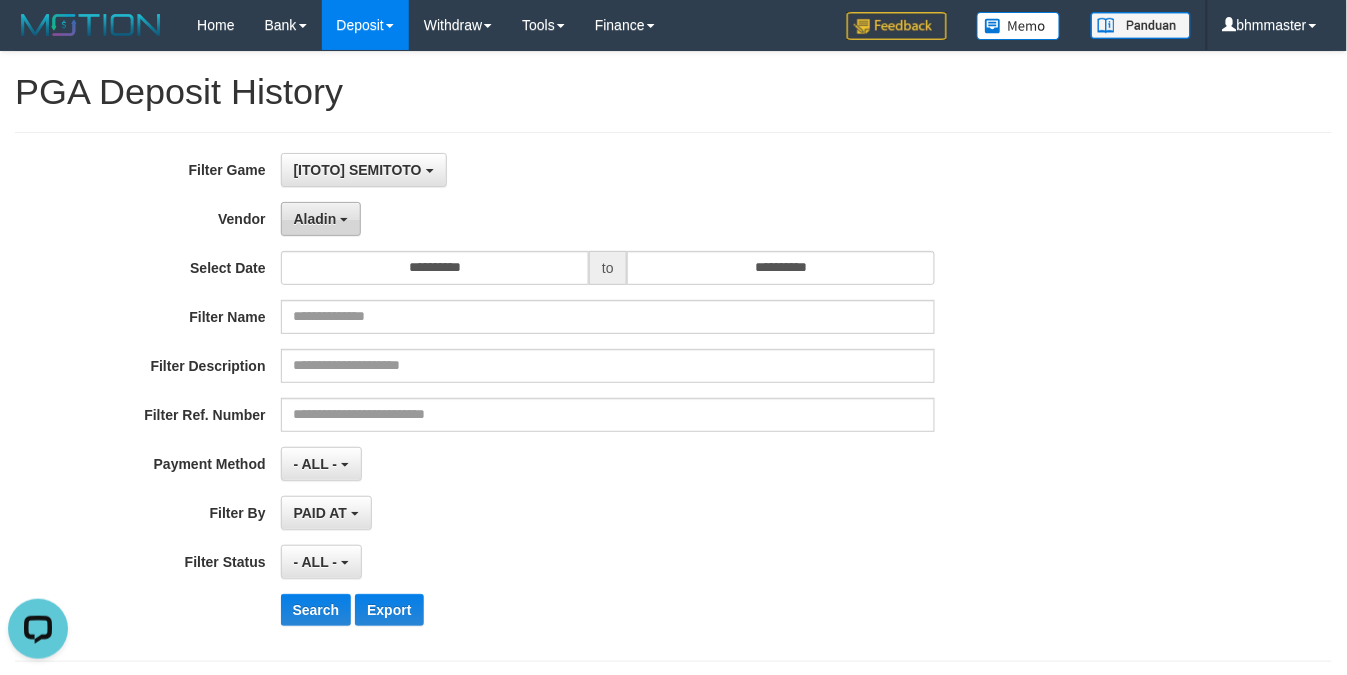click at bounding box center [344, 220] 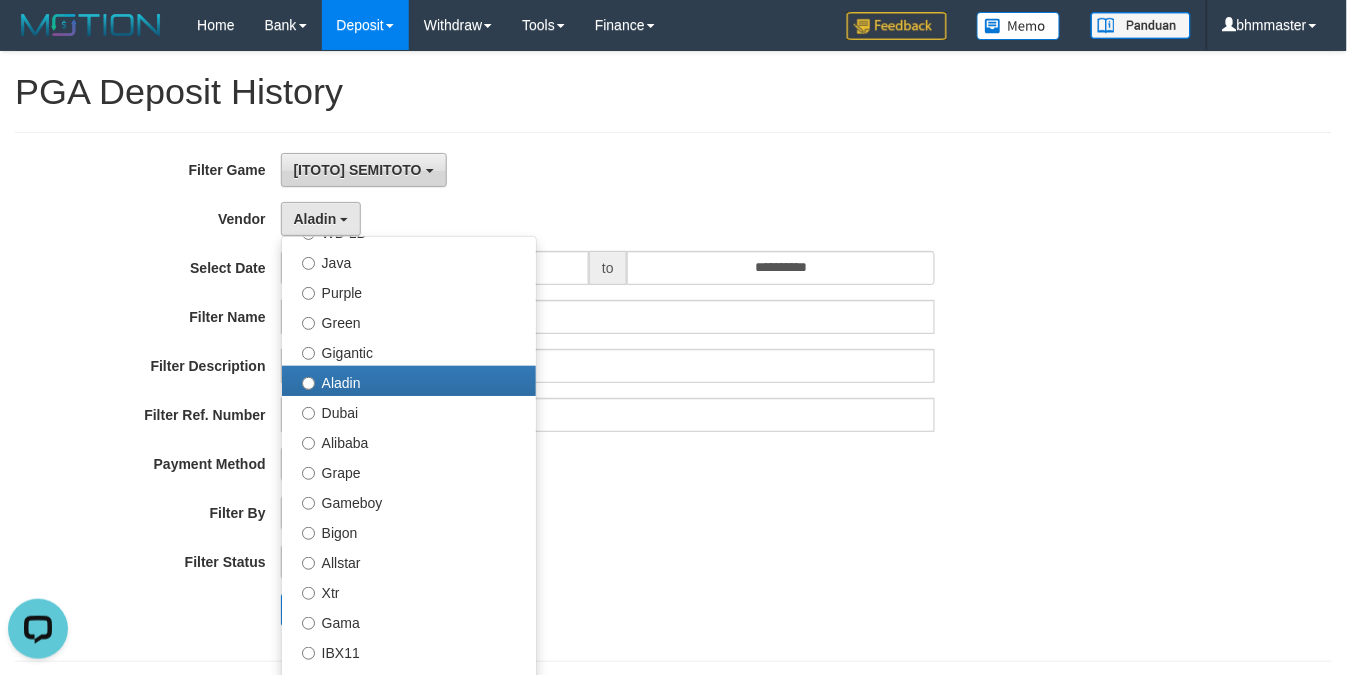 click on "[ITOTO] SEMITOTO" at bounding box center [358, 170] 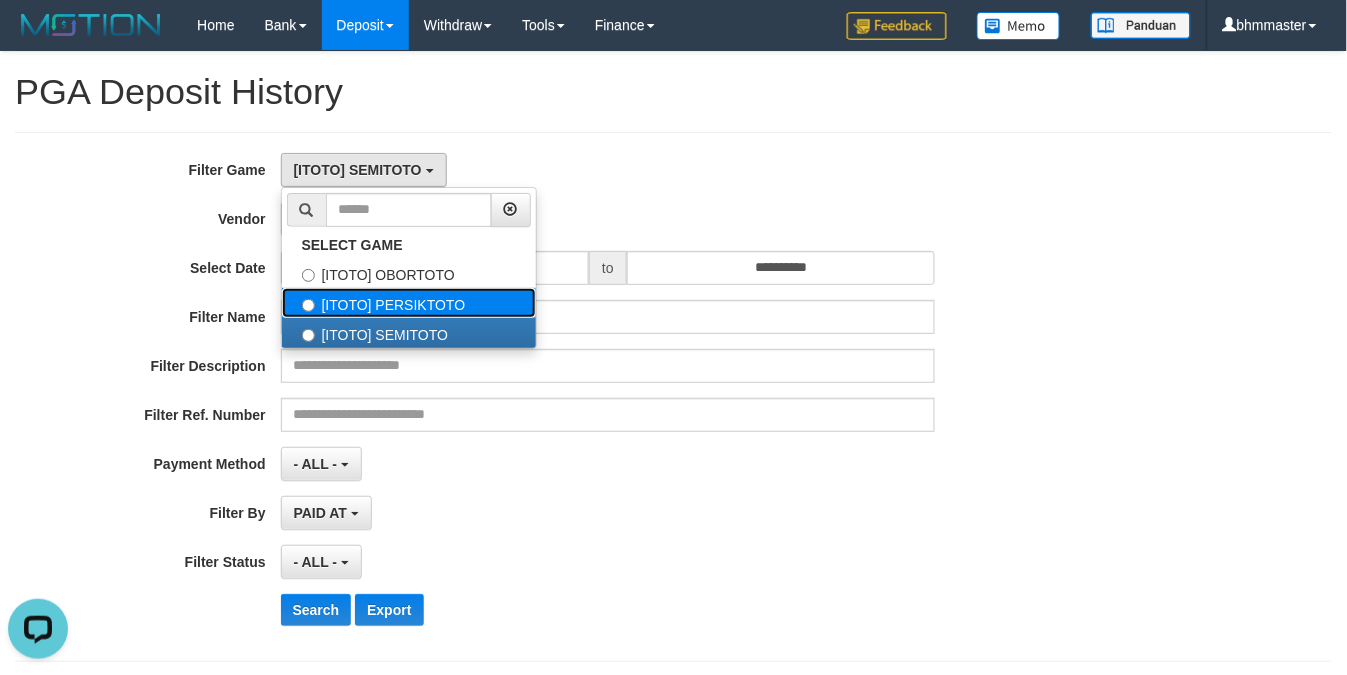 click on "[ITOTO] PERSIKTOTO" at bounding box center (409, 303) 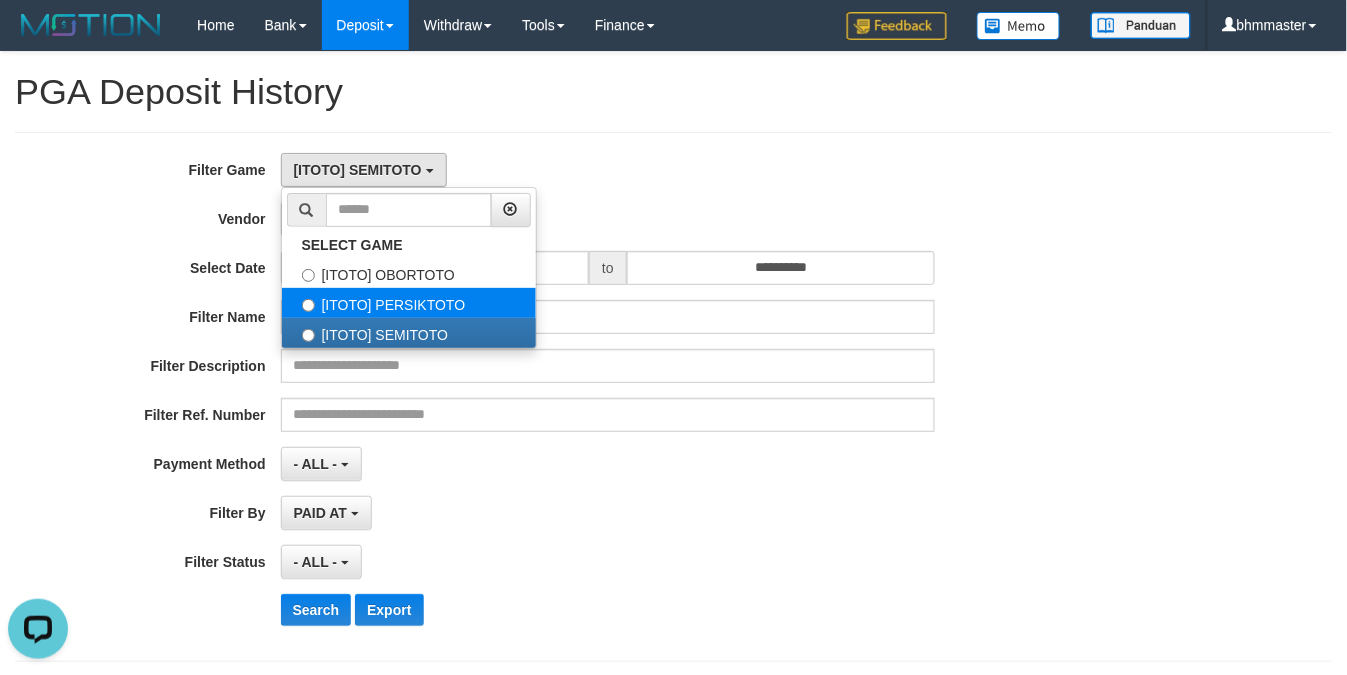 select on "****" 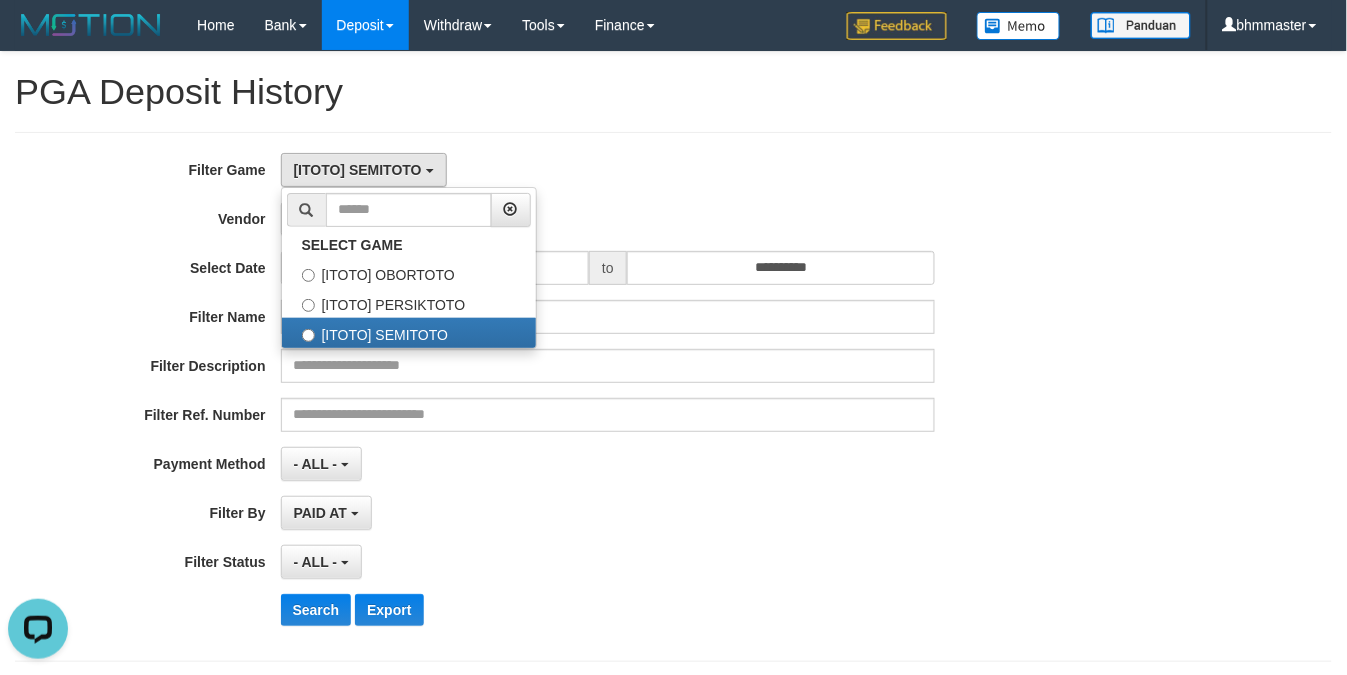 scroll, scrollTop: 50, scrollLeft: 0, axis: vertical 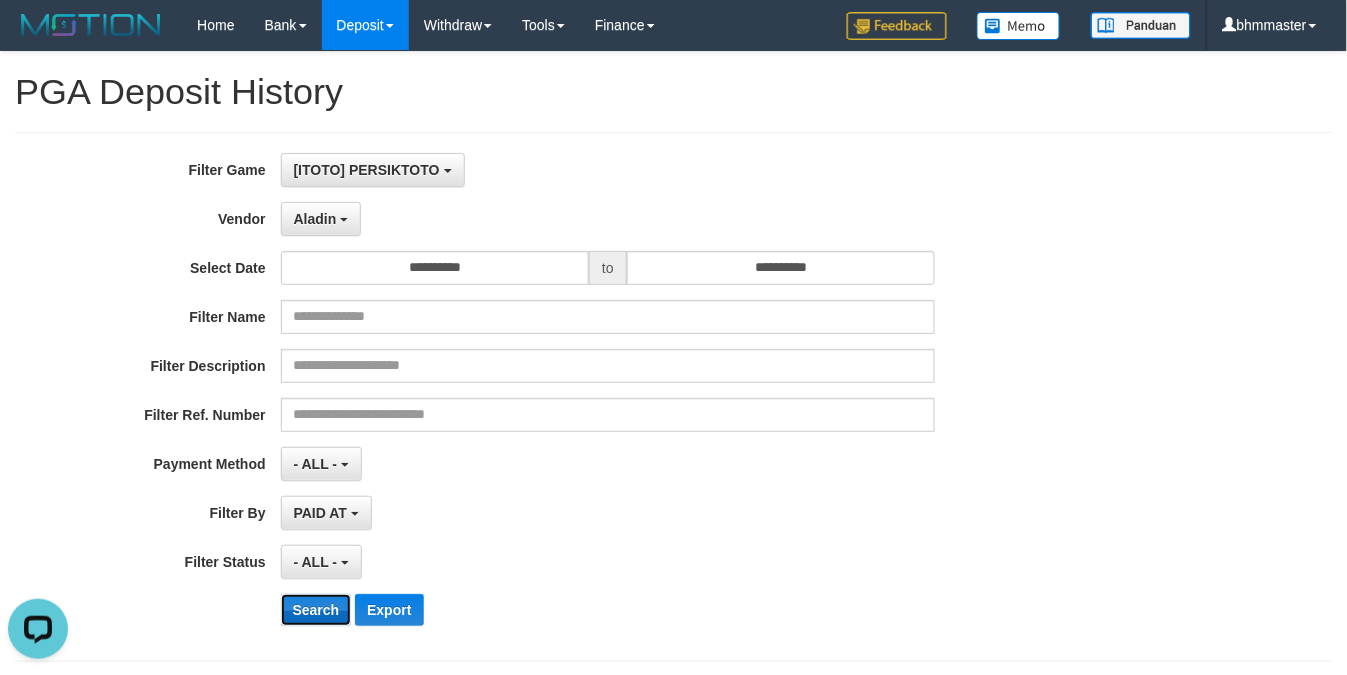 click on "Search" at bounding box center (316, 610) 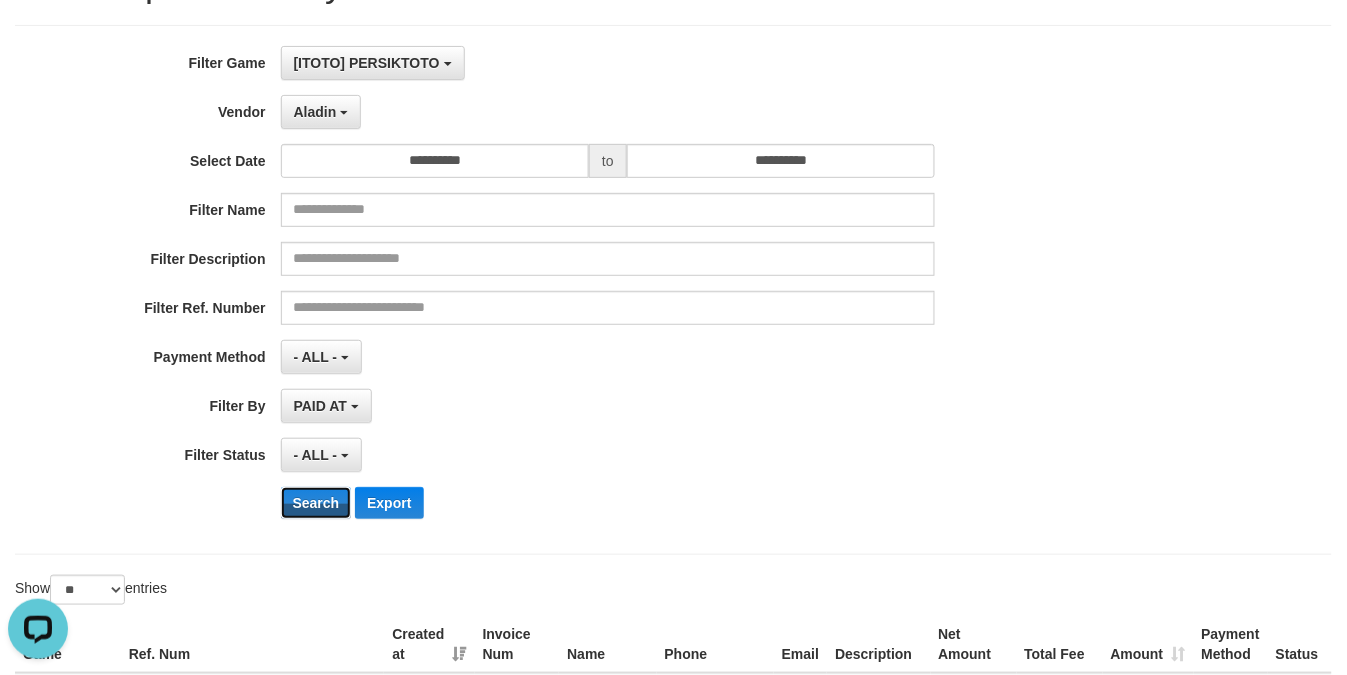 scroll, scrollTop: 0, scrollLeft: 0, axis: both 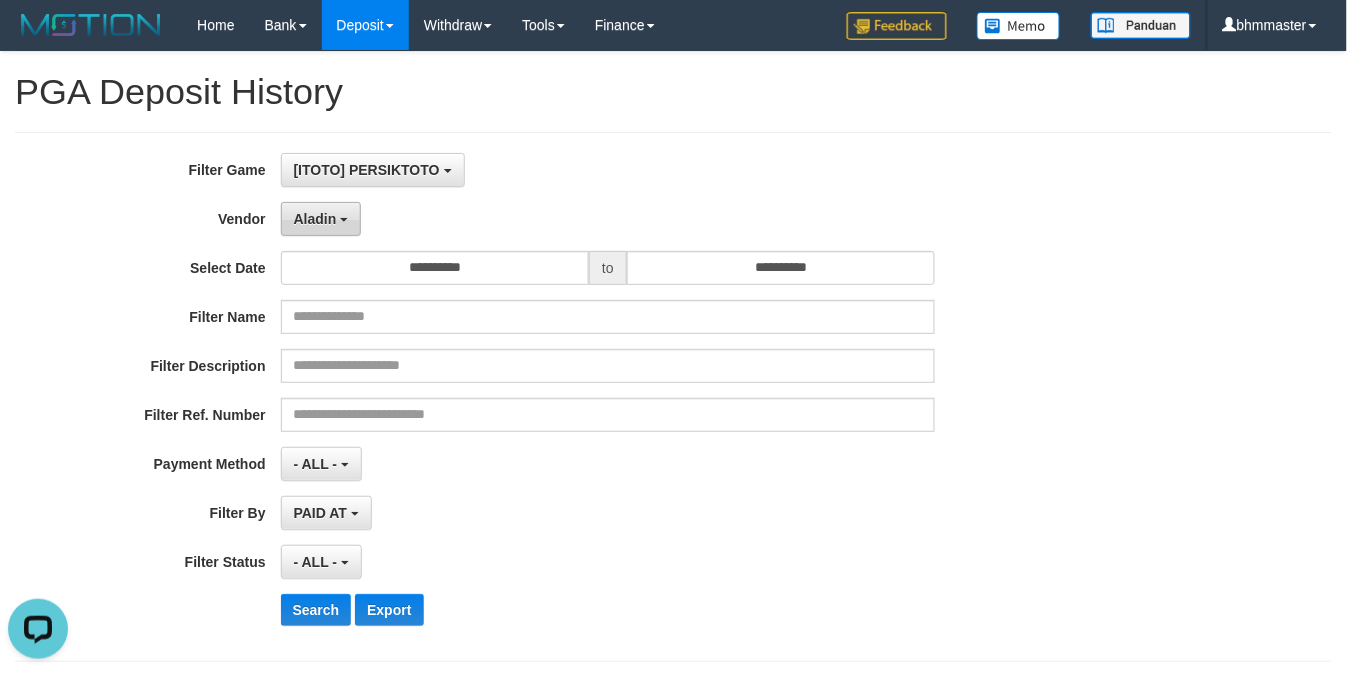 click on "Aladin" at bounding box center [315, 219] 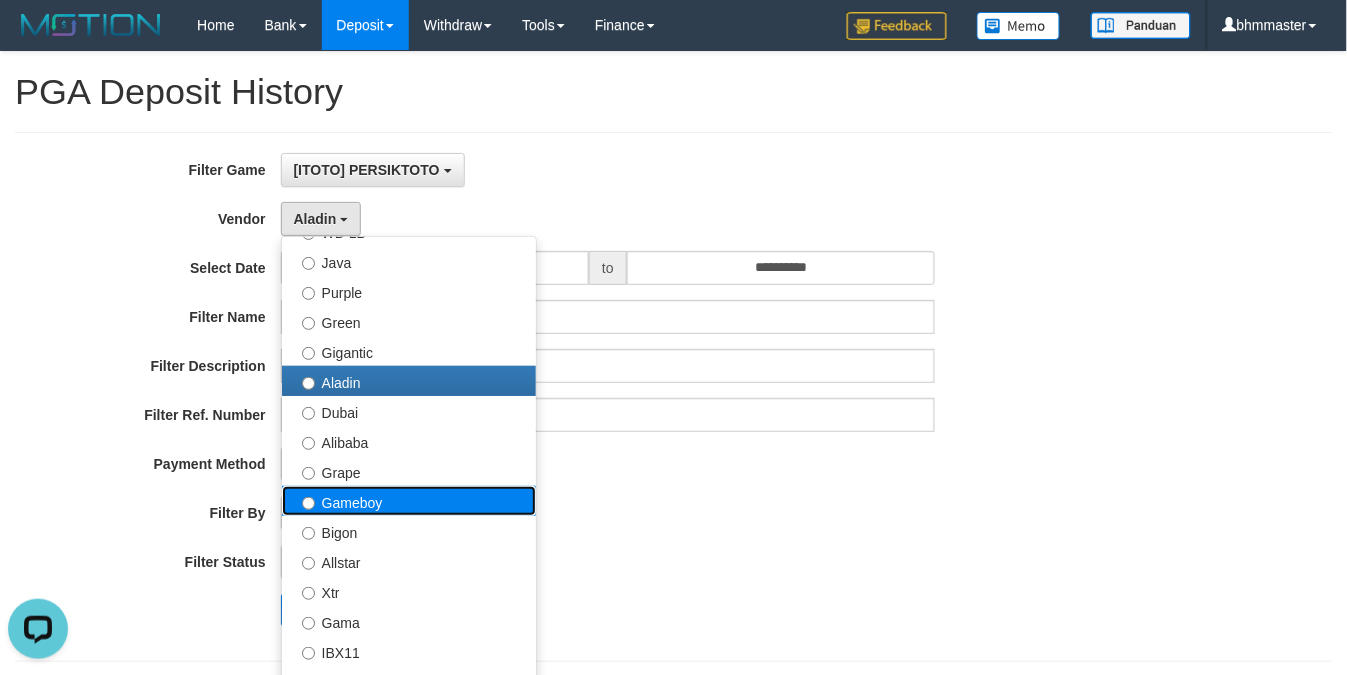 click on "Gameboy" at bounding box center (409, 501) 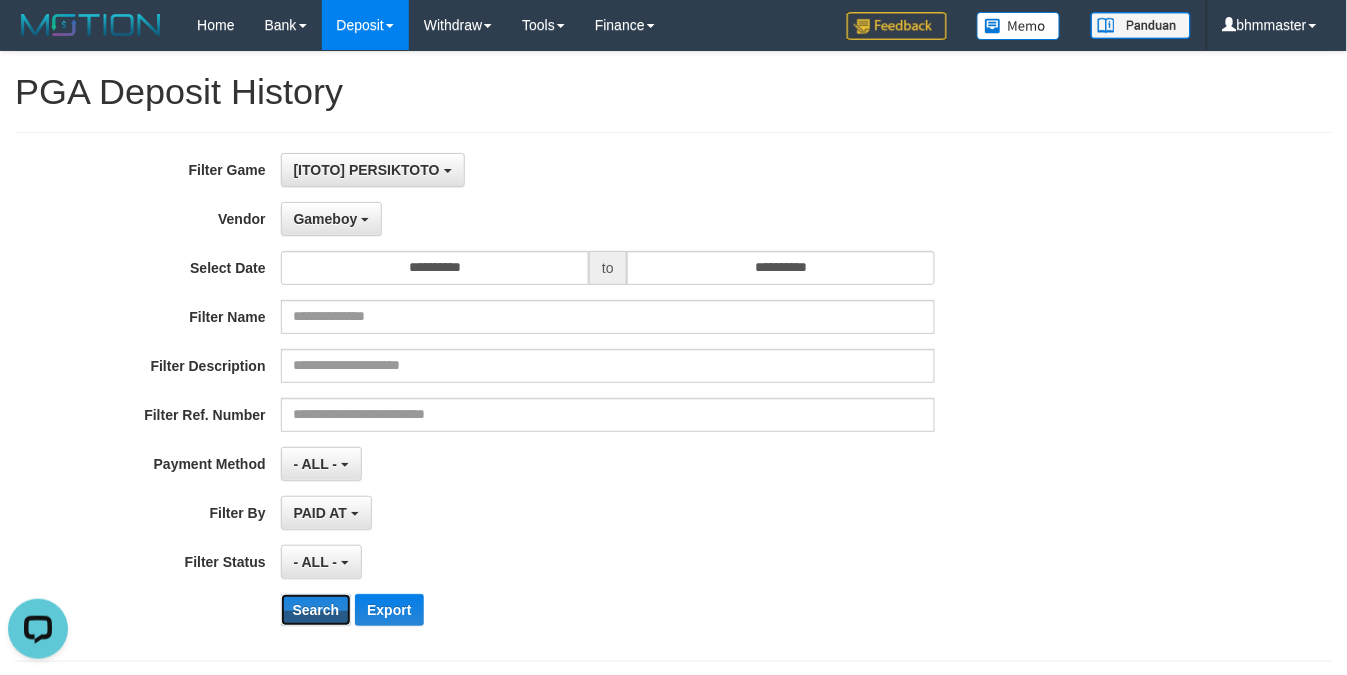 drag, startPoint x: 311, startPoint y: 606, endPoint x: 597, endPoint y: 505, distance: 303.31006 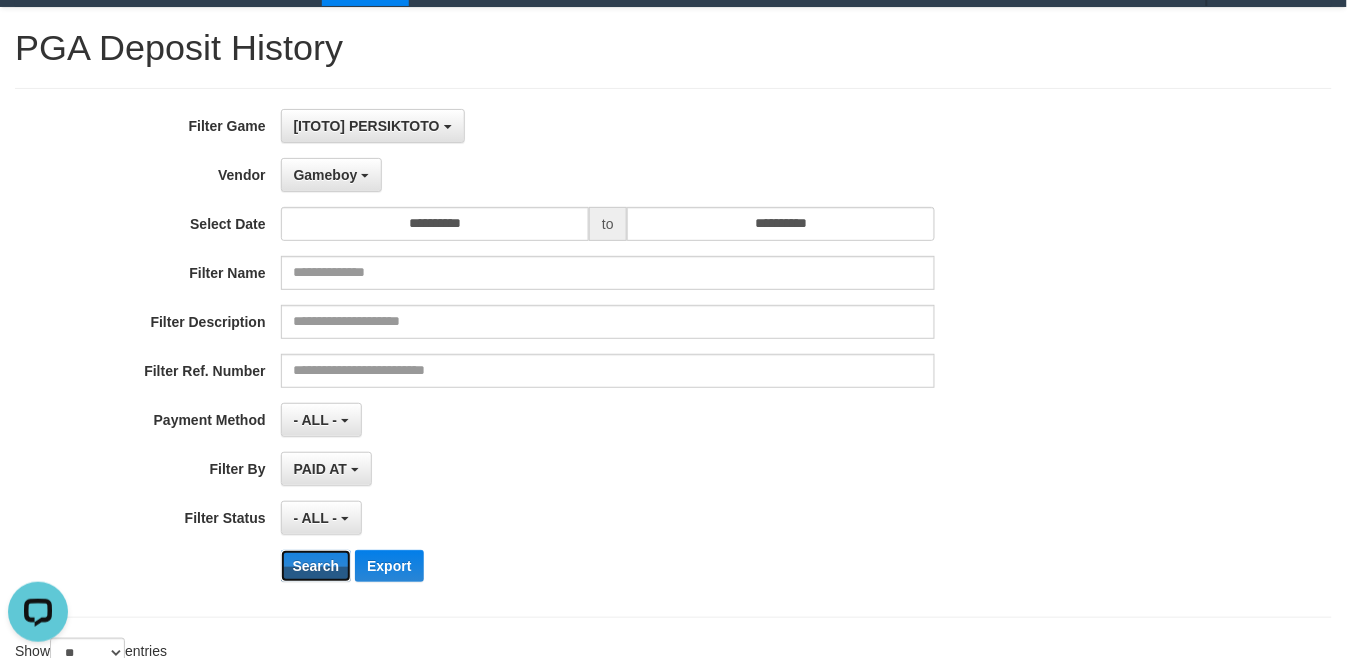 scroll, scrollTop: 0, scrollLeft: 0, axis: both 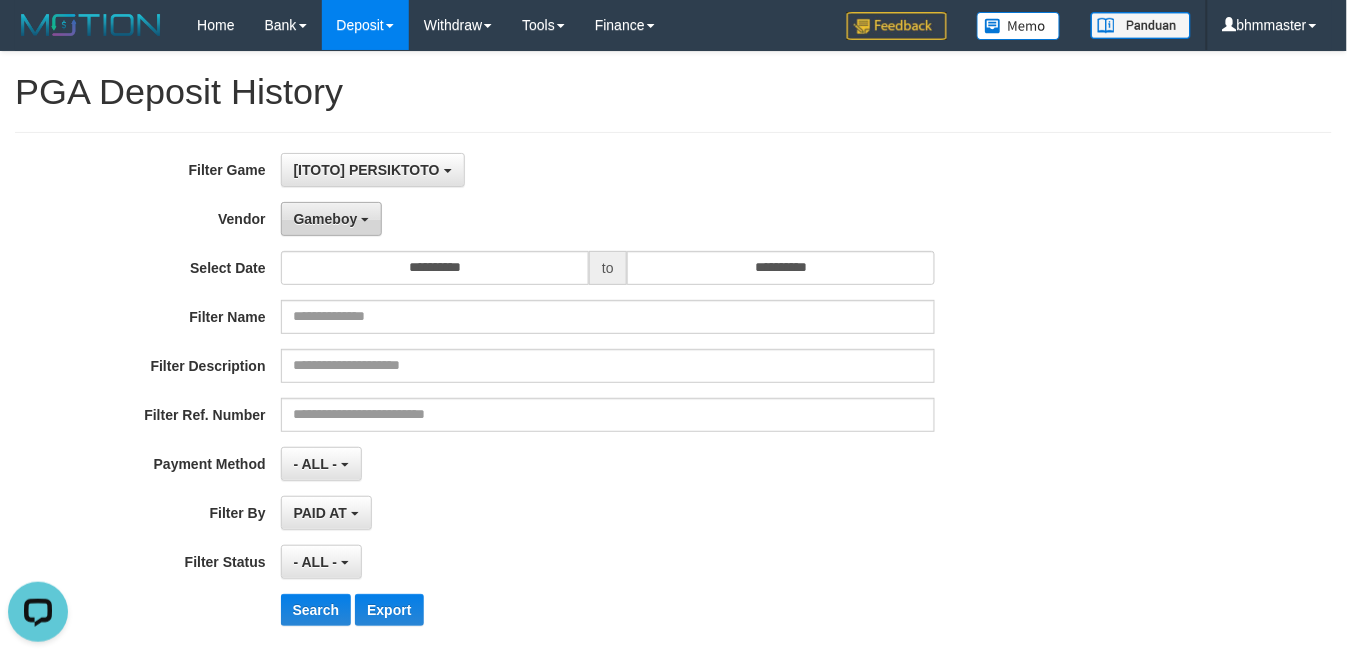 click on "Gameboy" at bounding box center (332, 219) 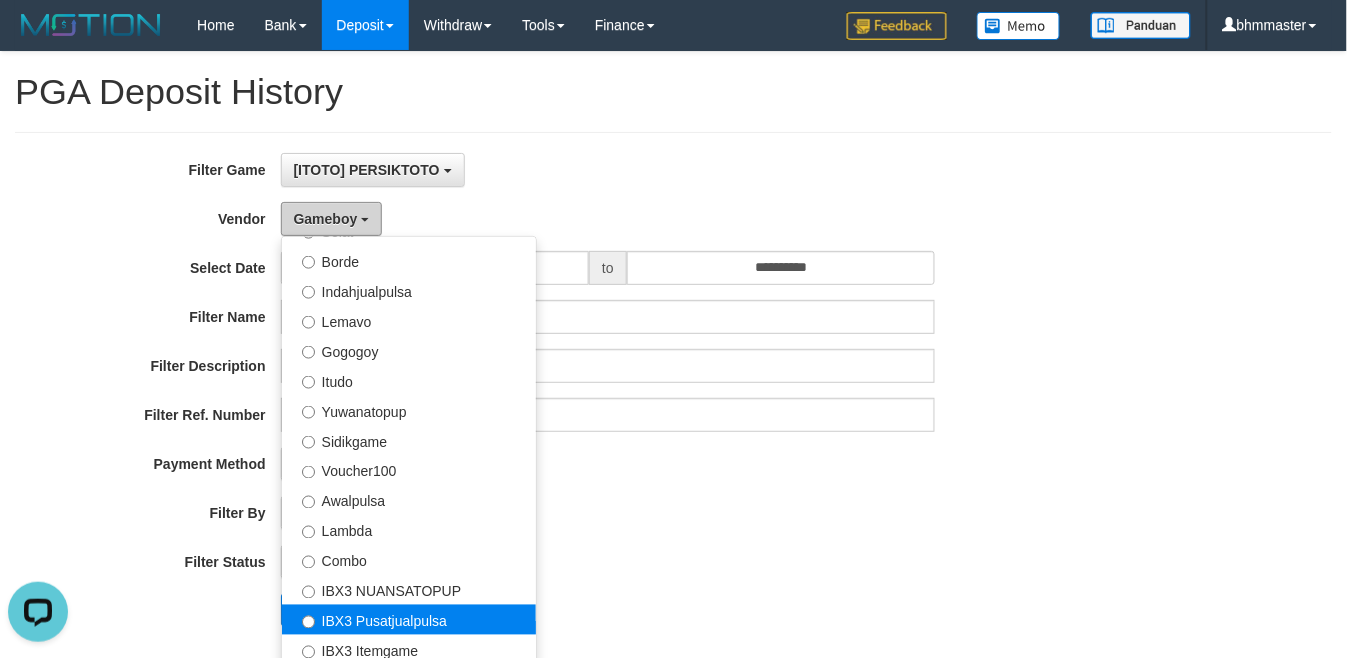 scroll, scrollTop: 684, scrollLeft: 0, axis: vertical 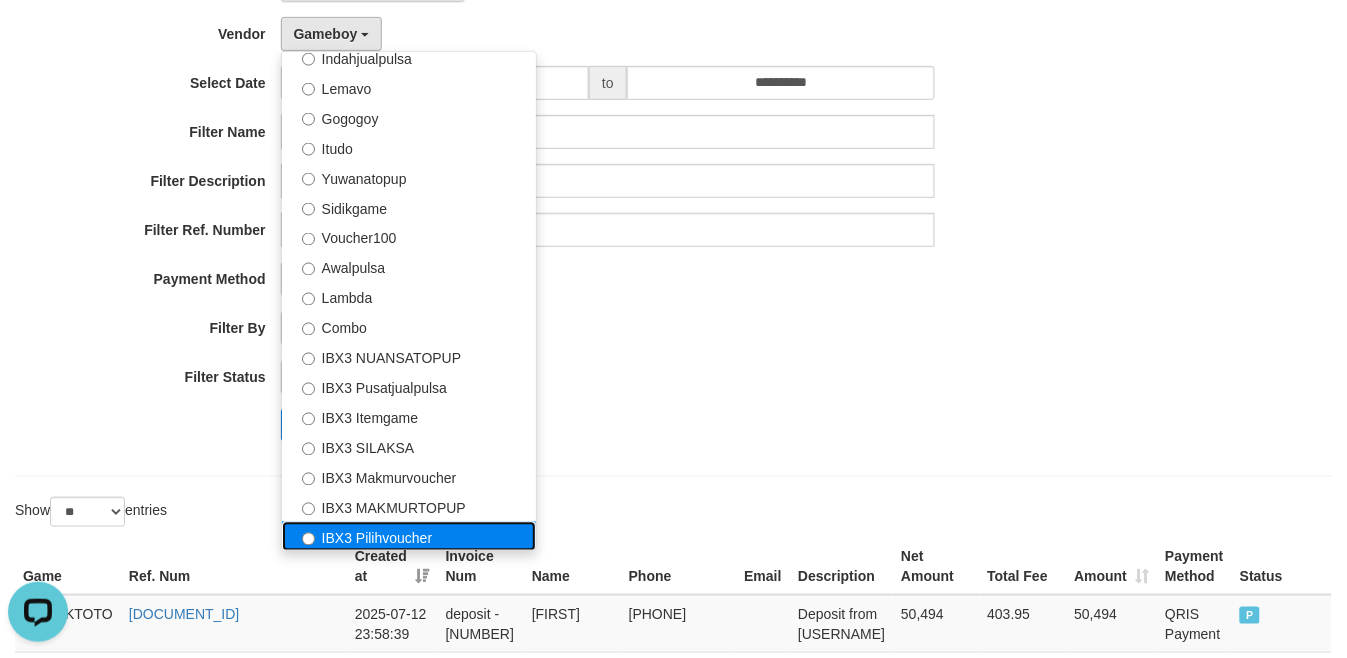 drag, startPoint x: 405, startPoint y: 532, endPoint x: 358, endPoint y: 463, distance: 83.48653 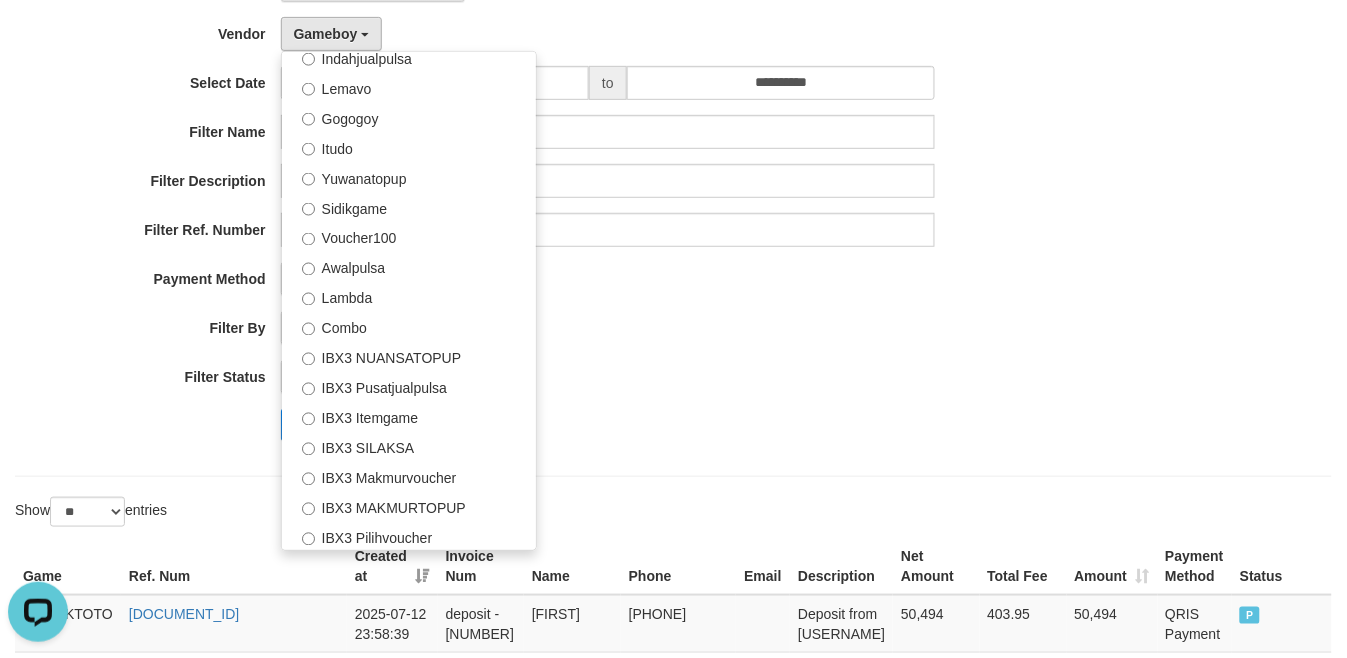 select on "**********" 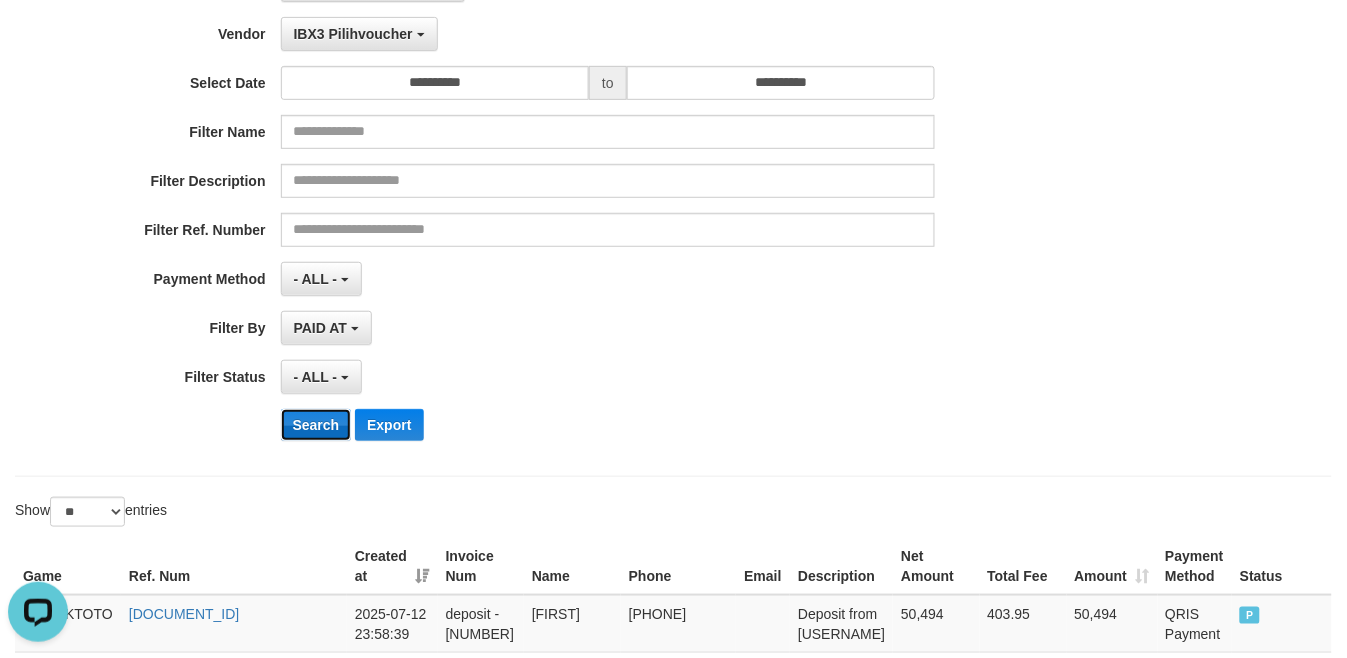 click on "Search" at bounding box center [316, 425] 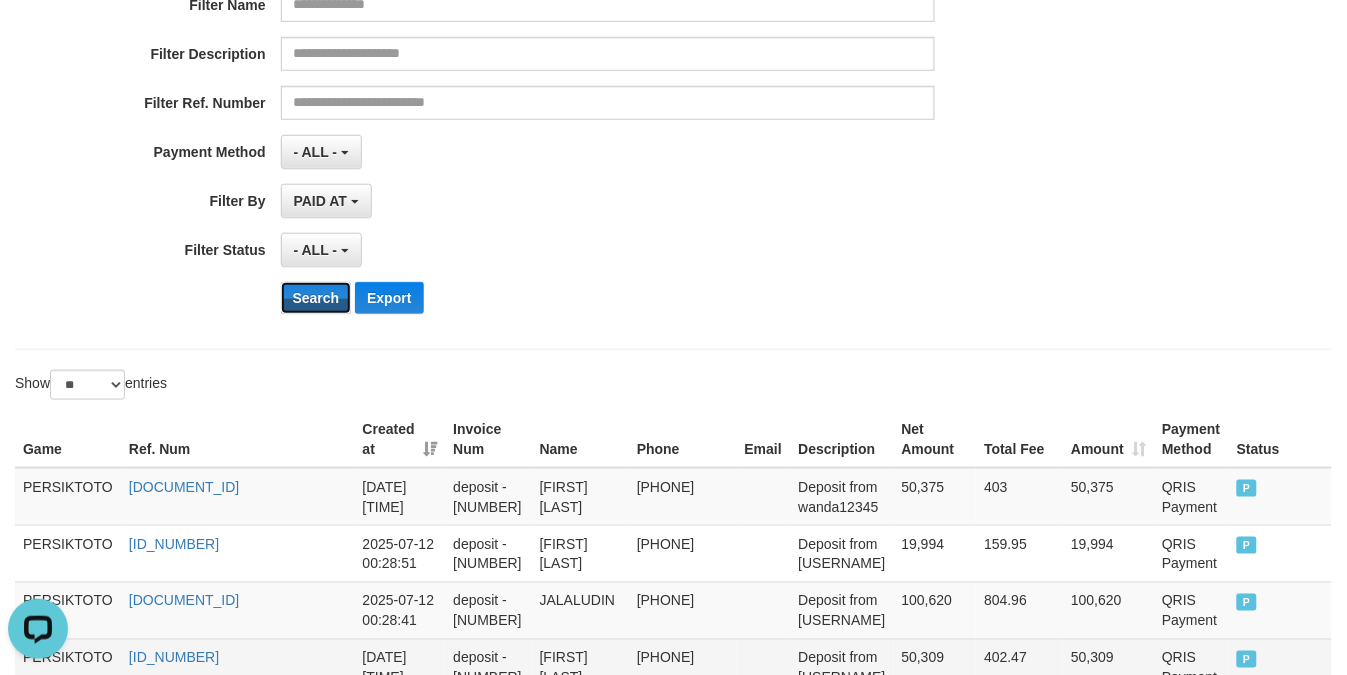 scroll, scrollTop: 0, scrollLeft: 0, axis: both 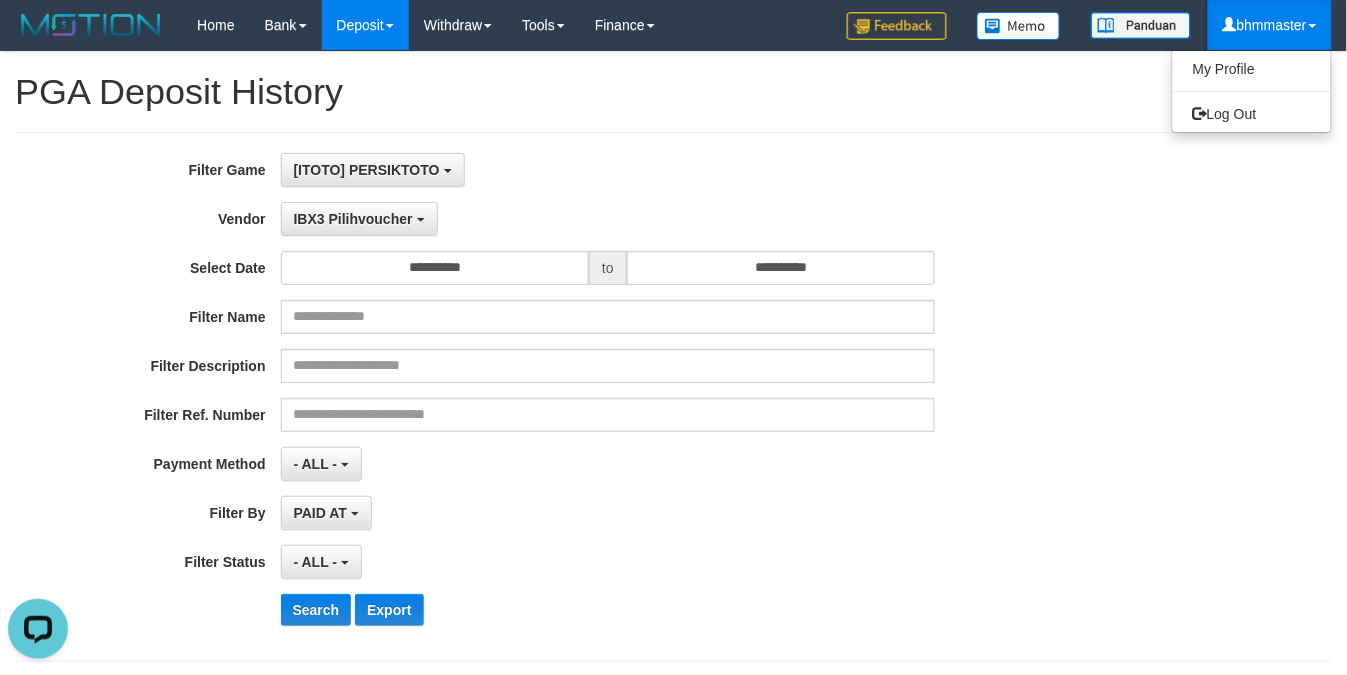 click on "bhmmaster" at bounding box center (1270, 25) 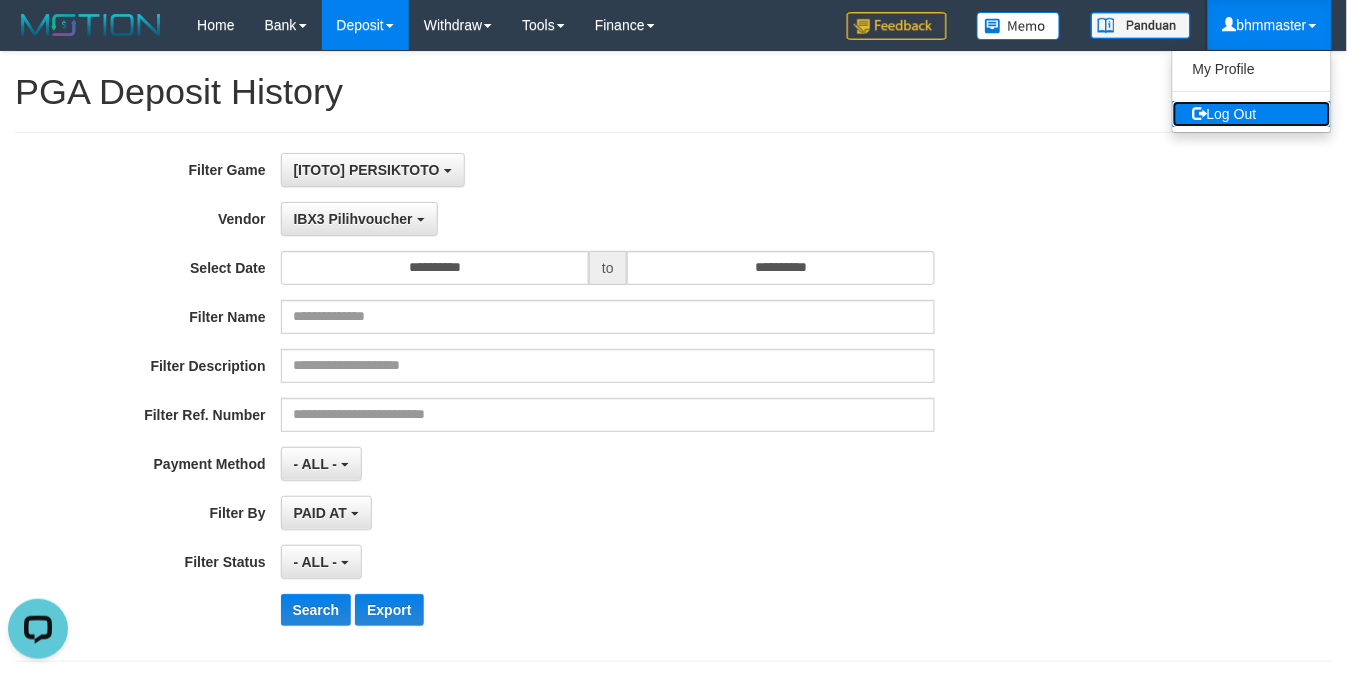 click on "Log Out" at bounding box center (1252, 114) 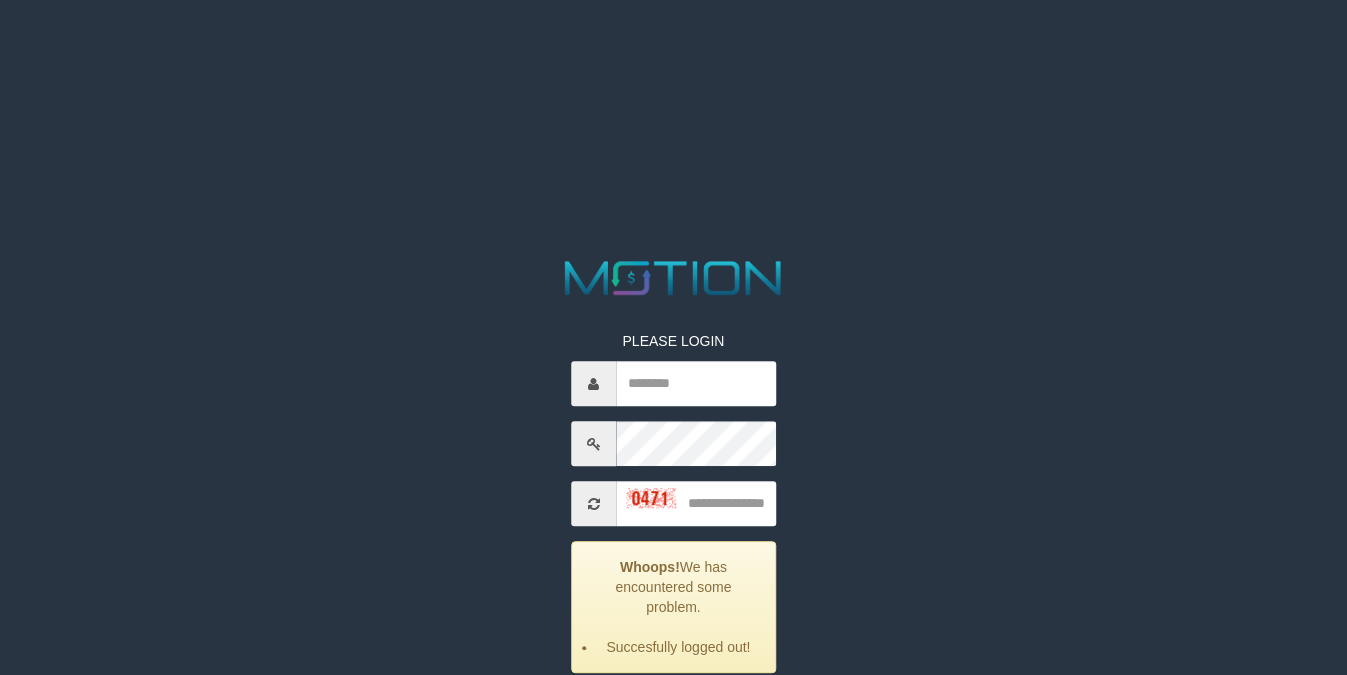 scroll, scrollTop: 0, scrollLeft: 0, axis: both 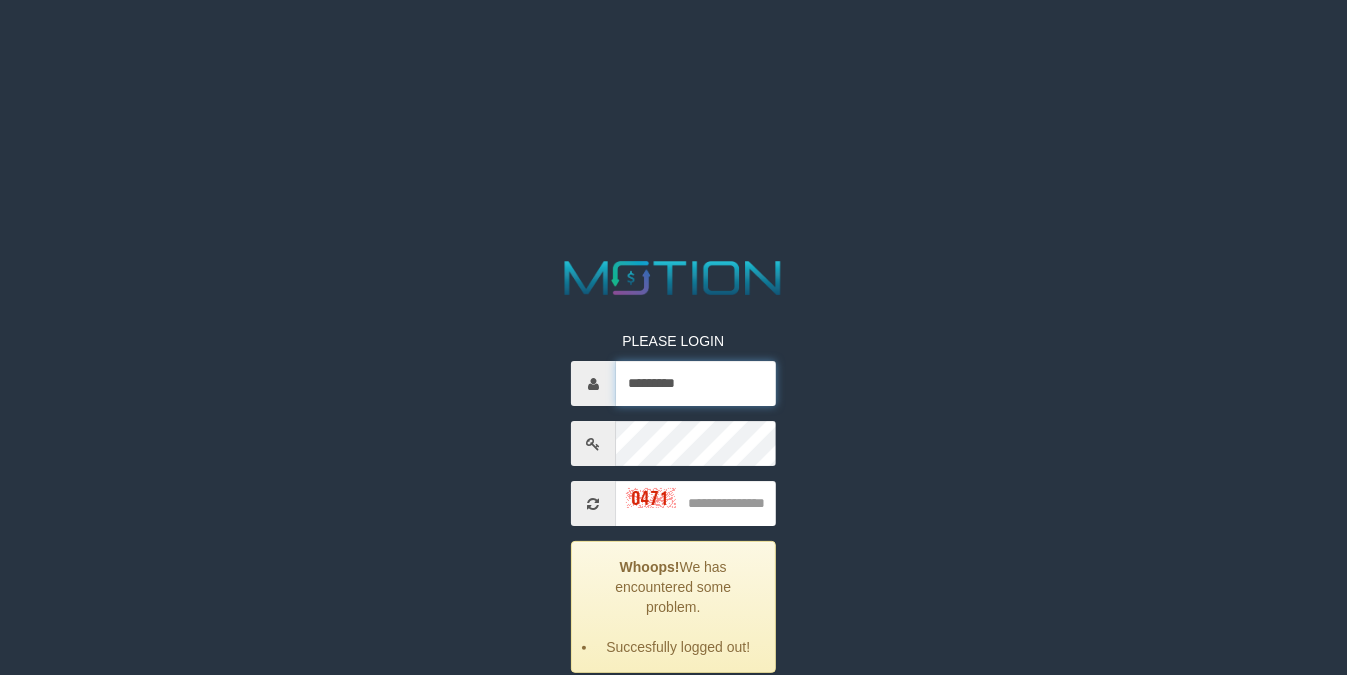 click on "*********" at bounding box center (696, 384) 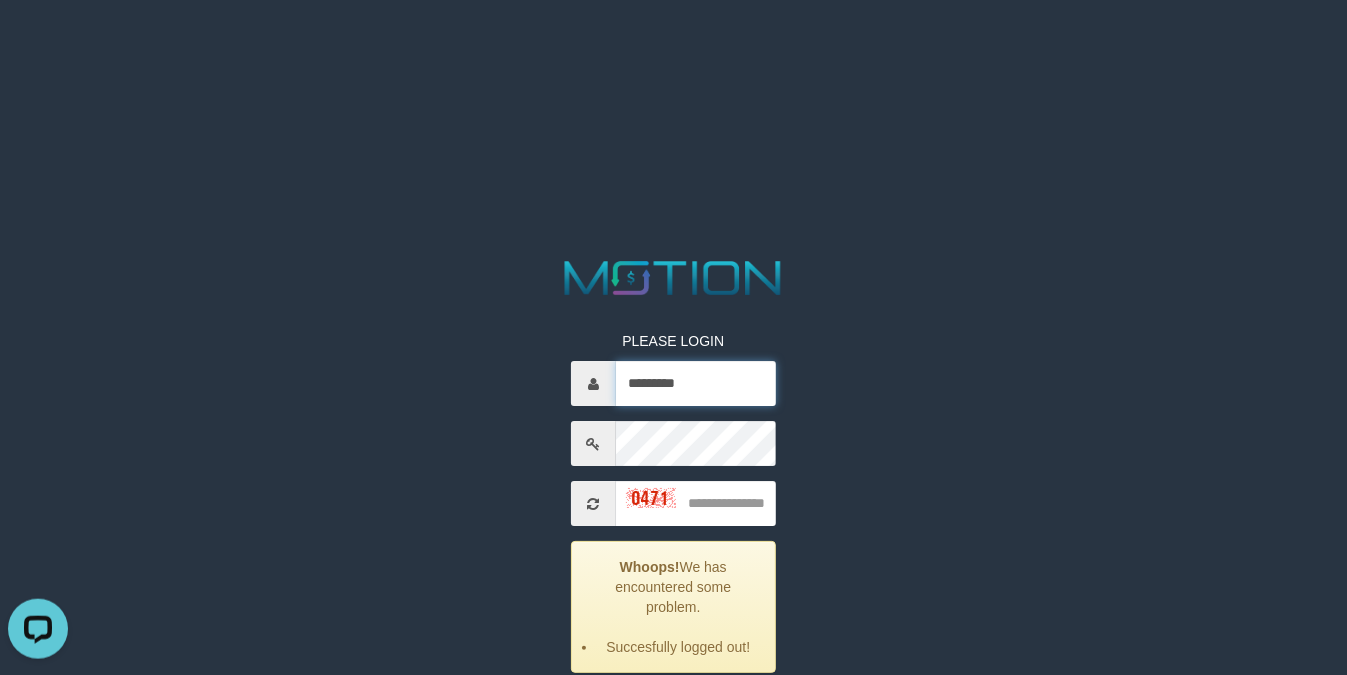 scroll, scrollTop: 0, scrollLeft: 0, axis: both 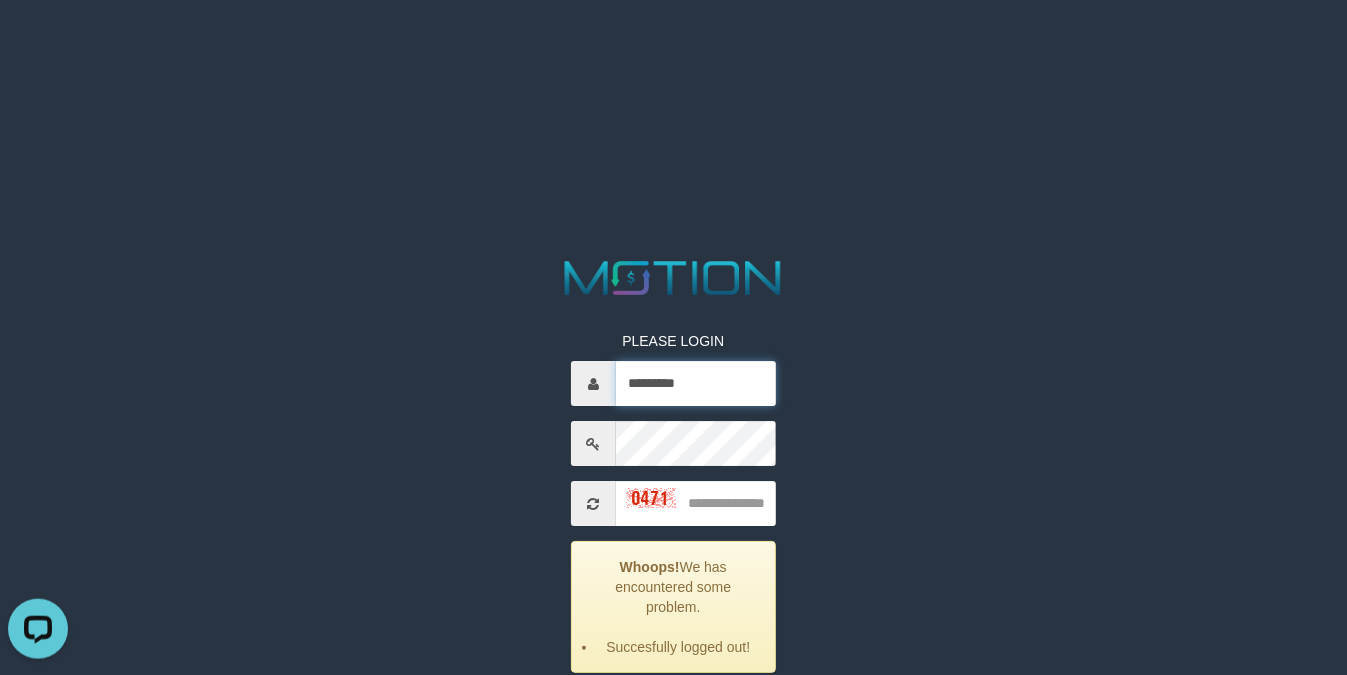 type on "**********" 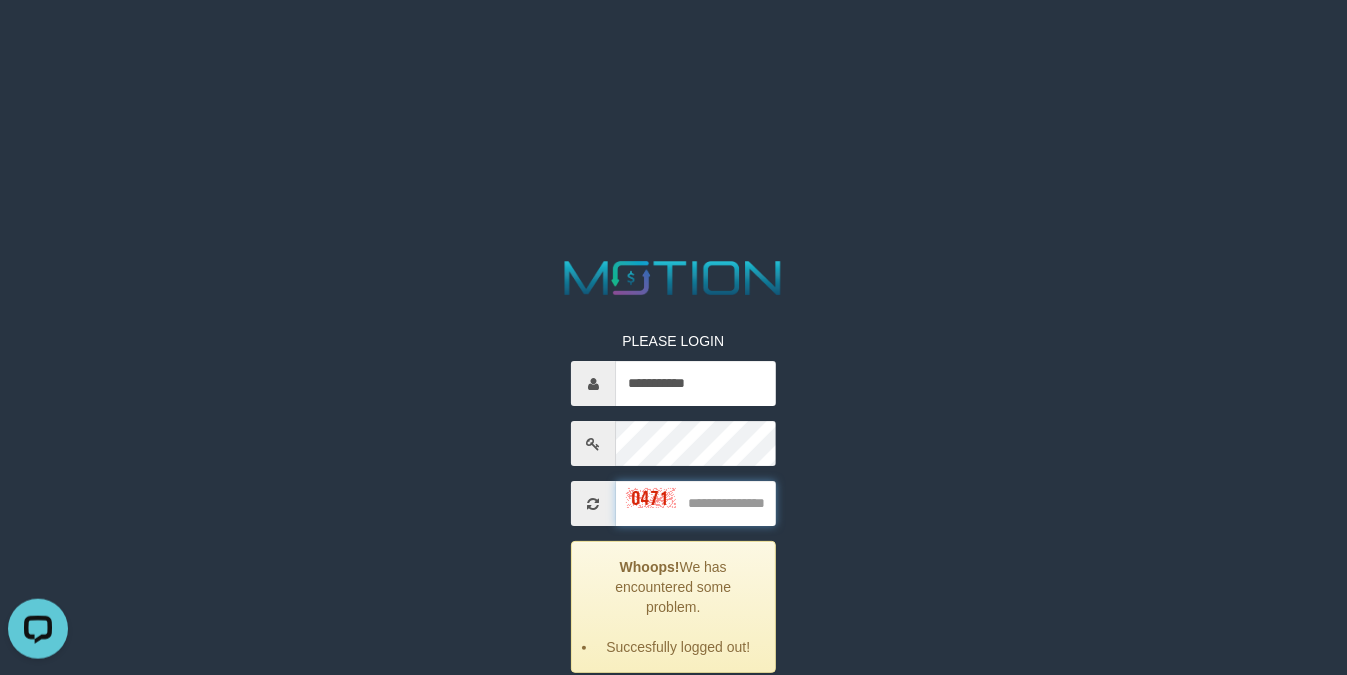 click at bounding box center [696, 504] 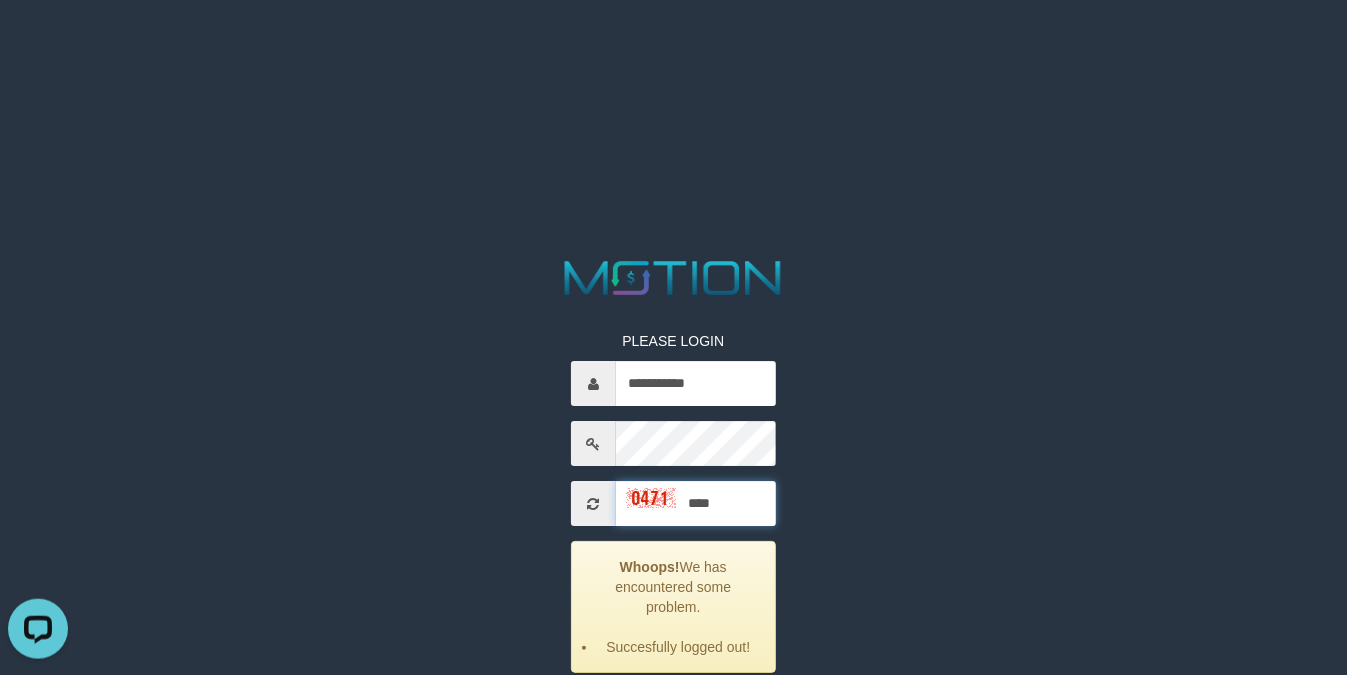 type on "****" 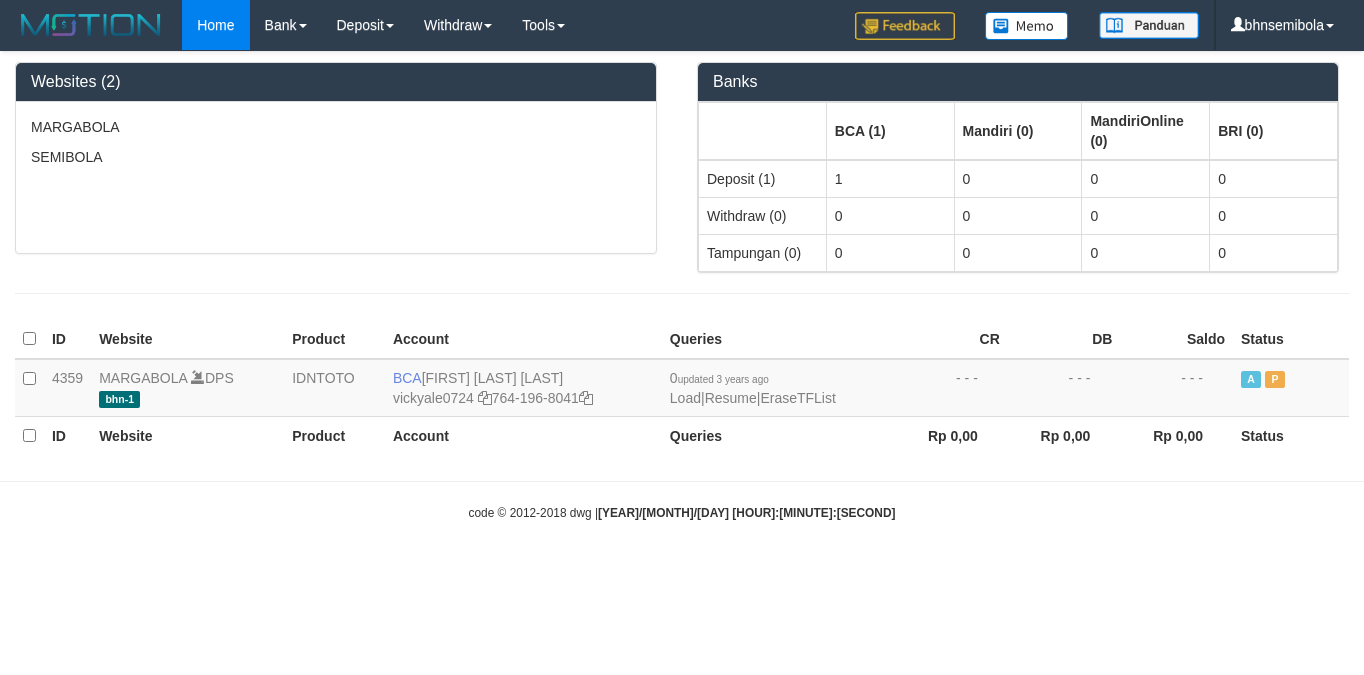 scroll, scrollTop: 0, scrollLeft: 0, axis: both 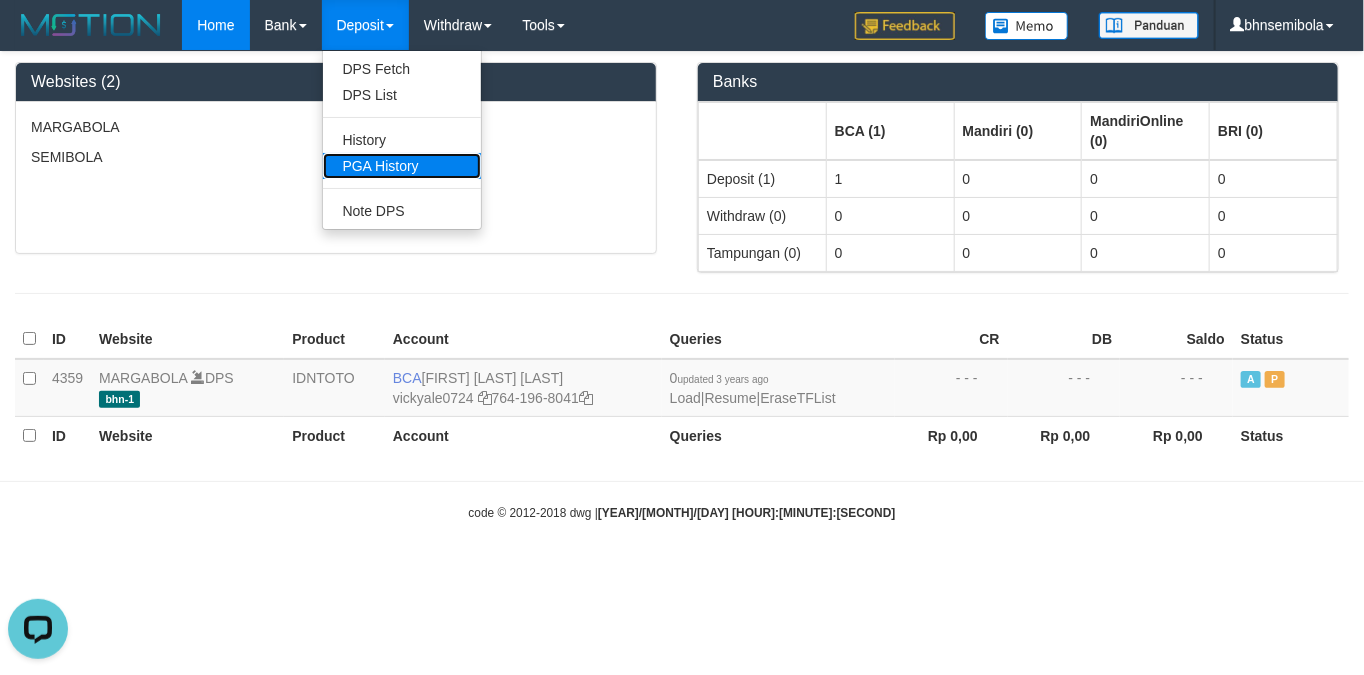 click on "PGA History" at bounding box center [402, 166] 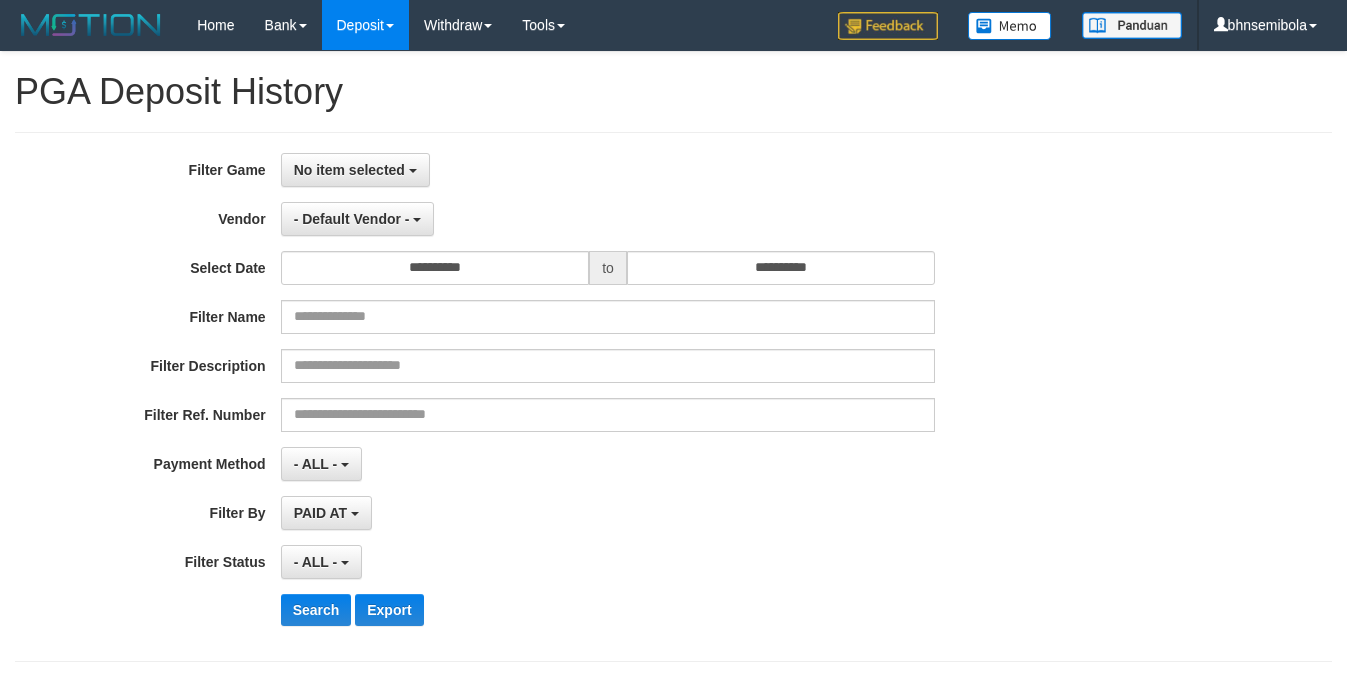 select 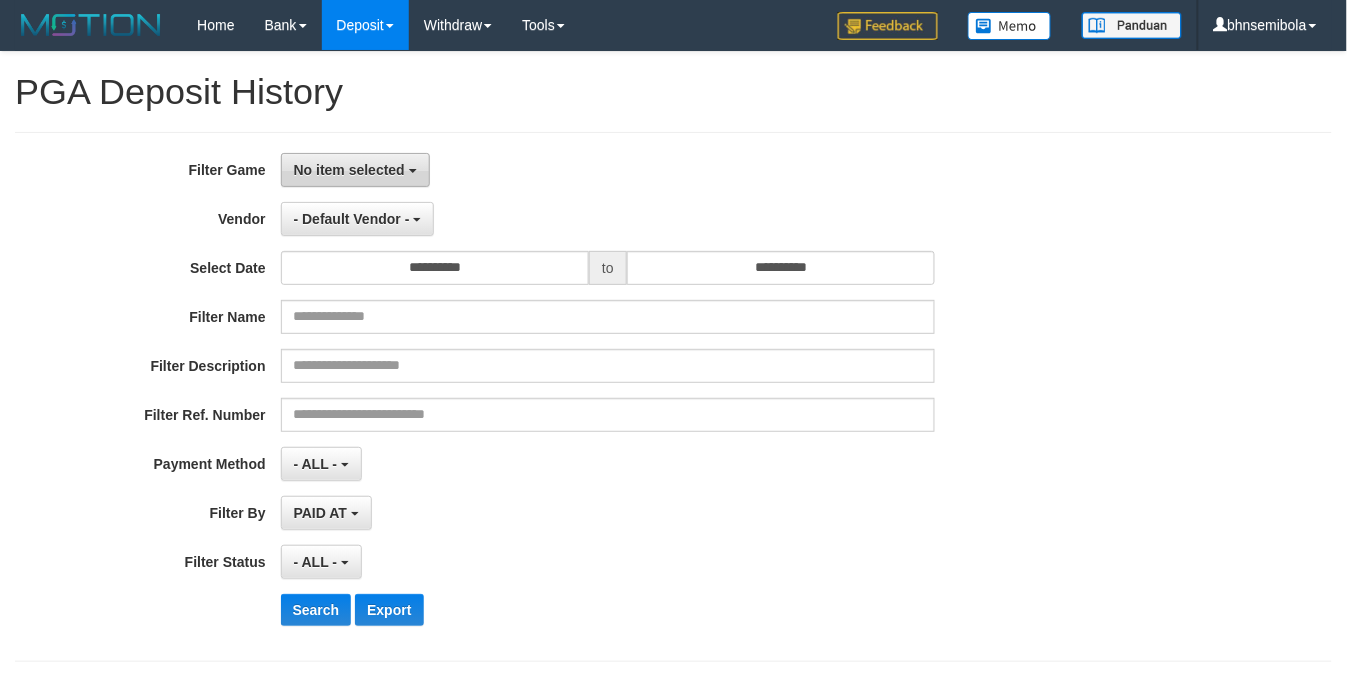 click on "No item selected" at bounding box center [349, 170] 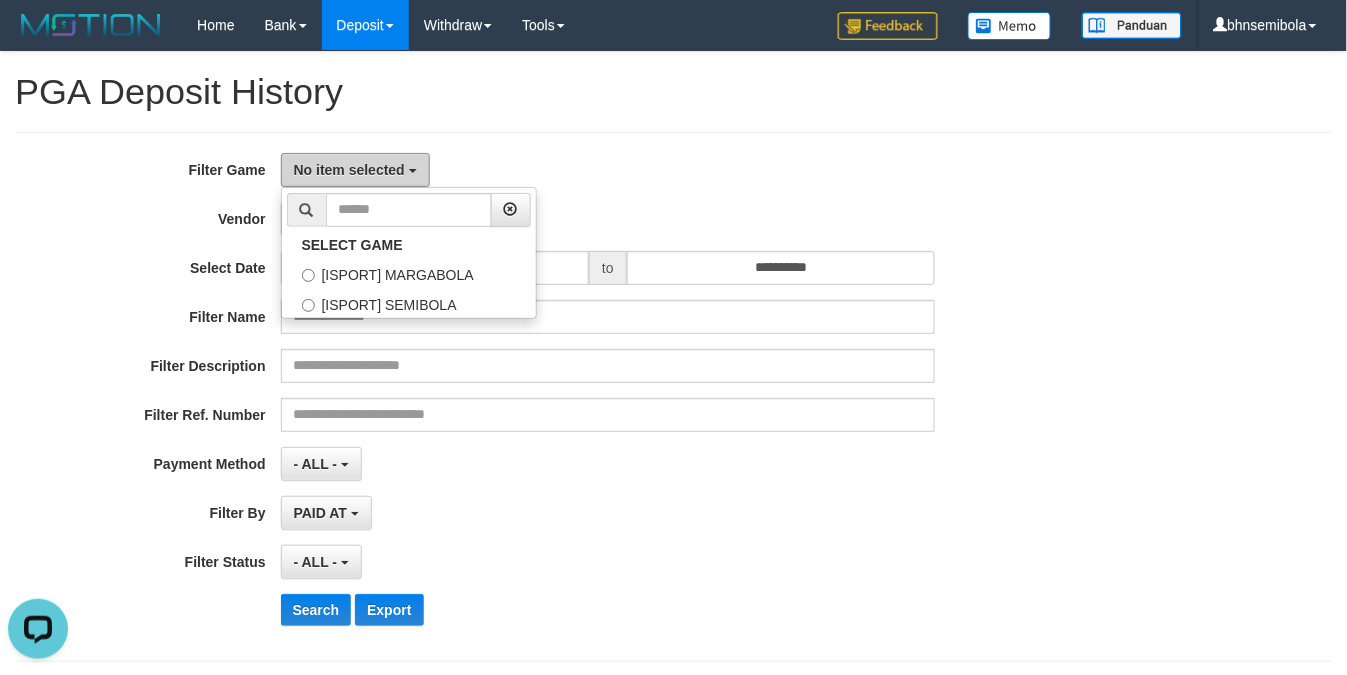 scroll, scrollTop: 0, scrollLeft: 0, axis: both 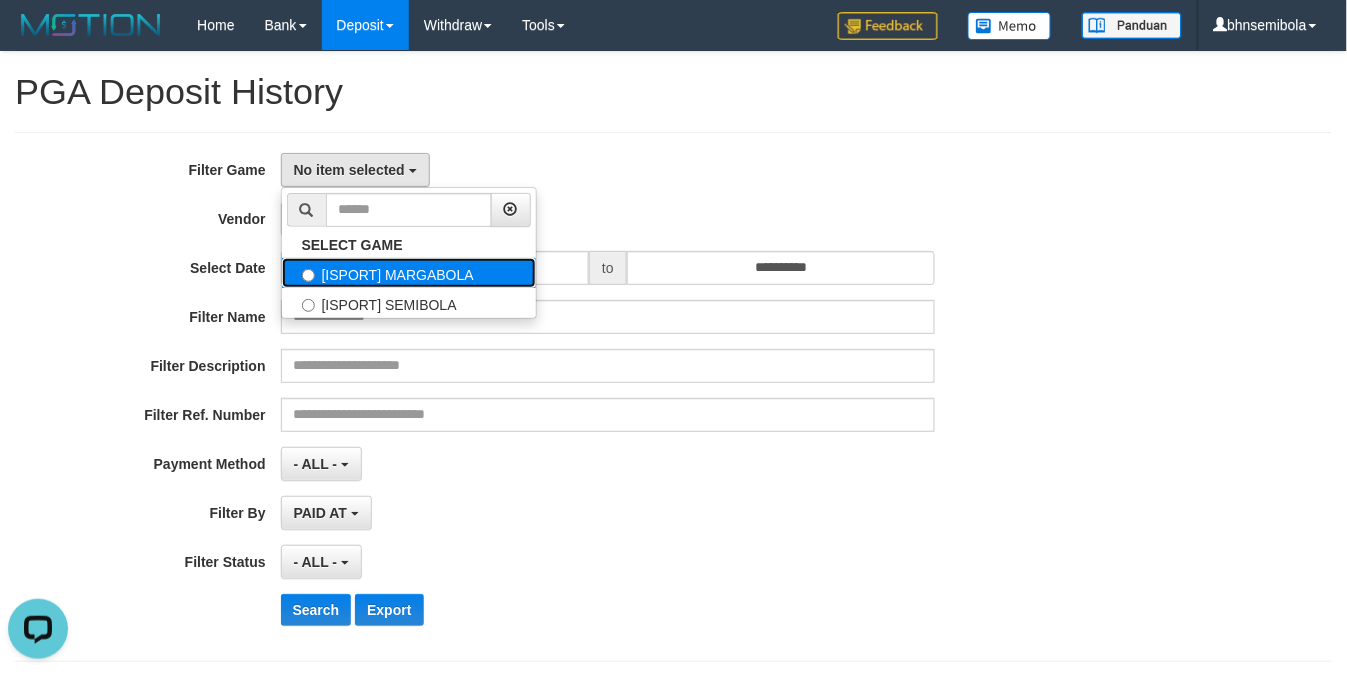 click on "[ISPORT] MARGABOLA" at bounding box center [409, 273] 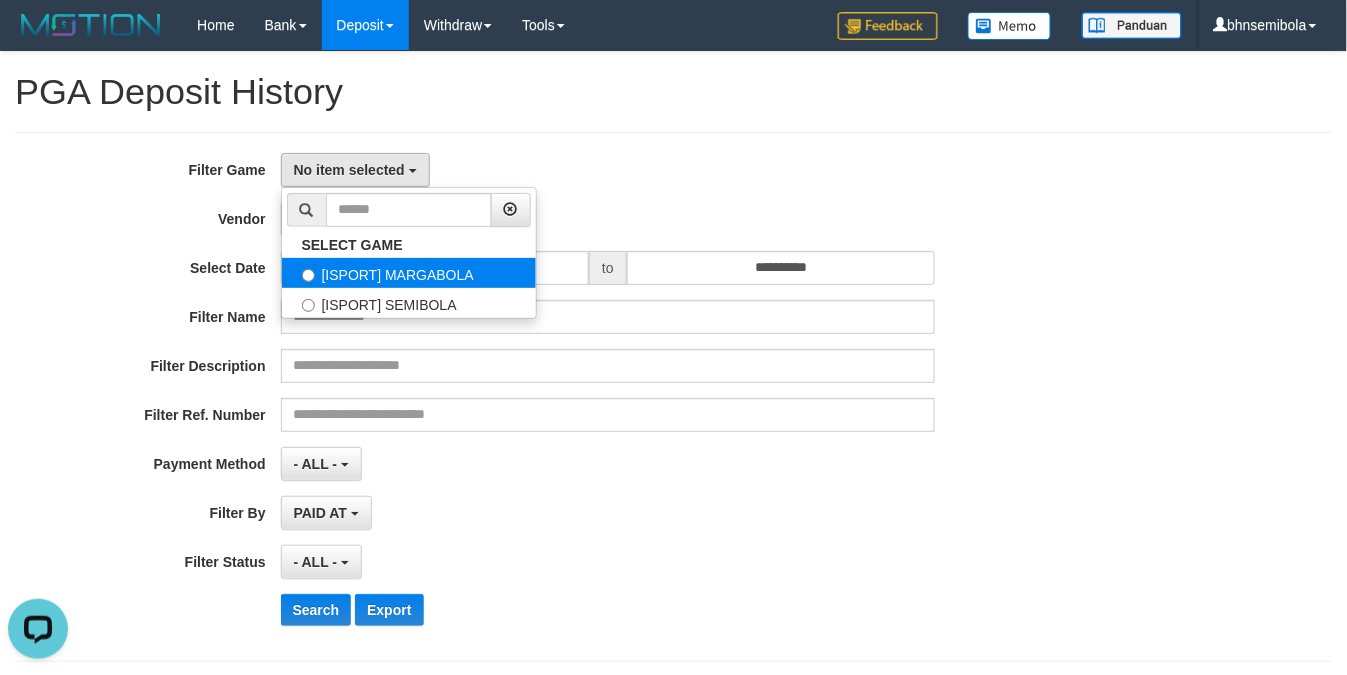 select on "****" 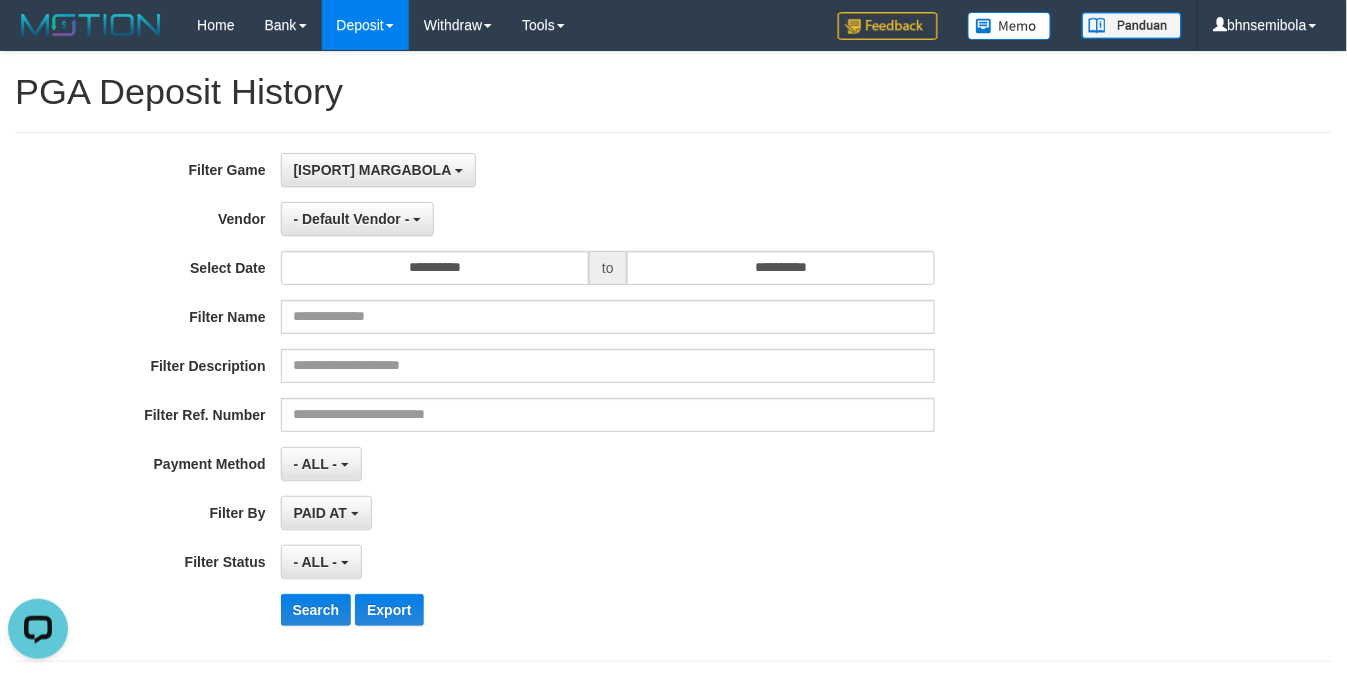 scroll, scrollTop: 17, scrollLeft: 0, axis: vertical 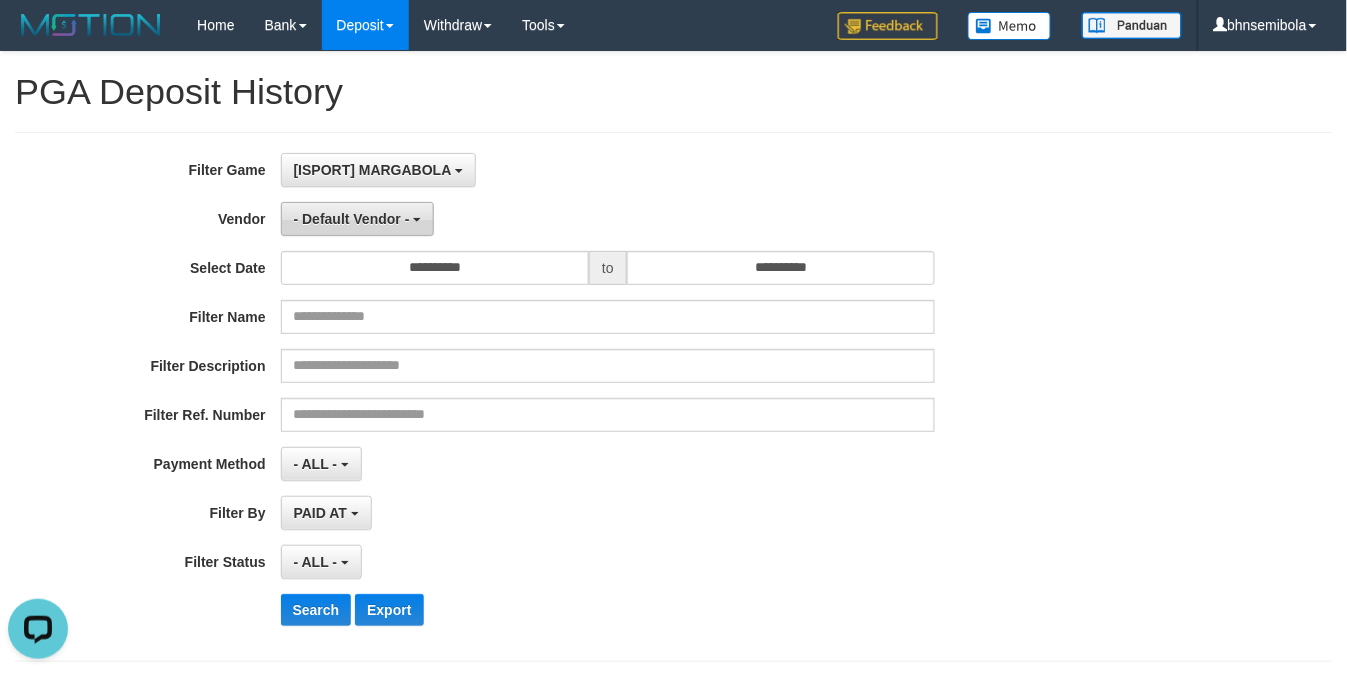 click on "- Default Vendor -" at bounding box center [352, 219] 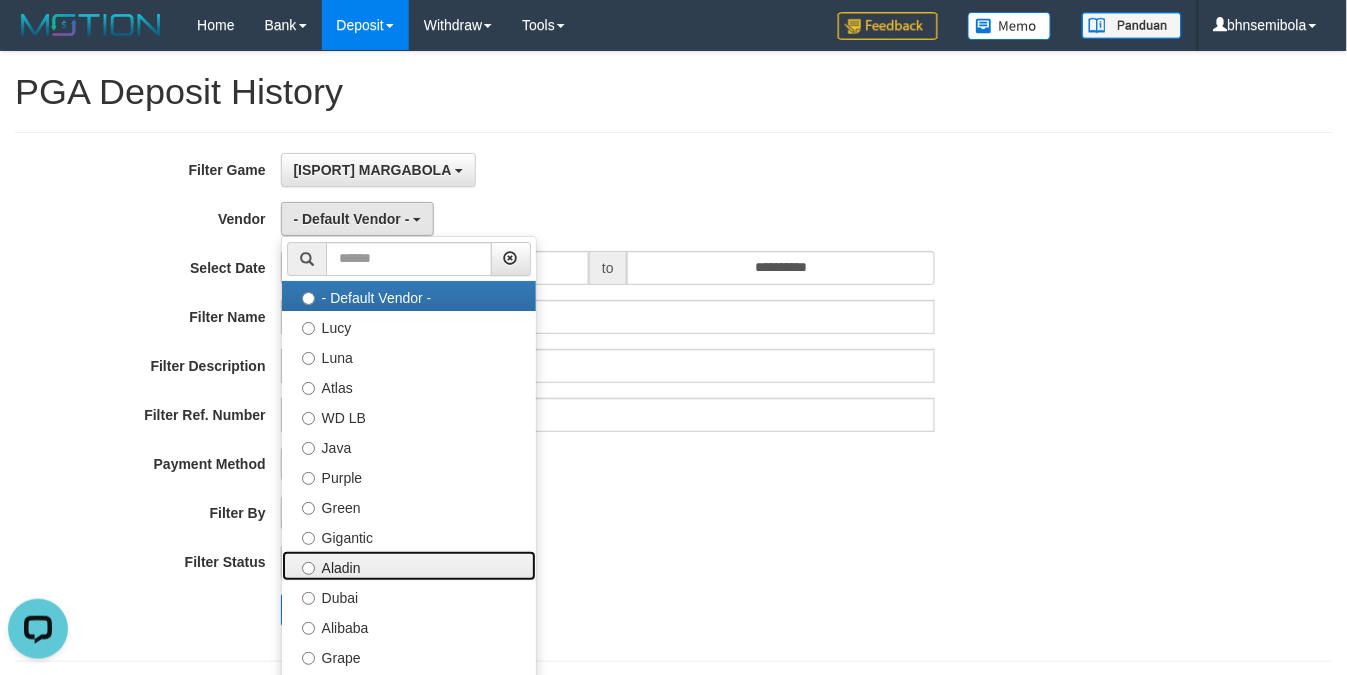 drag, startPoint x: 368, startPoint y: 568, endPoint x: 443, endPoint y: 317, distance: 261.96564 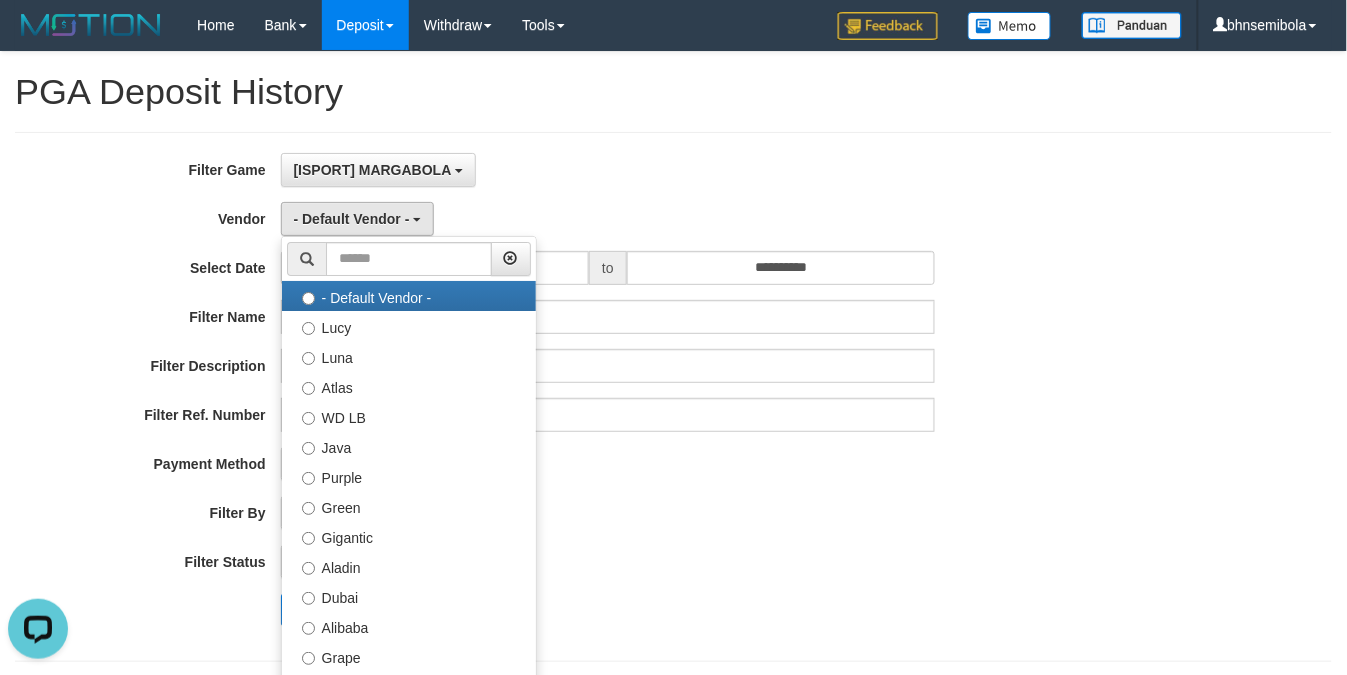 select on "**********" 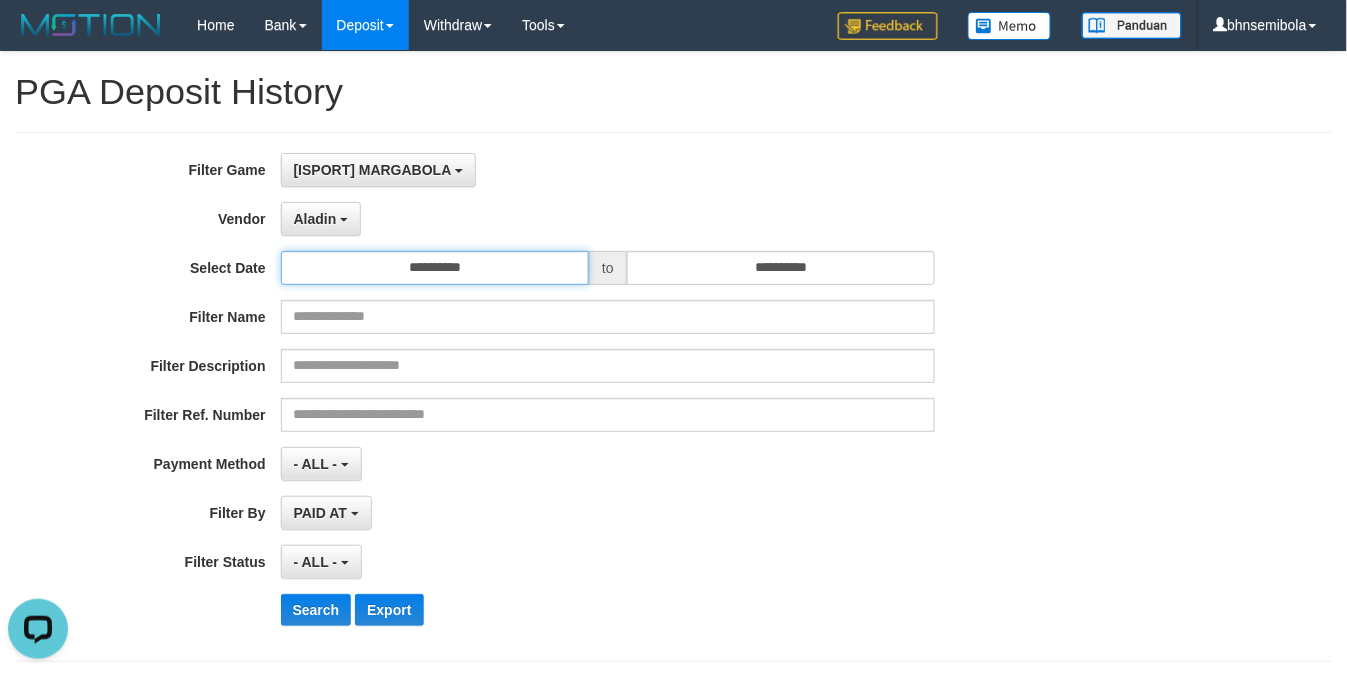 click on "**********" at bounding box center (435, 268) 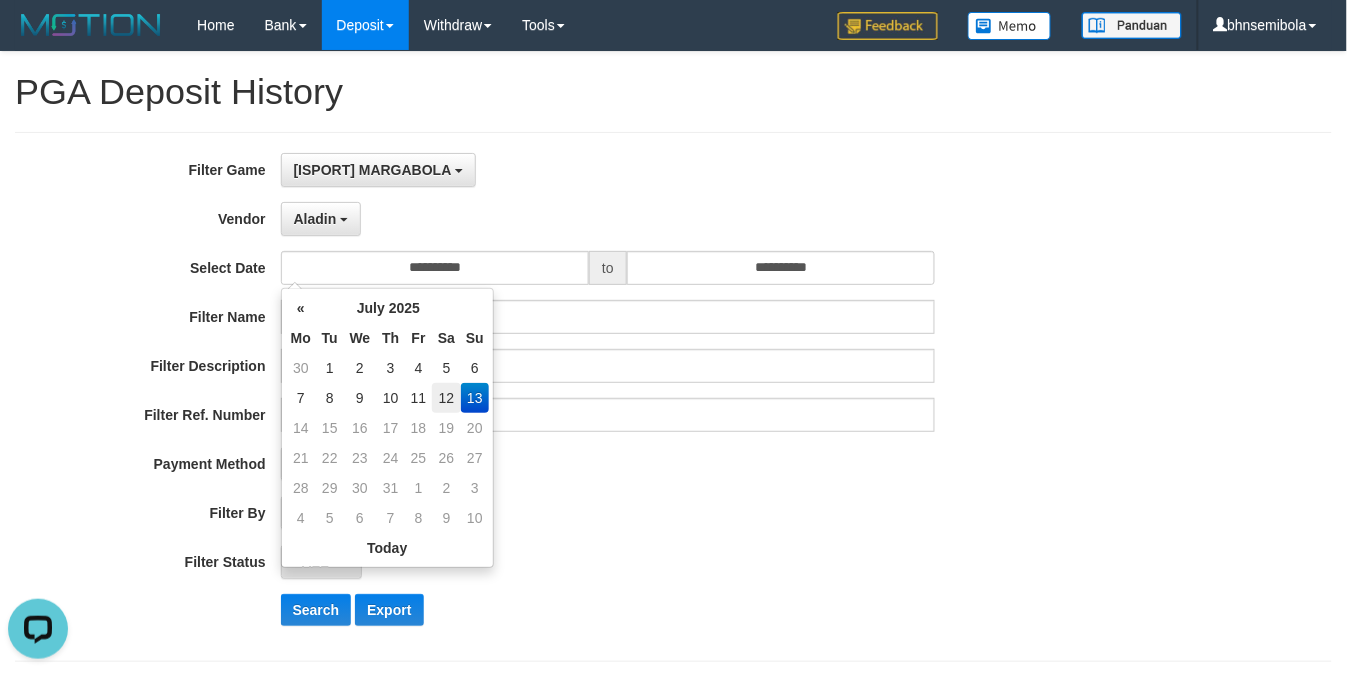 click on "12" at bounding box center (446, 398) 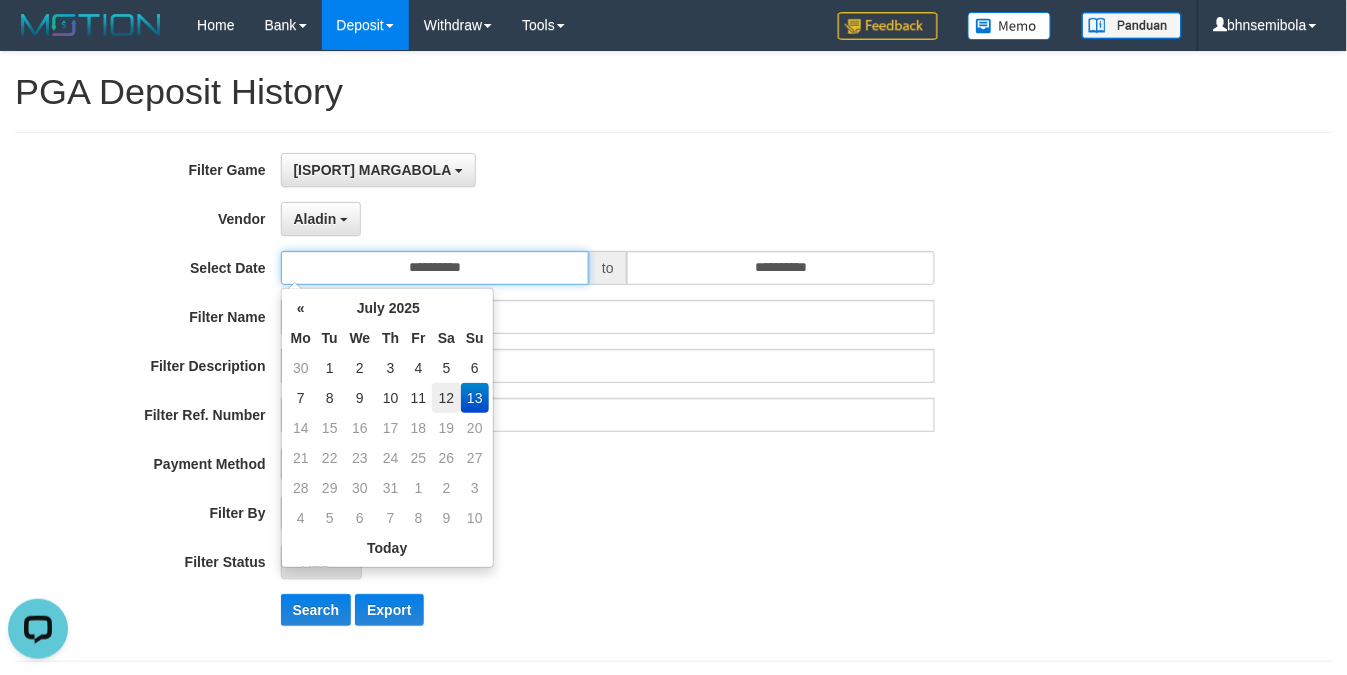 type on "**********" 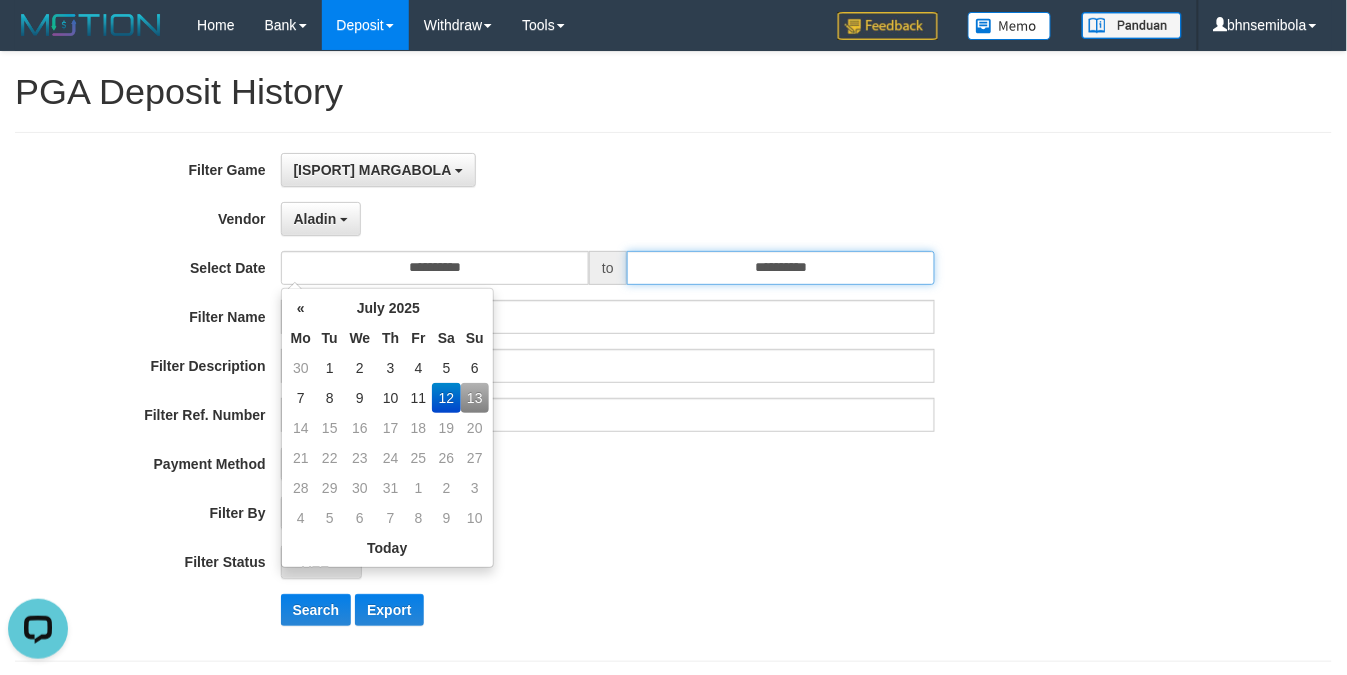 click on "**********" at bounding box center (781, 268) 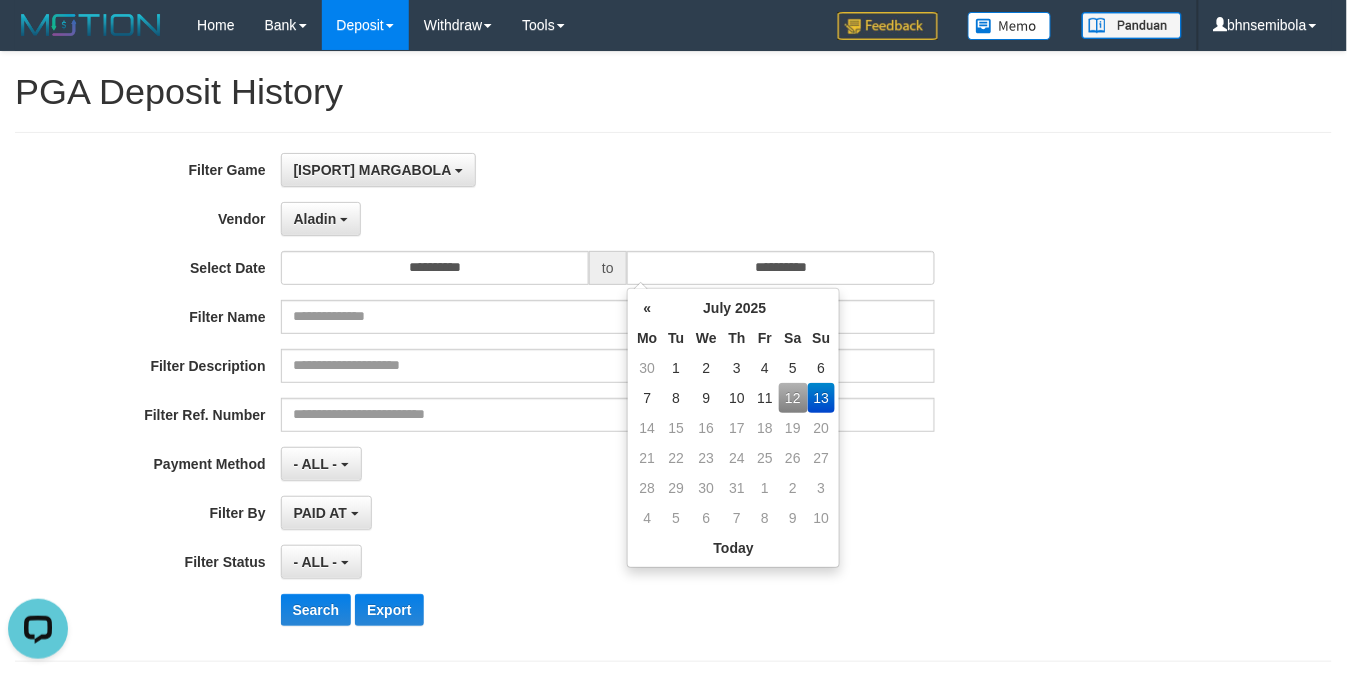 click on "12" at bounding box center (793, 398) 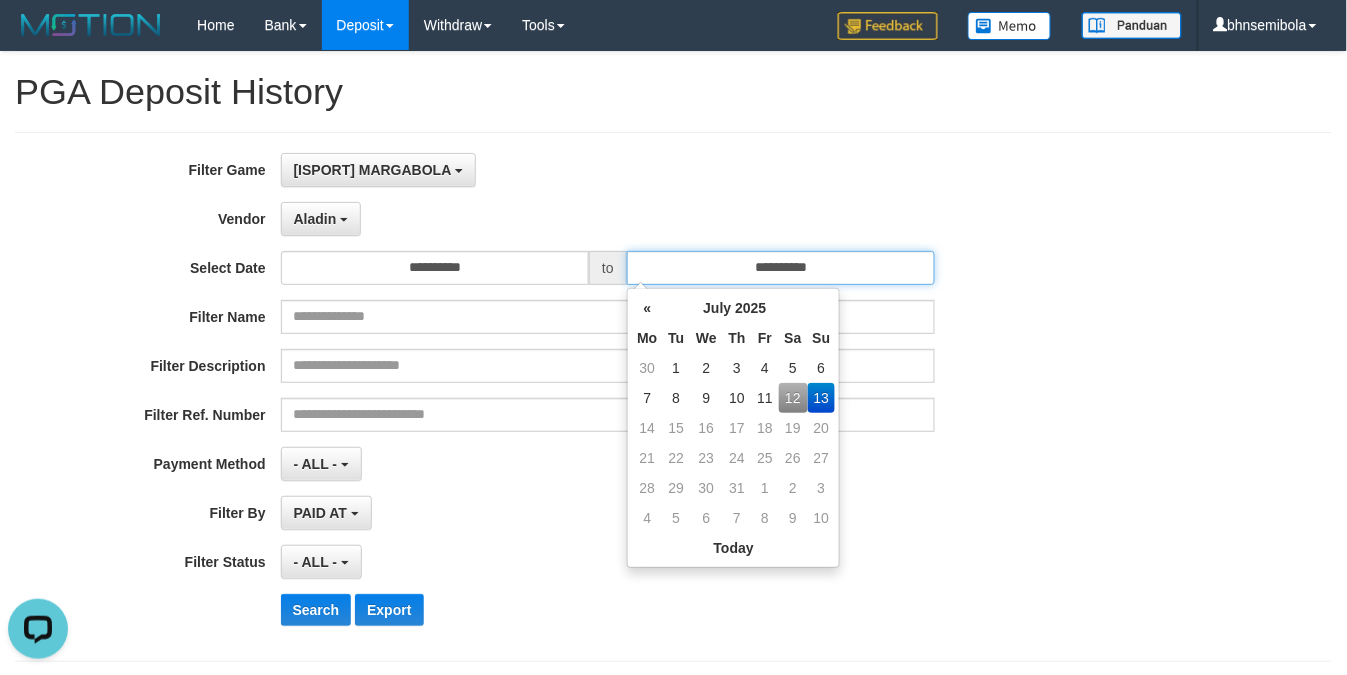 type on "**********" 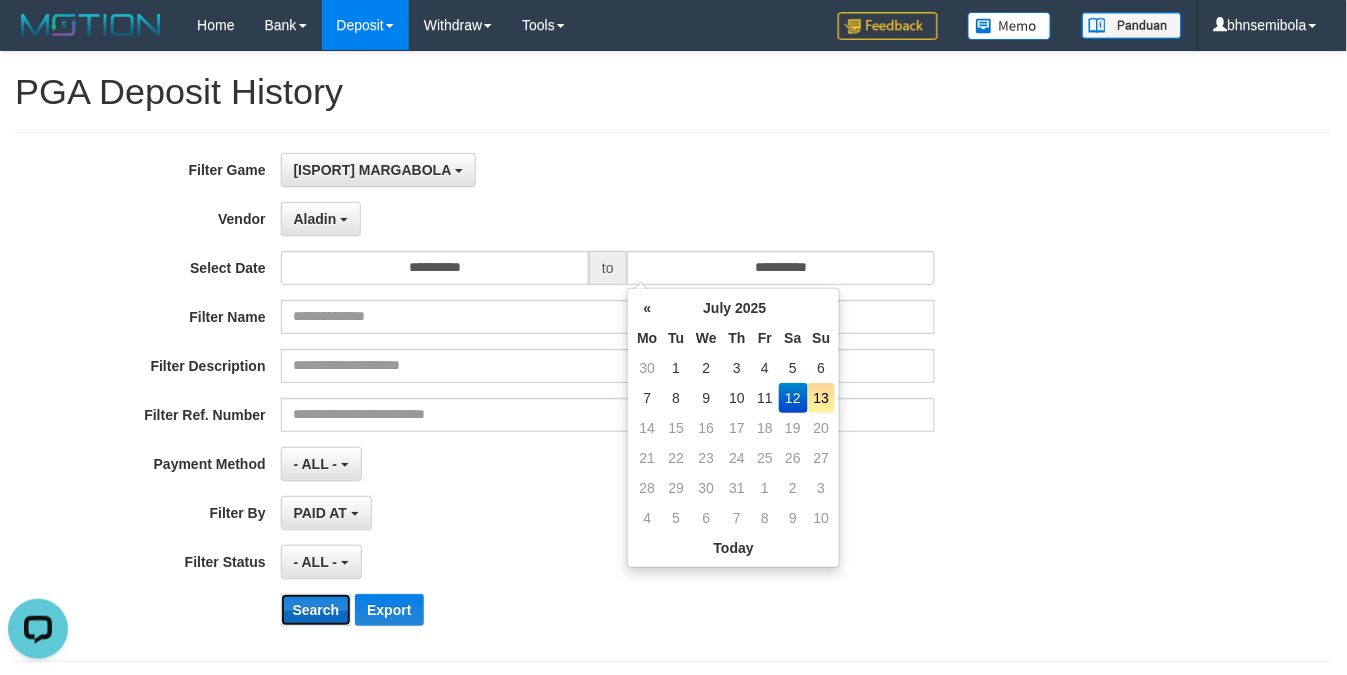 click on "Search" at bounding box center (316, 610) 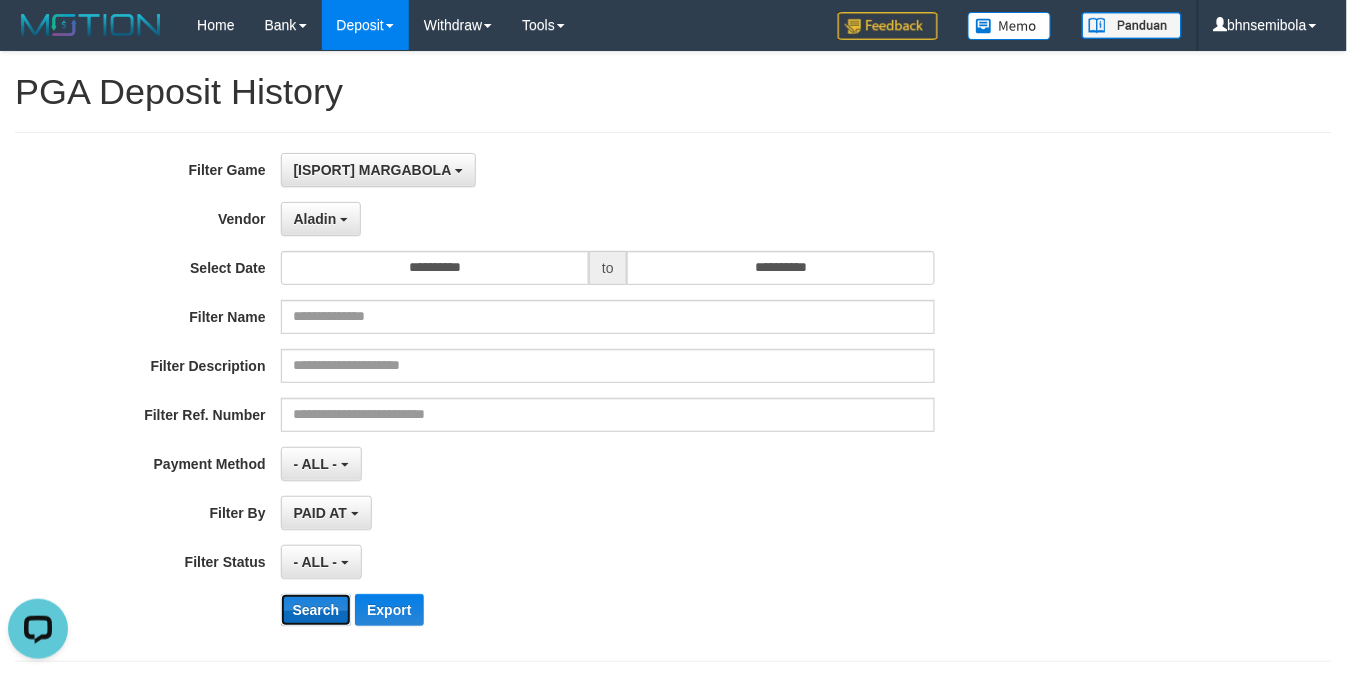 click on "Search" at bounding box center [316, 610] 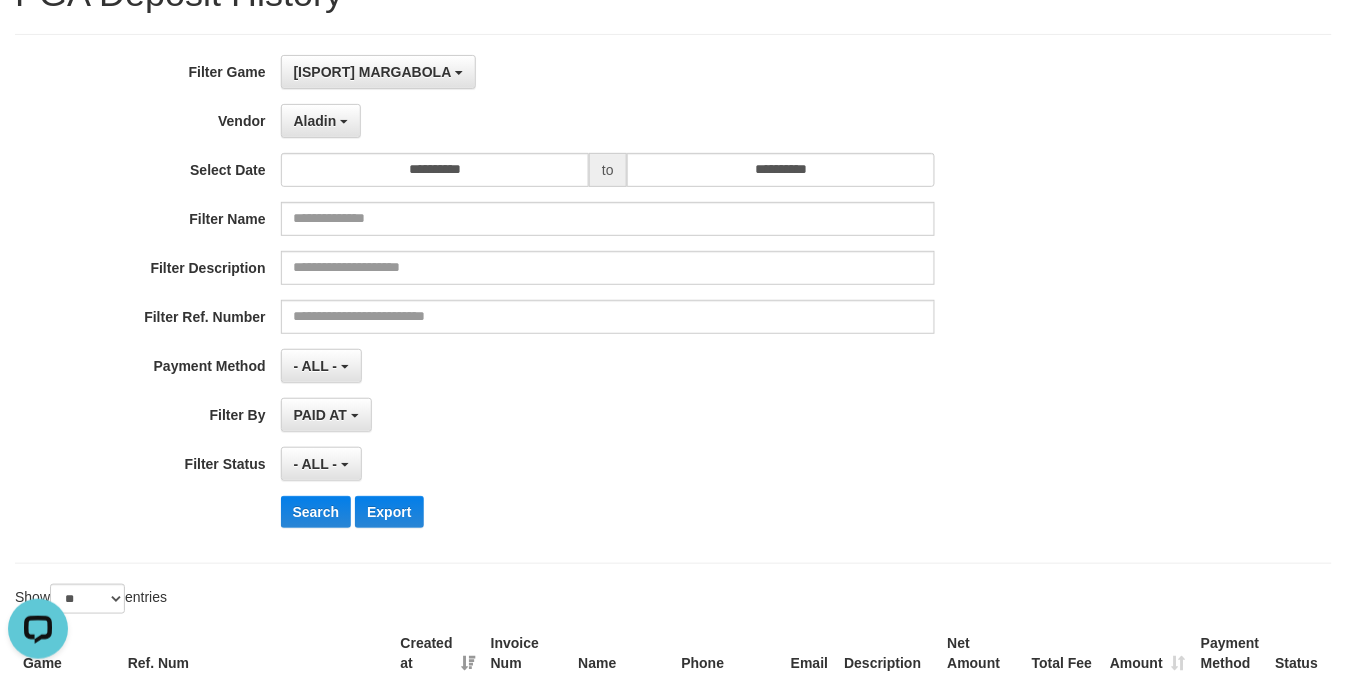 scroll, scrollTop: 0, scrollLeft: 0, axis: both 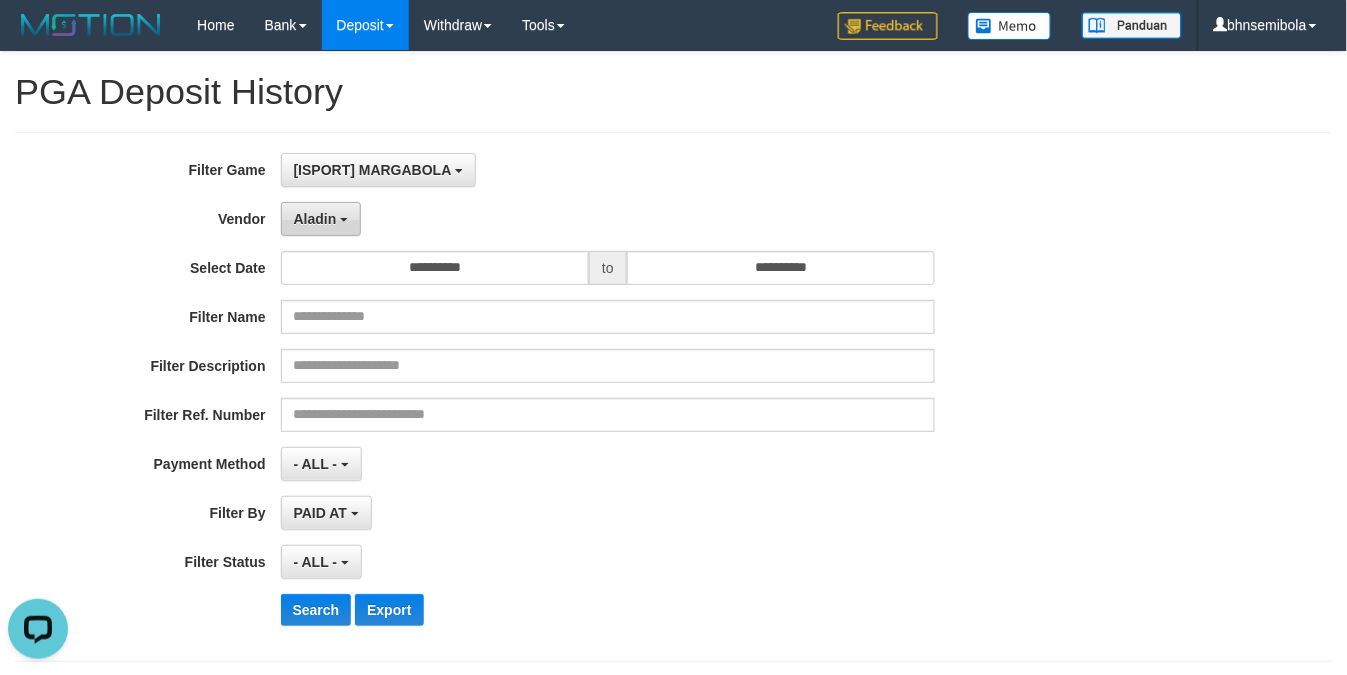 click on "Aladin" at bounding box center (321, 219) 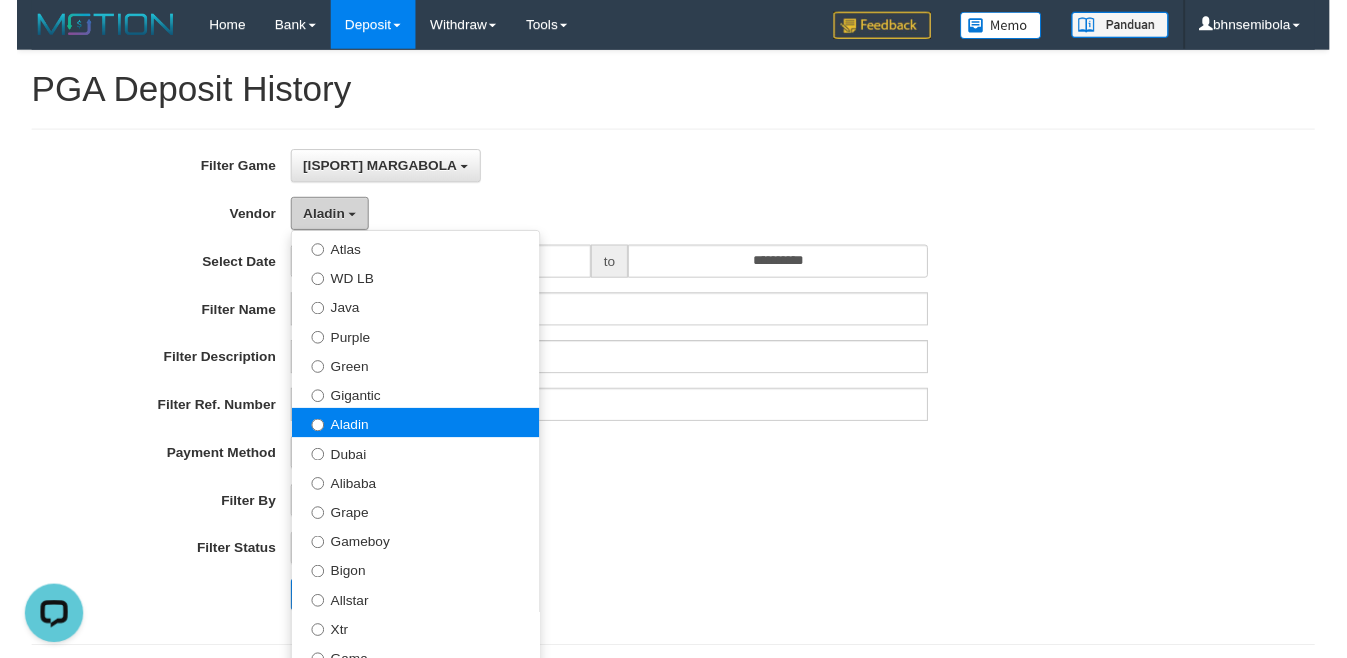 scroll, scrollTop: 185, scrollLeft: 0, axis: vertical 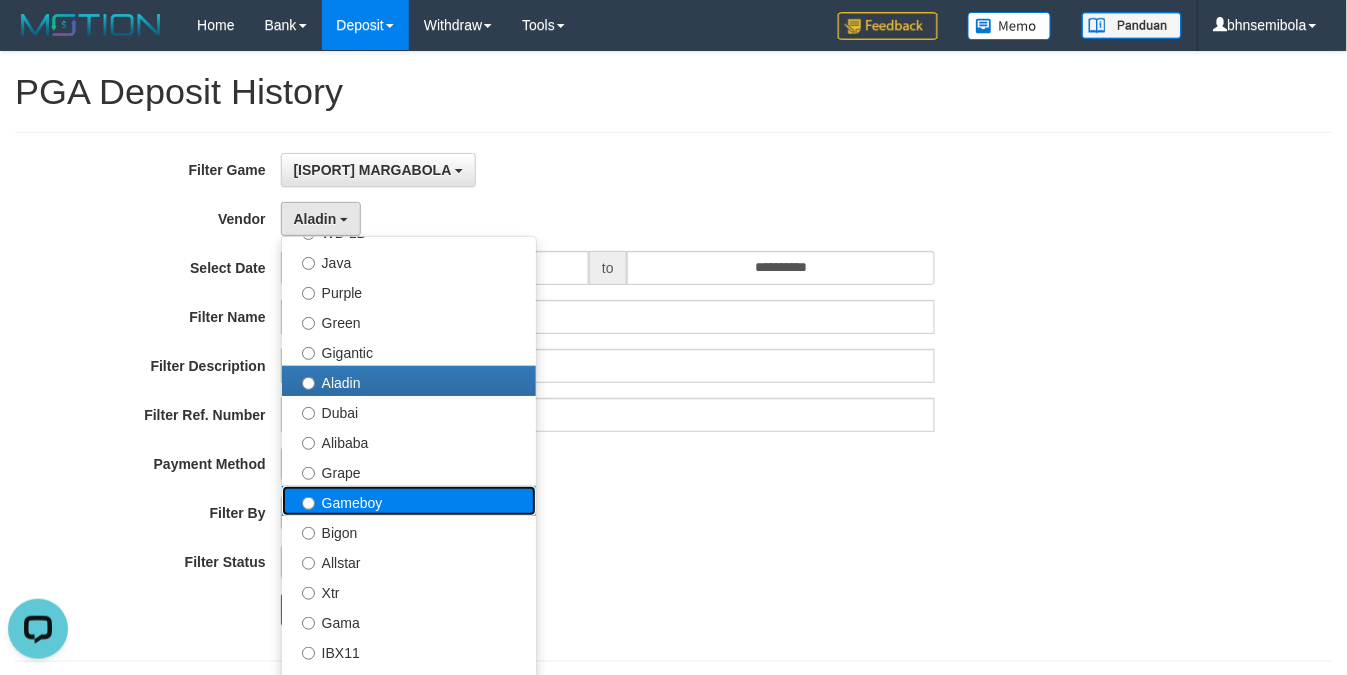 click on "Gameboy" at bounding box center [409, 501] 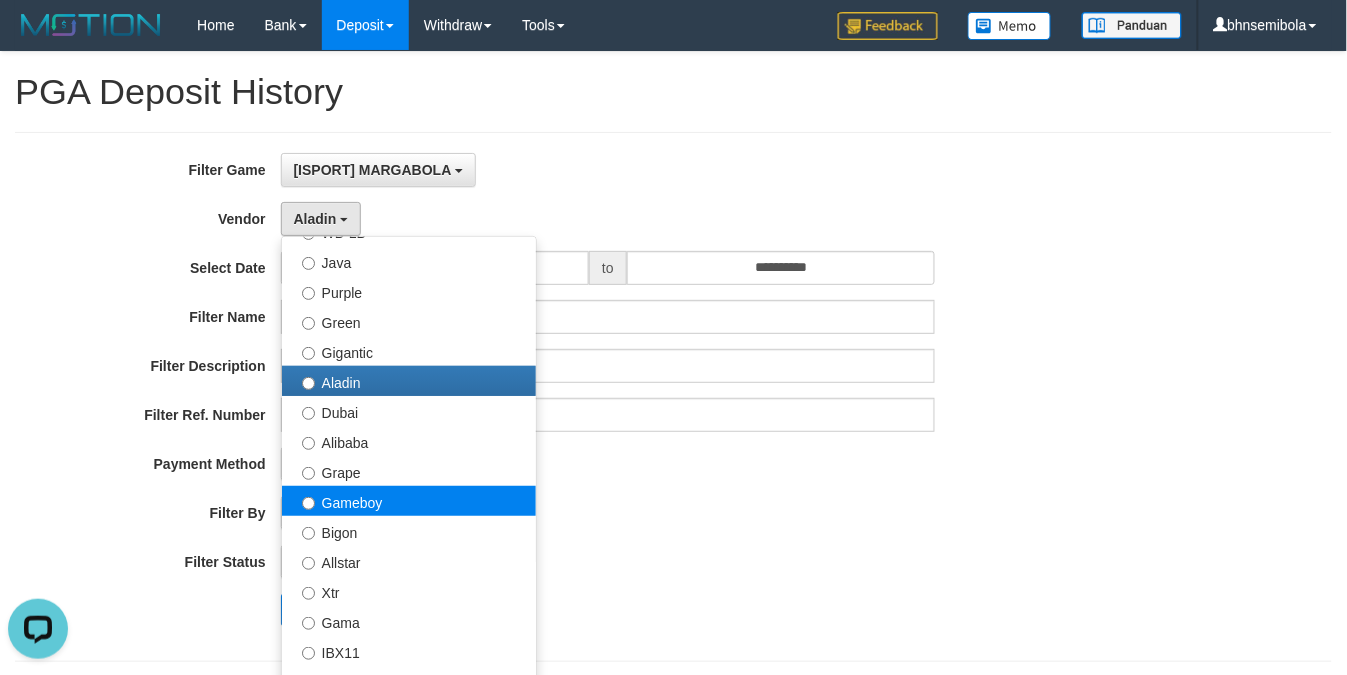 select on "**********" 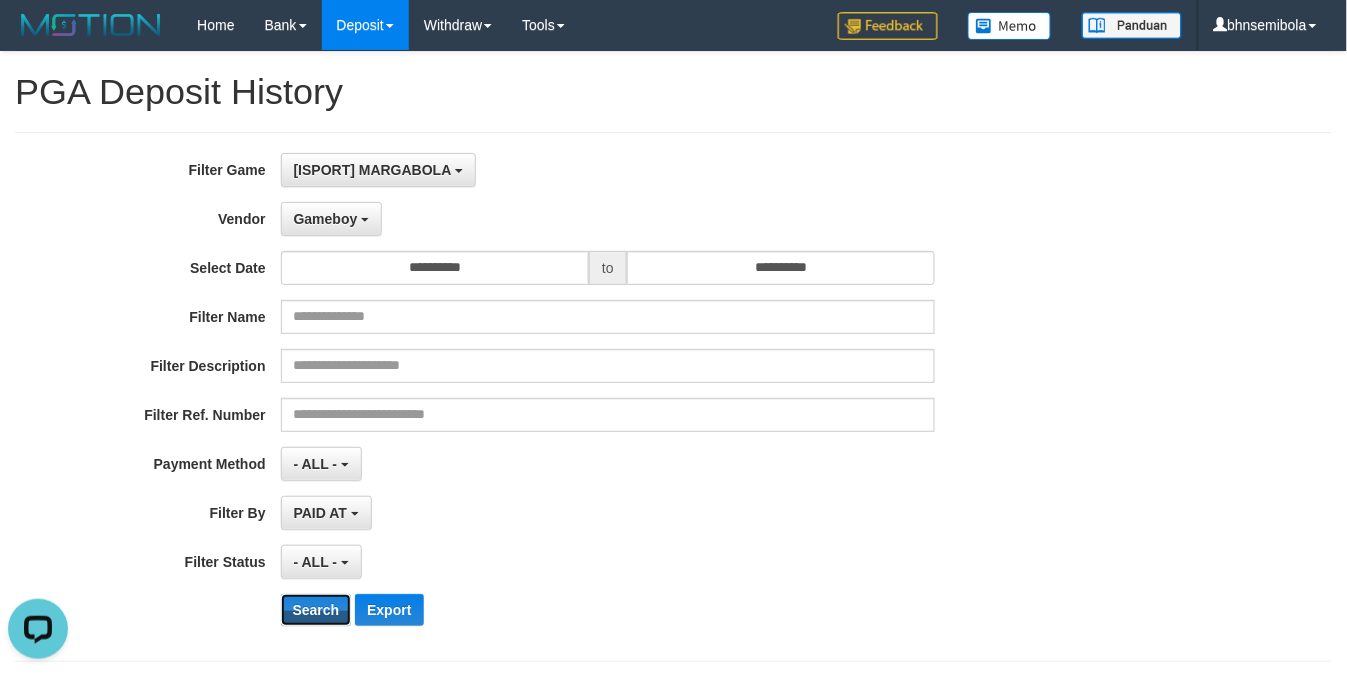 drag, startPoint x: 323, startPoint y: 606, endPoint x: 371, endPoint y: 572, distance: 58.821766 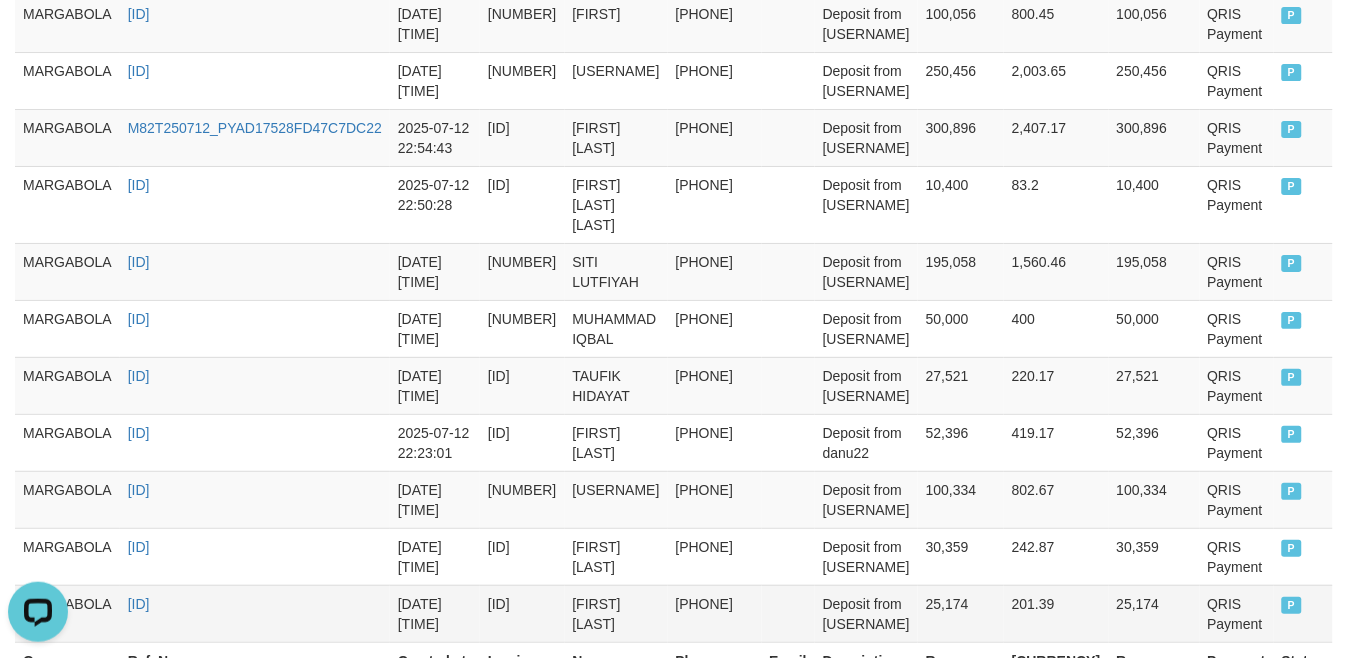 scroll, scrollTop: 1786, scrollLeft: 0, axis: vertical 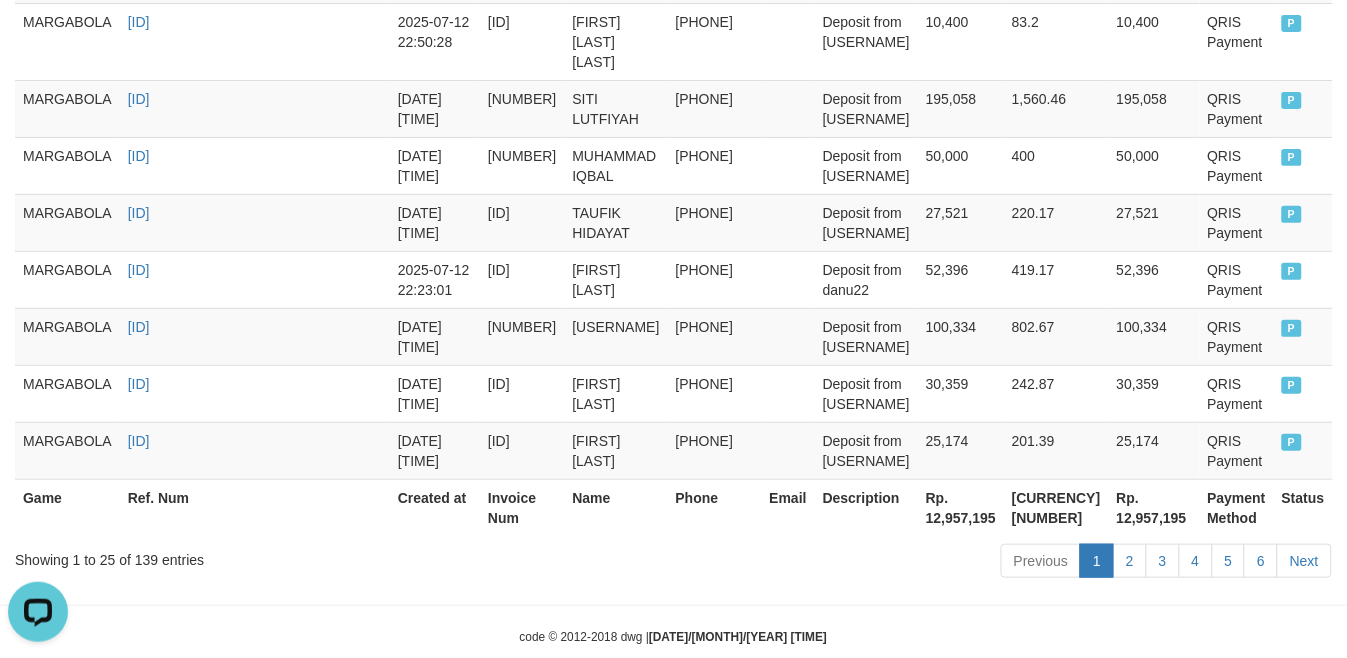 type 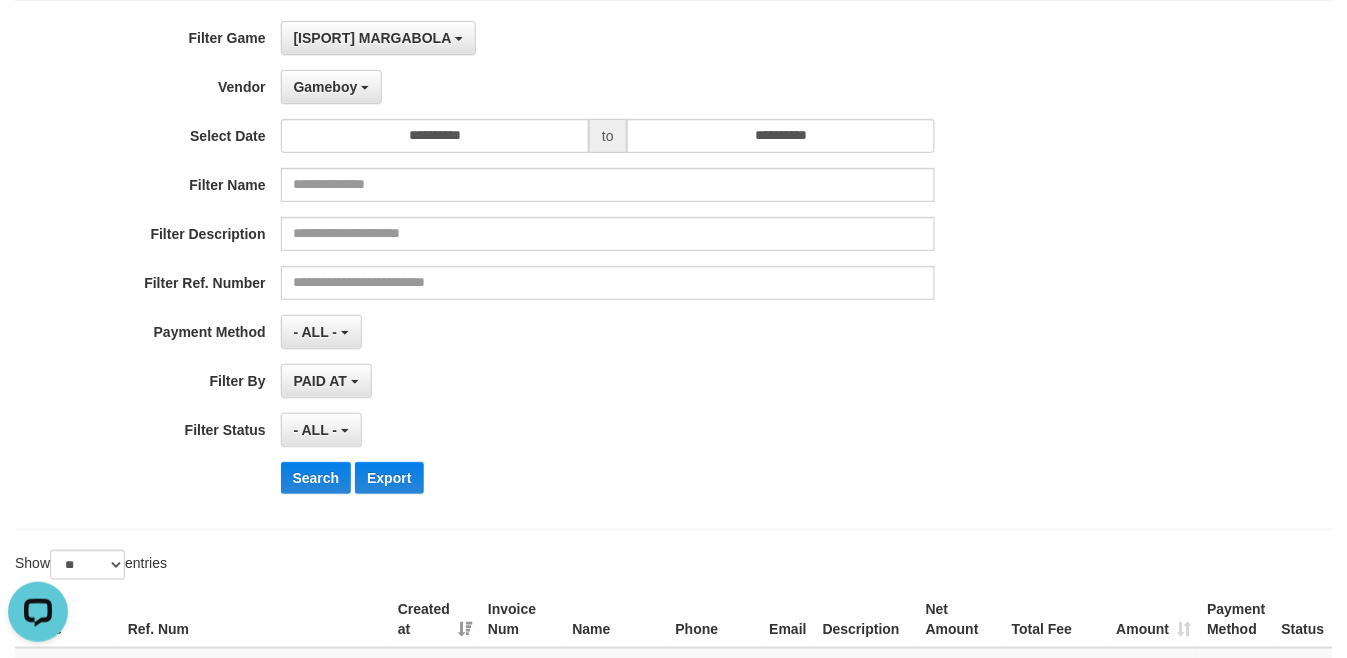 scroll, scrollTop: 0, scrollLeft: 0, axis: both 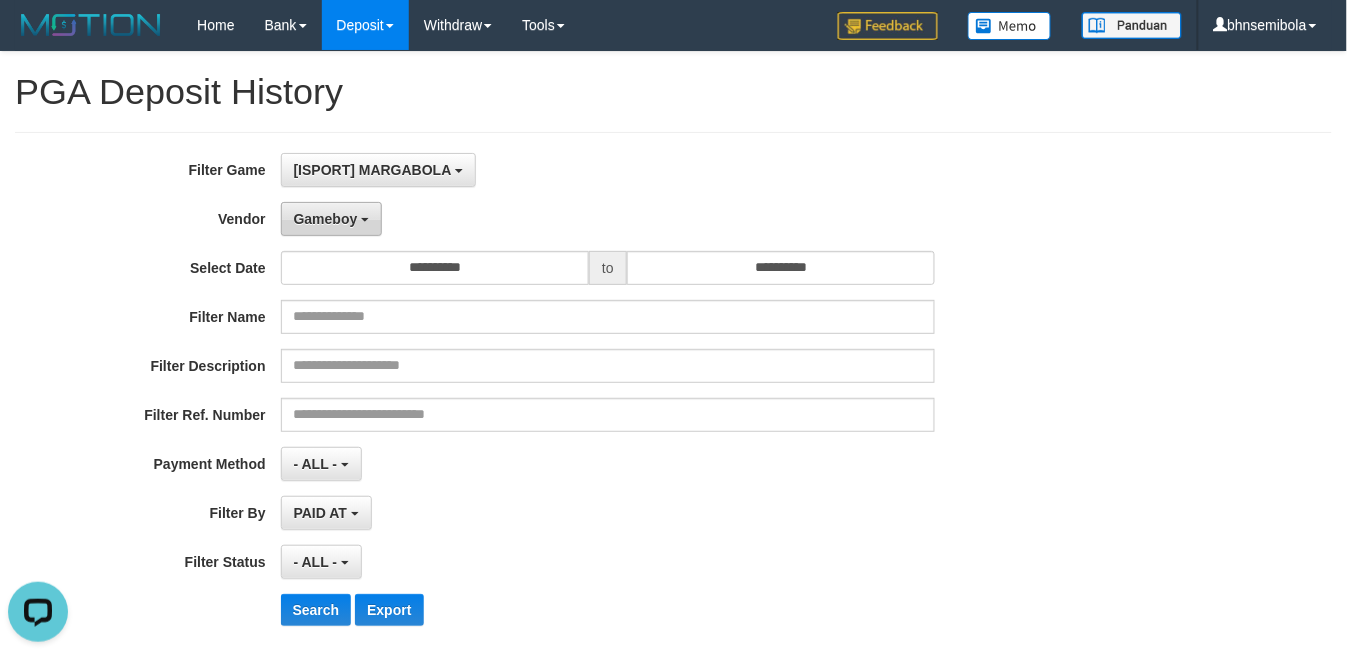 click on "Gameboy" at bounding box center [332, 219] 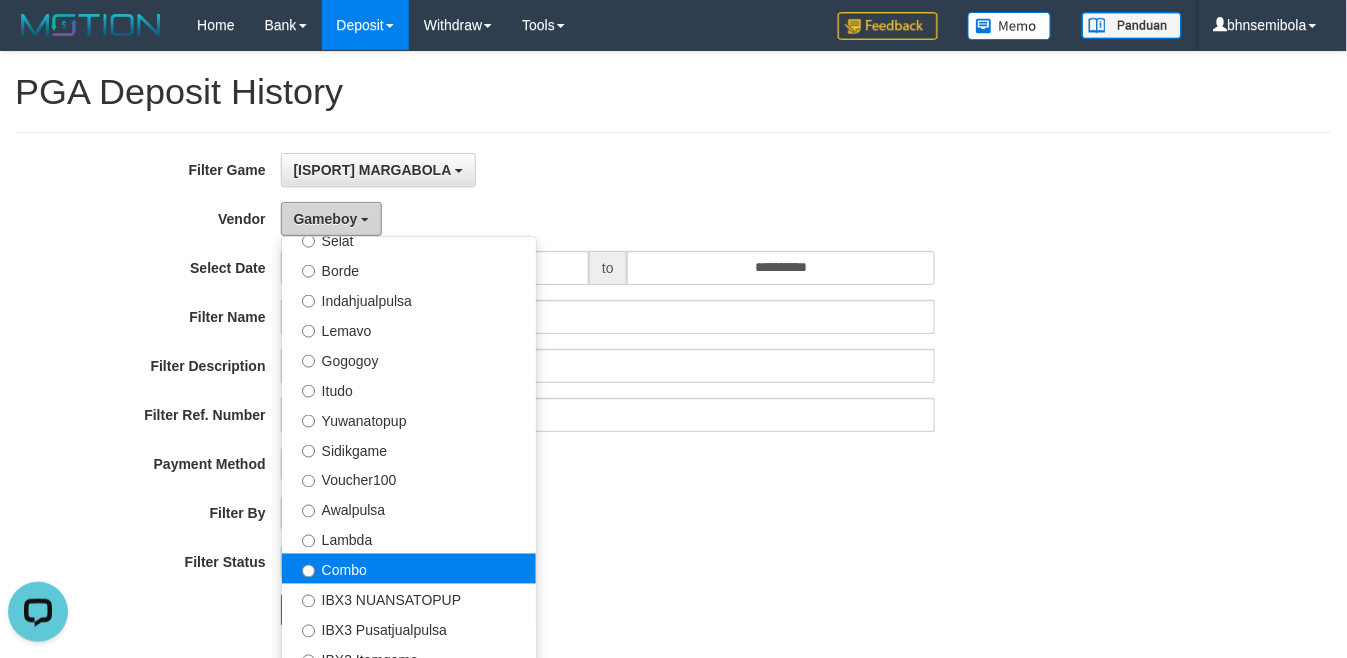 scroll, scrollTop: 684, scrollLeft: 0, axis: vertical 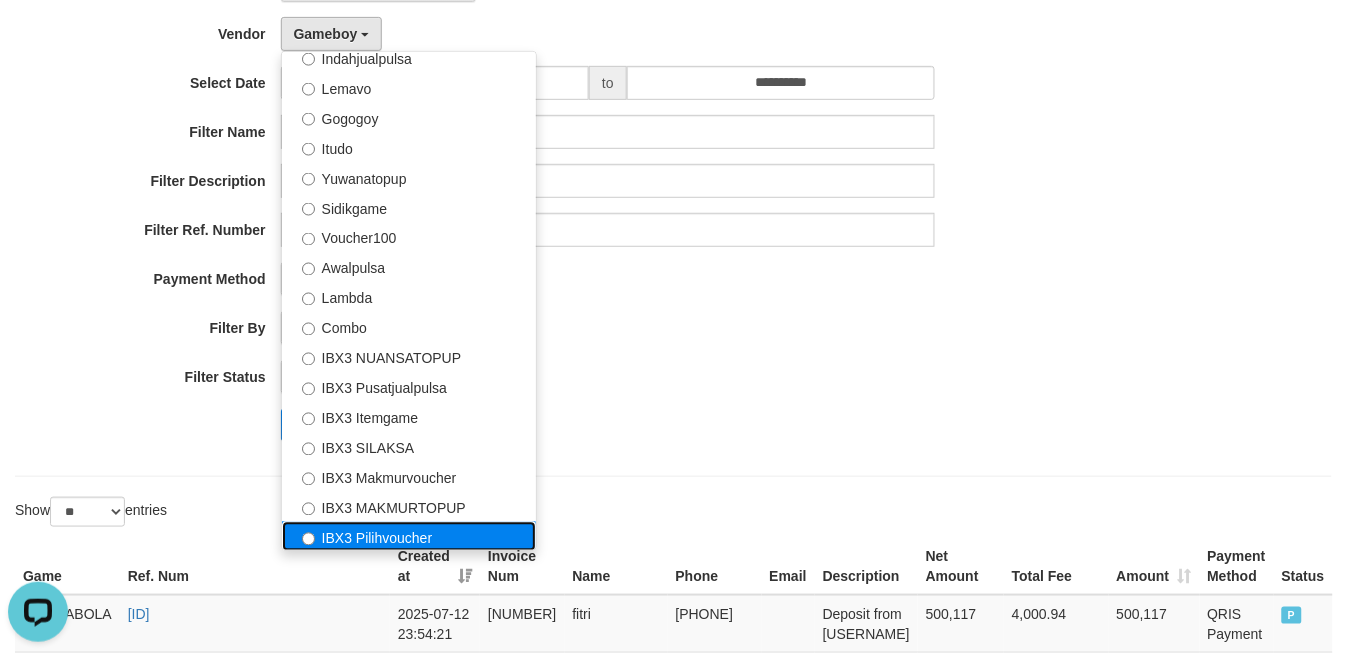 click on "IBX3 Pilihvoucher" at bounding box center (409, 537) 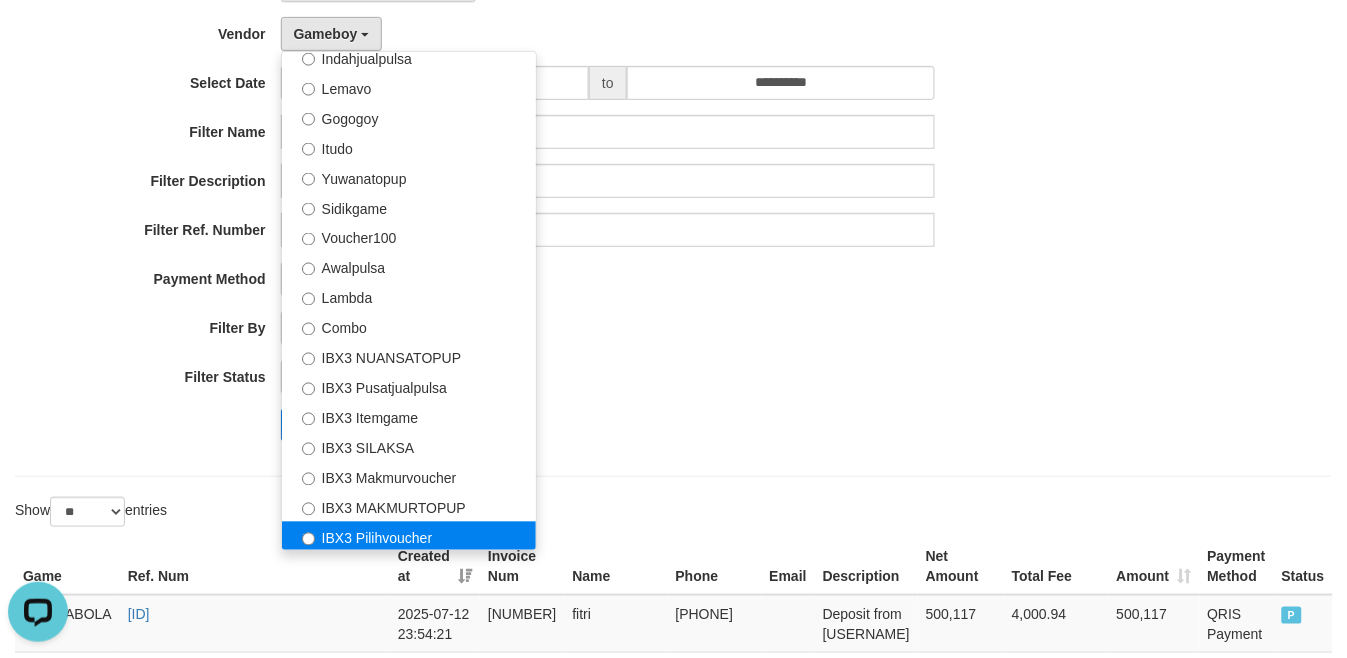 select on "**********" 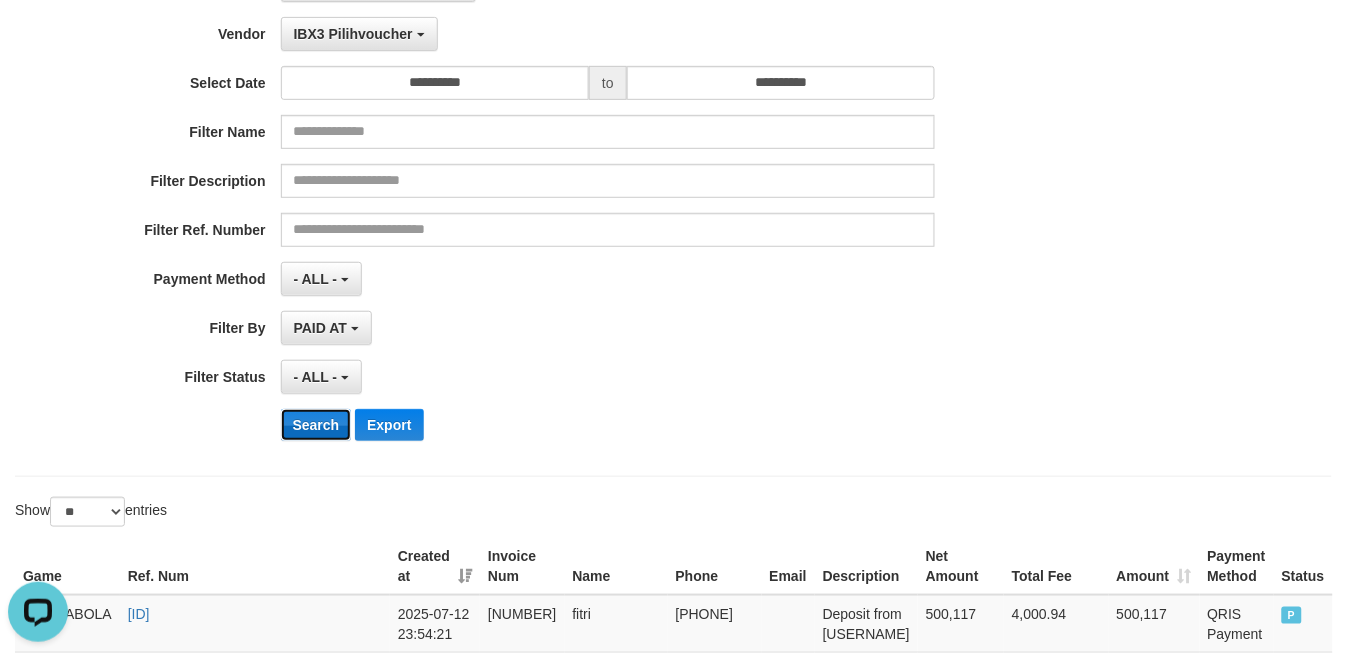 click on "Search" at bounding box center [316, 425] 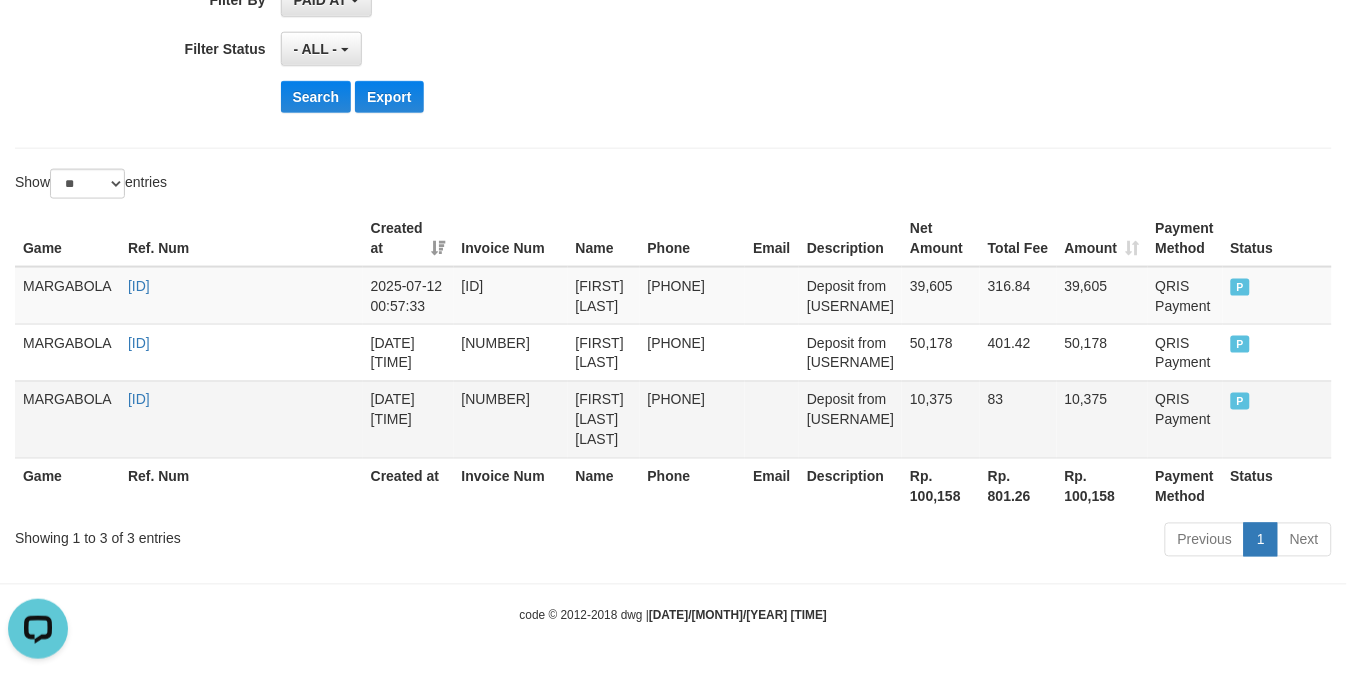 scroll, scrollTop: 0, scrollLeft: 0, axis: both 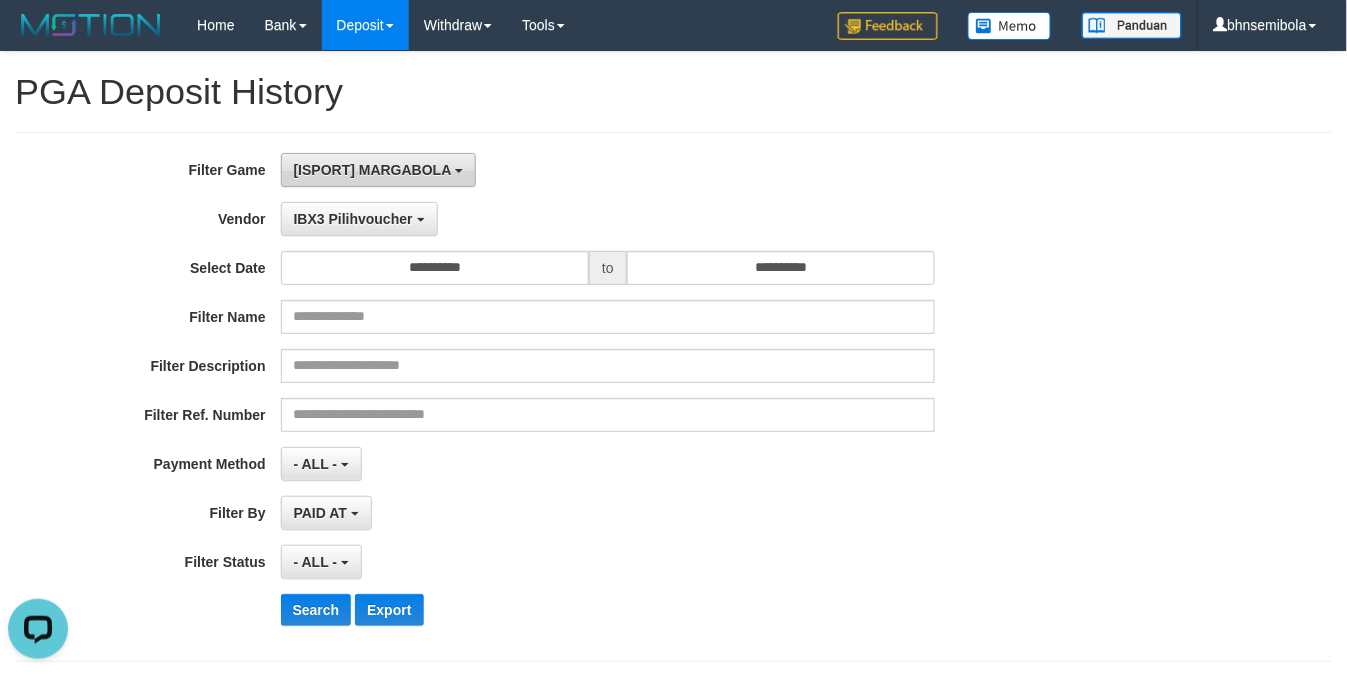 click on "[ISPORT] MARGABOLA" at bounding box center [372, 170] 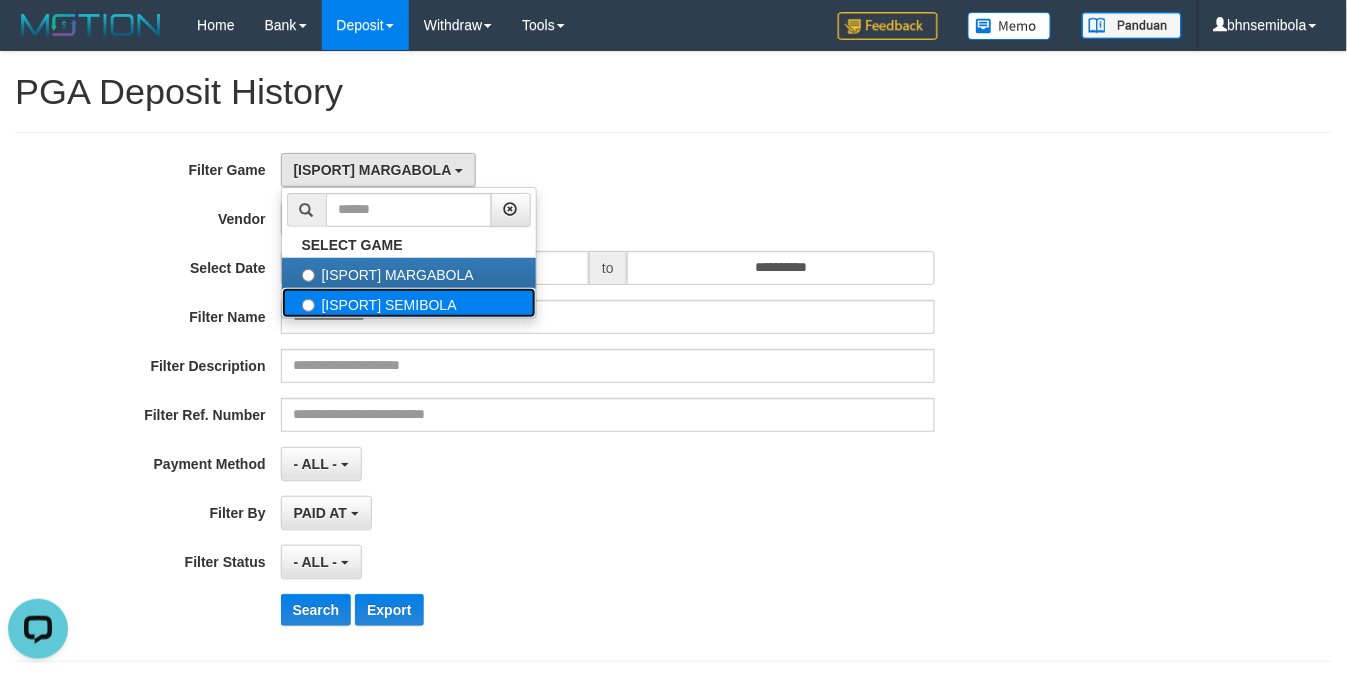 click on "[ISPORT] SEMIBOLA" at bounding box center (409, 303) 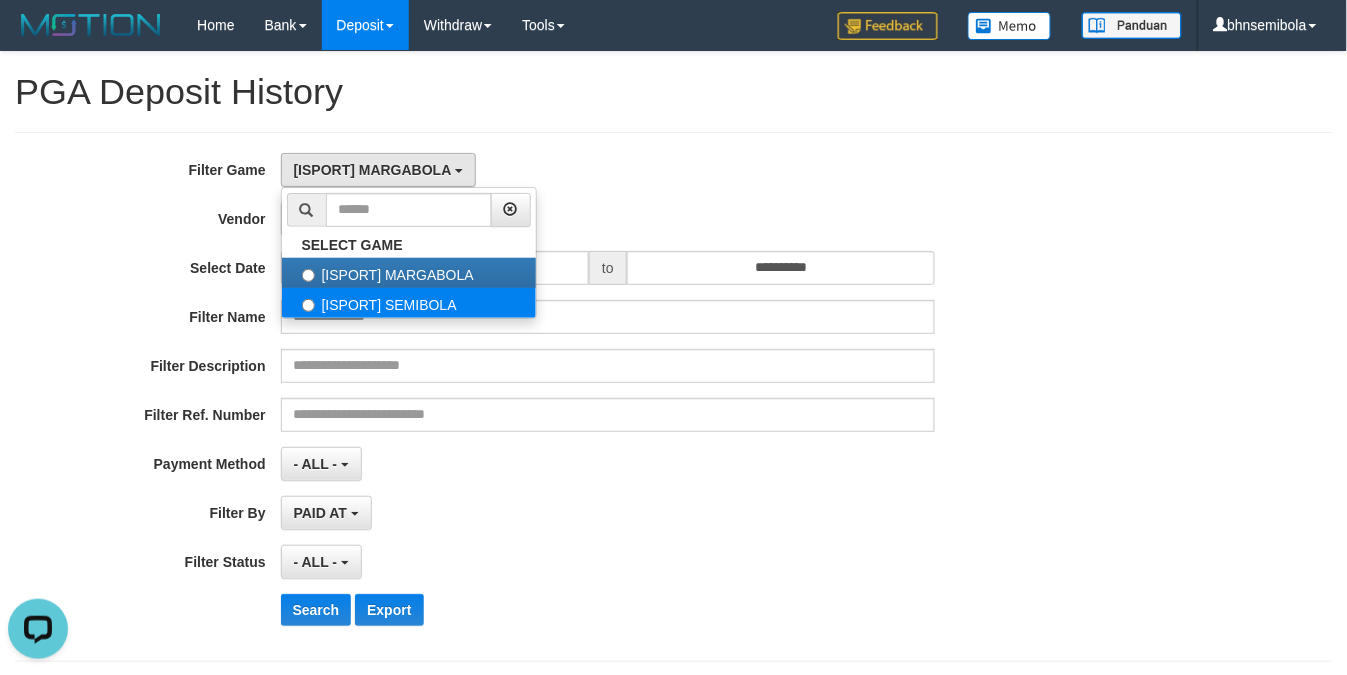 select on "****" 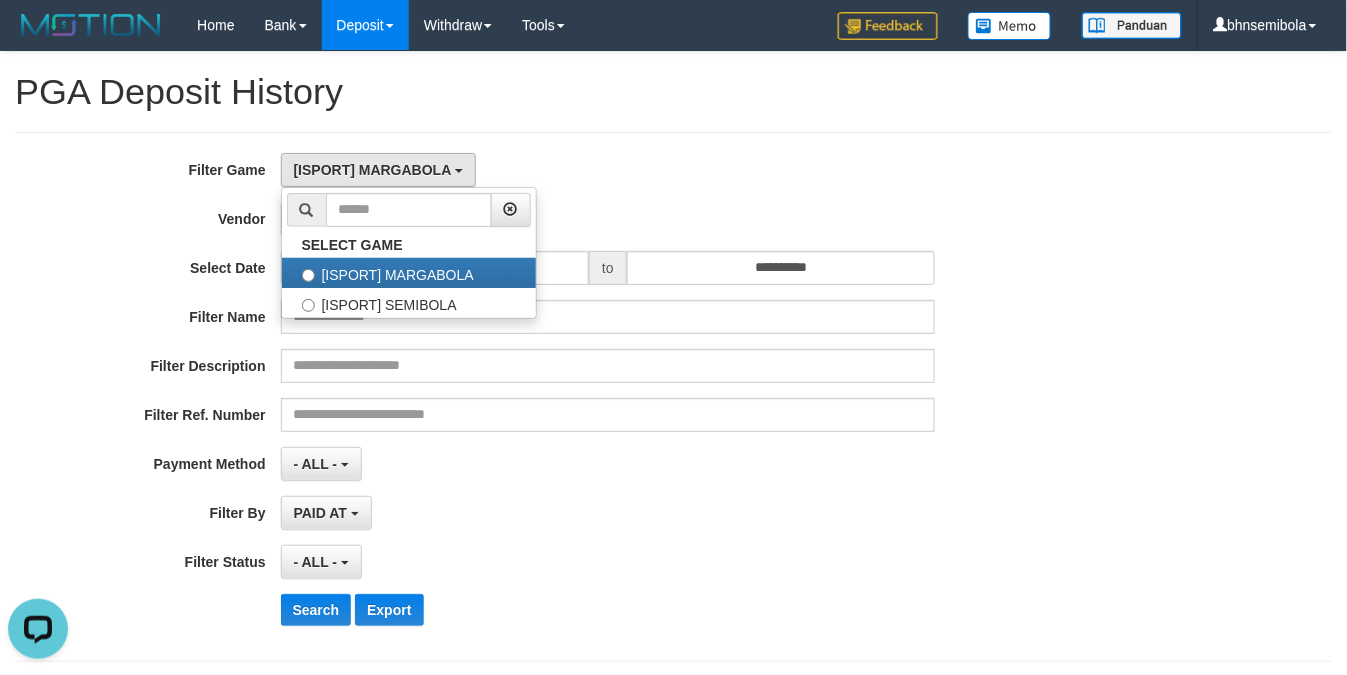 scroll, scrollTop: 34, scrollLeft: 0, axis: vertical 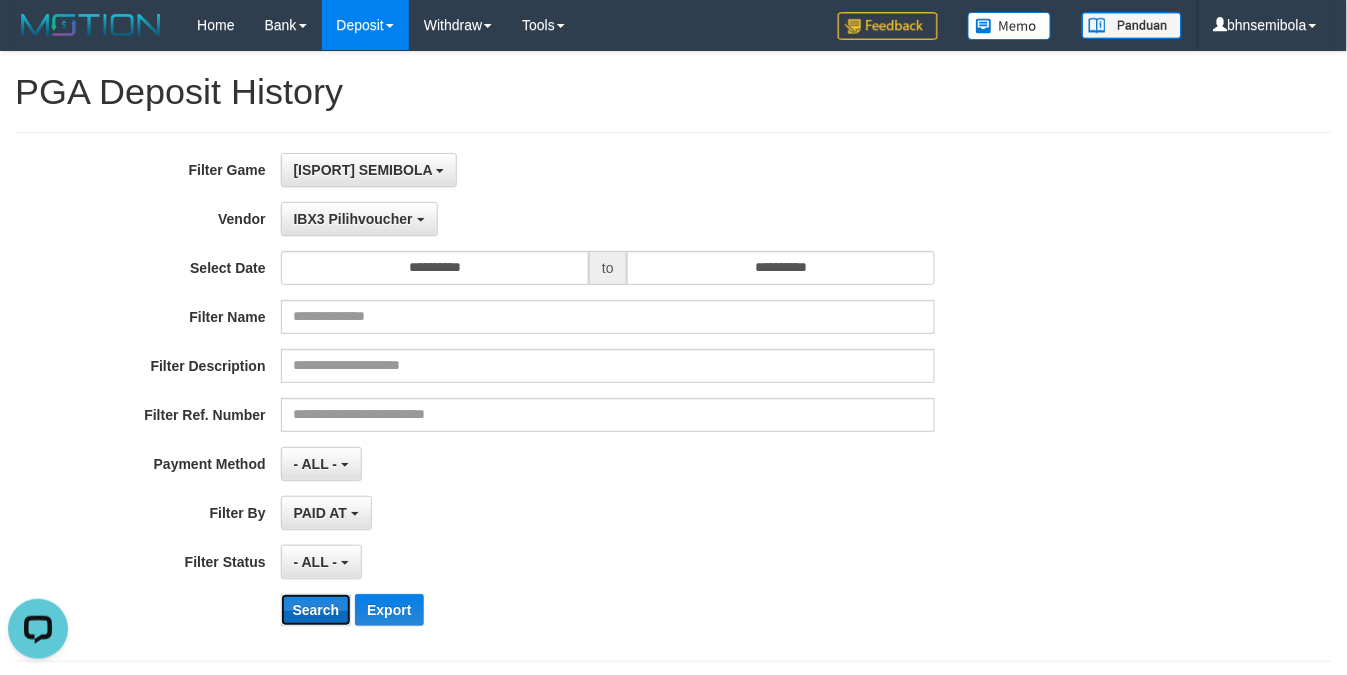 click on "Search" at bounding box center (316, 610) 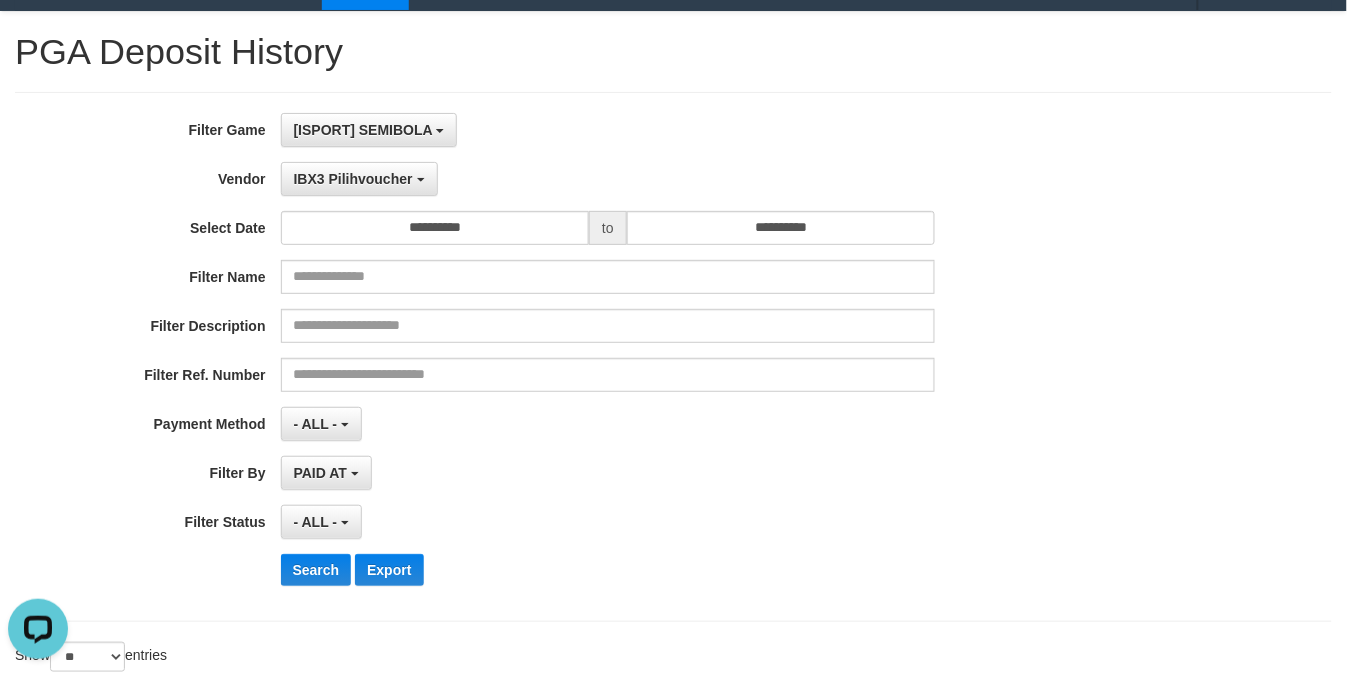 scroll, scrollTop: 0, scrollLeft: 0, axis: both 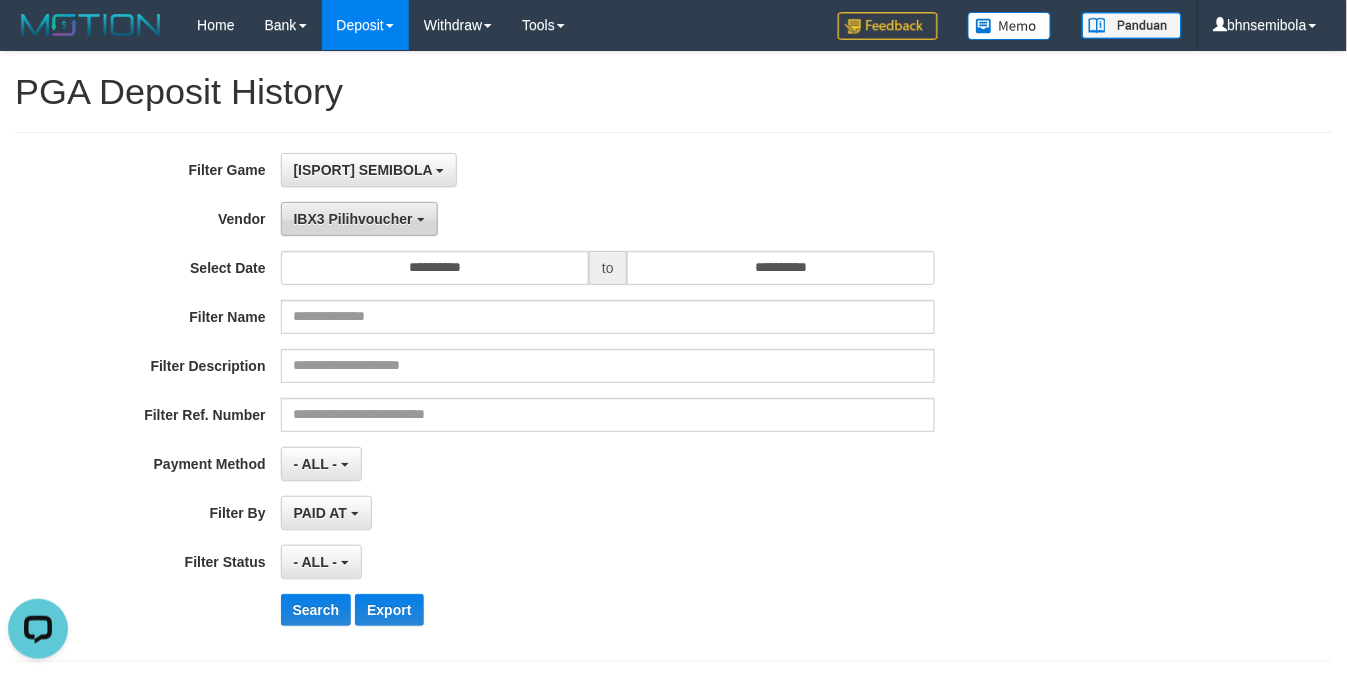click on "IBX3 Pilihvoucher" at bounding box center (353, 219) 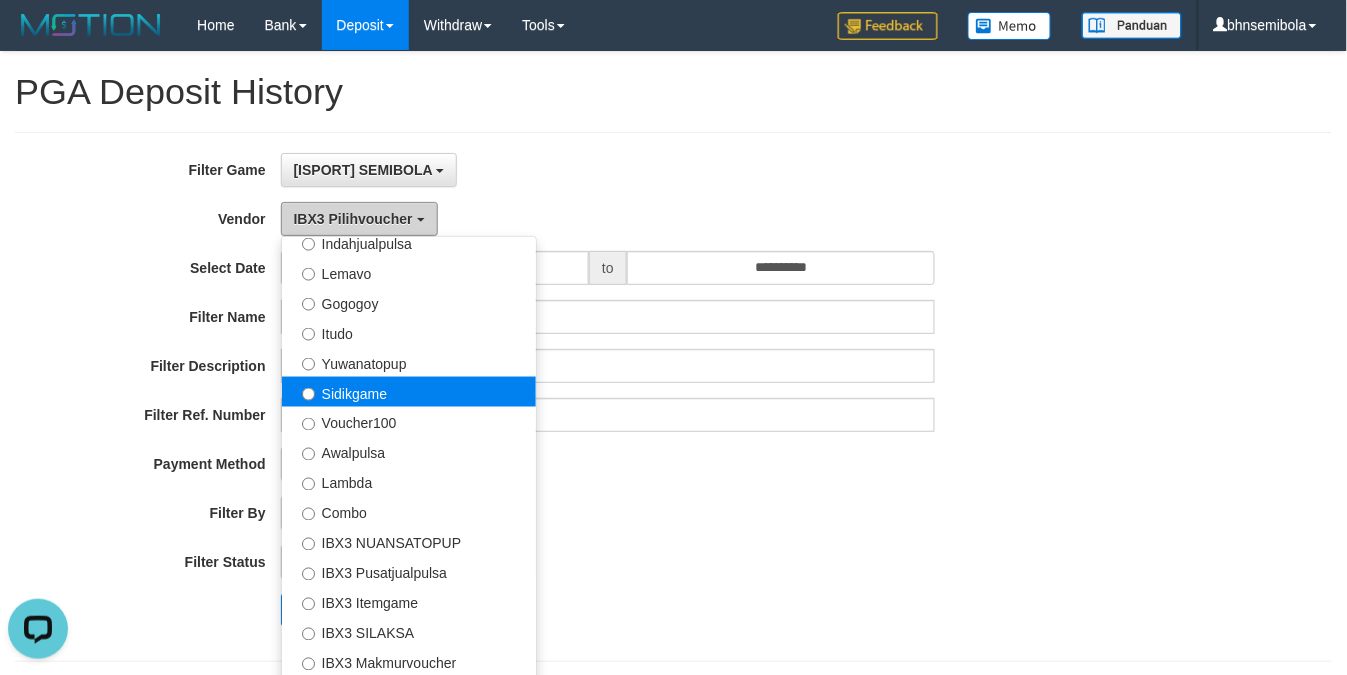 scroll, scrollTop: 0, scrollLeft: 0, axis: both 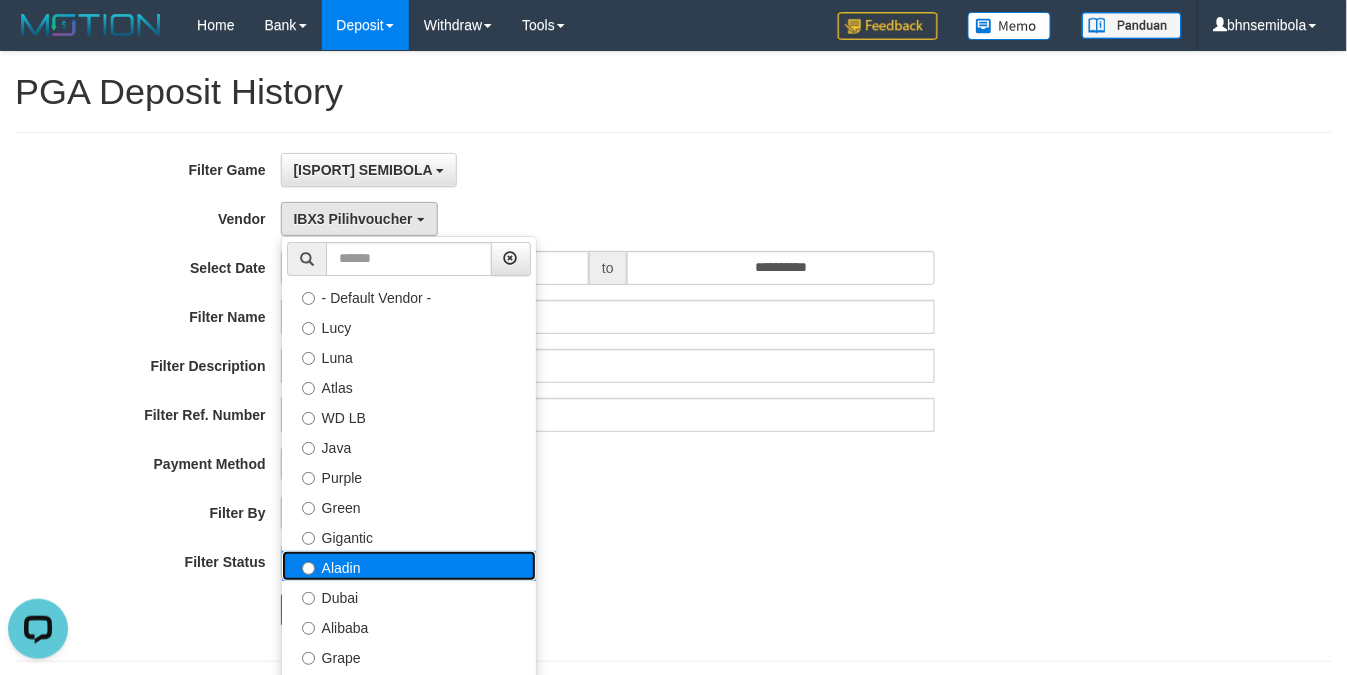 click on "Aladin" at bounding box center [409, 566] 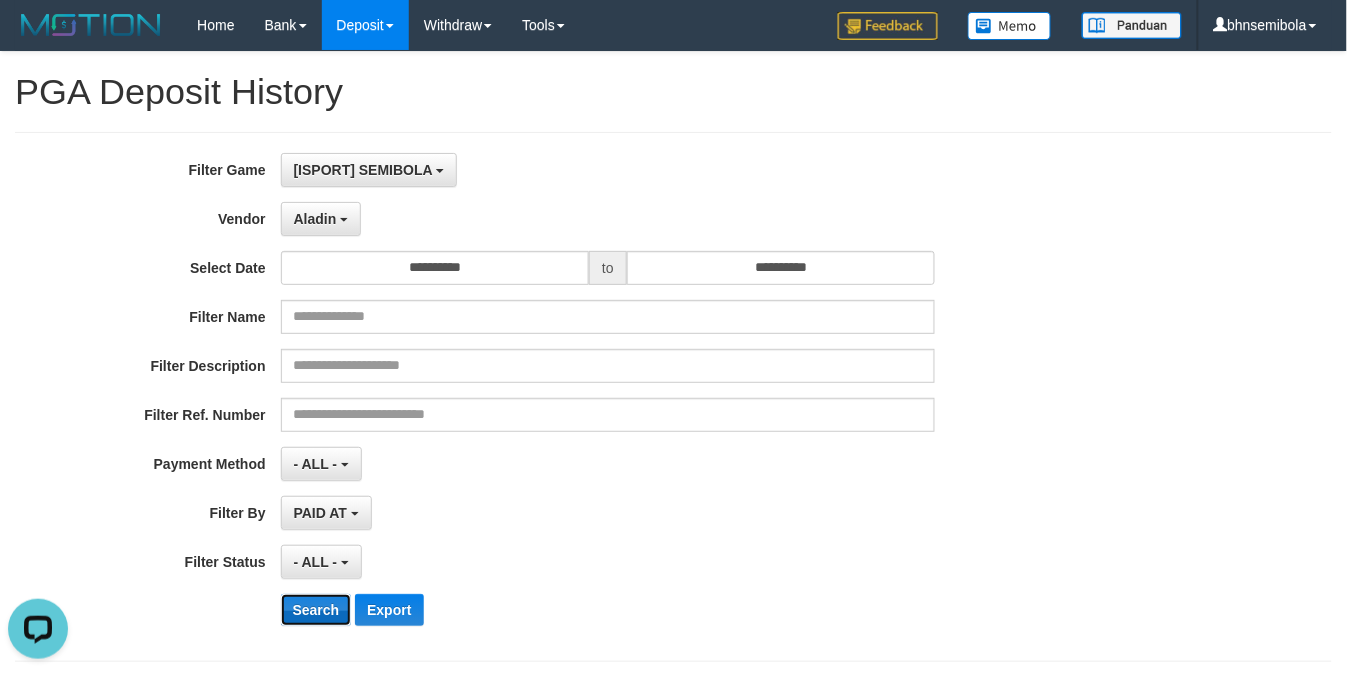 click on "Search" at bounding box center [316, 610] 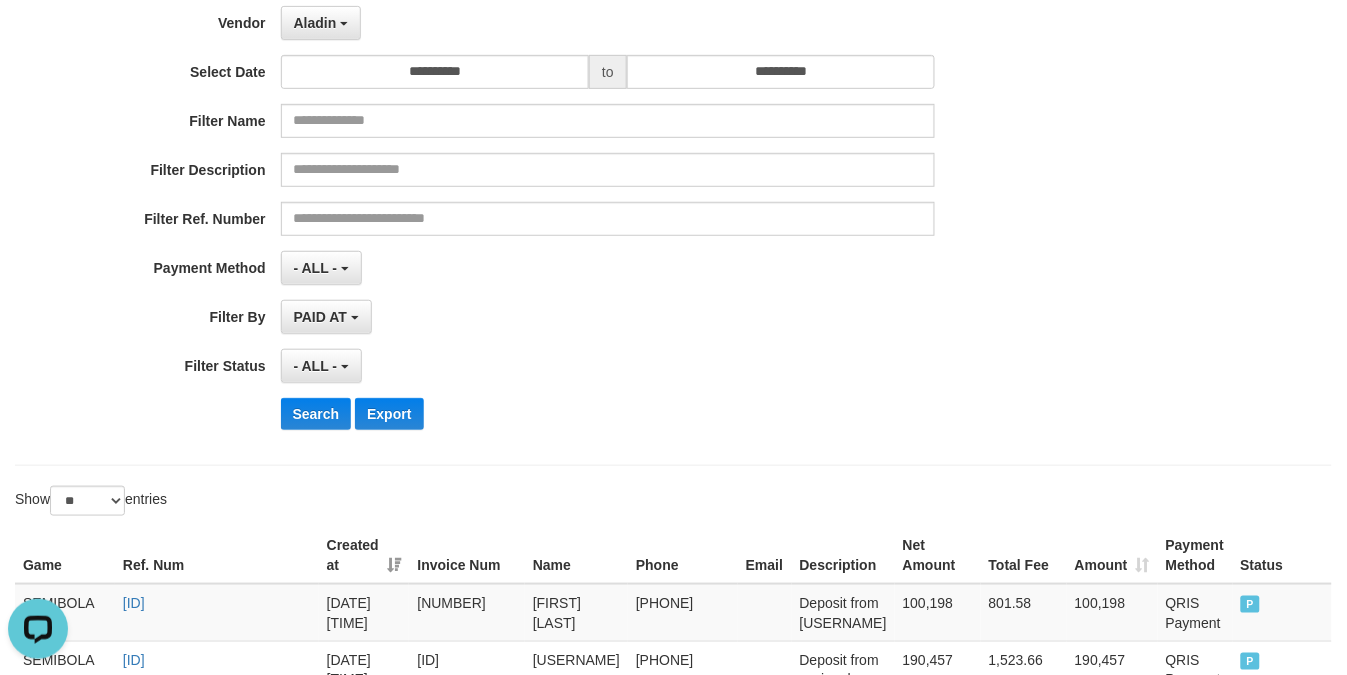 scroll, scrollTop: 0, scrollLeft: 0, axis: both 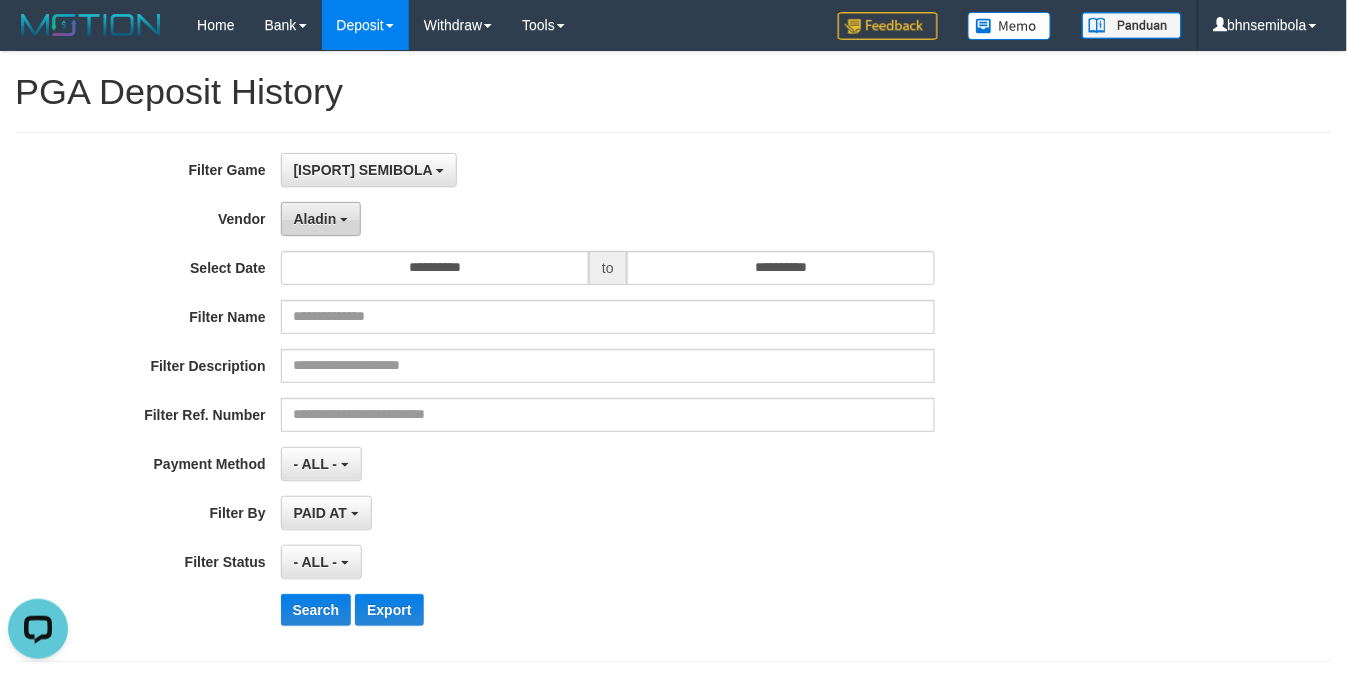 click on "Aladin" at bounding box center [321, 219] 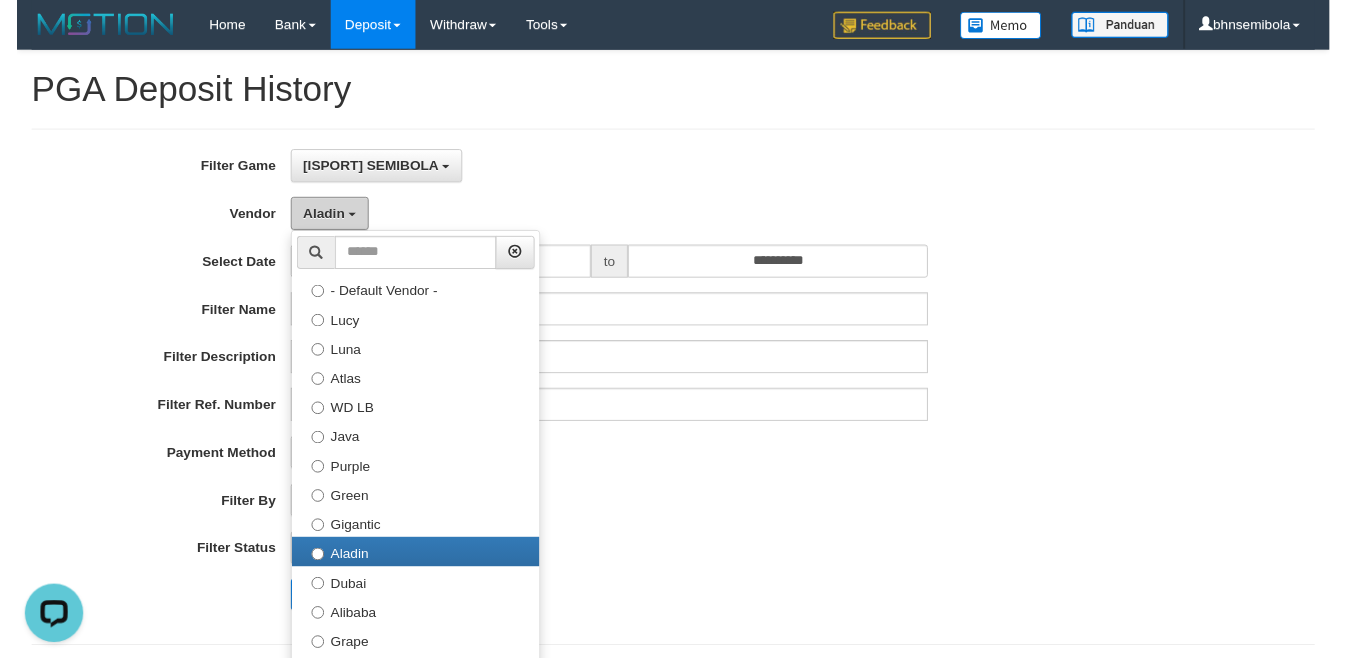 scroll, scrollTop: 185, scrollLeft: 0, axis: vertical 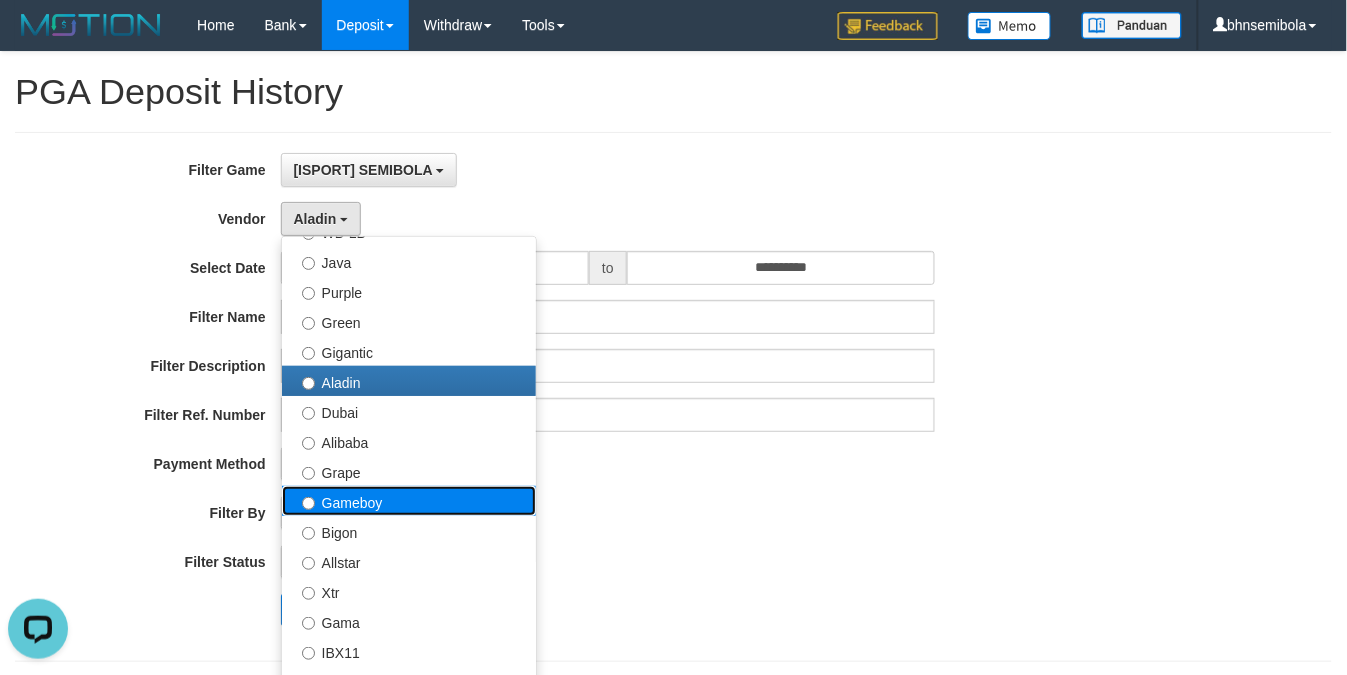 click on "Gameboy" at bounding box center [409, 501] 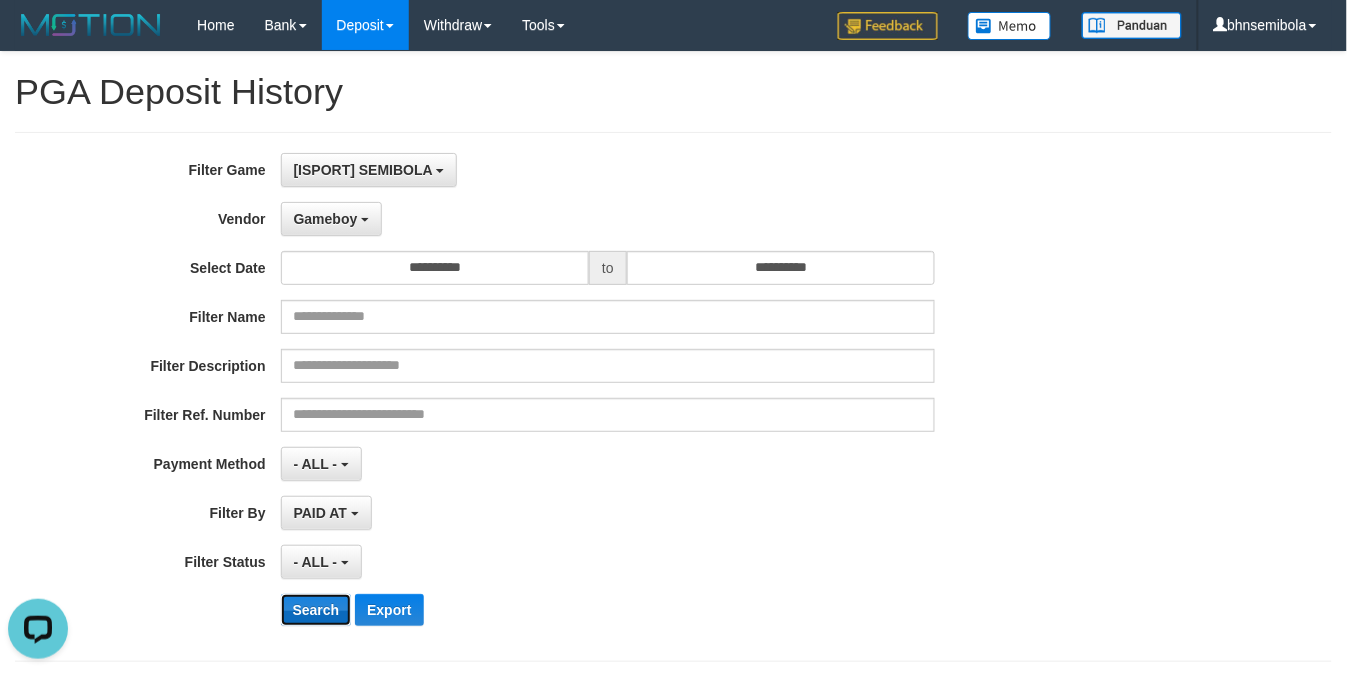 click on "Search" at bounding box center (316, 610) 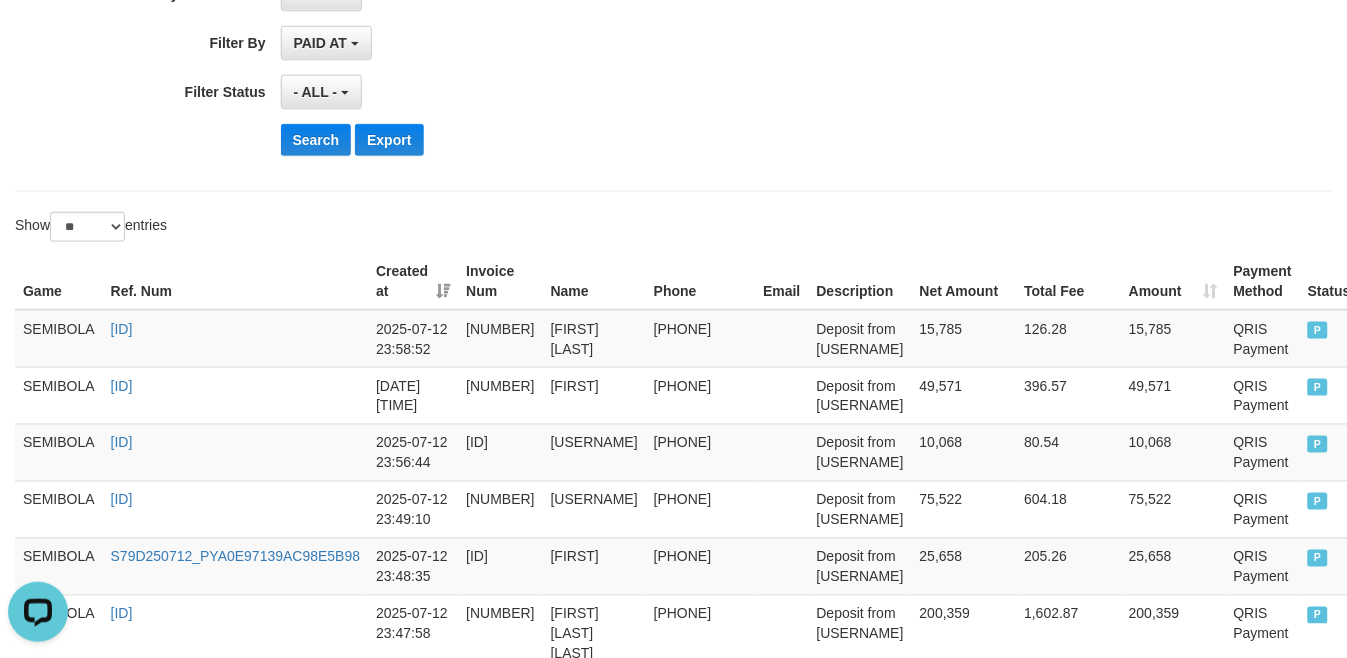 scroll, scrollTop: 0, scrollLeft: 0, axis: both 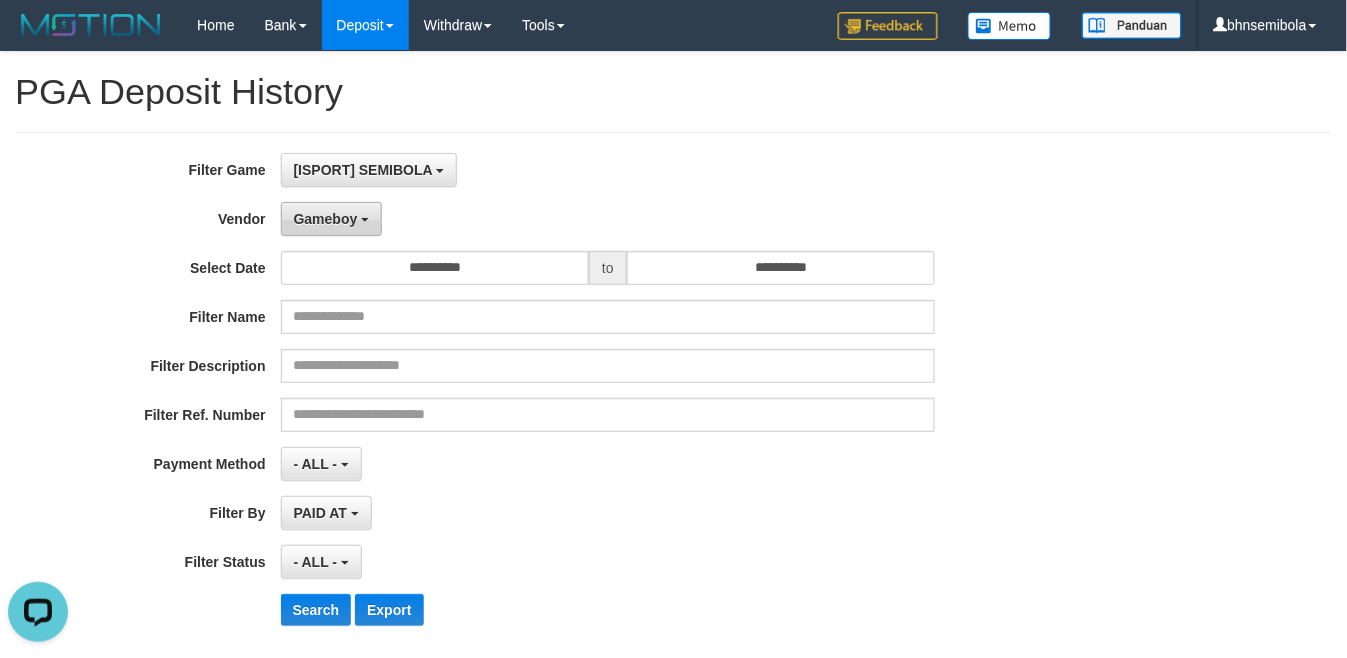 click on "Gameboy" at bounding box center (326, 219) 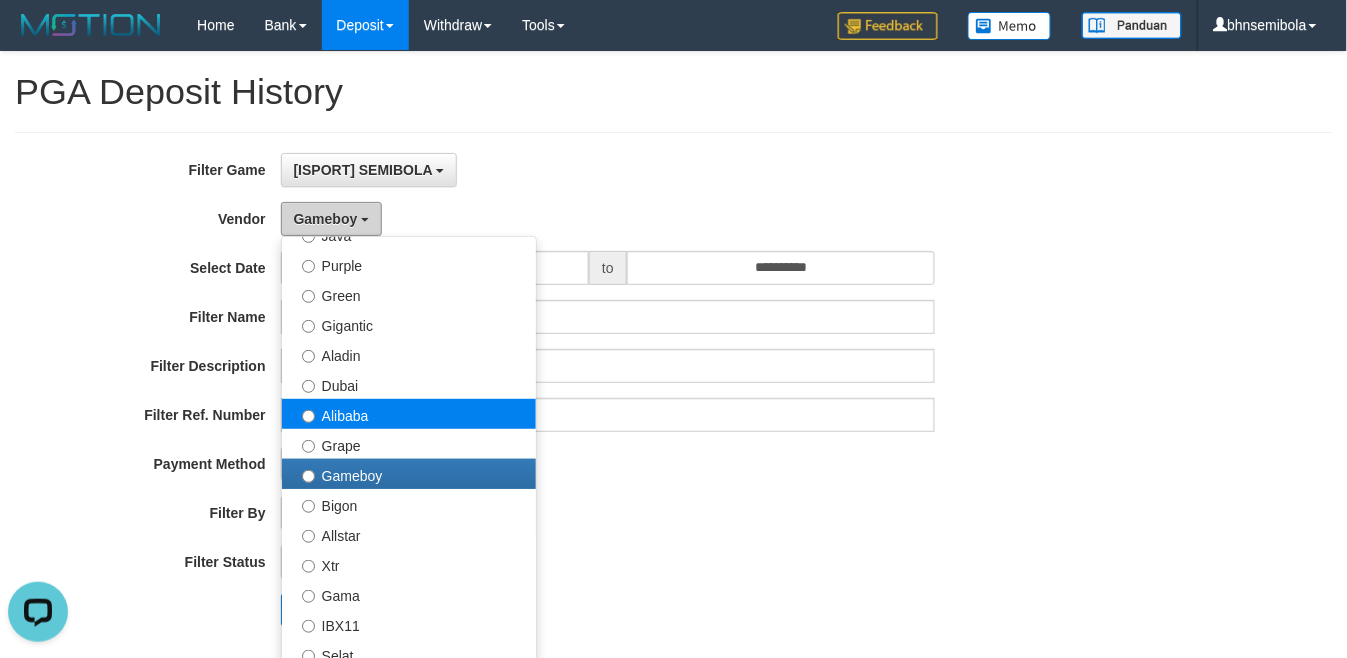 scroll, scrollTop: 185, scrollLeft: 0, axis: vertical 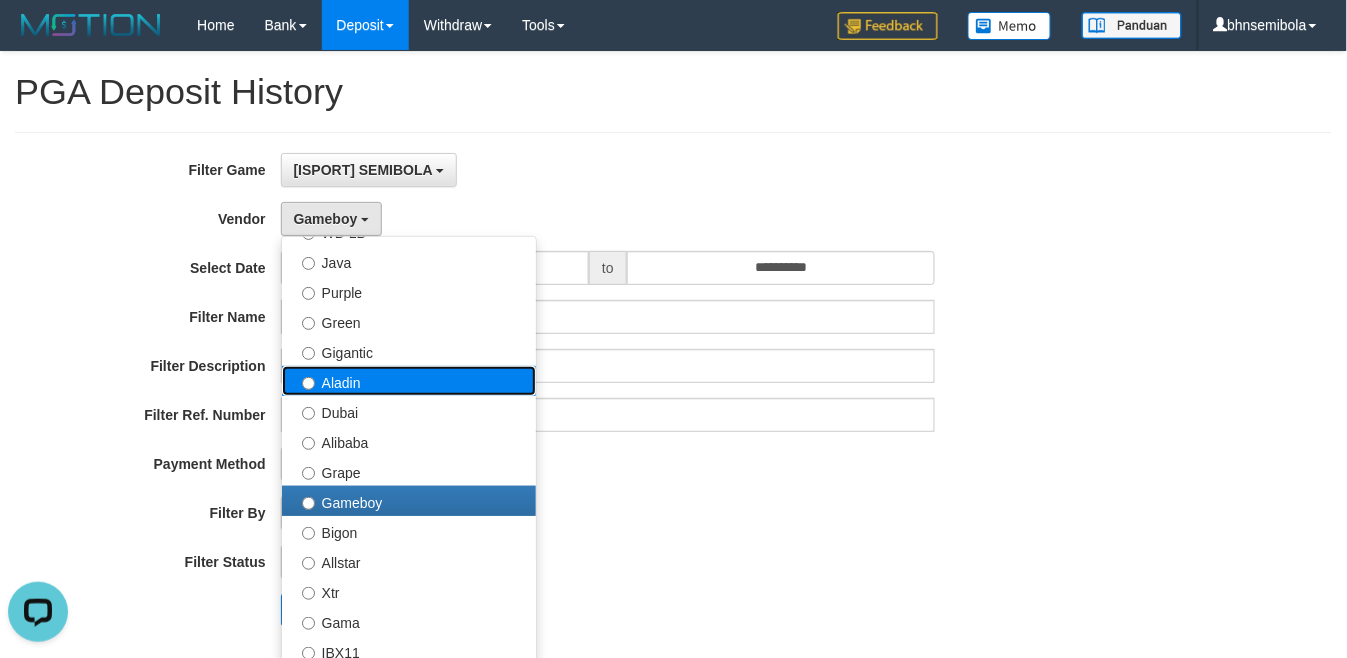 click on "Aladin" at bounding box center (409, 381) 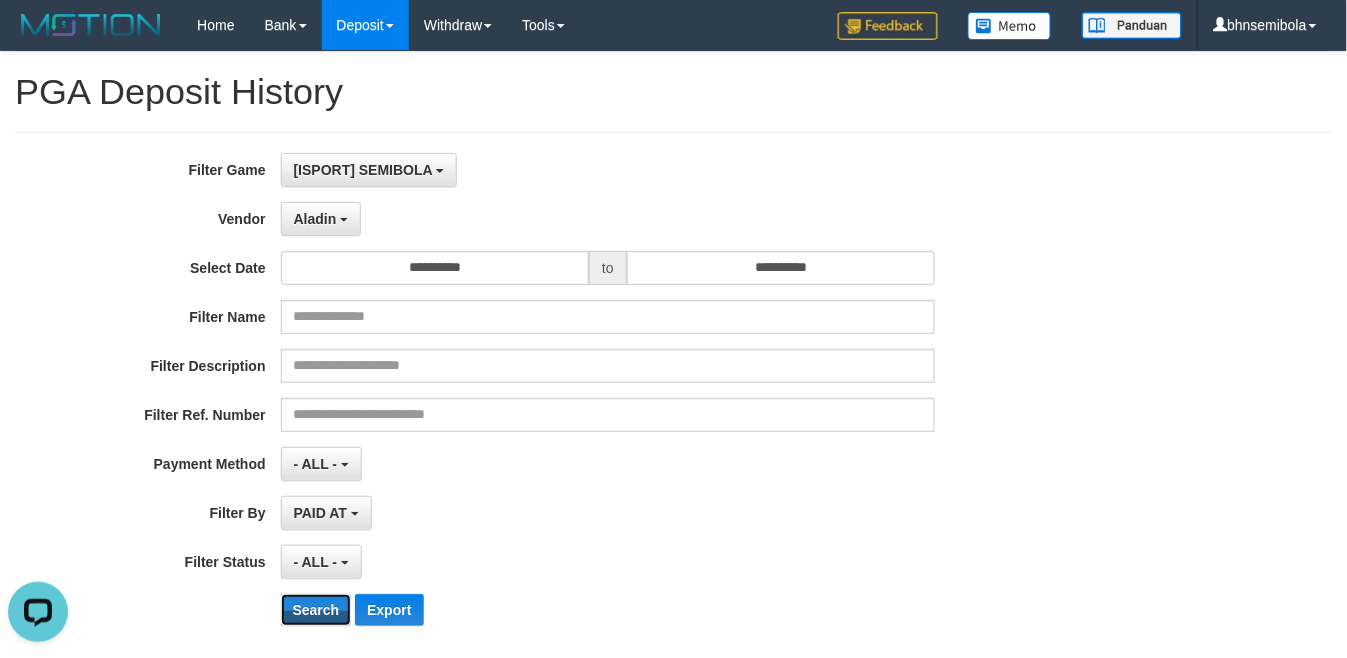 drag, startPoint x: 318, startPoint y: 607, endPoint x: 434, endPoint y: 557, distance: 126.31706 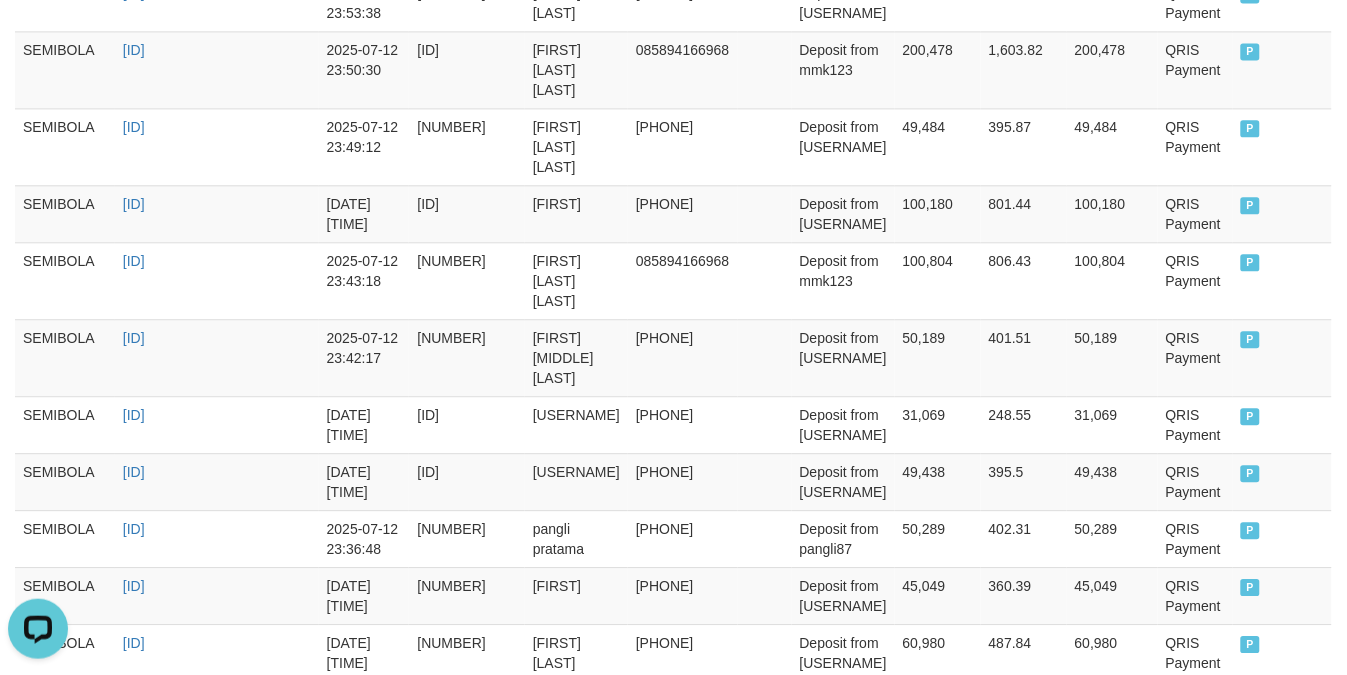 scroll, scrollTop: 0, scrollLeft: 0, axis: both 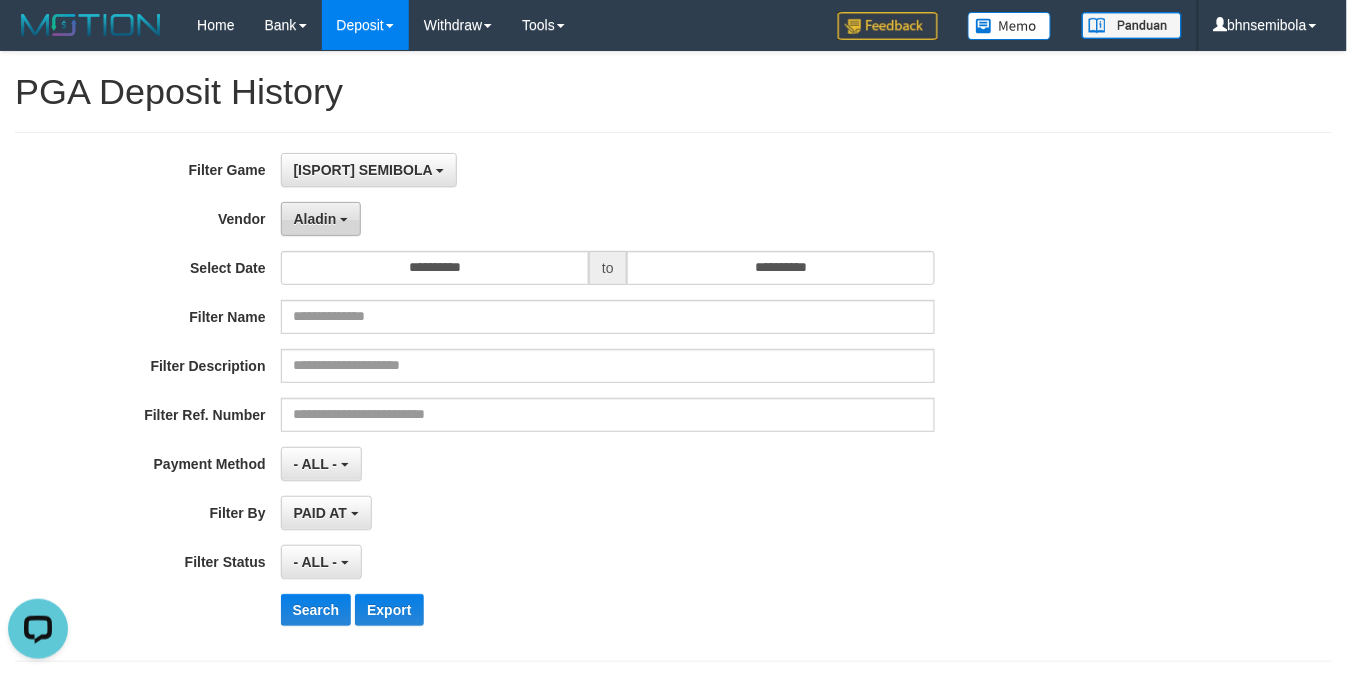 click on "Aladin" at bounding box center [315, 219] 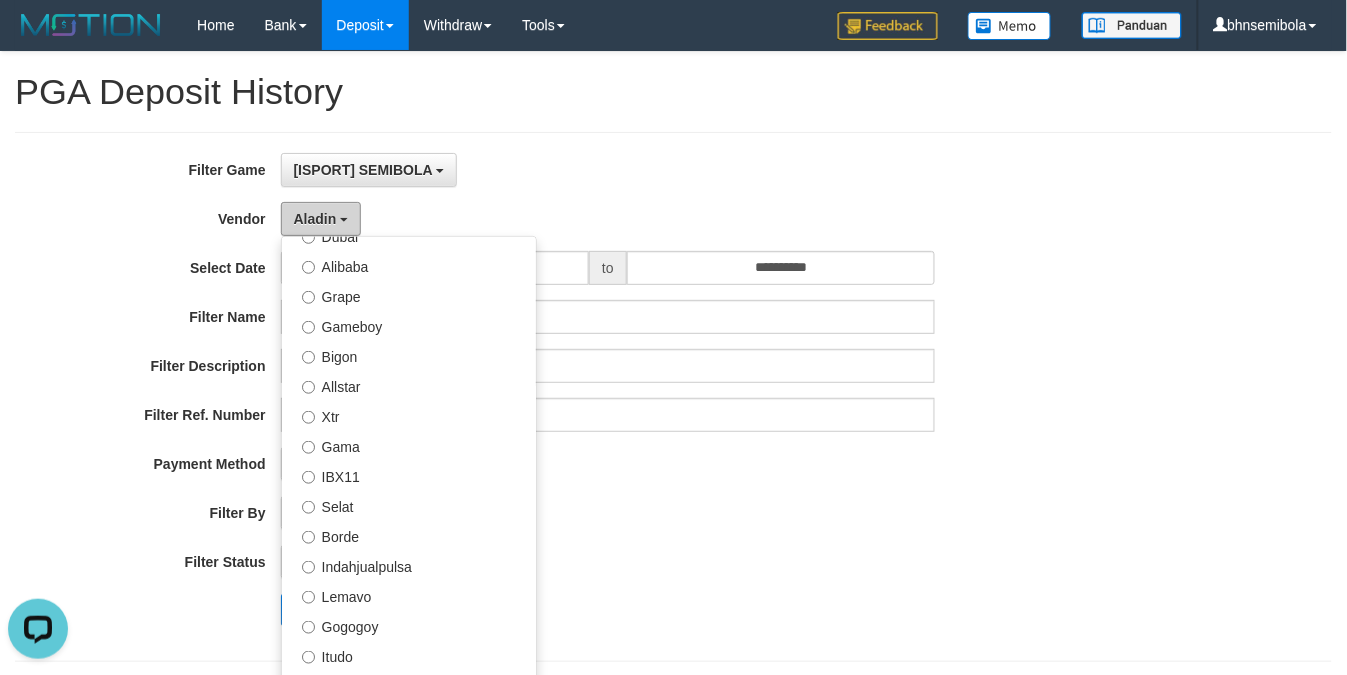 scroll, scrollTop: 684, scrollLeft: 0, axis: vertical 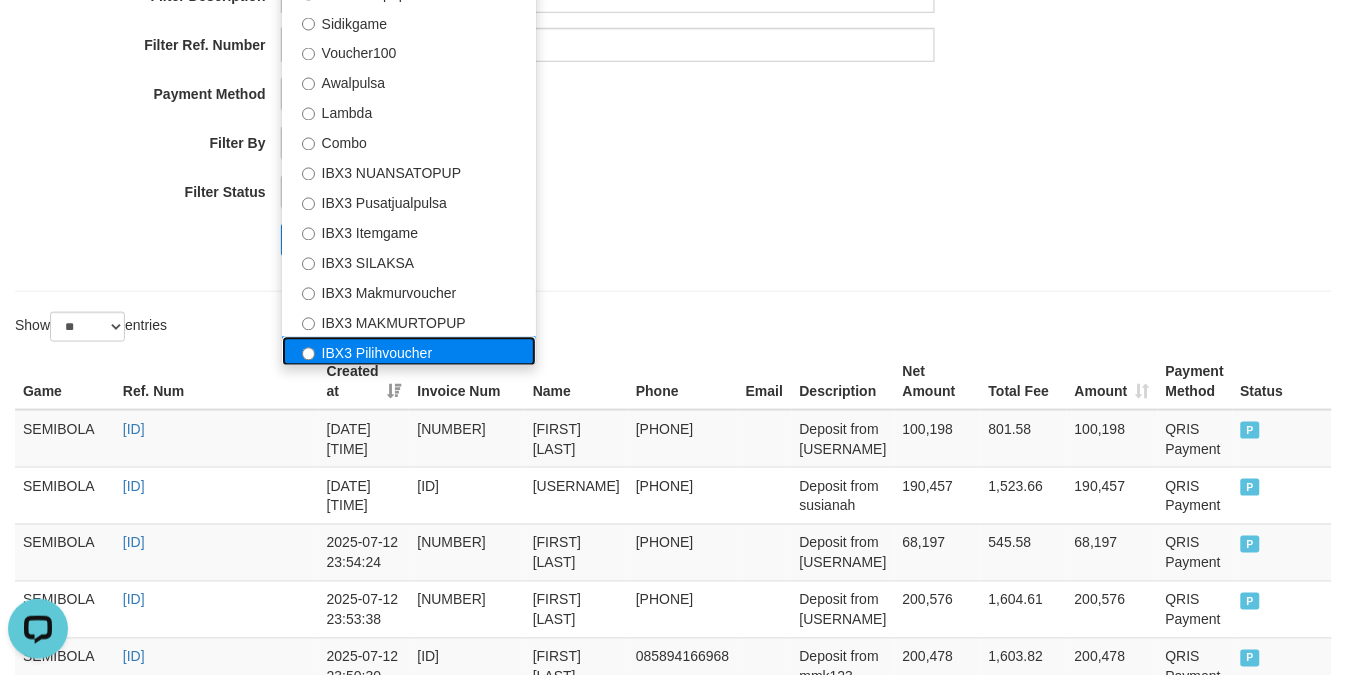 click on "IBX3 Pilihvoucher" at bounding box center (409, 352) 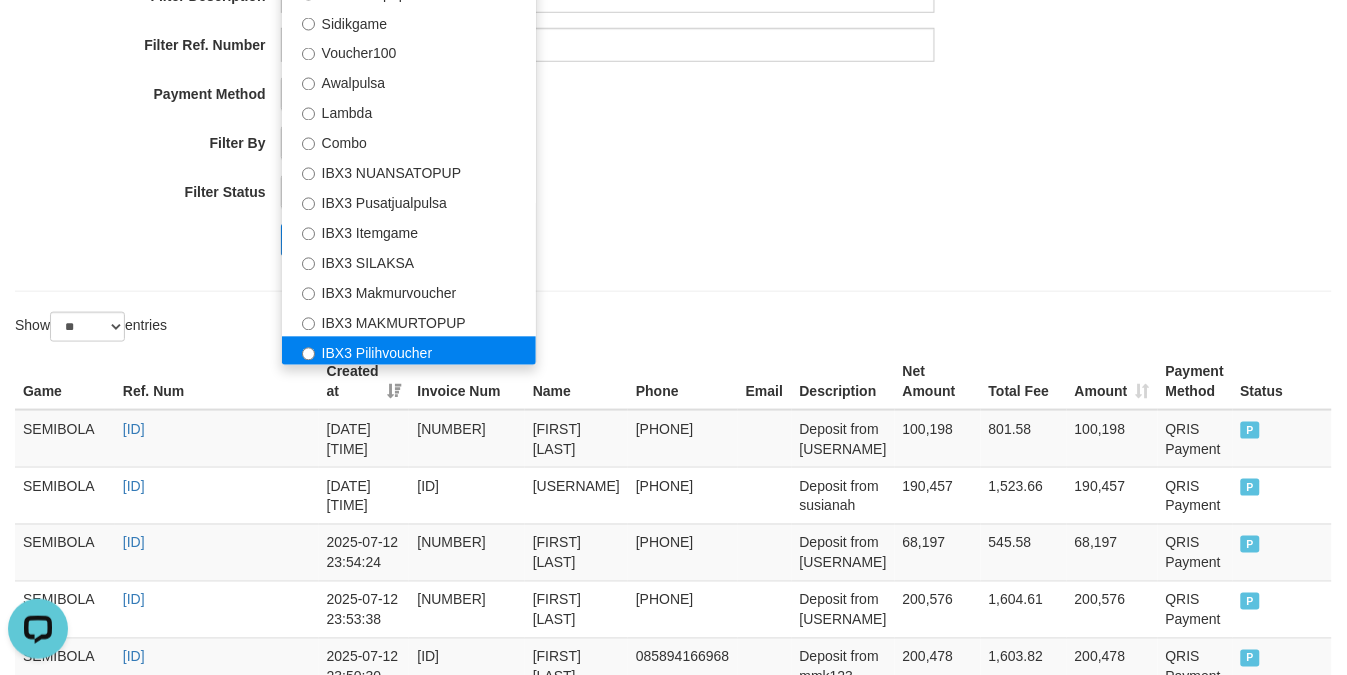select on "**********" 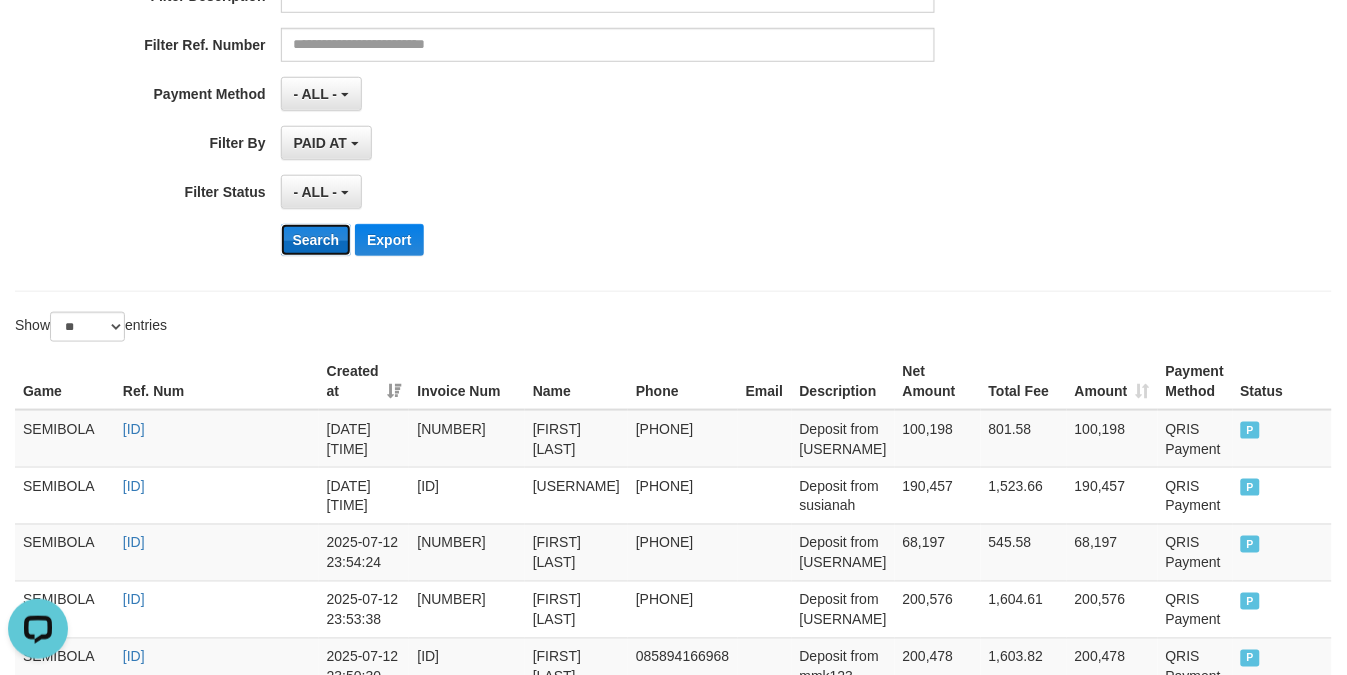click on "Search" at bounding box center [316, 240] 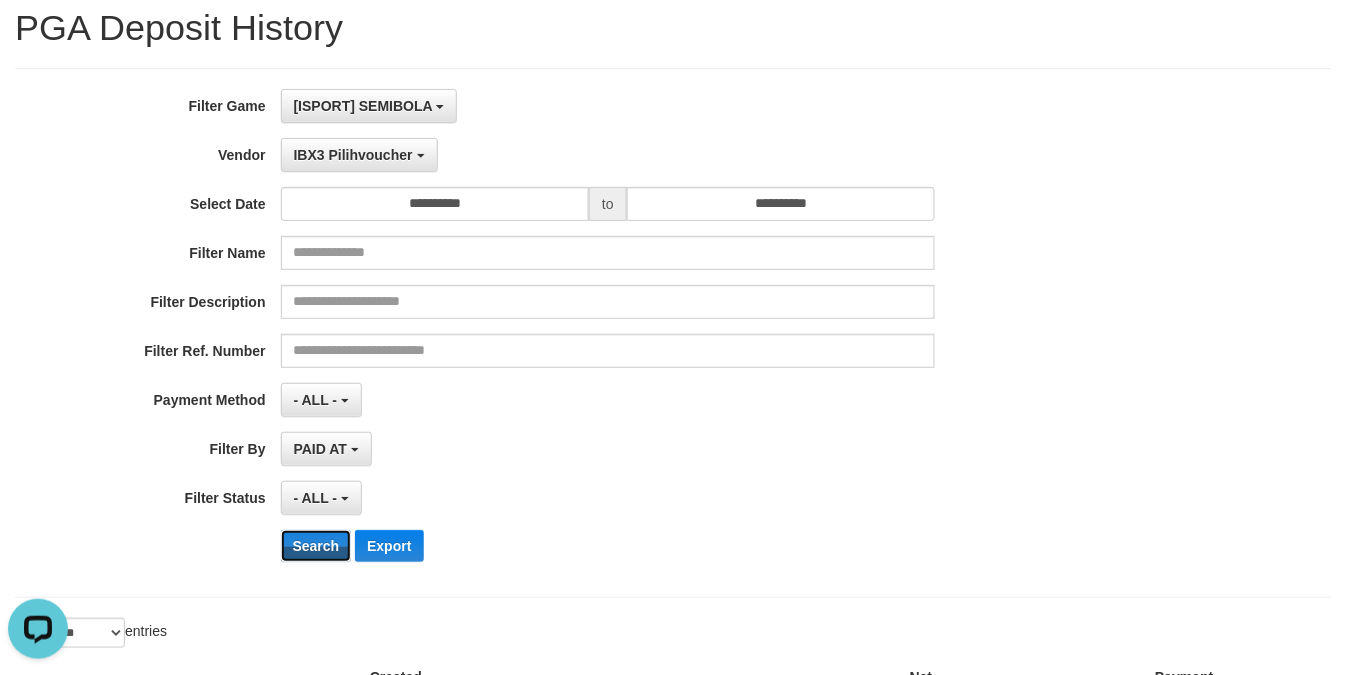 scroll, scrollTop: 0, scrollLeft: 0, axis: both 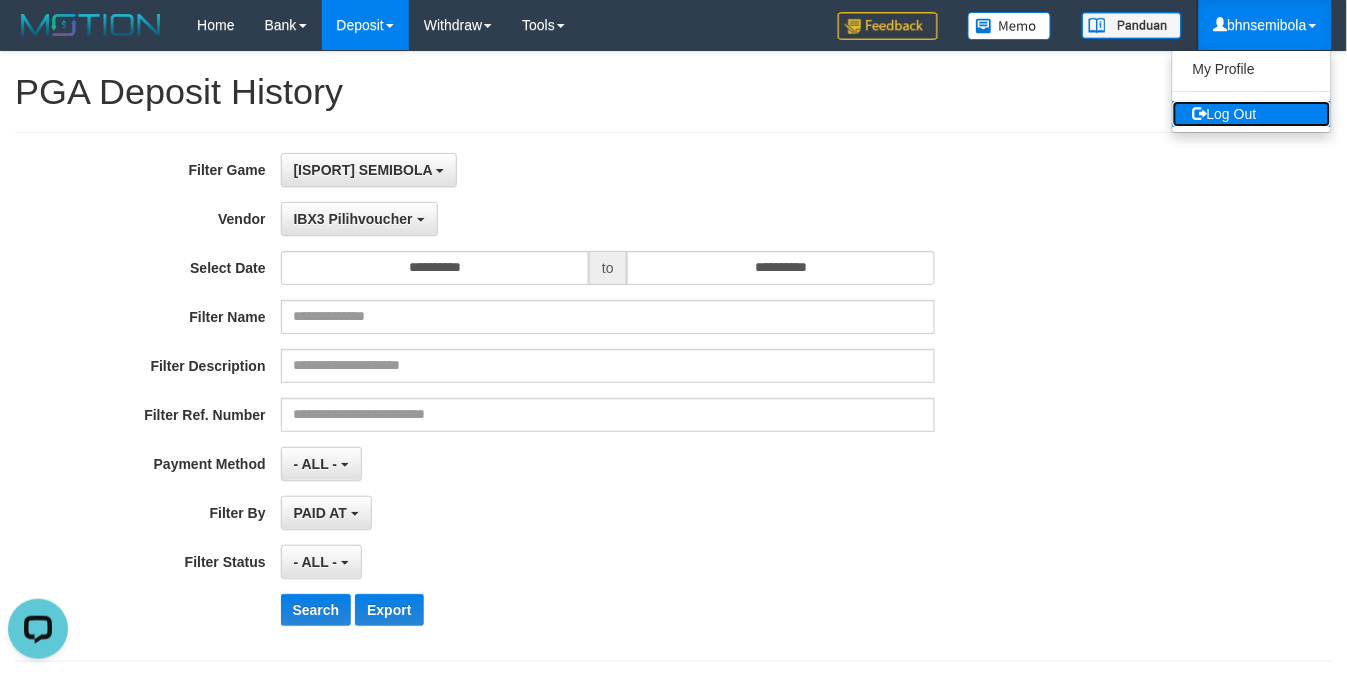 click on "Log Out" at bounding box center [1252, 114] 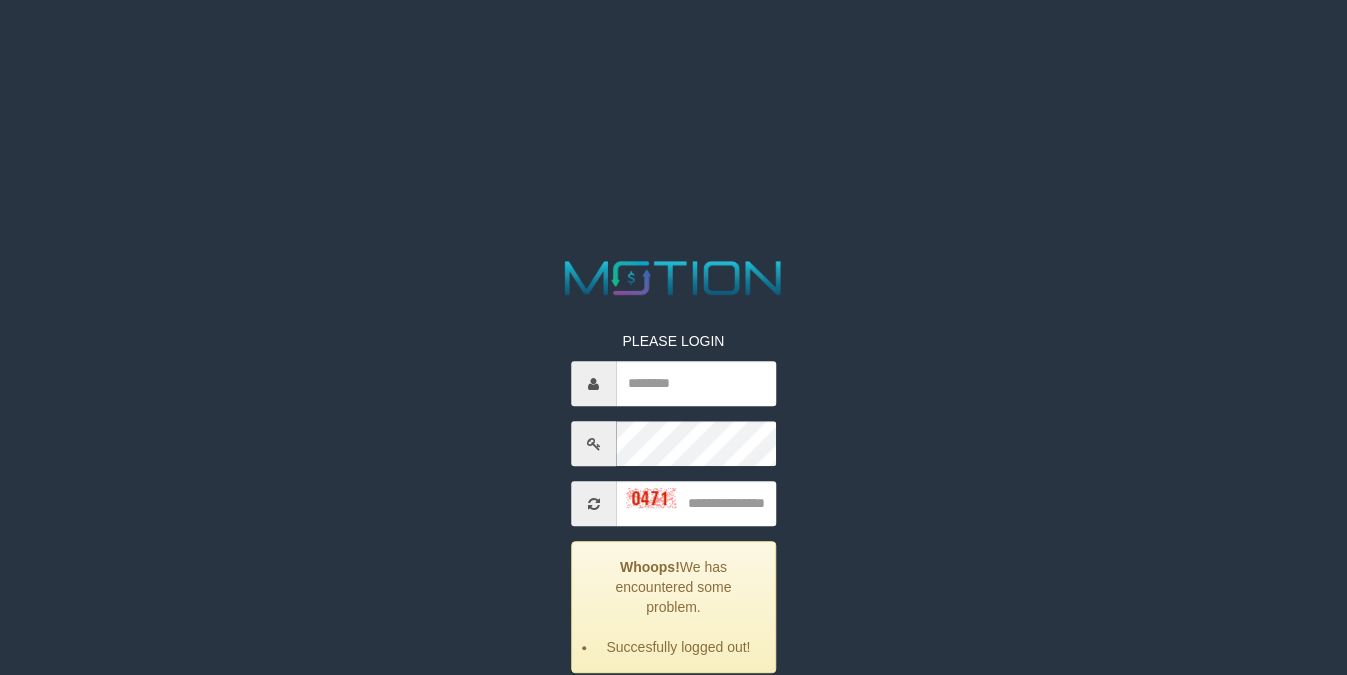 scroll, scrollTop: 0, scrollLeft: 0, axis: both 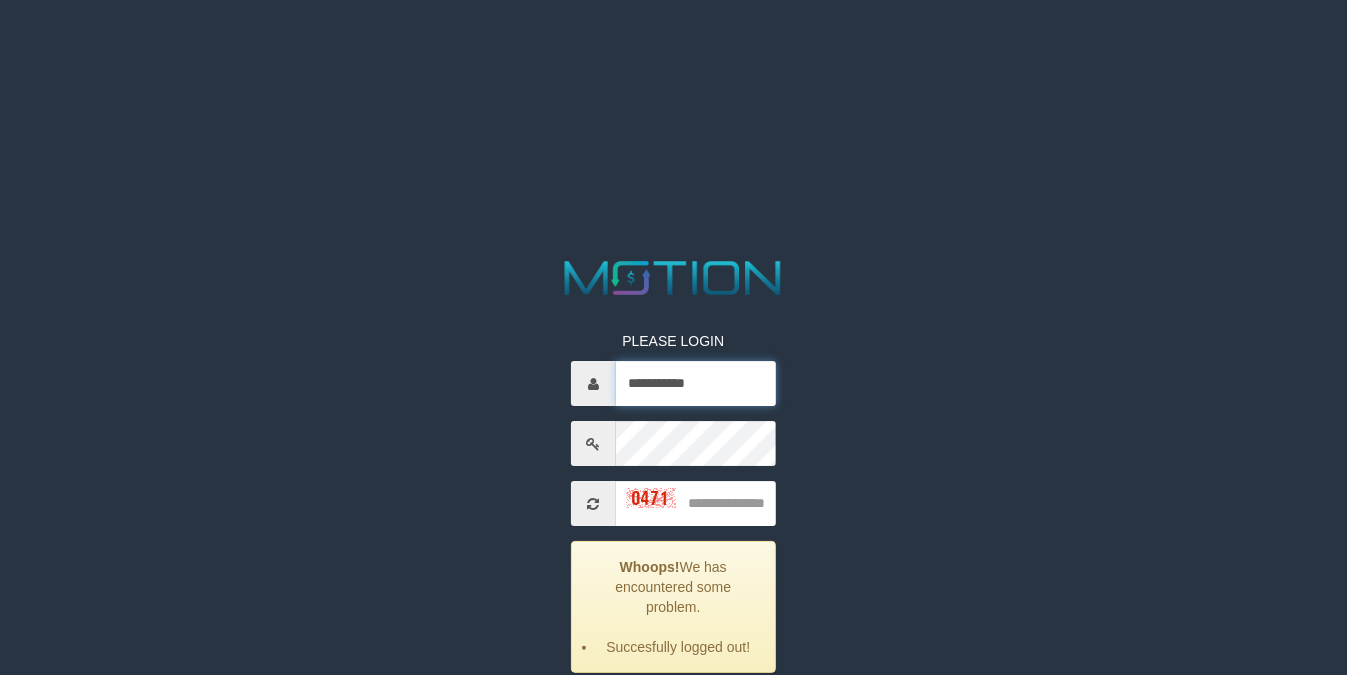 click on "**********" at bounding box center (696, 384) 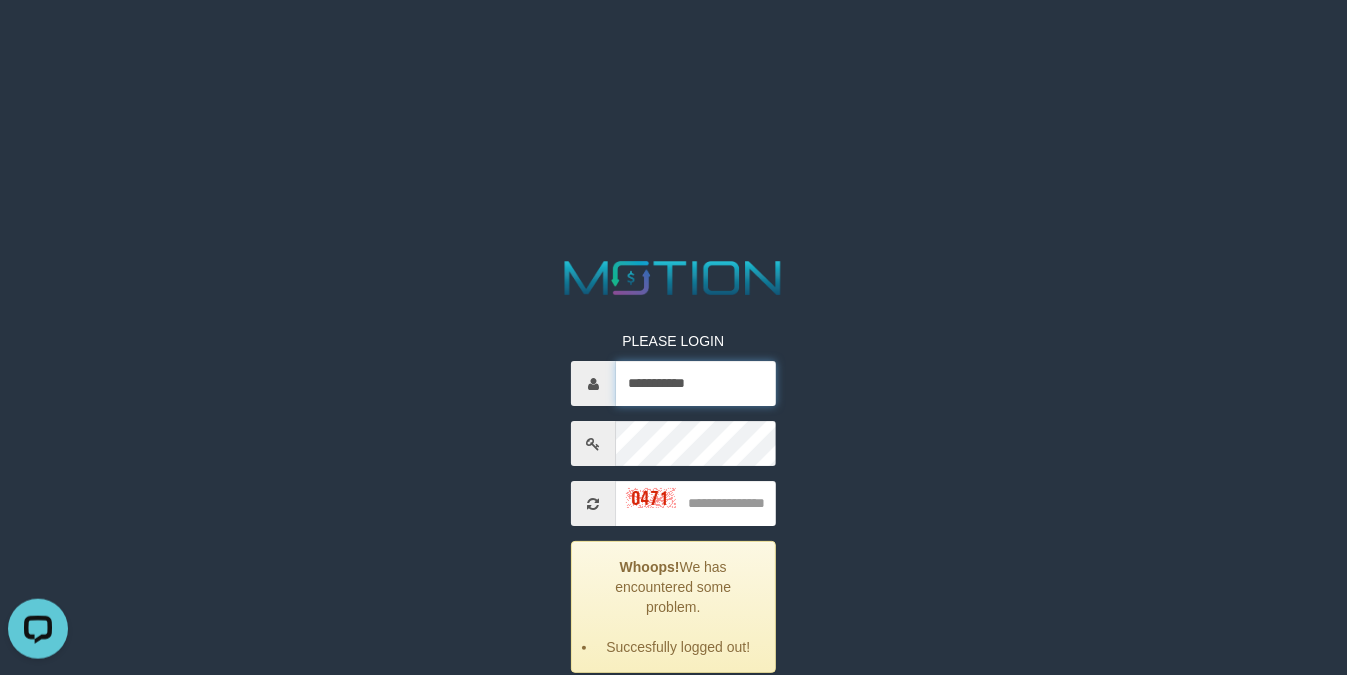 scroll, scrollTop: 0, scrollLeft: 0, axis: both 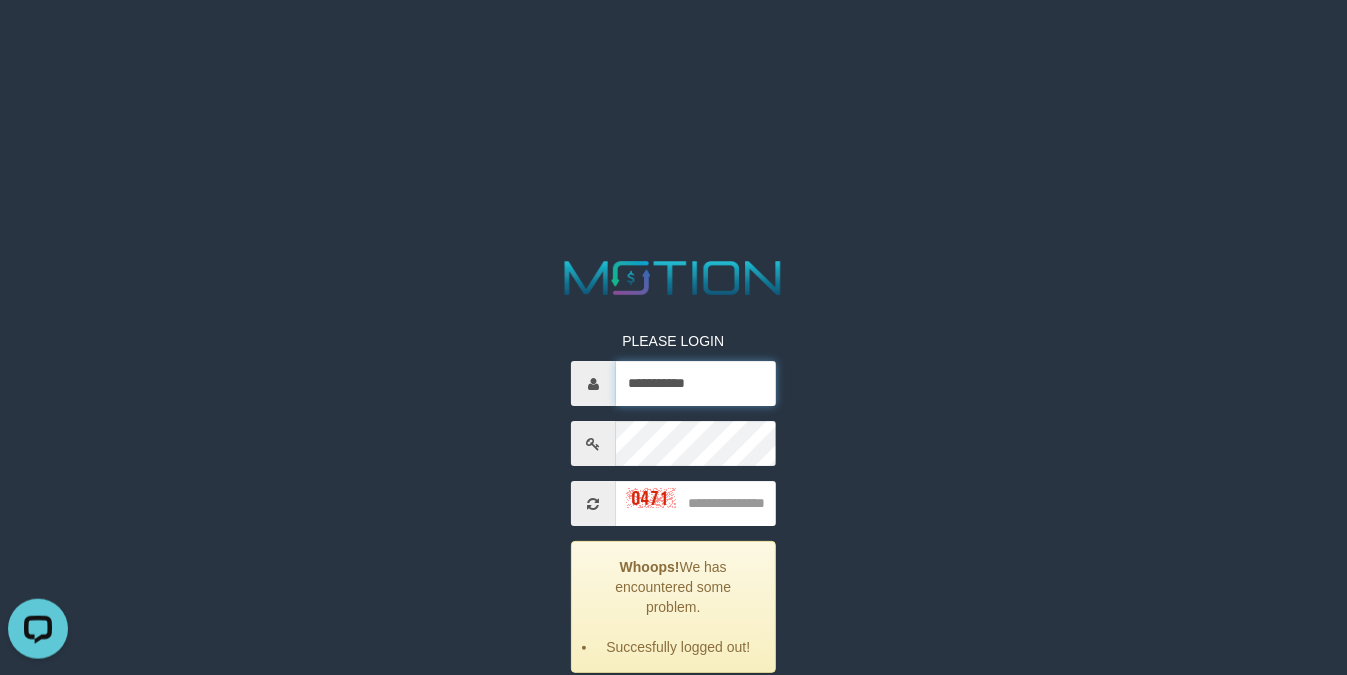 type on "*********" 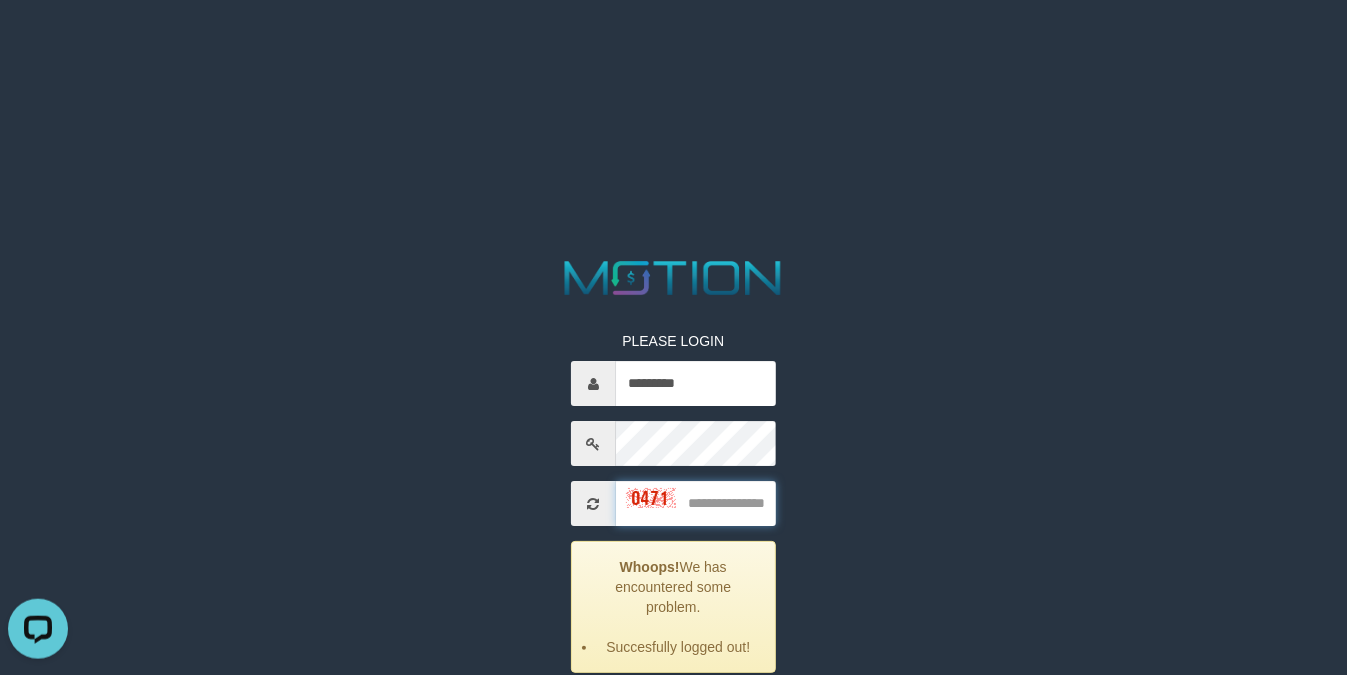 click at bounding box center (696, 504) 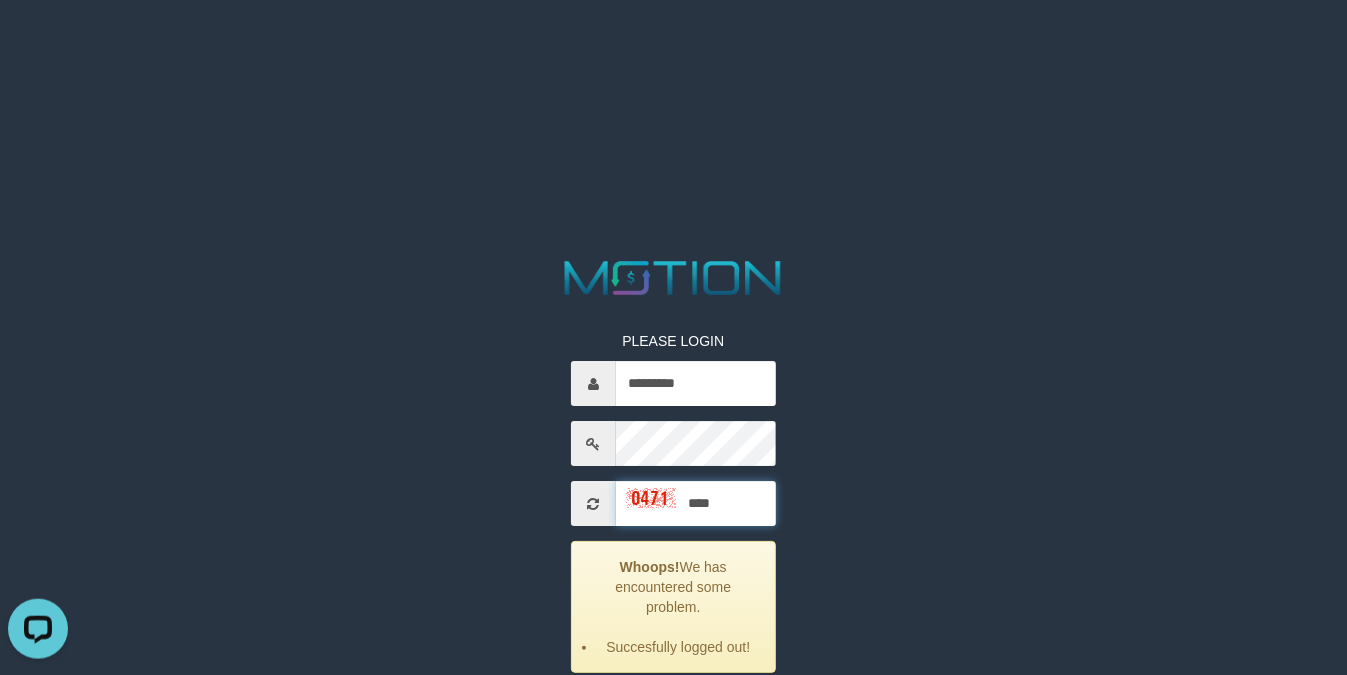 type on "****" 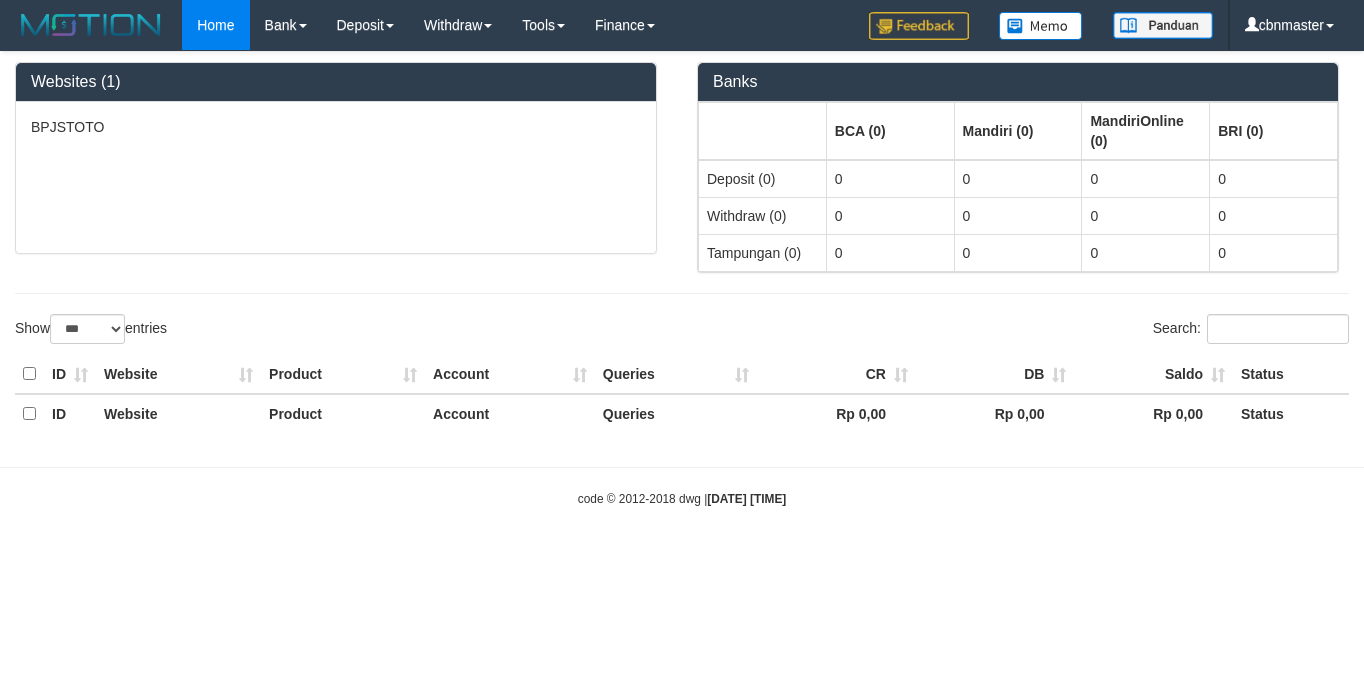 select on "***" 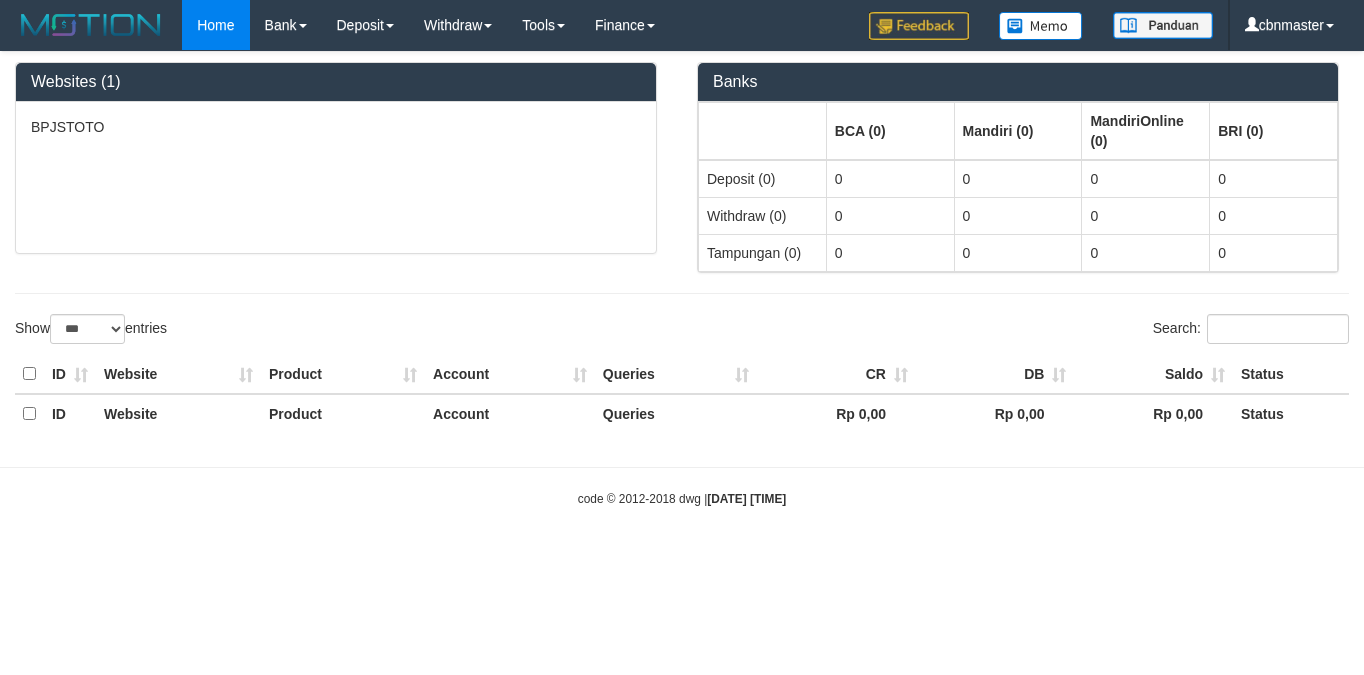 scroll, scrollTop: 0, scrollLeft: 0, axis: both 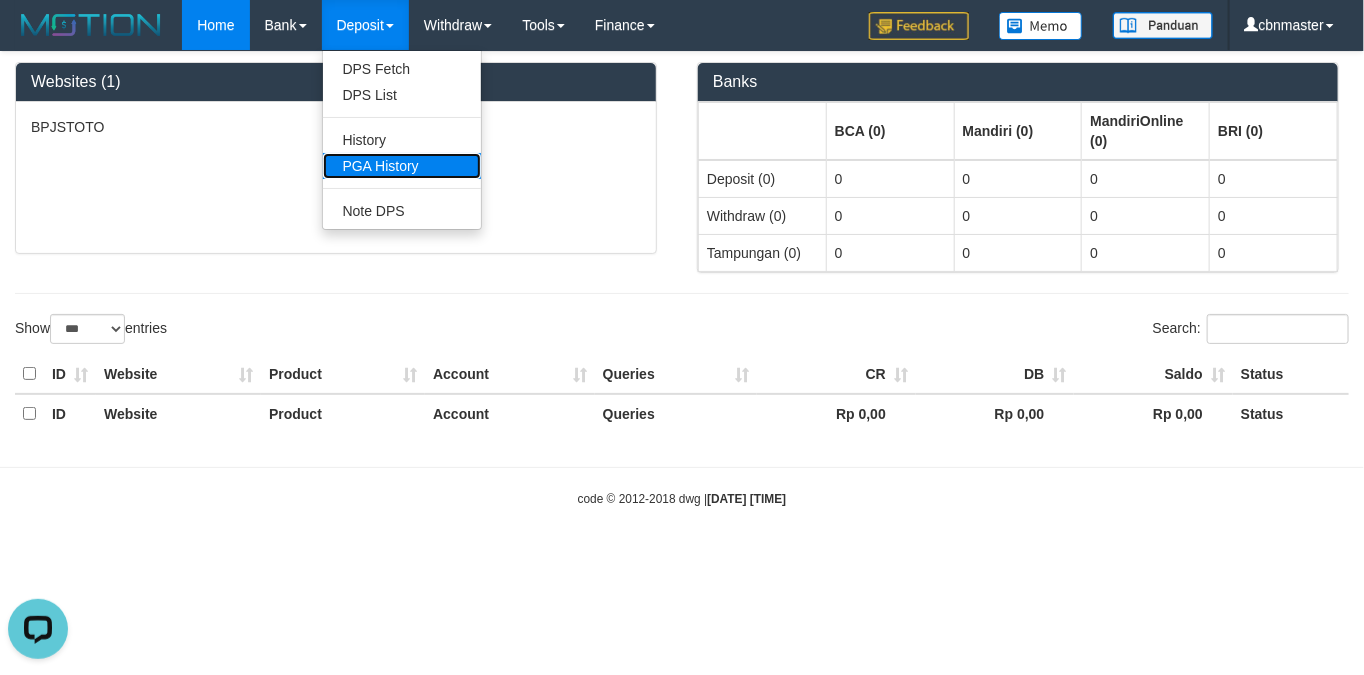 click on "PGA History" at bounding box center [402, 166] 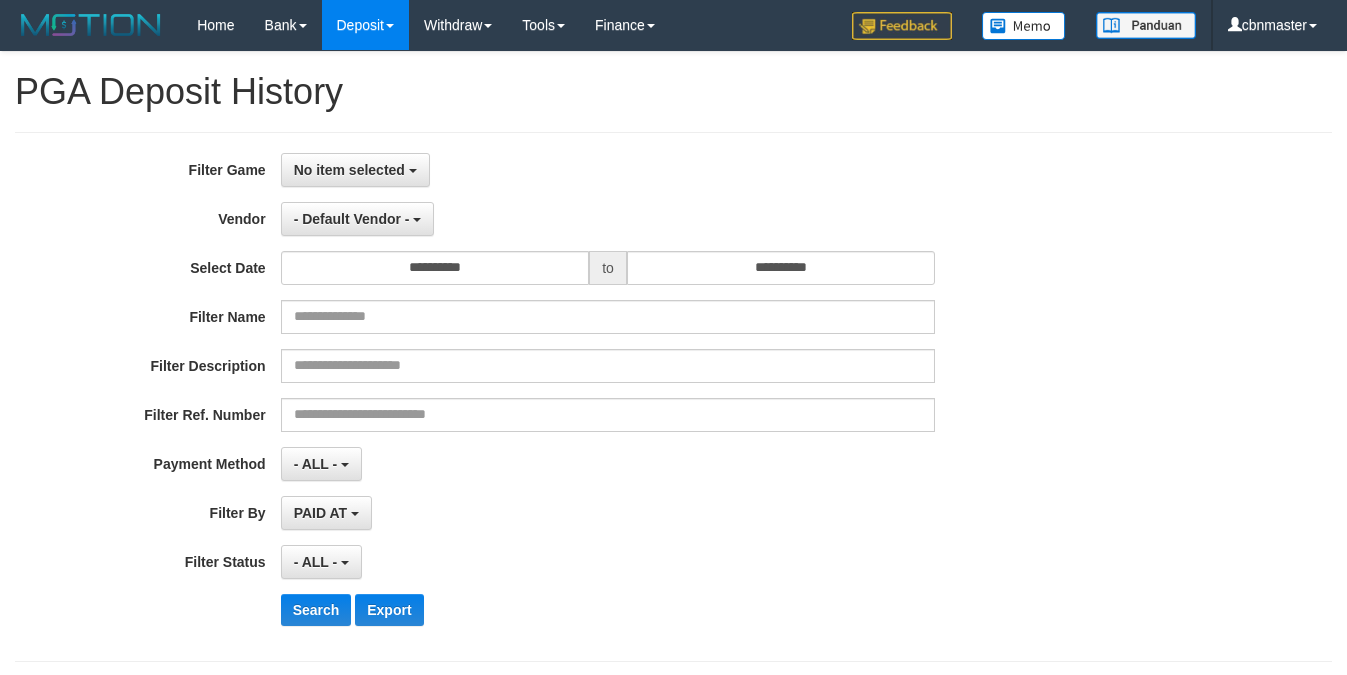 select 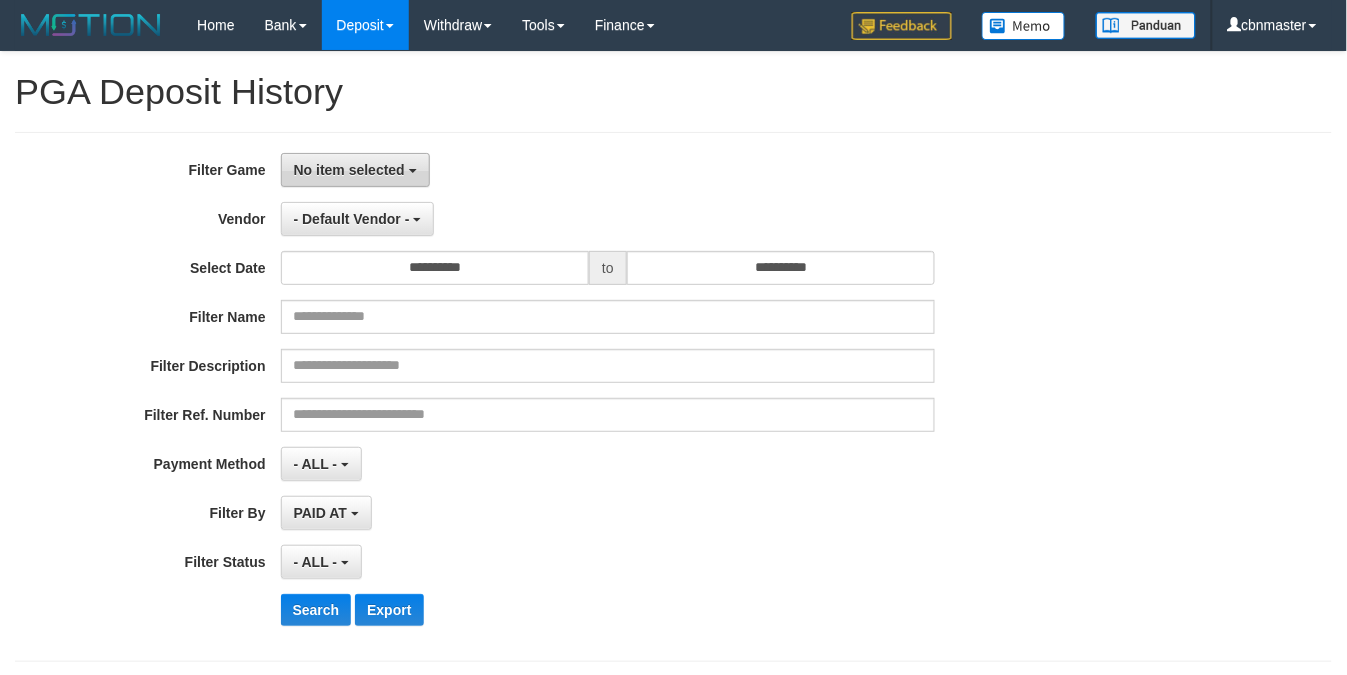 click on "No item selected" at bounding box center (349, 170) 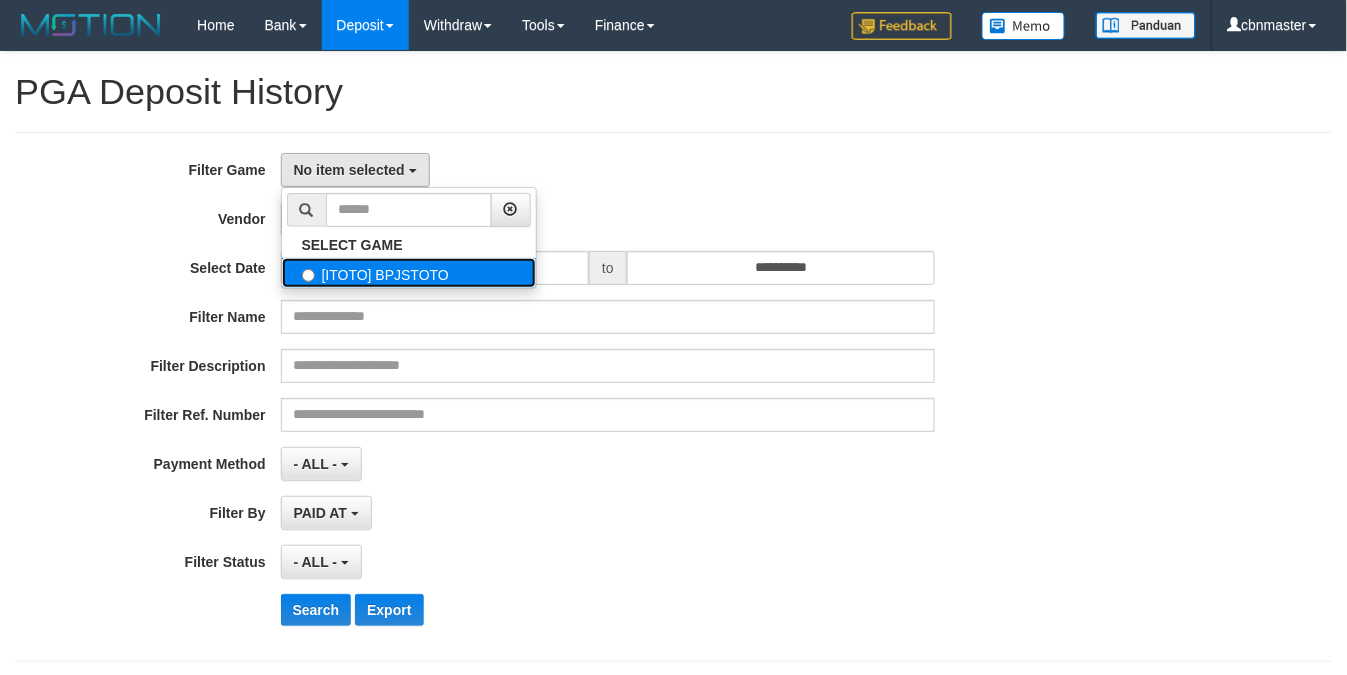 click on "[ITOTO] BPJSTOTO" at bounding box center [409, 273] 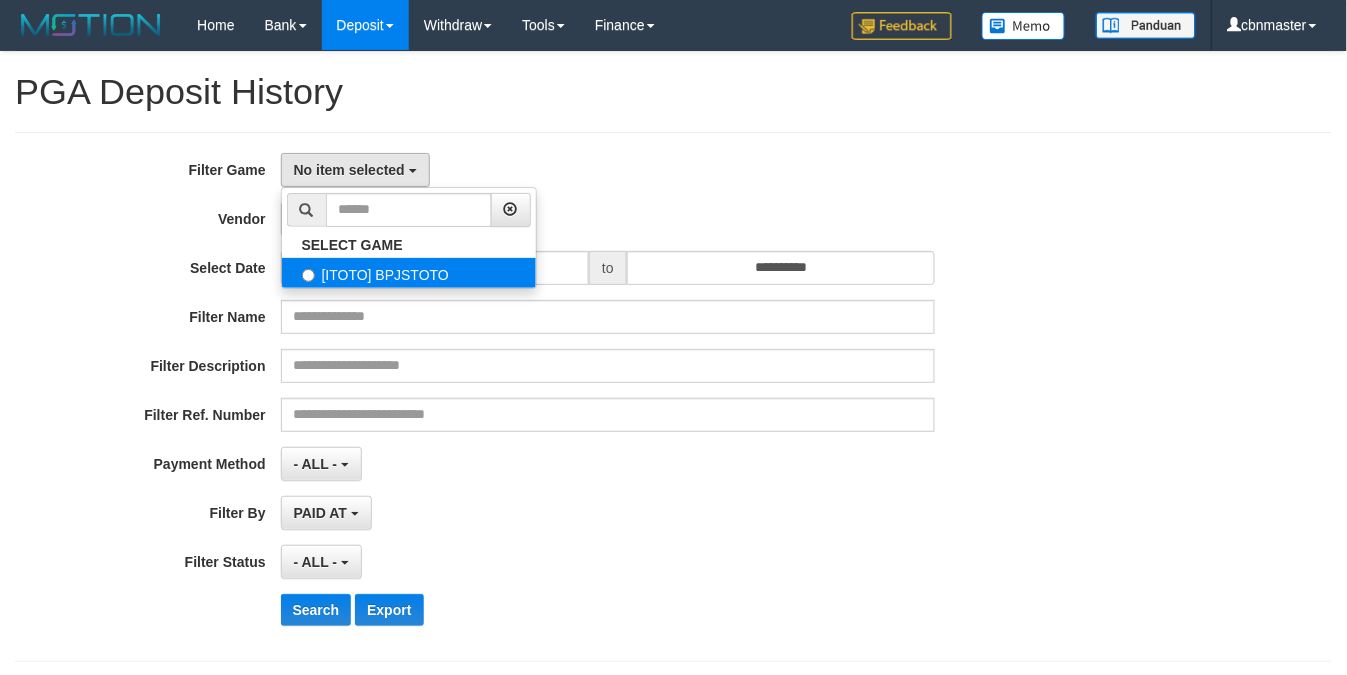 select on "****" 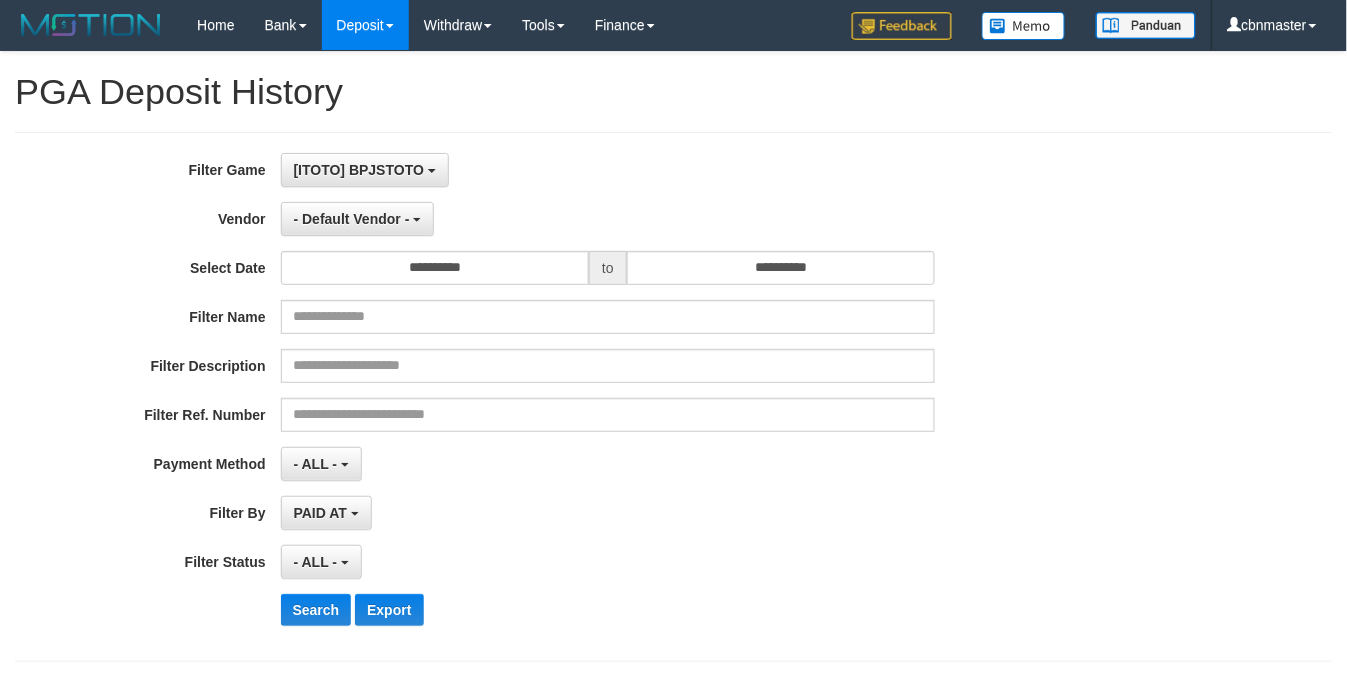scroll, scrollTop: 17, scrollLeft: 0, axis: vertical 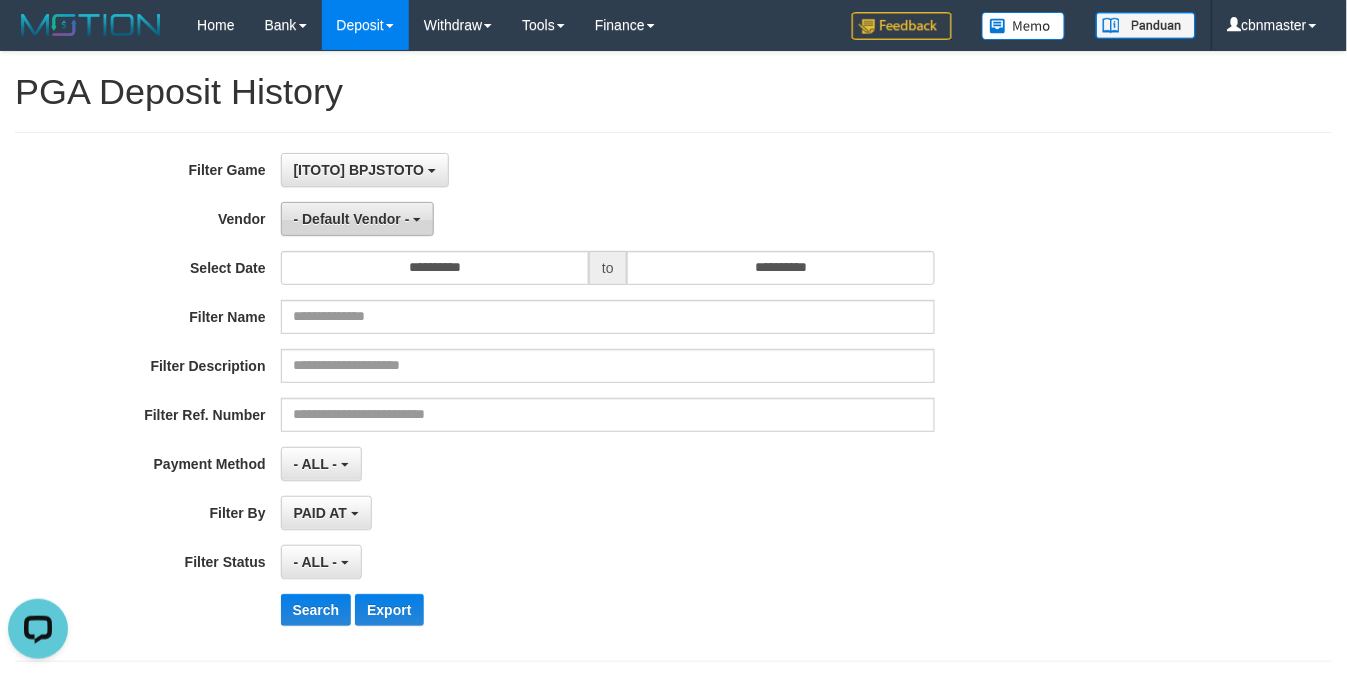 click on "- Default Vendor -" at bounding box center (352, 219) 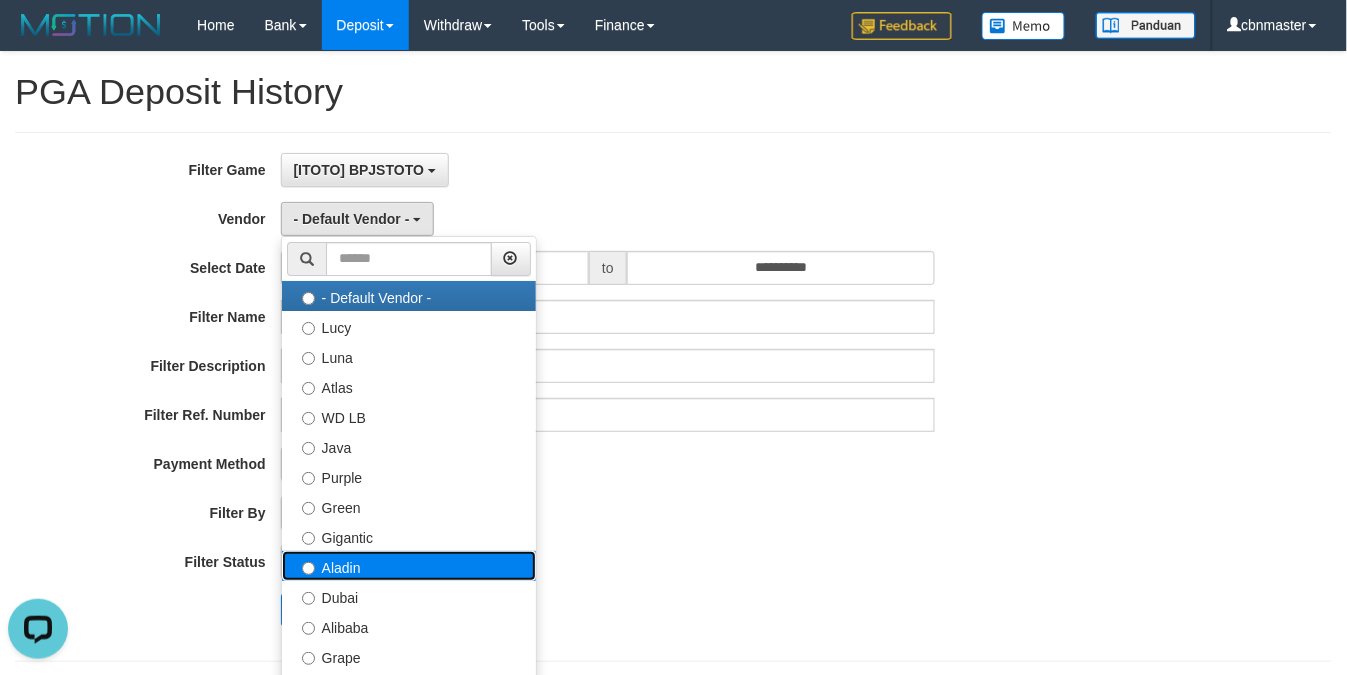 click on "Aladin" at bounding box center [409, 566] 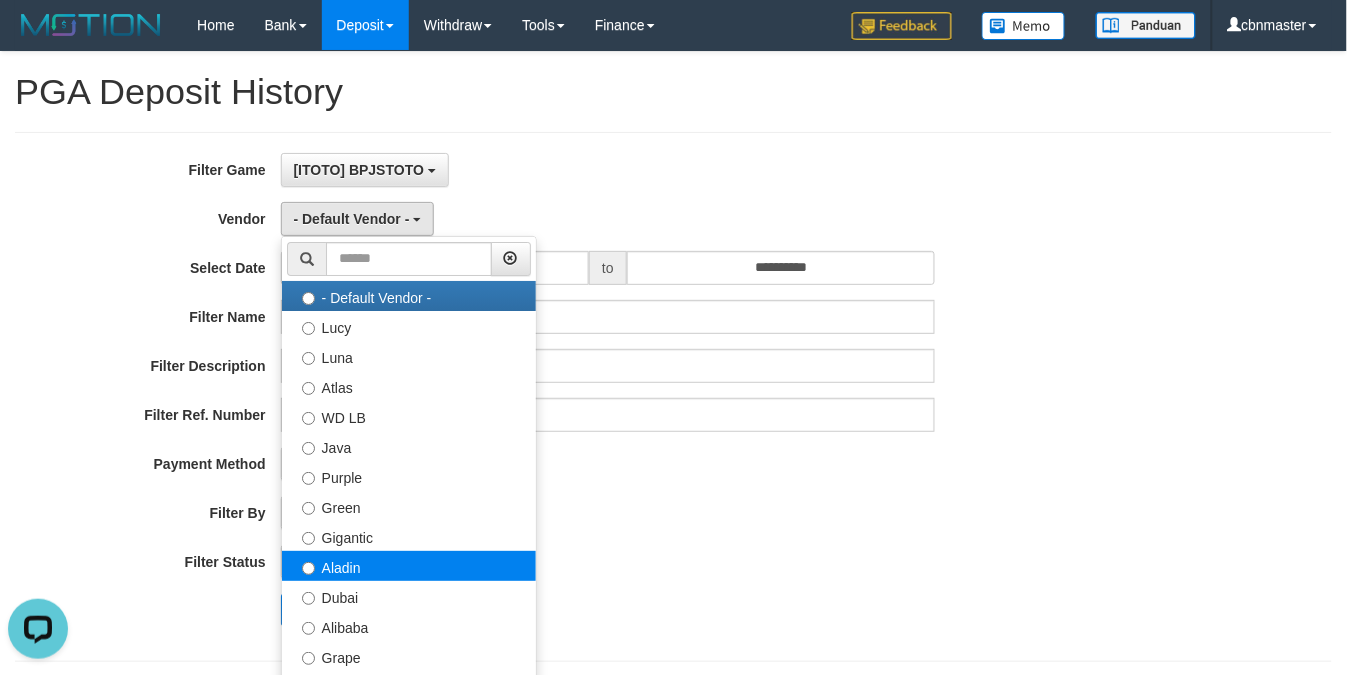 select on "**********" 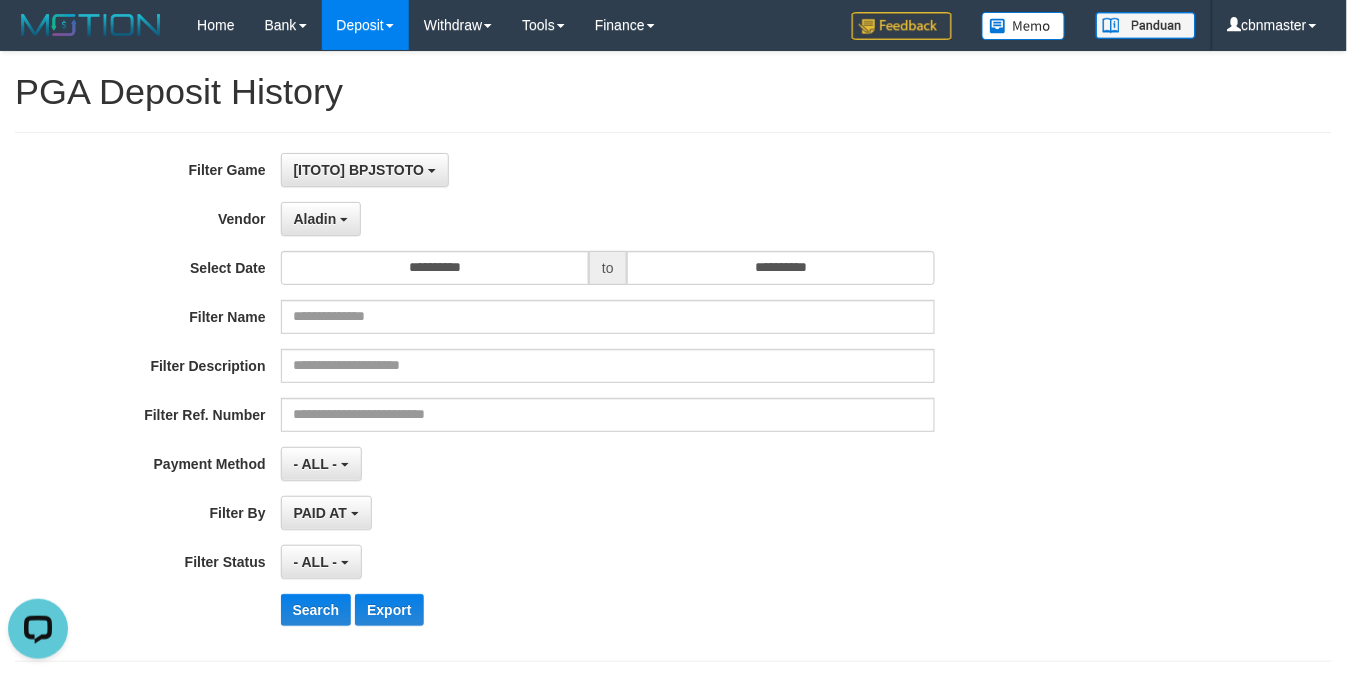 click on "**********" at bounding box center [561, 397] 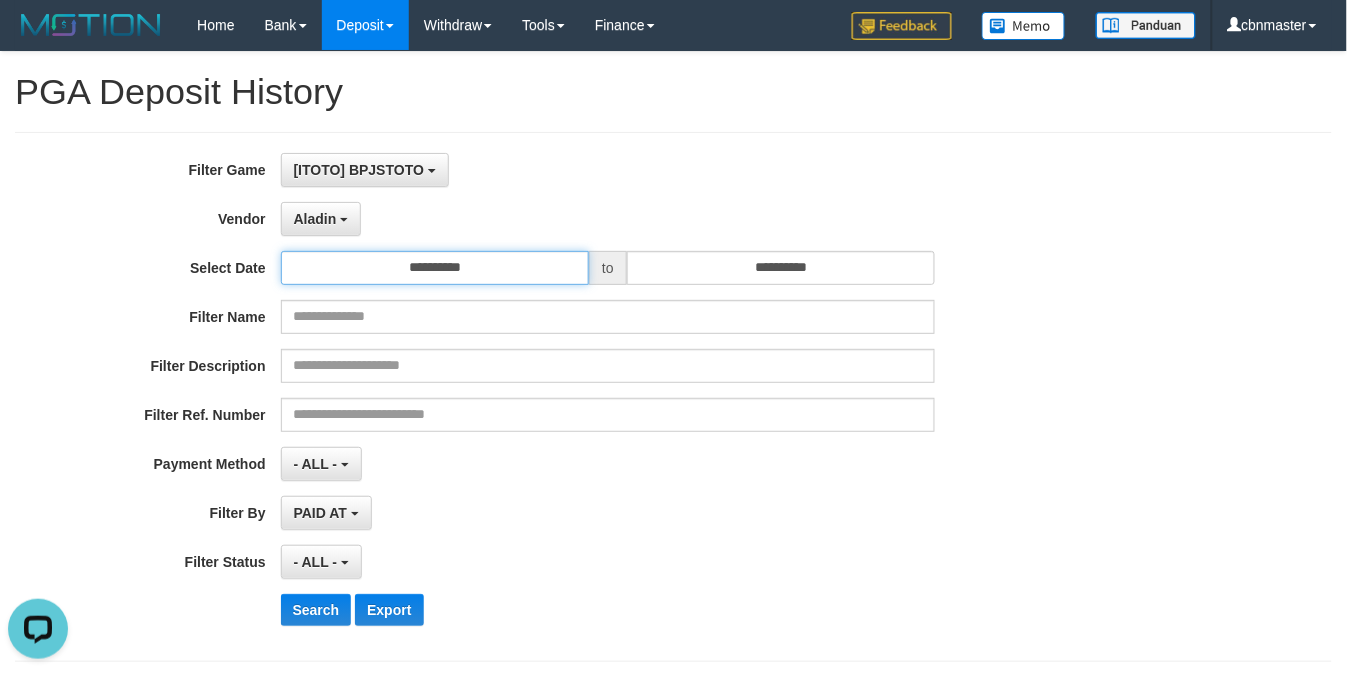 click on "**********" at bounding box center [435, 268] 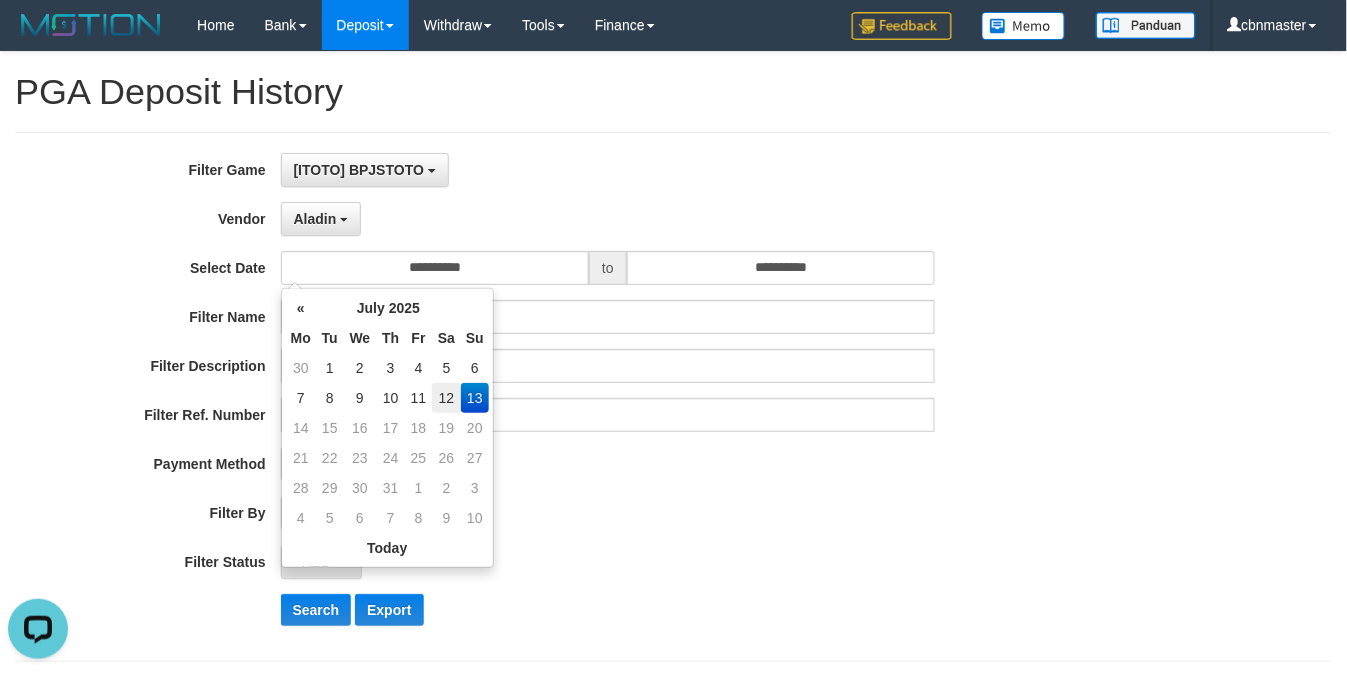 click on "12" at bounding box center (446, 398) 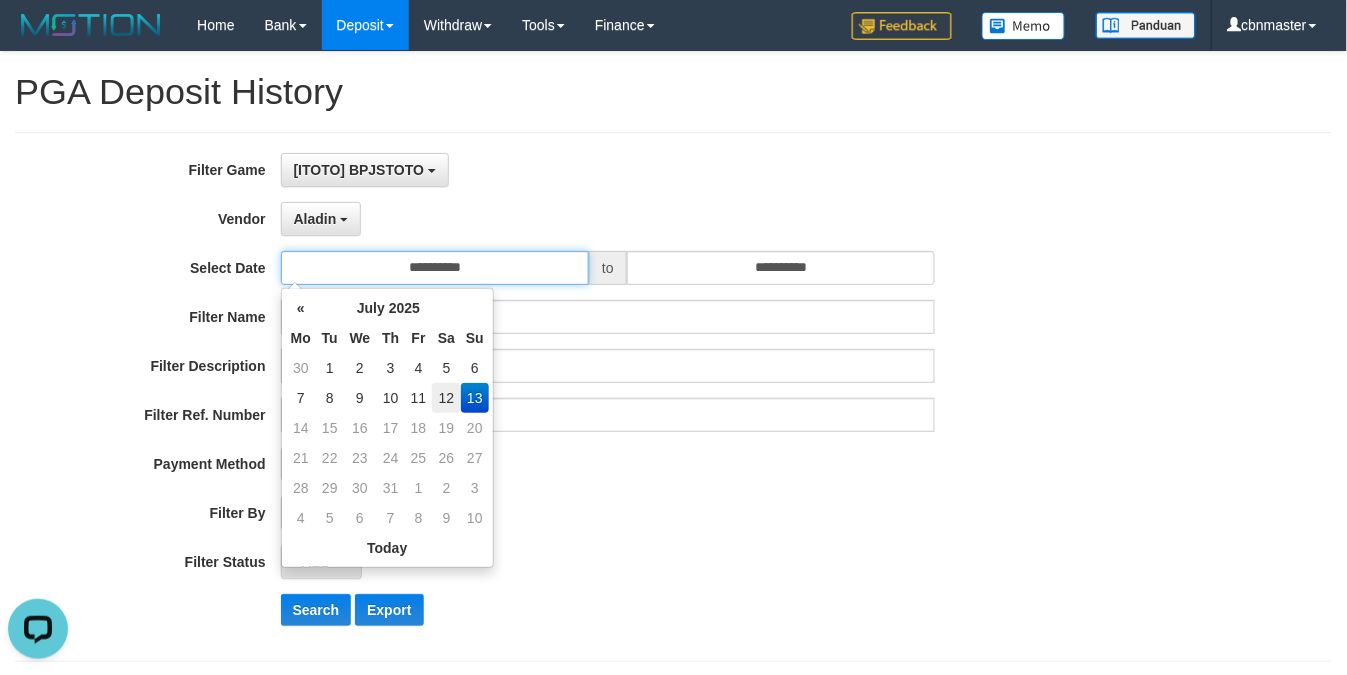 type on "**********" 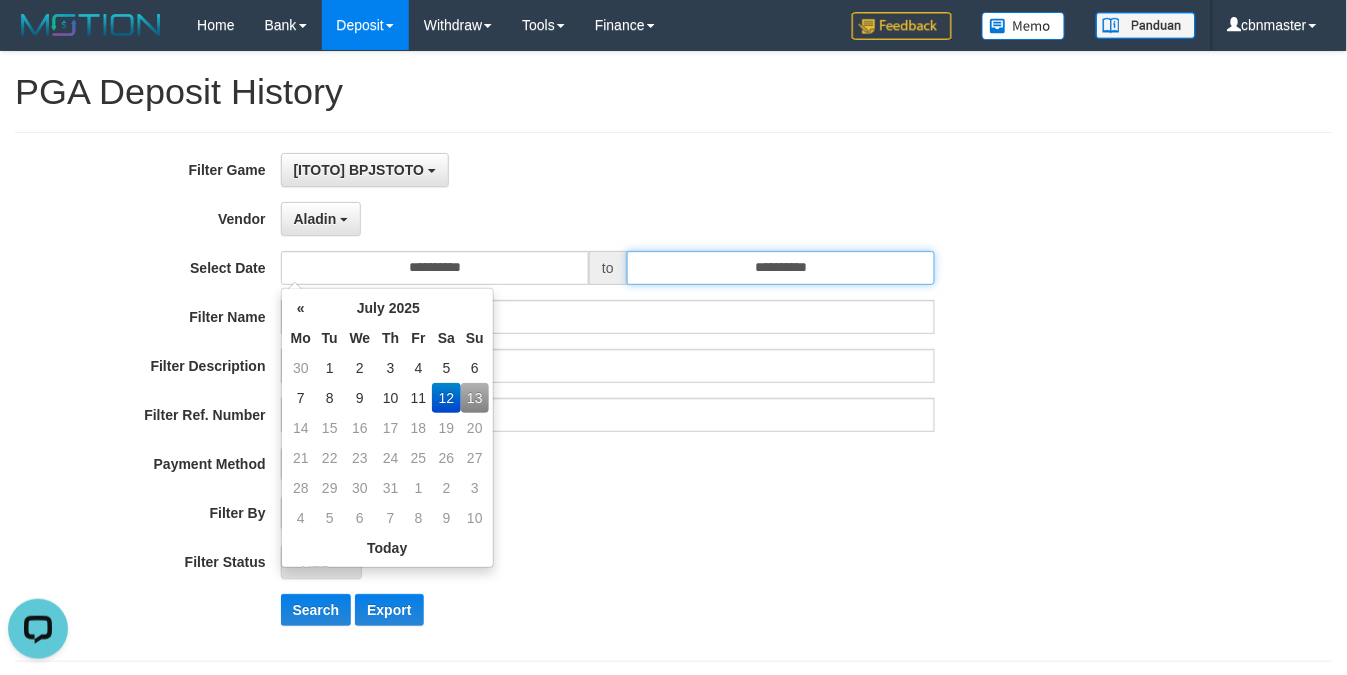 click on "**********" at bounding box center (781, 268) 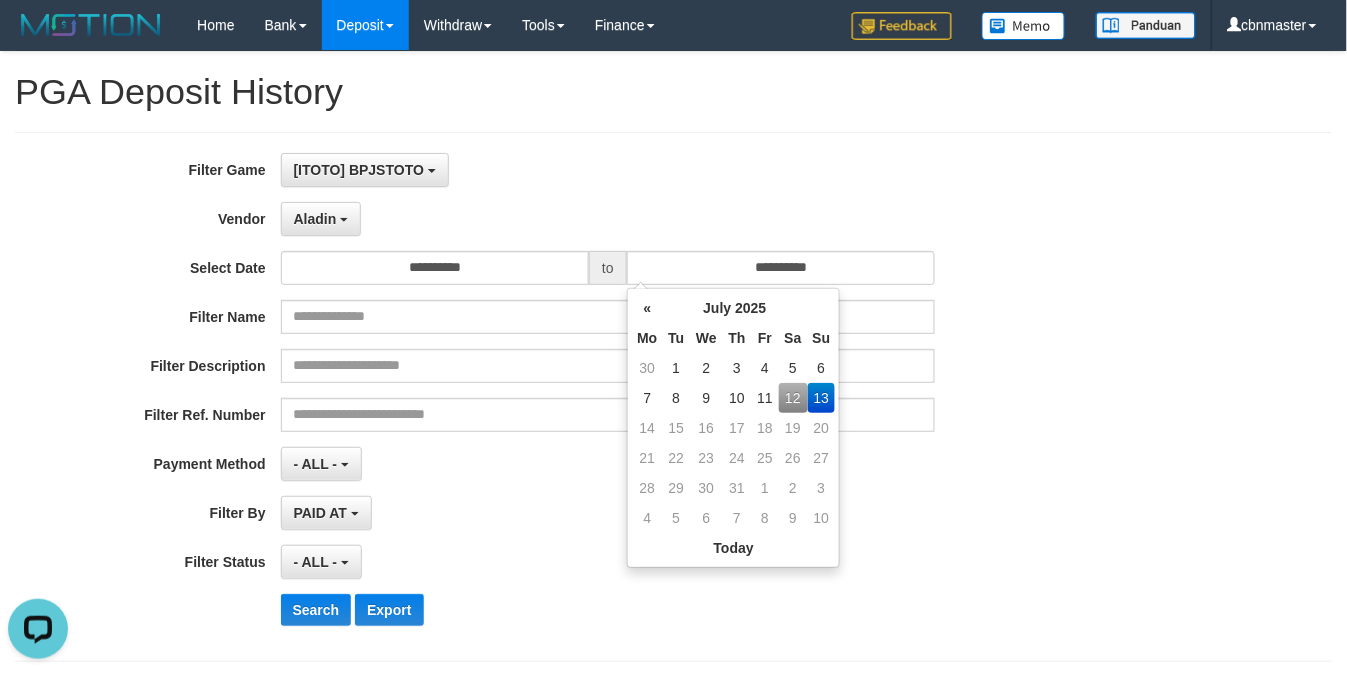 click on "12" at bounding box center [793, 398] 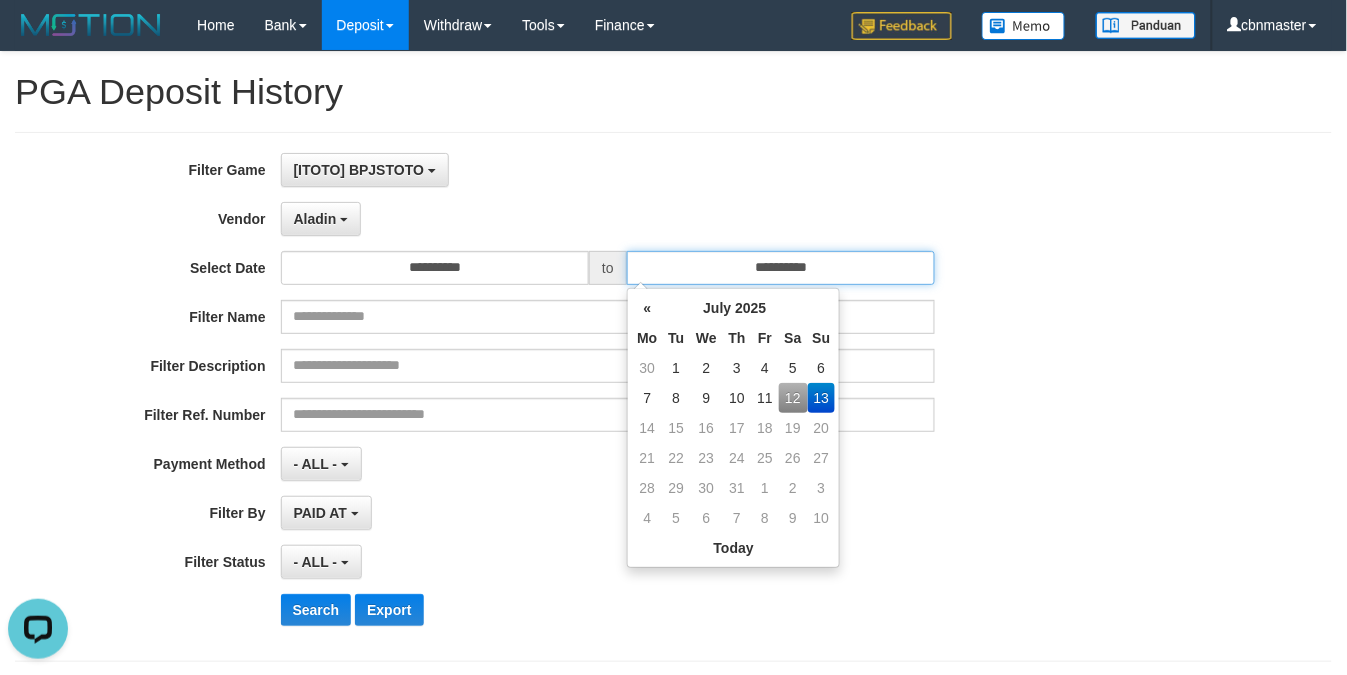 type on "**********" 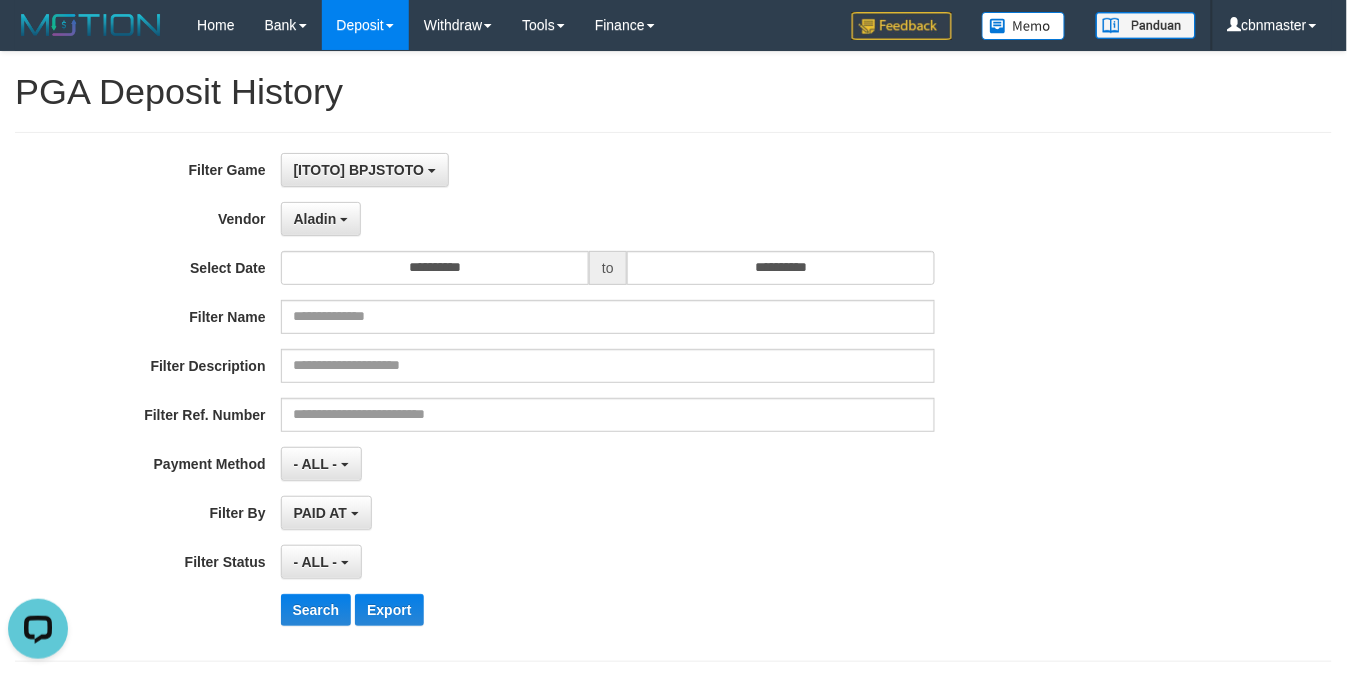 click on "- ALL -    SELECT ALL  - ALL -  SELECT PAYMENT METHOD
Mandiri
BNI
OVO
CIMB
BRI
MAYBANK
PERMATA
DANAMON
INDOMARET
ALFAMART
GOPAY
CC
BCA
QRIS
SINARMAS
LINKAJA
SHOPEEPAY
ATMBERSAMA
DANA
ARTHAGRAHA
SAMPOERNA
OCBCNISP" at bounding box center (608, 464) 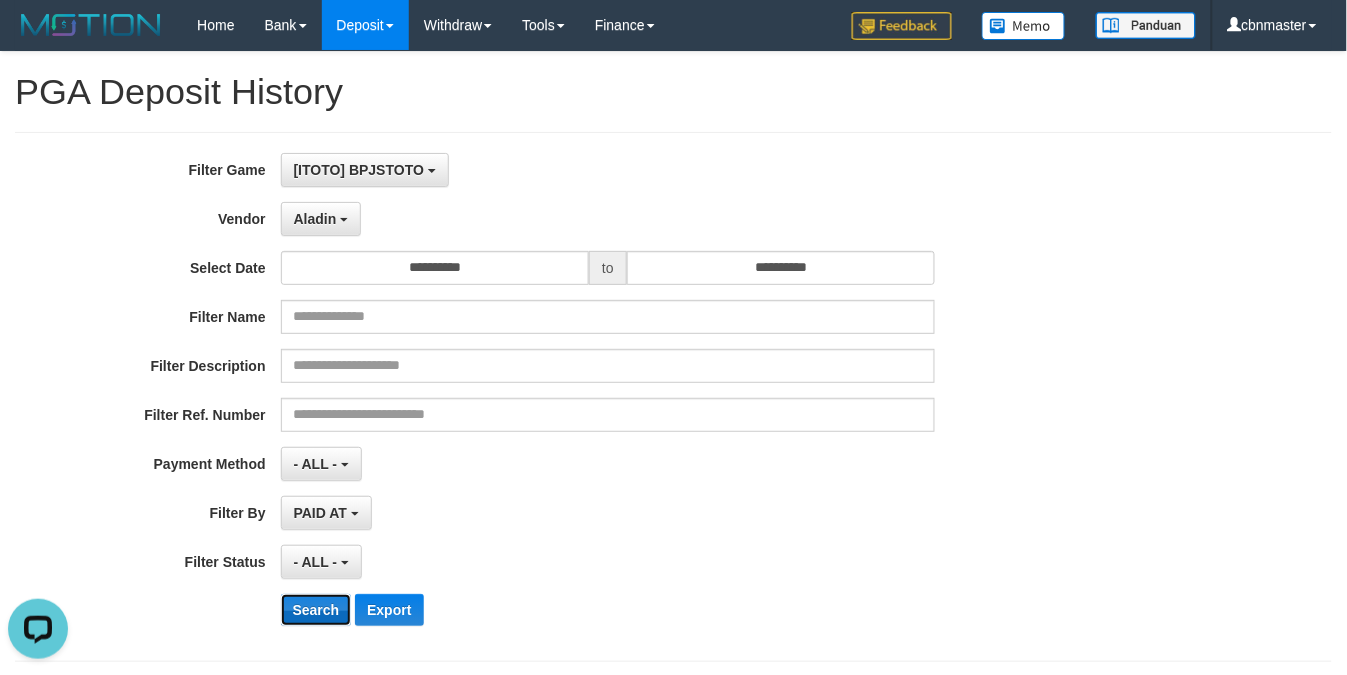 click on "Search" at bounding box center [316, 610] 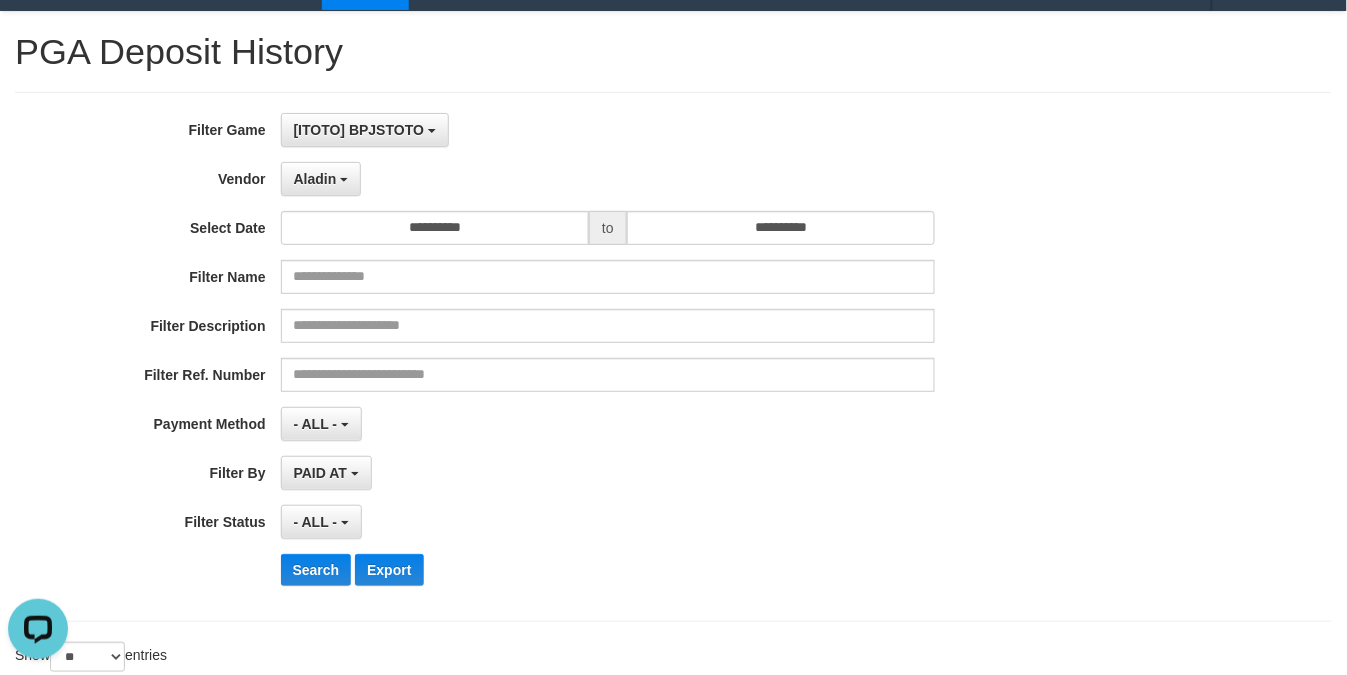 scroll, scrollTop: 0, scrollLeft: 0, axis: both 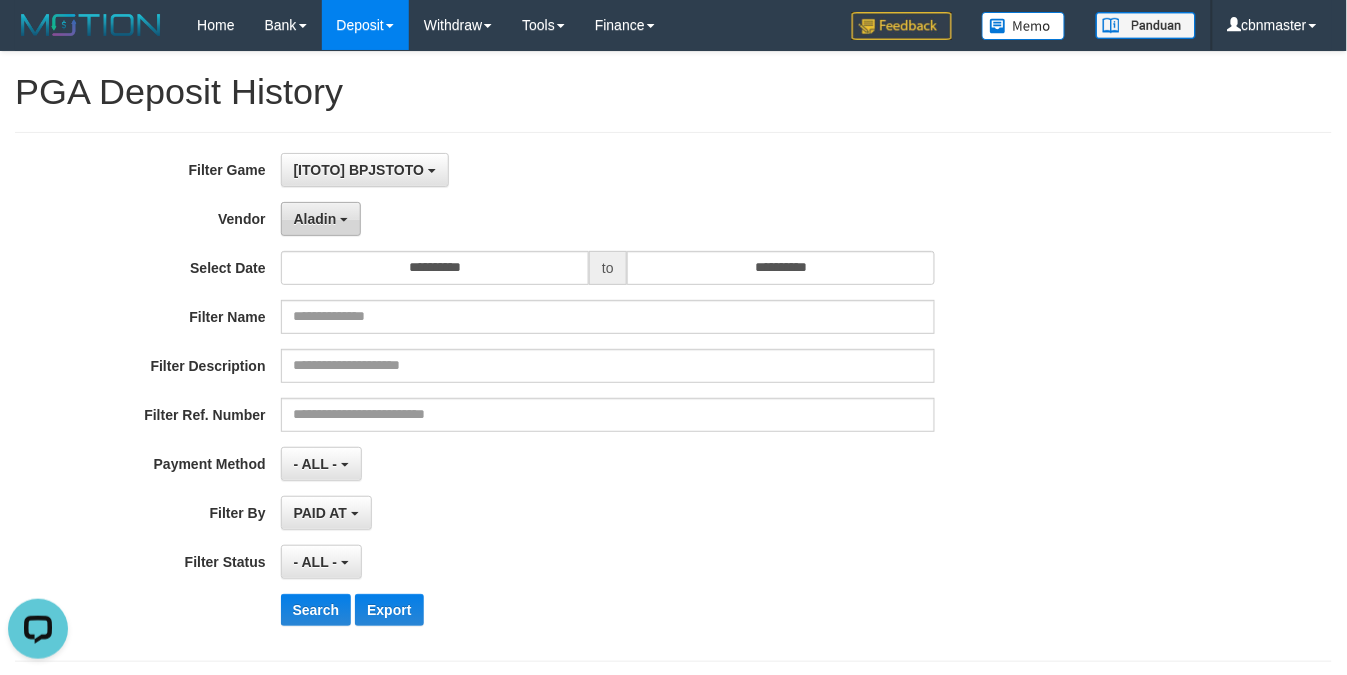 click on "Aladin" at bounding box center (321, 219) 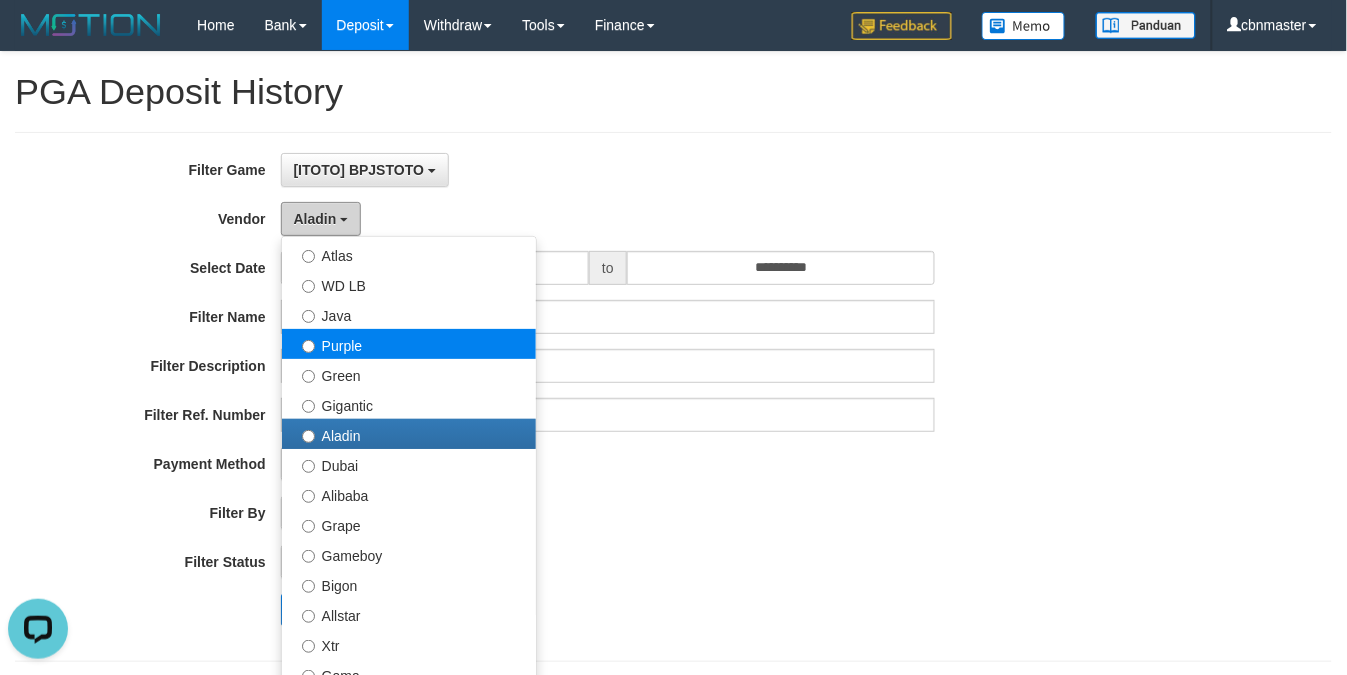 scroll, scrollTop: 185, scrollLeft: 0, axis: vertical 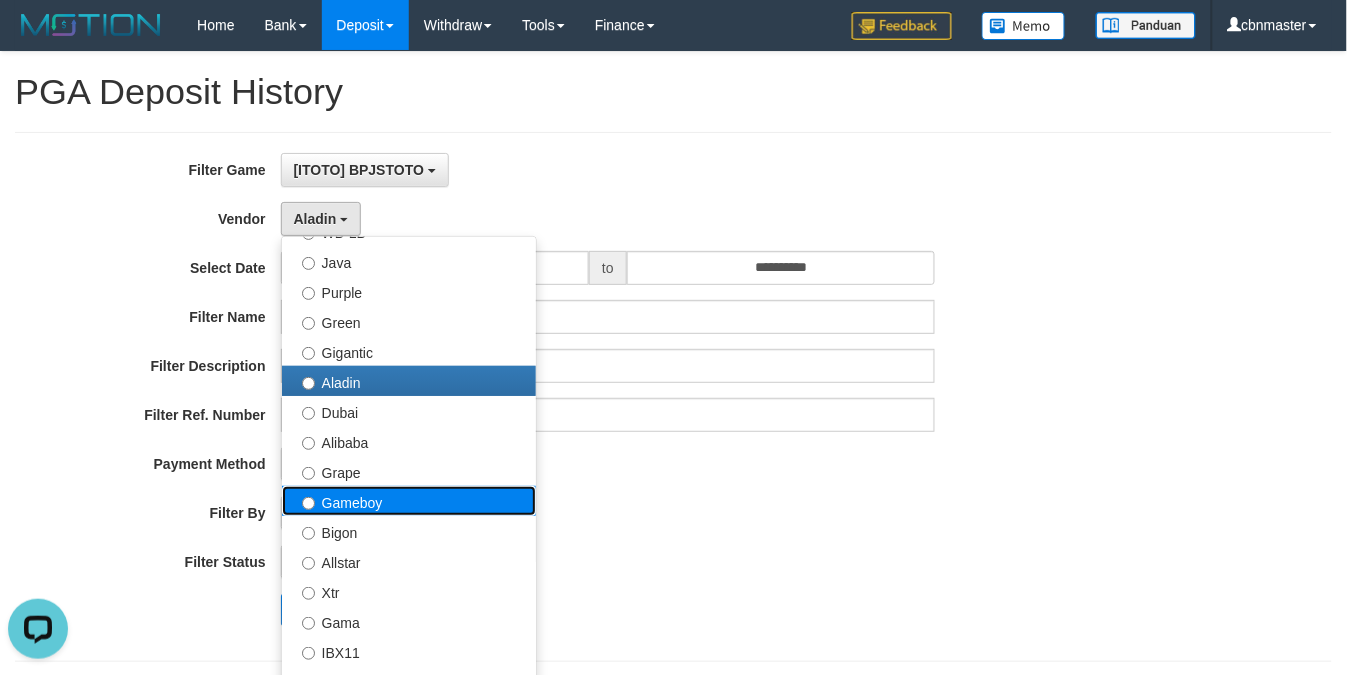 click on "Gameboy" at bounding box center (409, 501) 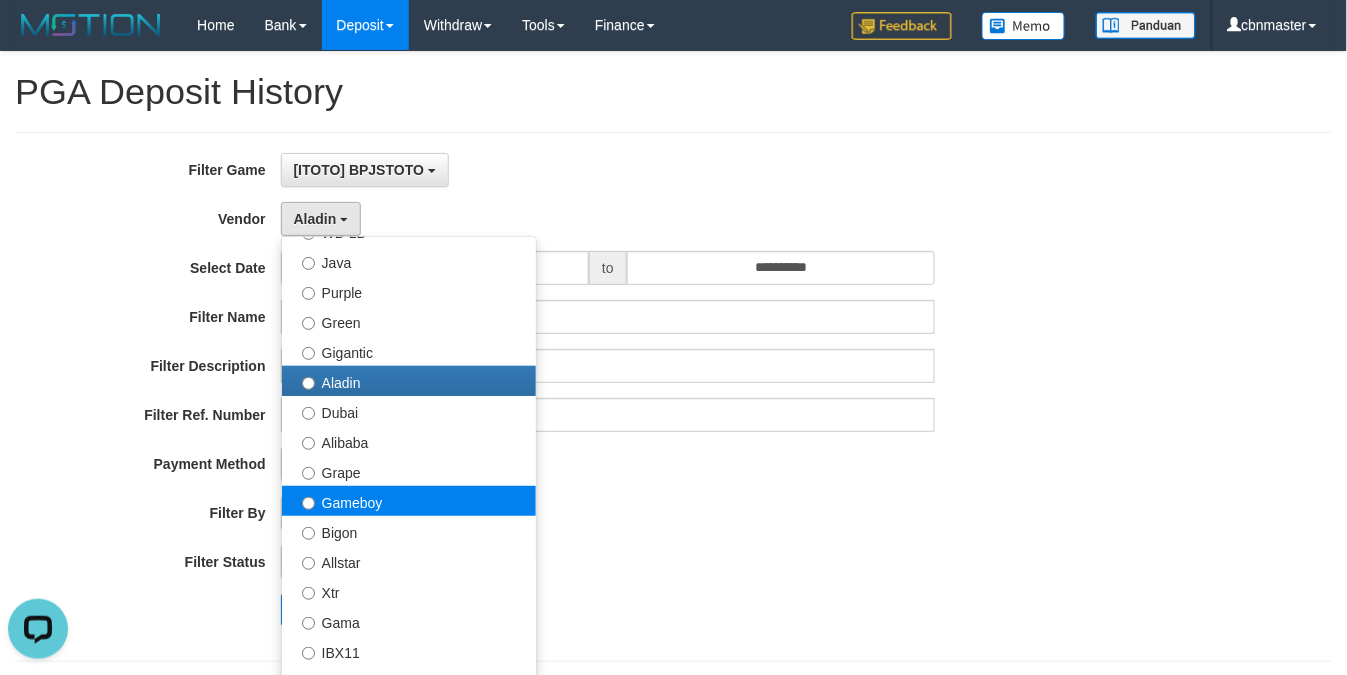 select on "**********" 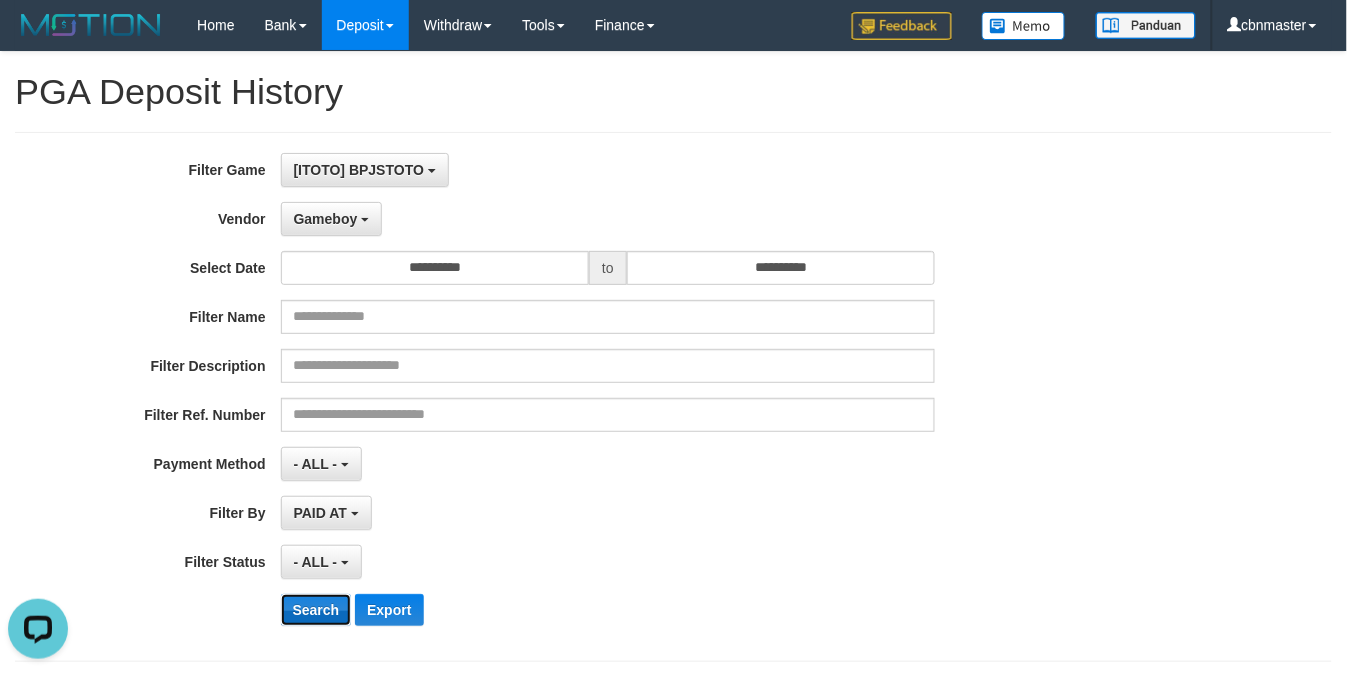 click on "Search" at bounding box center [316, 610] 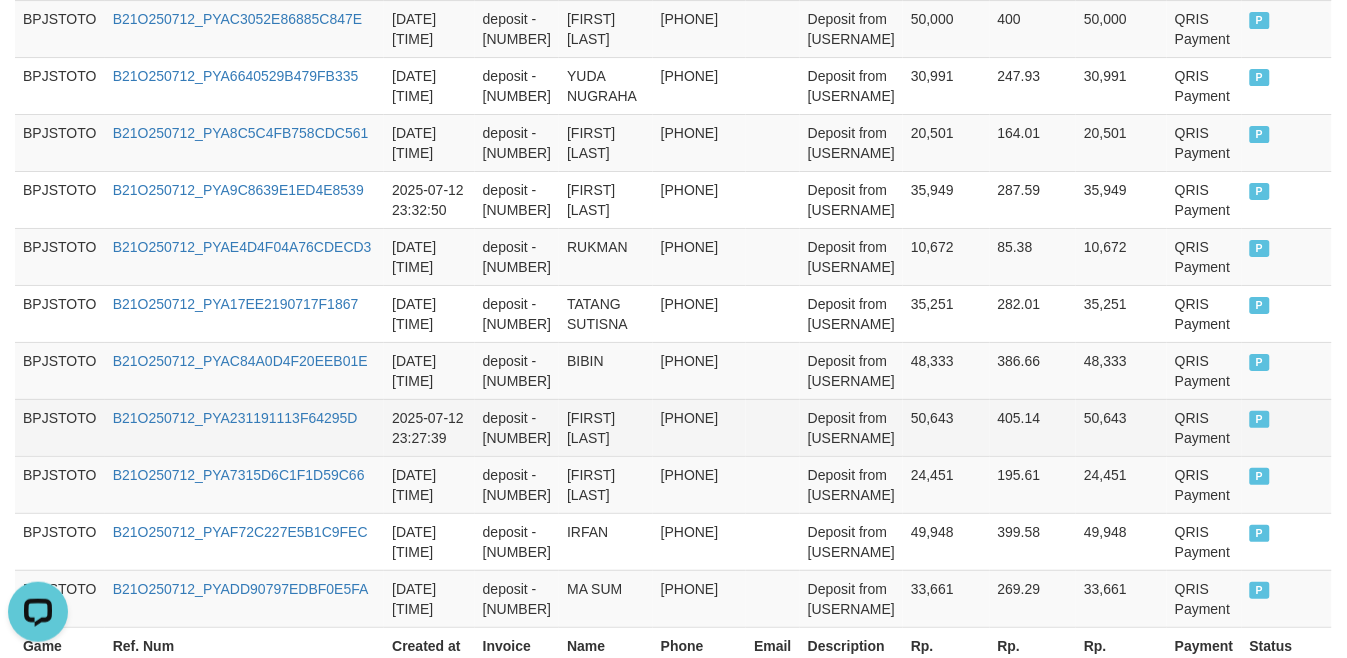 scroll, scrollTop: 1766, scrollLeft: 0, axis: vertical 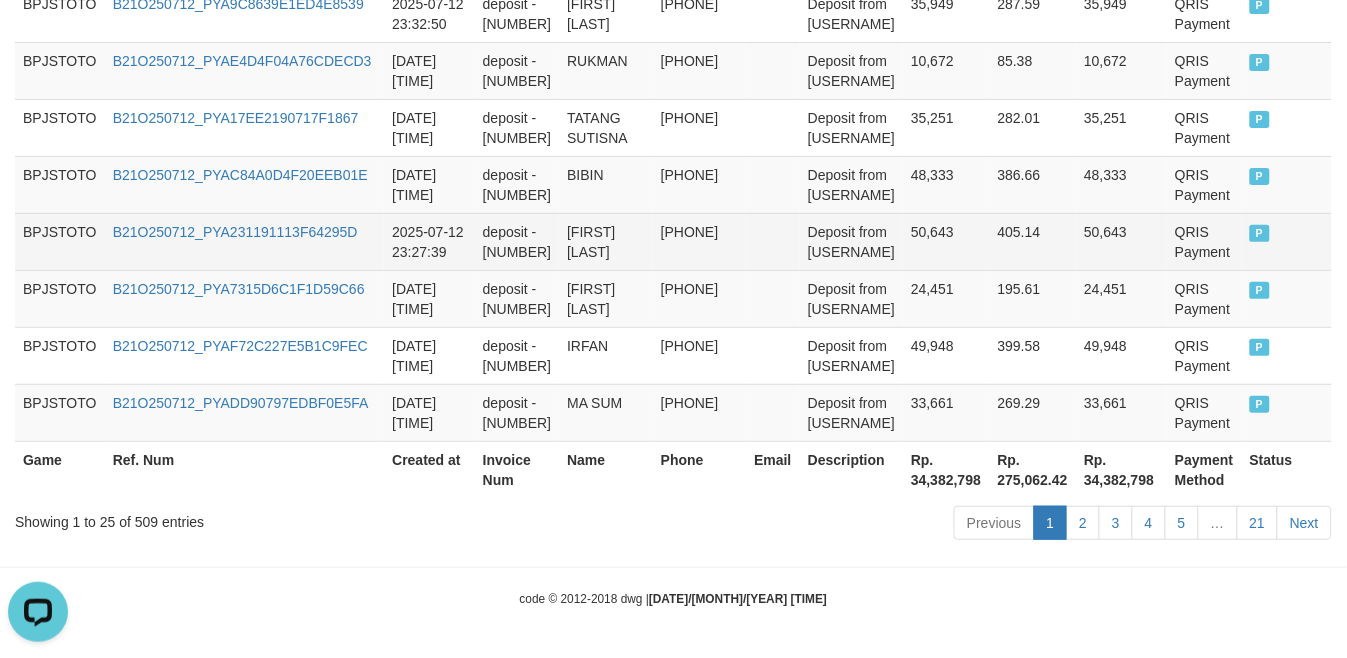 type 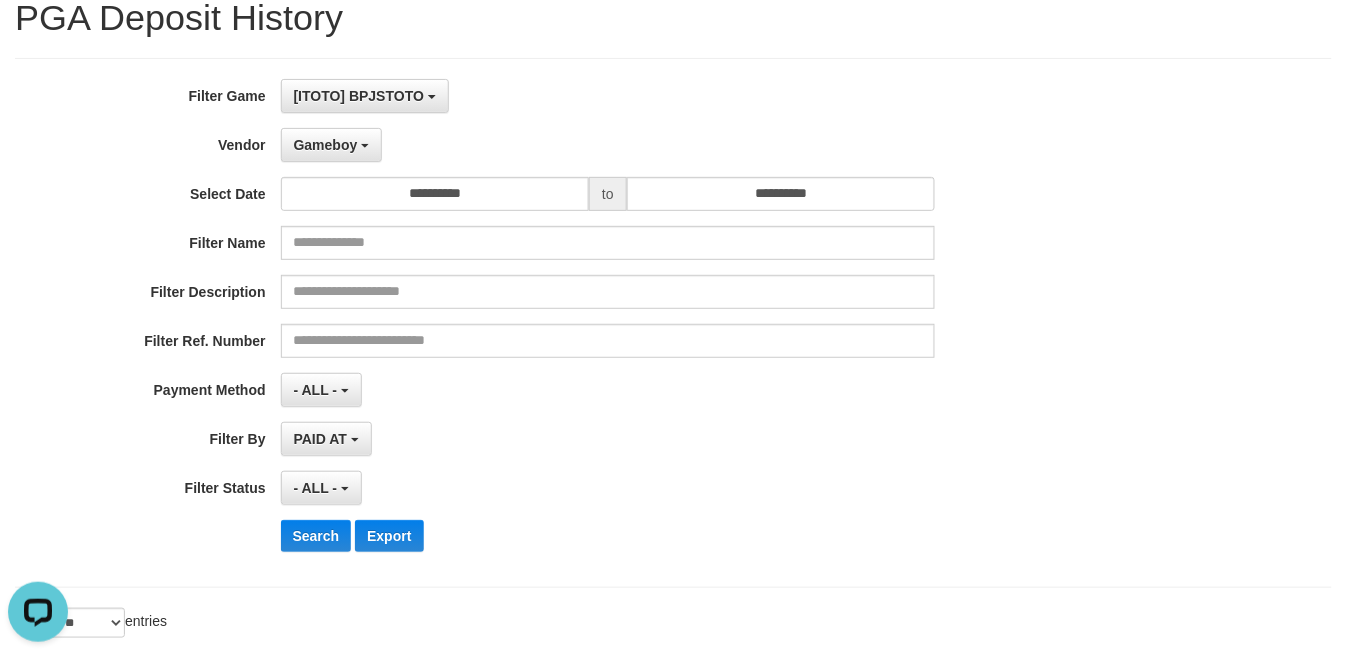 scroll, scrollTop: 0, scrollLeft: 0, axis: both 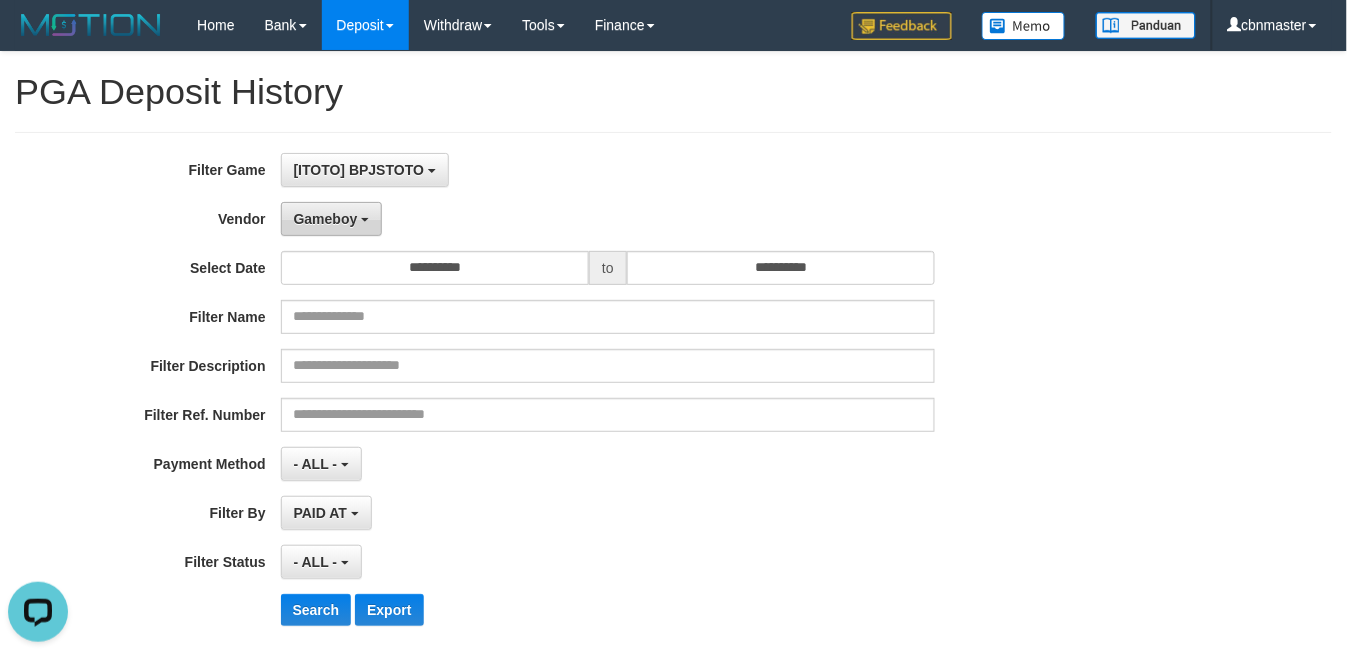 click on "Gameboy" at bounding box center [332, 219] 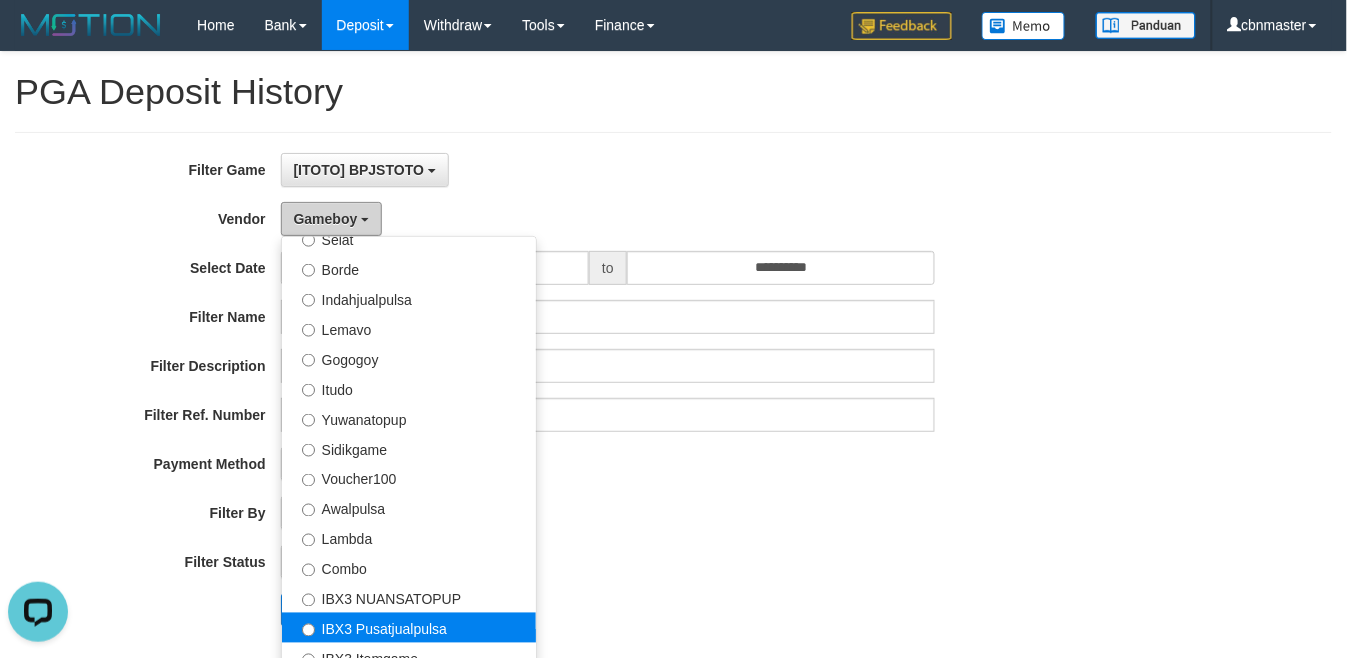 scroll, scrollTop: 684, scrollLeft: 0, axis: vertical 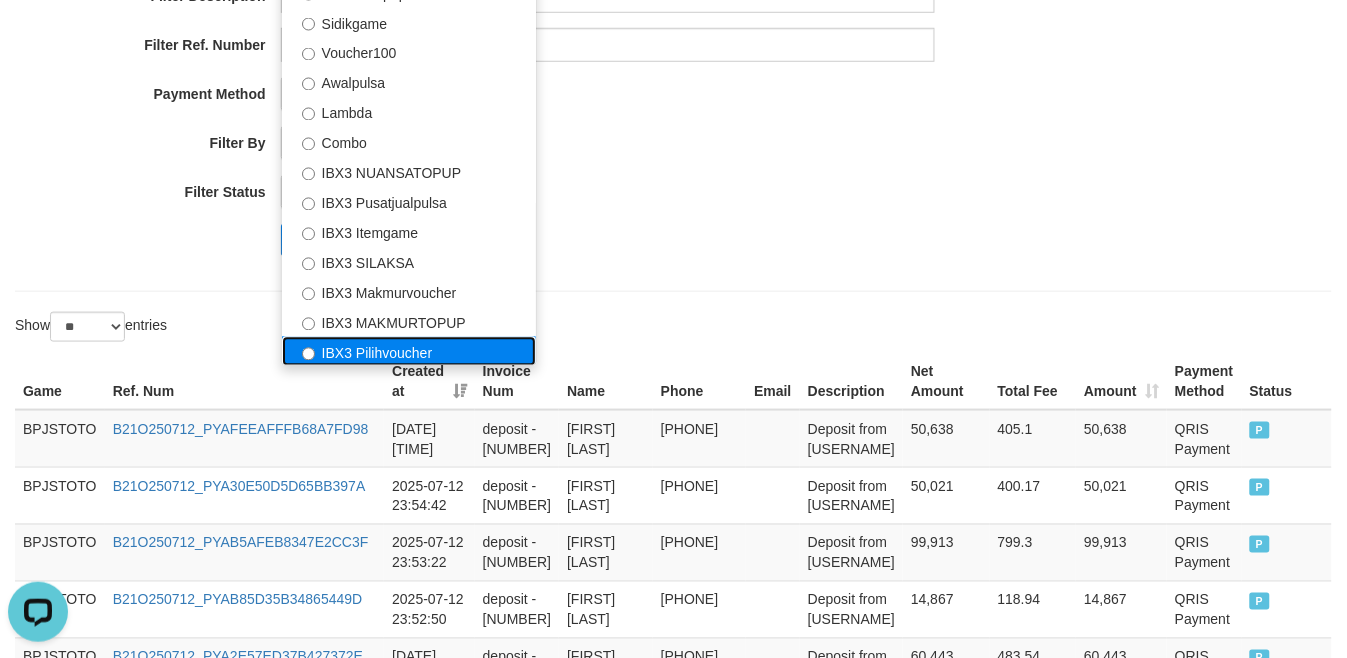 click on "IBX3 Pilihvoucher" at bounding box center (409, 352) 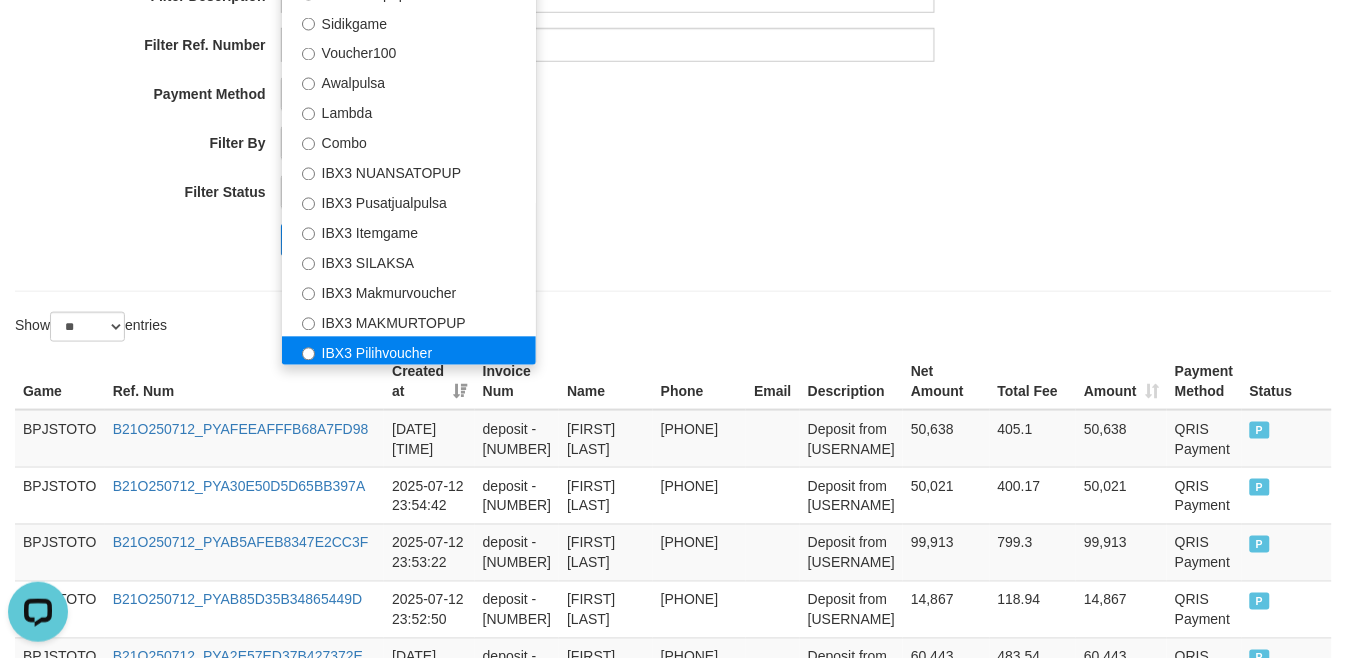 select on "**********" 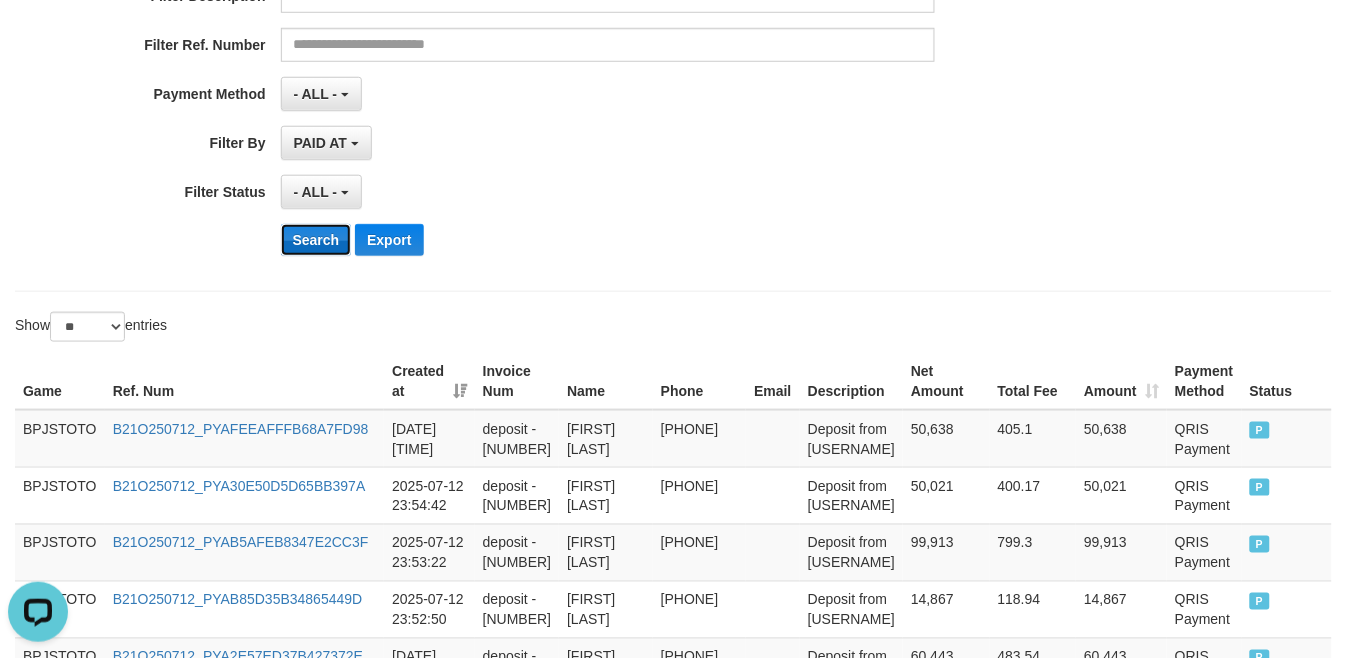 click on "Search" at bounding box center (316, 240) 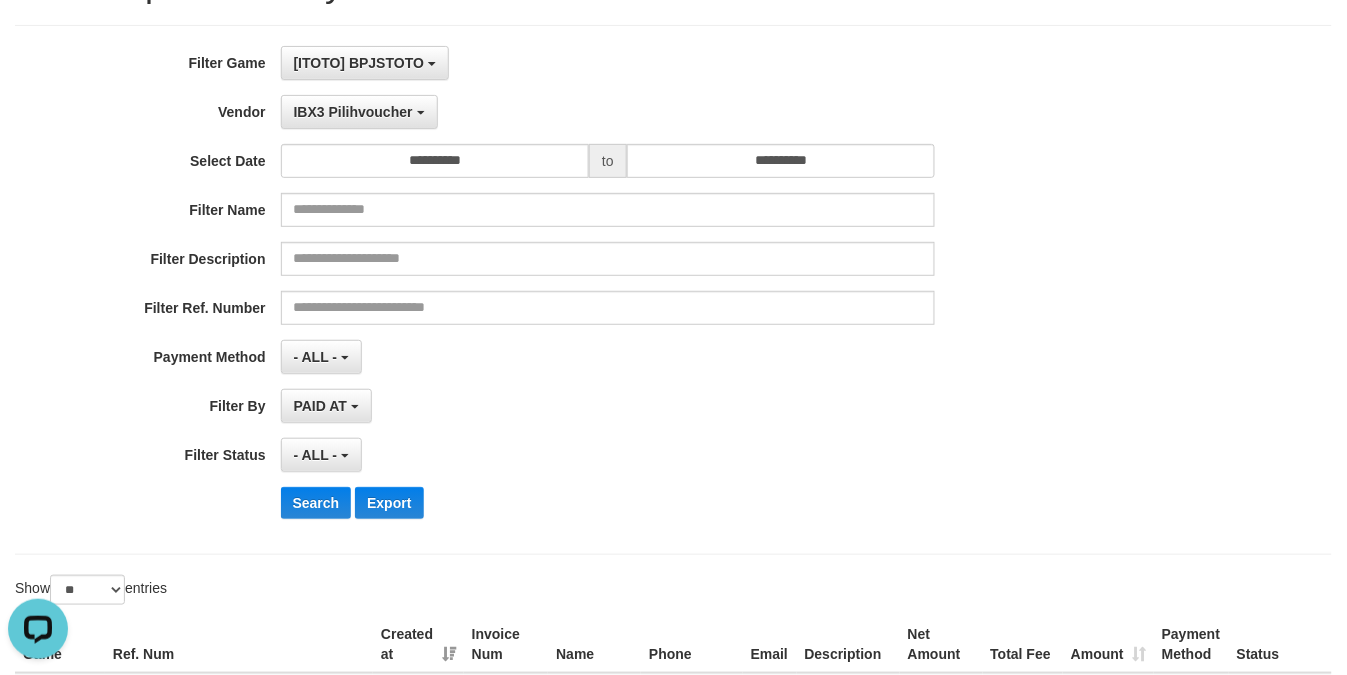 scroll, scrollTop: 0, scrollLeft: 0, axis: both 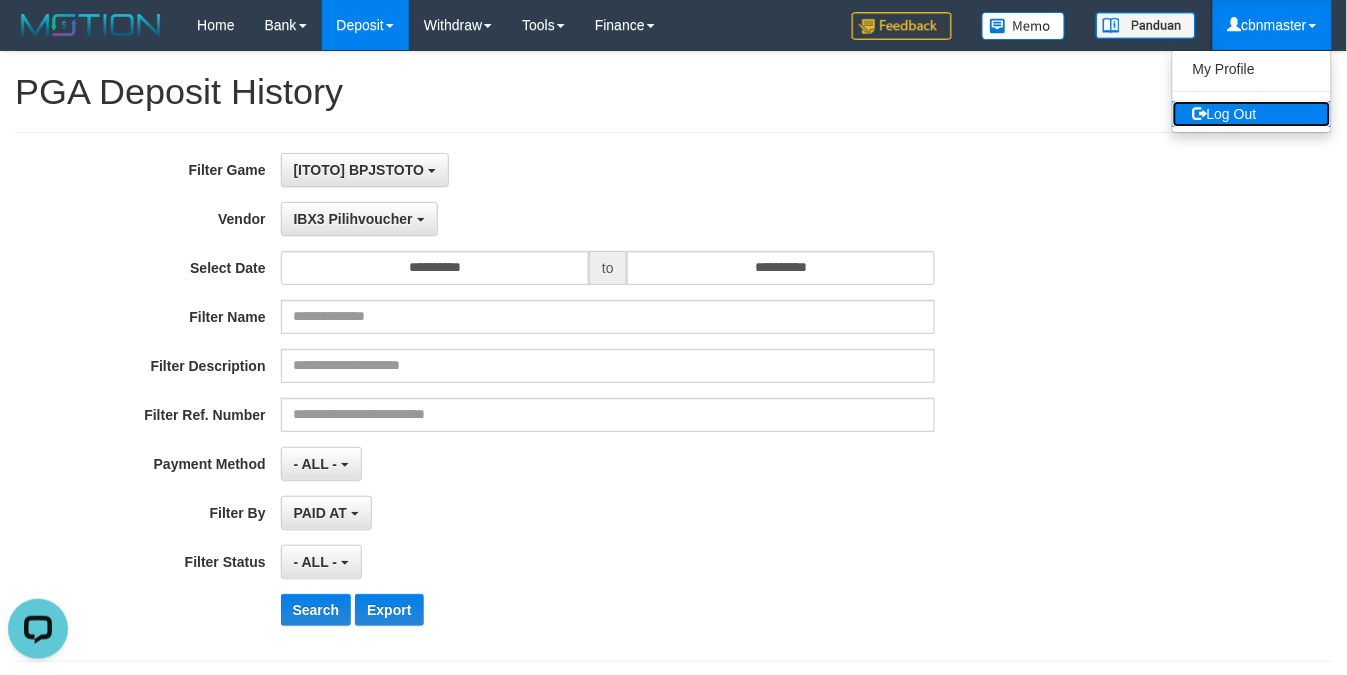 click on "Log Out" at bounding box center (1252, 114) 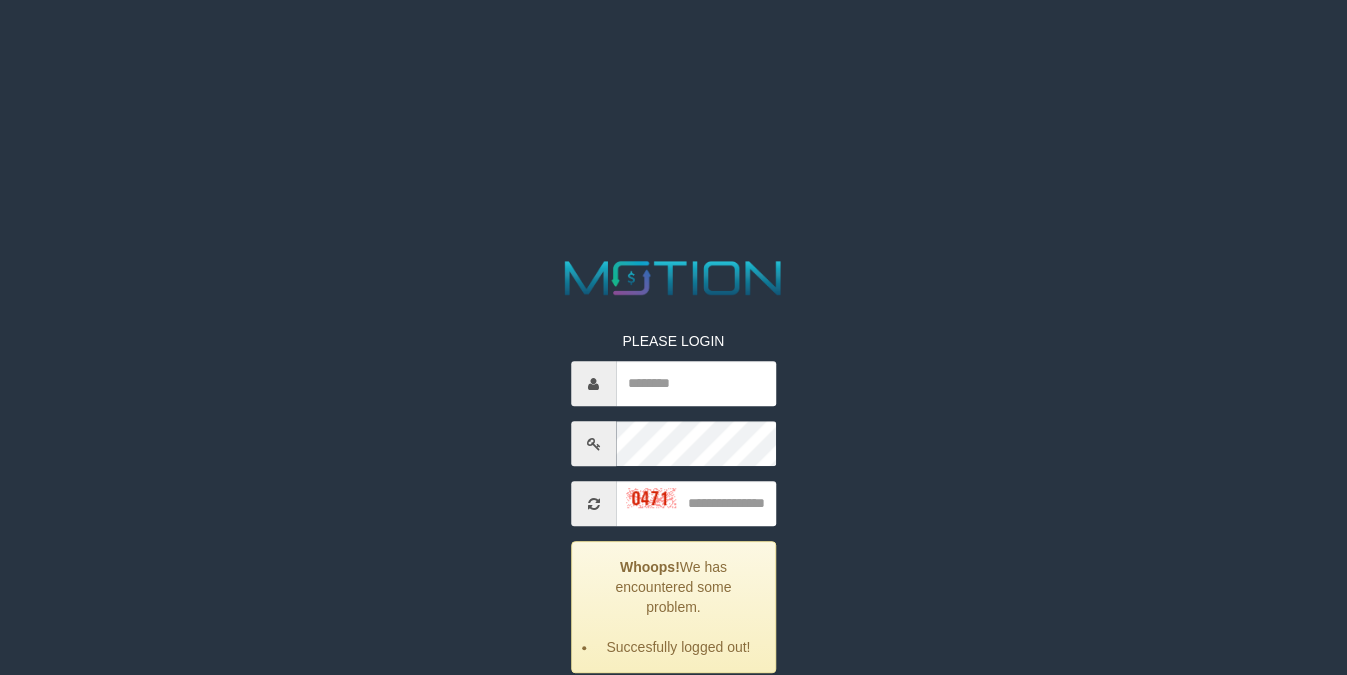 scroll, scrollTop: 0, scrollLeft: 0, axis: both 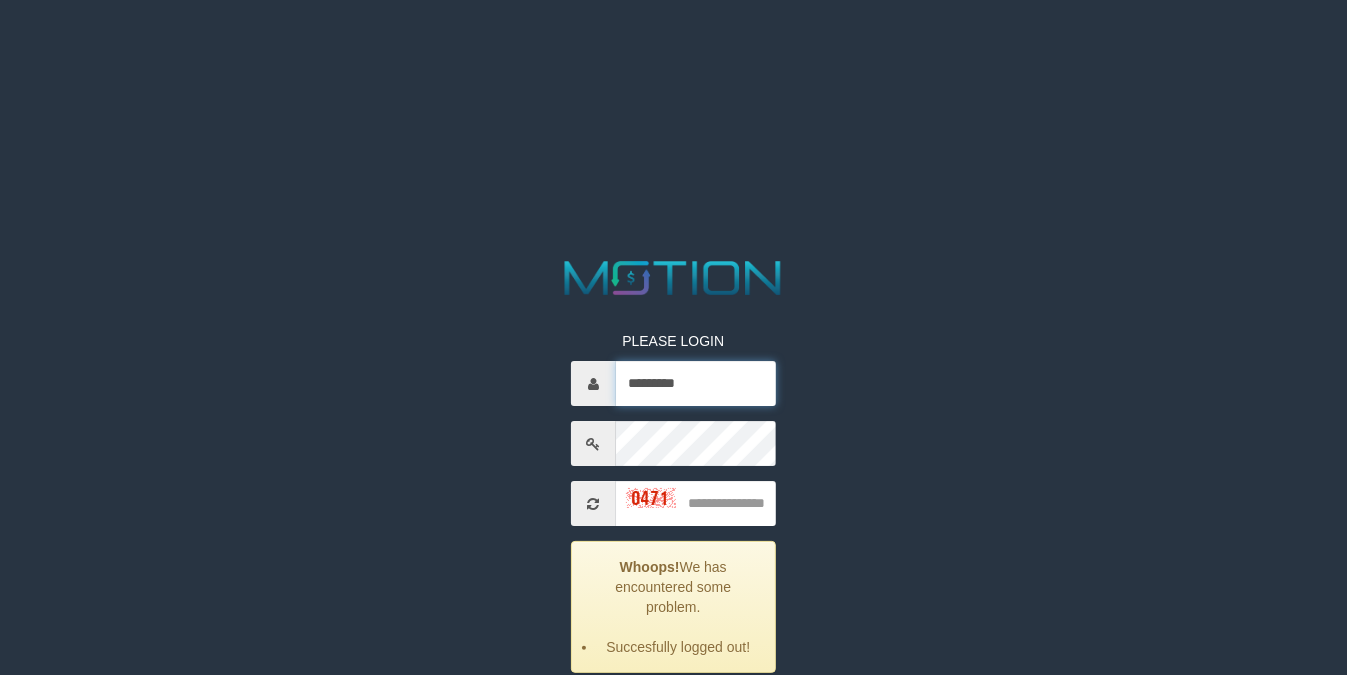 click on "*********" at bounding box center [696, 384] 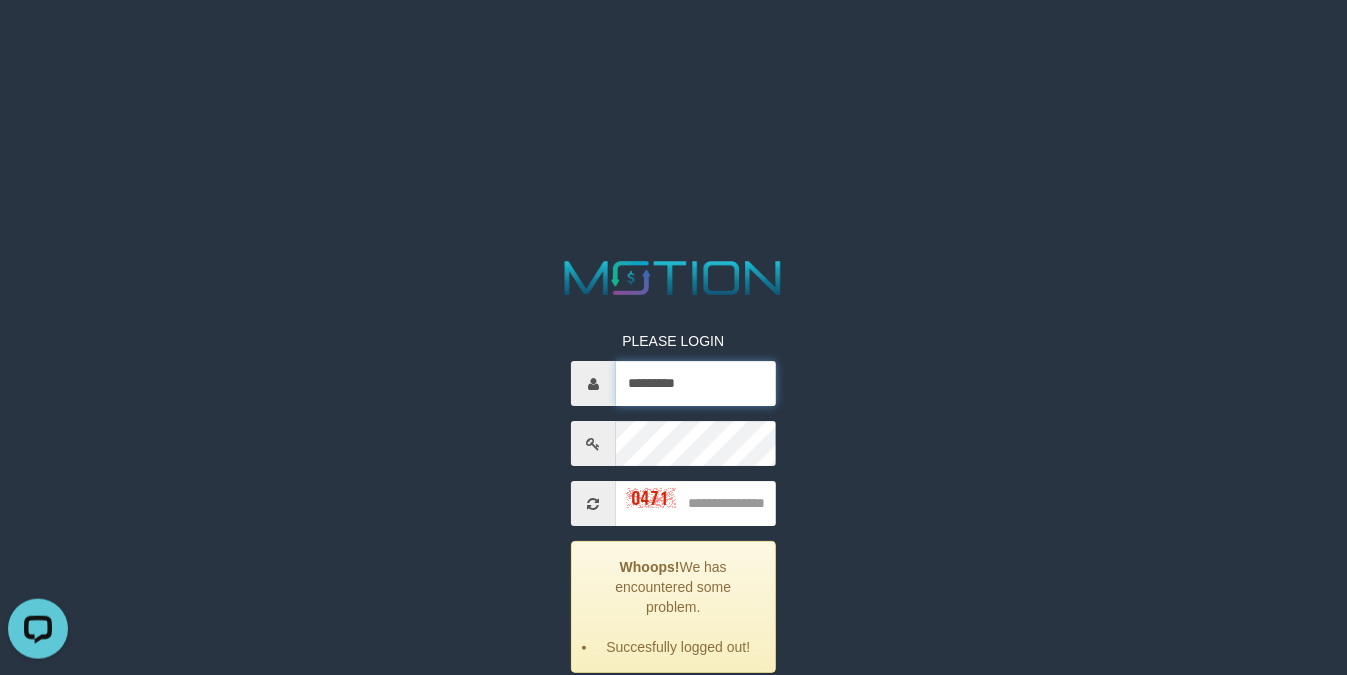 scroll, scrollTop: 0, scrollLeft: 0, axis: both 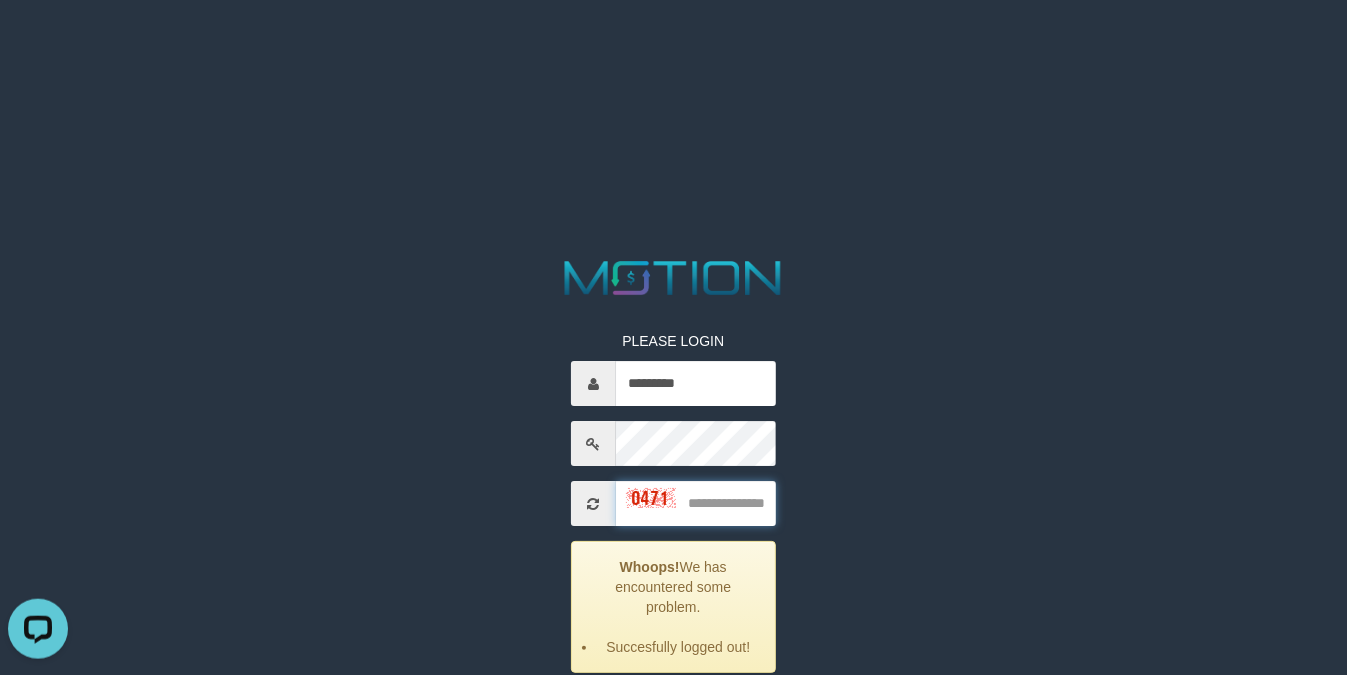 click at bounding box center [696, 504] 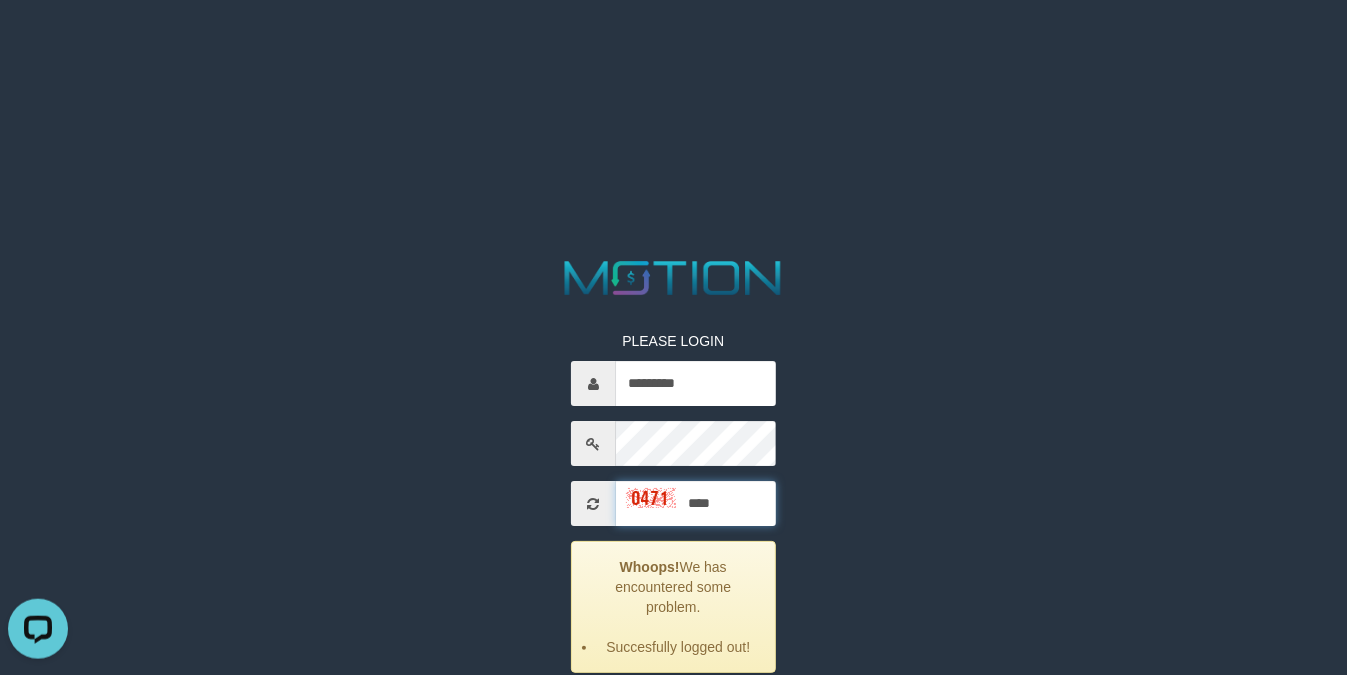 type on "****" 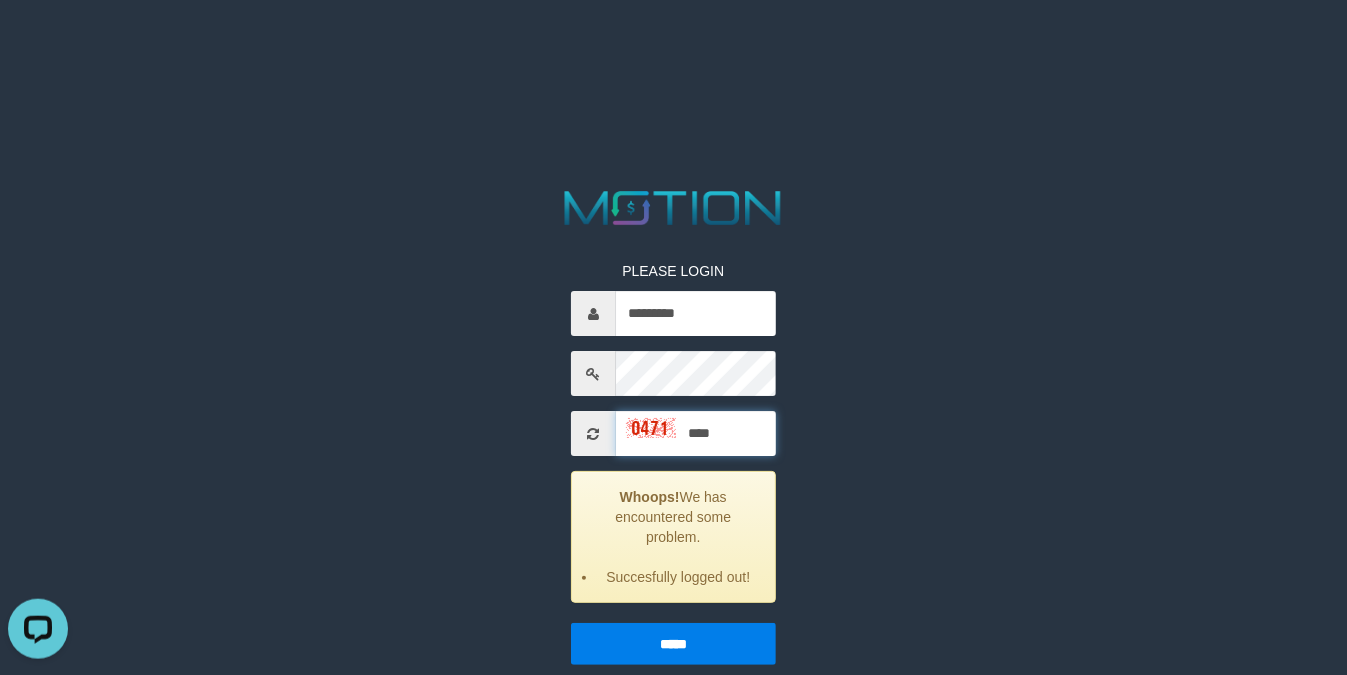 scroll, scrollTop: 0, scrollLeft: 0, axis: both 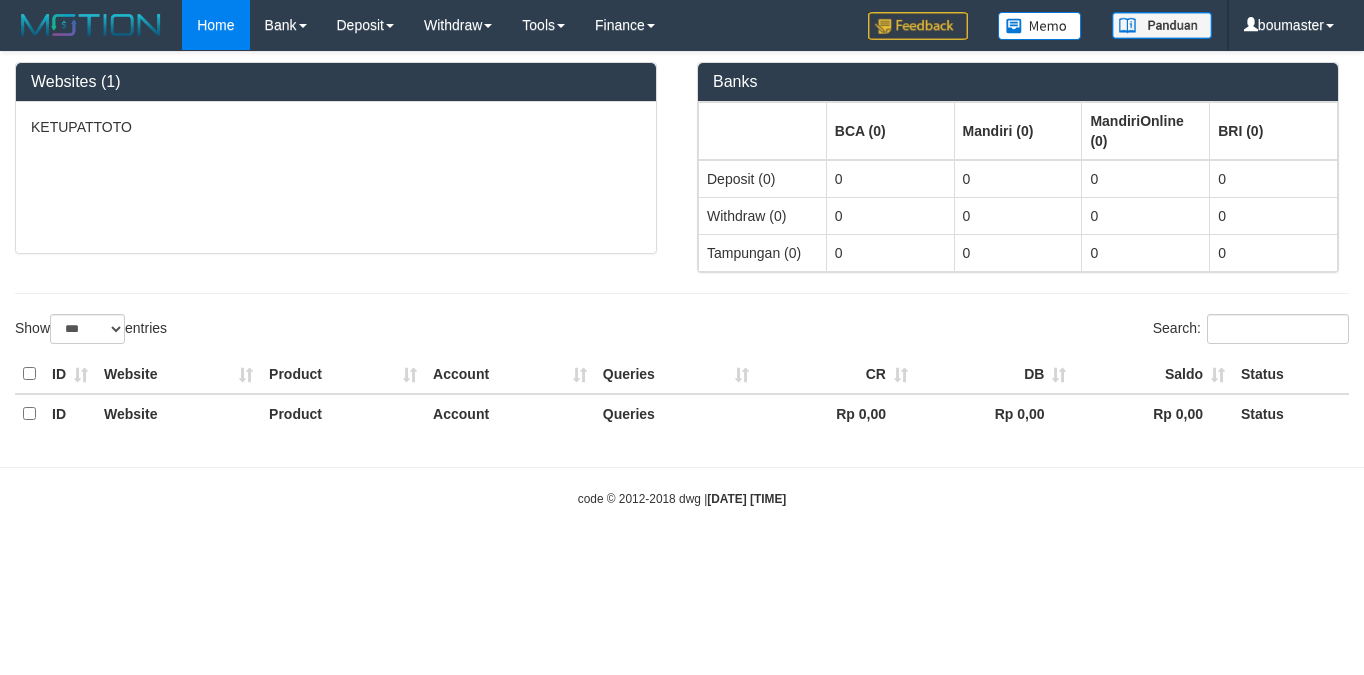 select on "***" 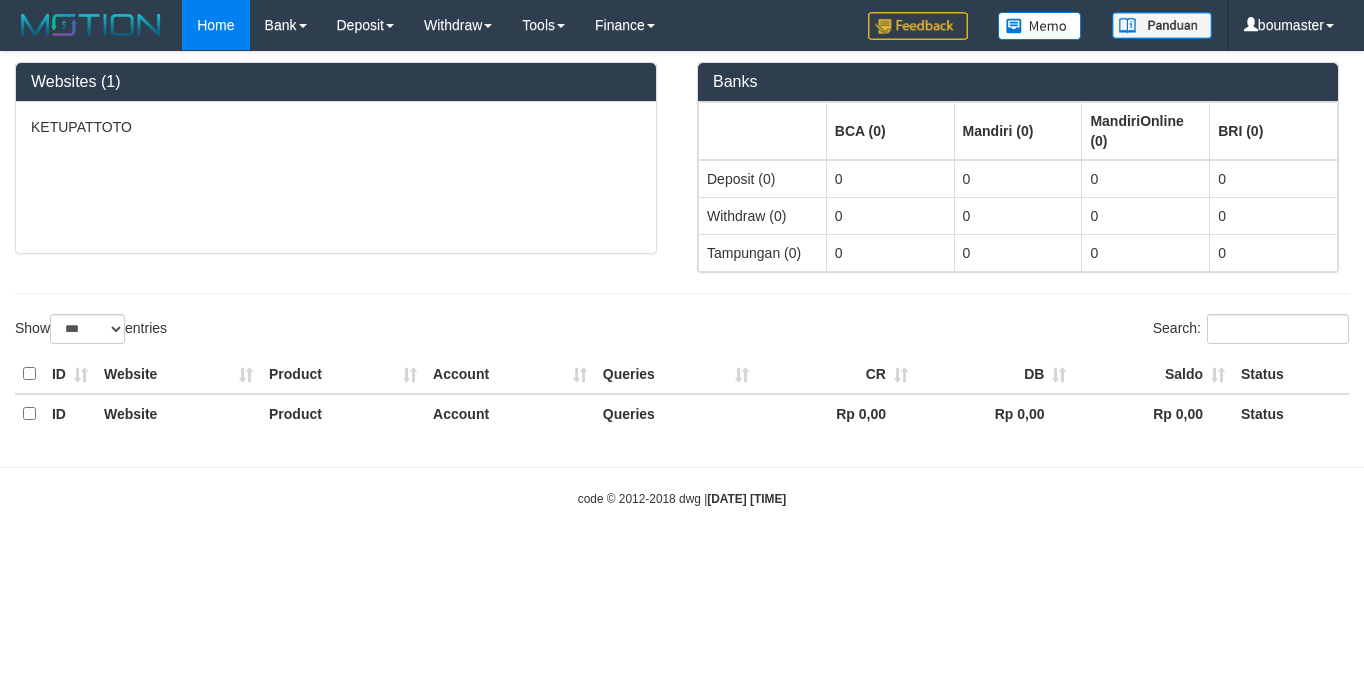 scroll, scrollTop: 0, scrollLeft: 0, axis: both 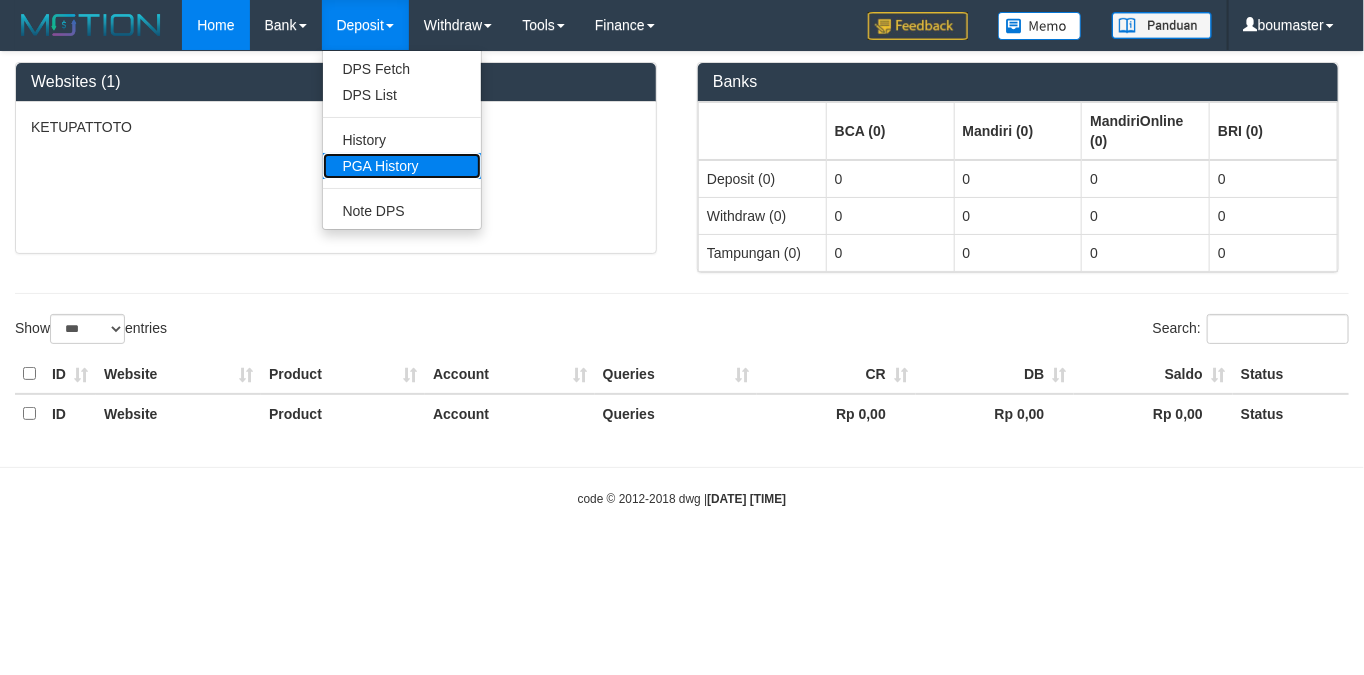 click on "PGA History" at bounding box center [402, 166] 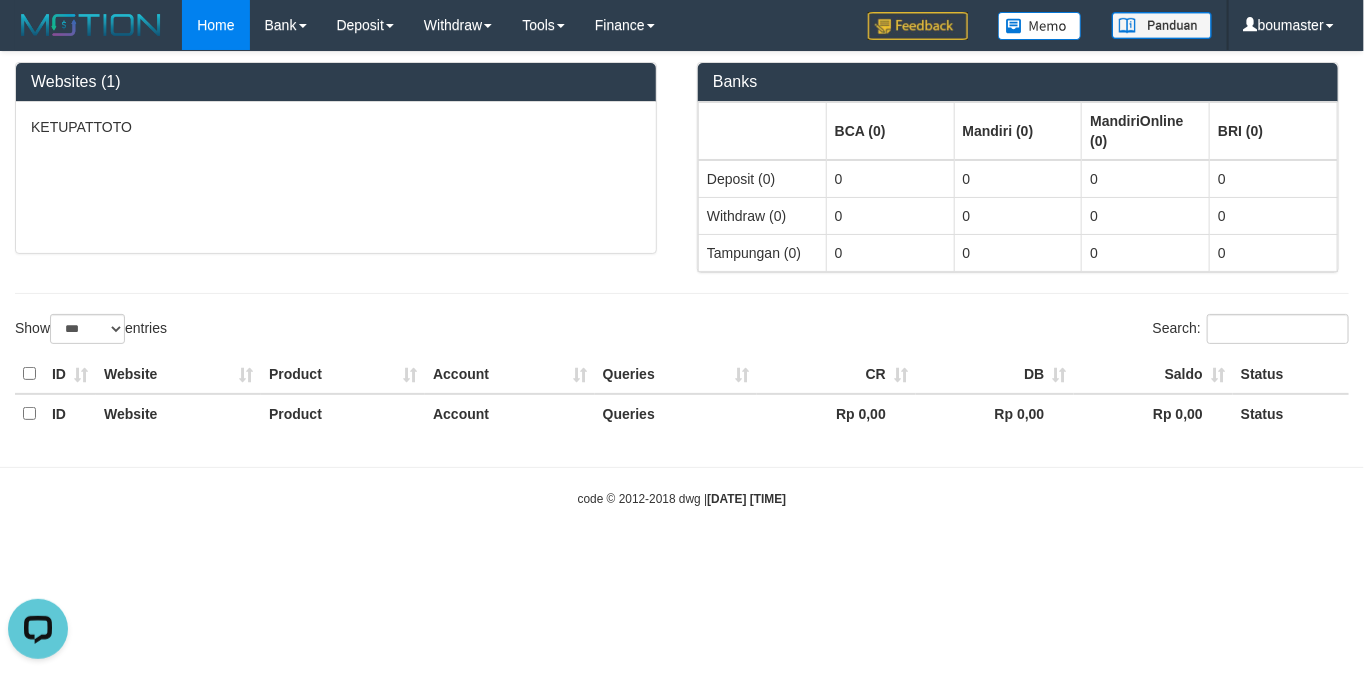 scroll, scrollTop: 0, scrollLeft: 0, axis: both 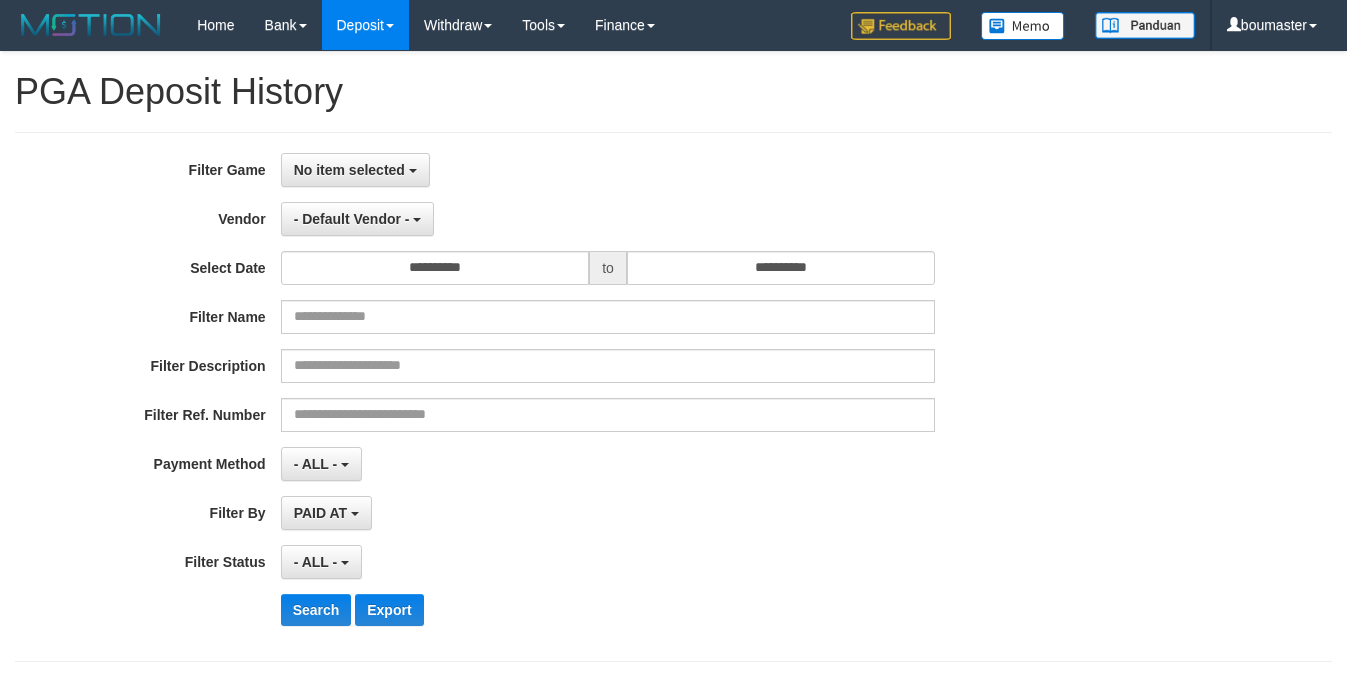 select 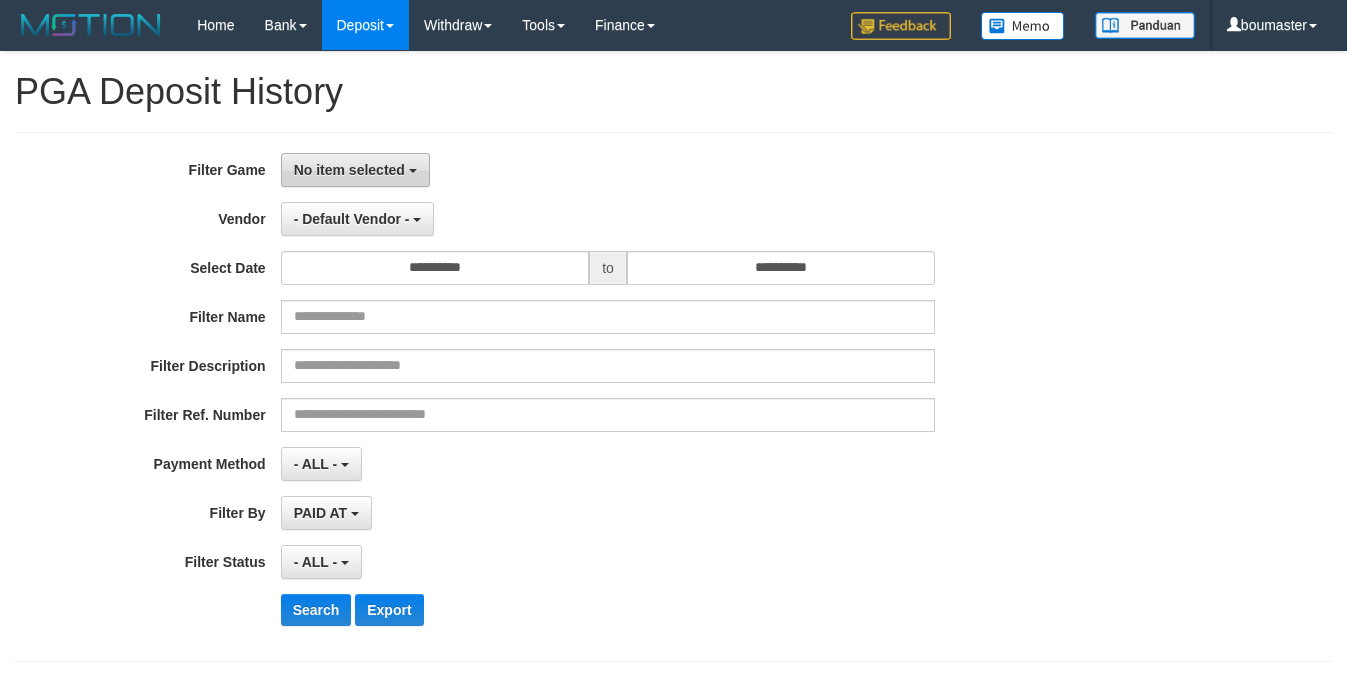 scroll, scrollTop: 0, scrollLeft: 0, axis: both 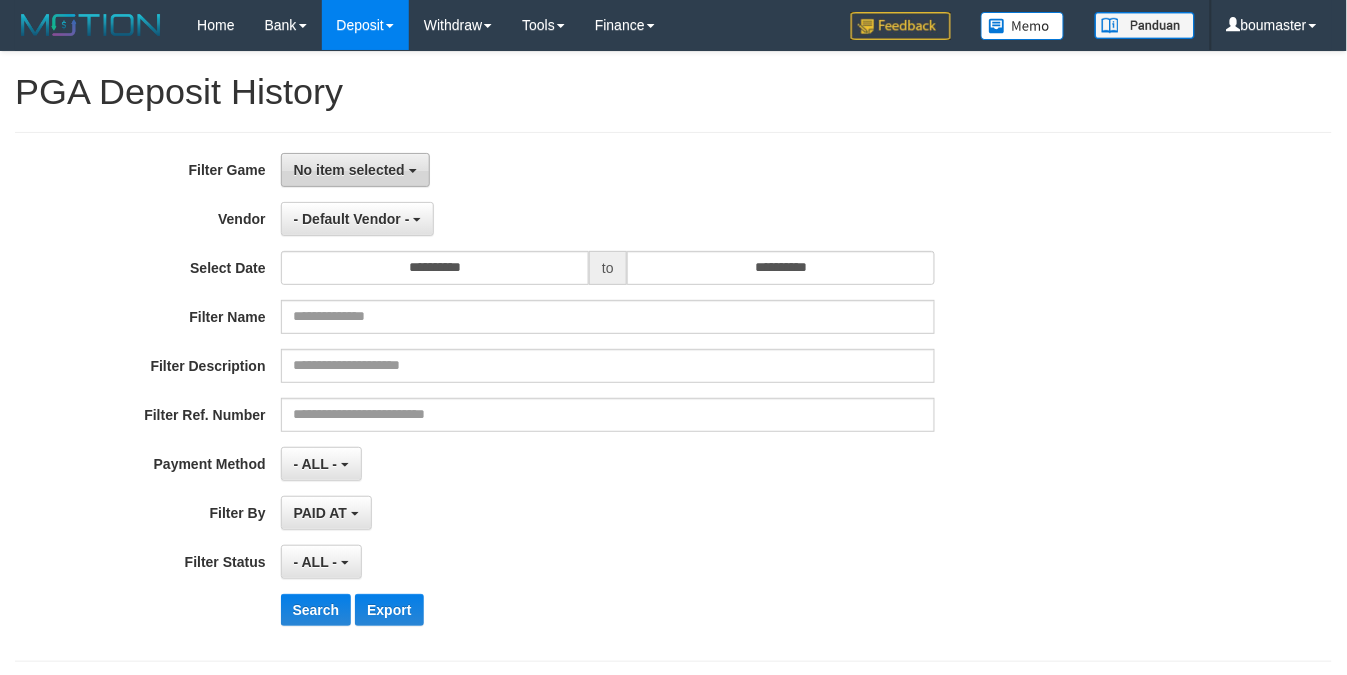 click on "No item selected" at bounding box center [349, 170] 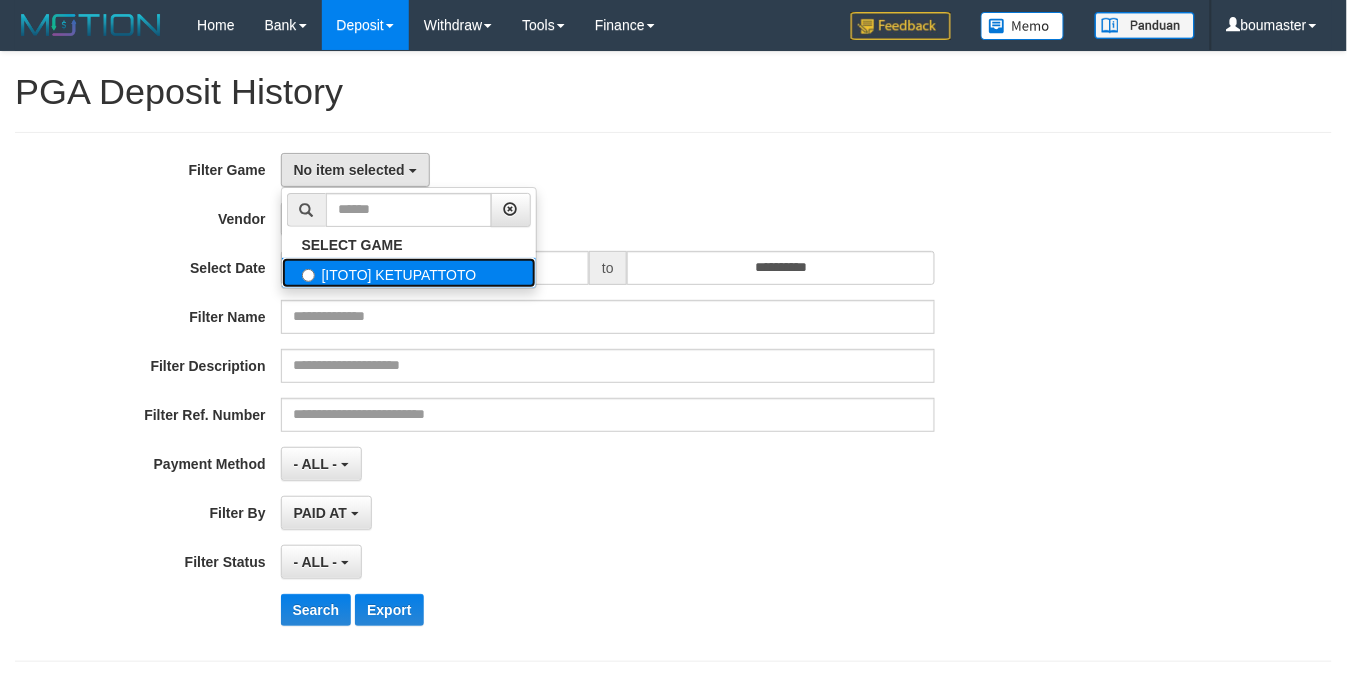 click on "[ITOTO] KETUPATTOTO" at bounding box center [409, 273] 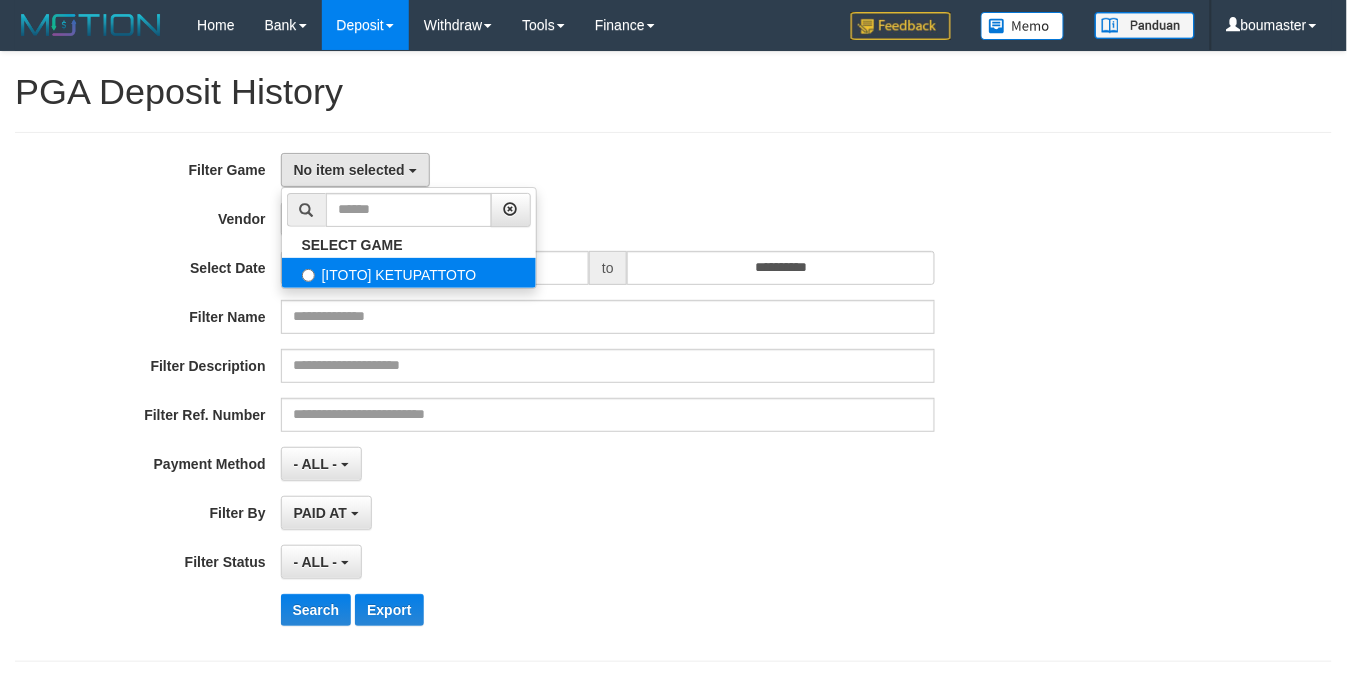 select on "****" 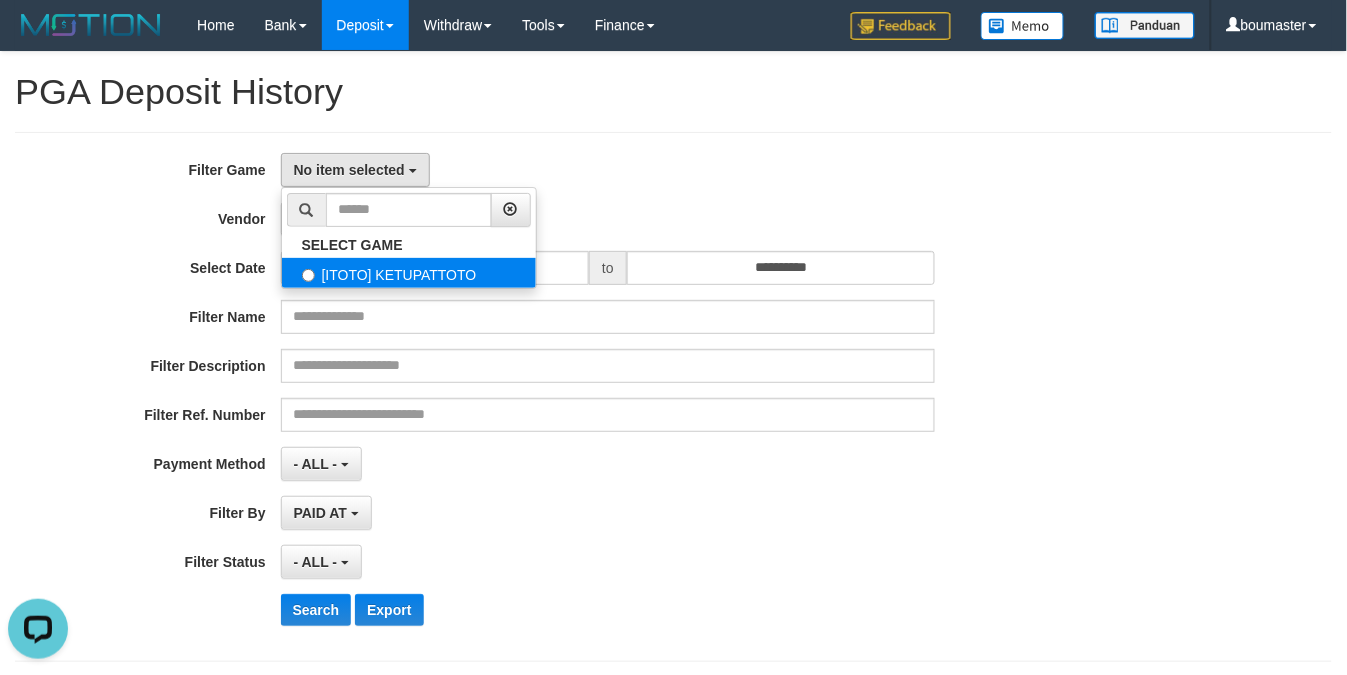 scroll, scrollTop: 0, scrollLeft: 0, axis: both 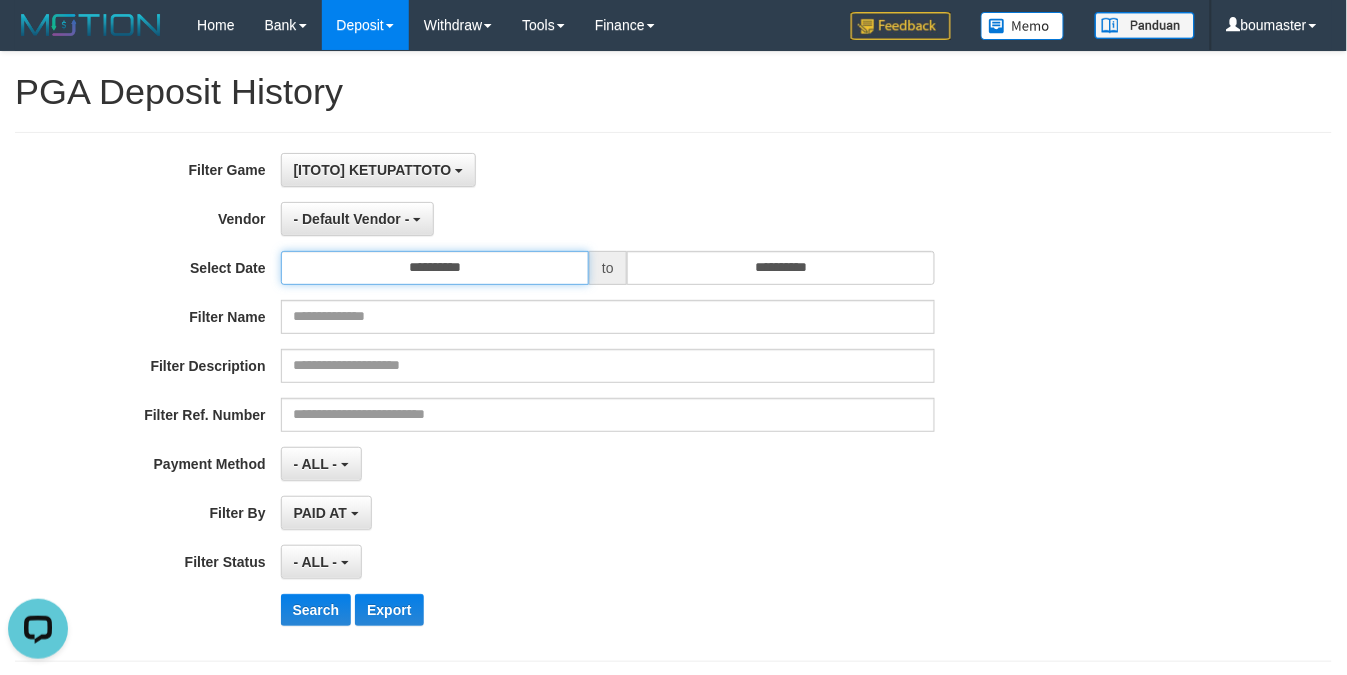 click on "**********" at bounding box center [435, 268] 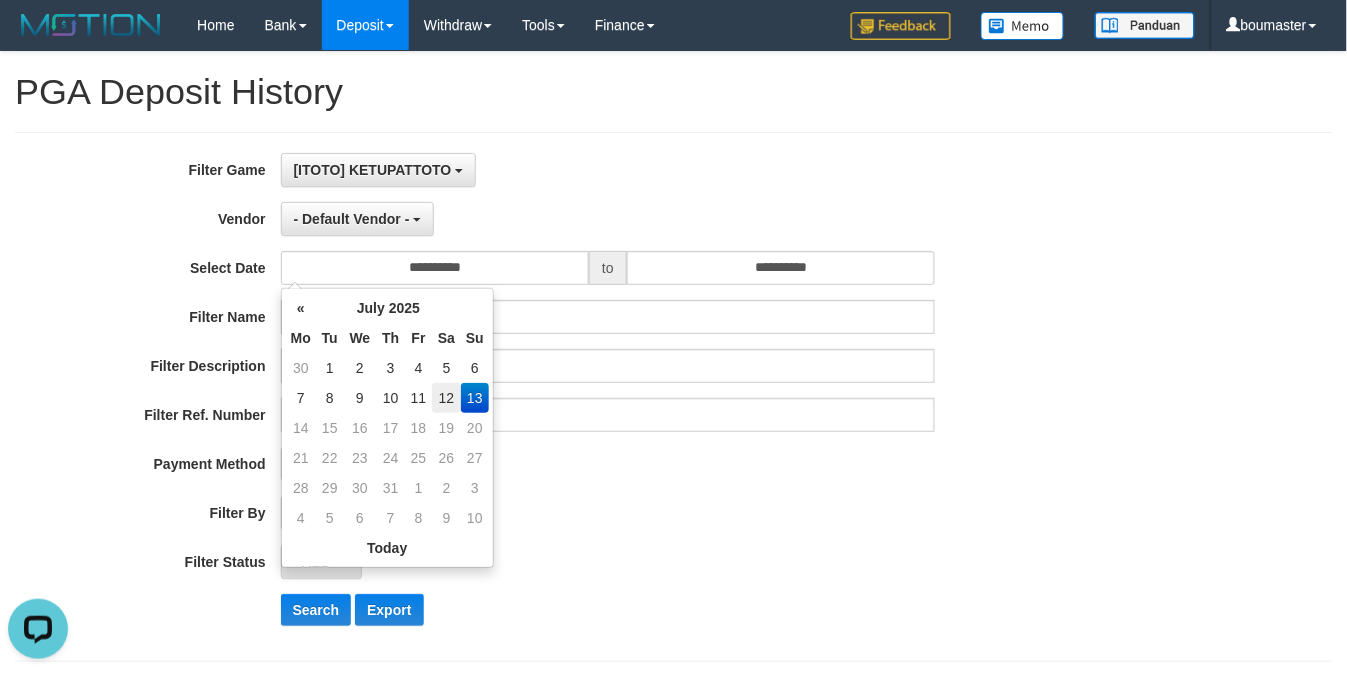 click on "12" at bounding box center [446, 398] 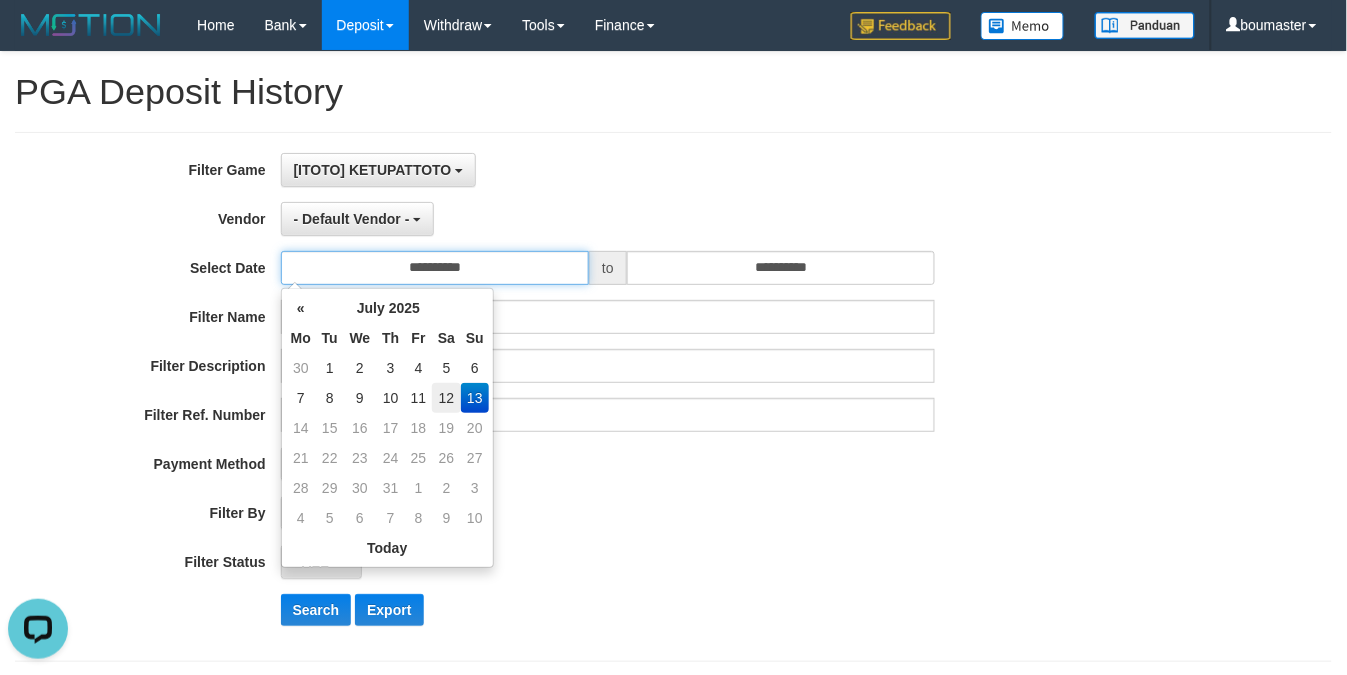 type on "**********" 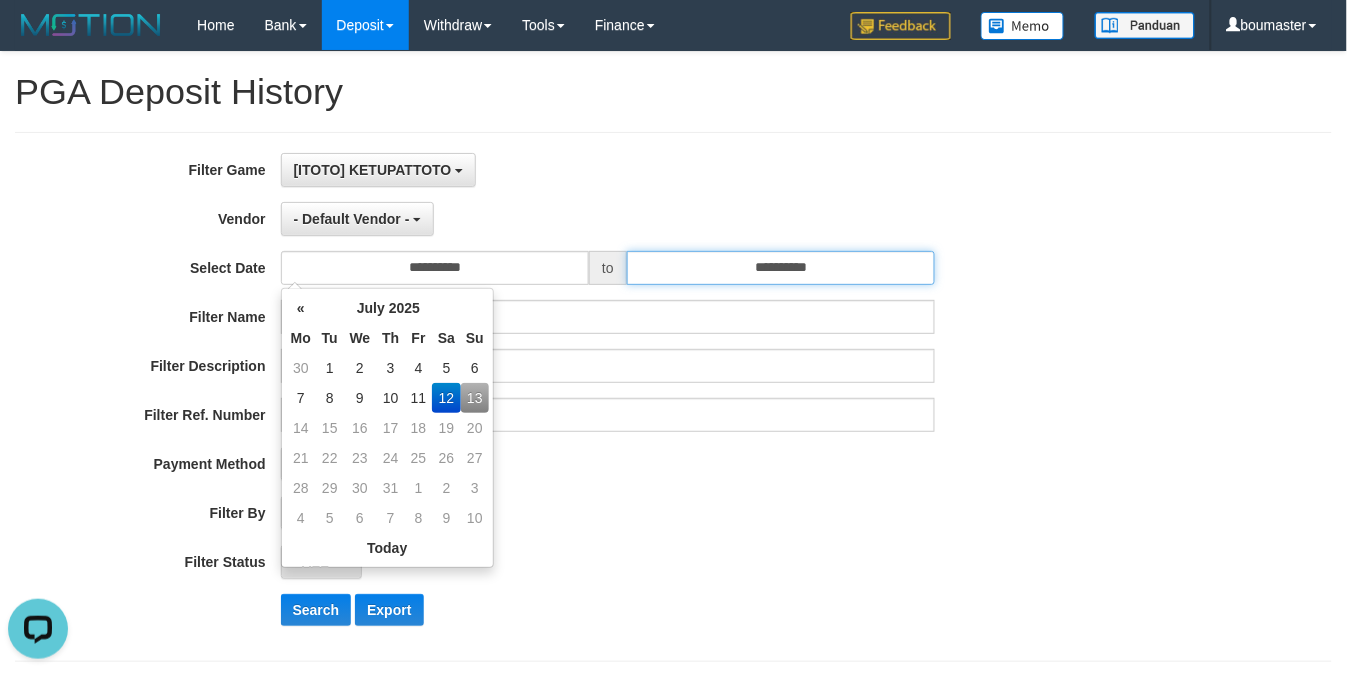 click on "**********" at bounding box center [781, 268] 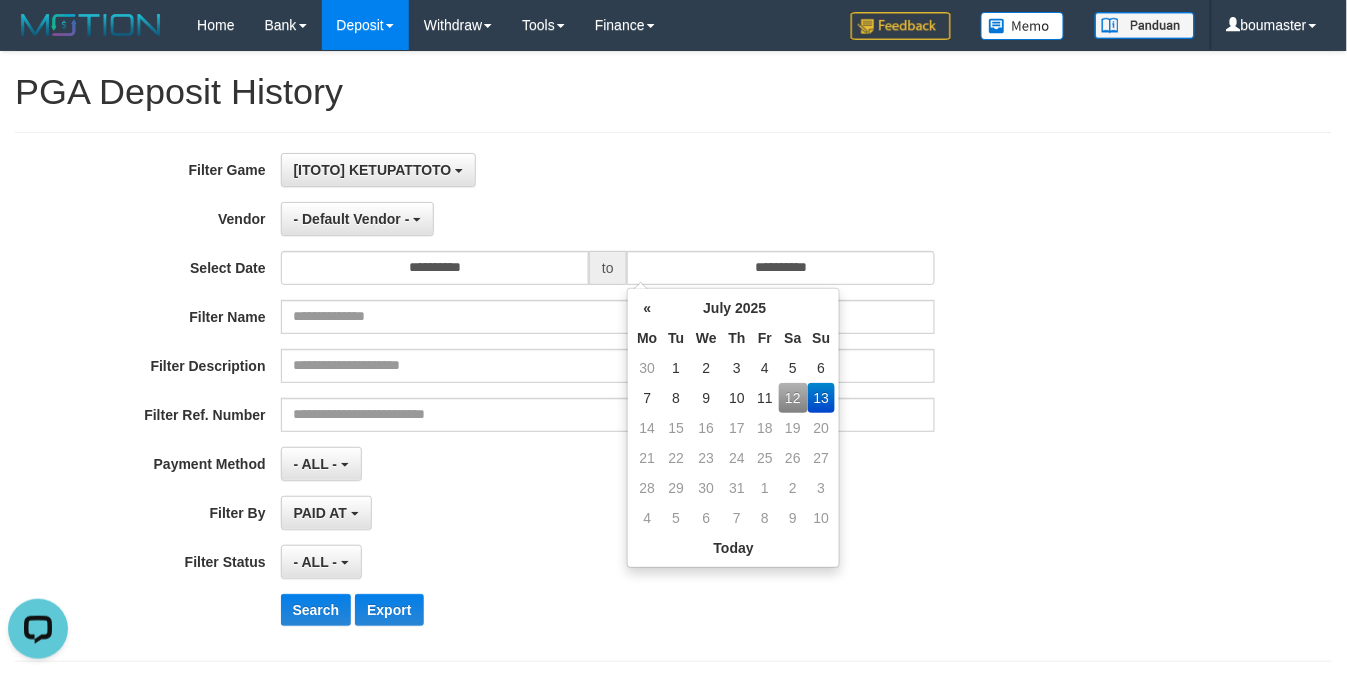 click on "12" at bounding box center [793, 398] 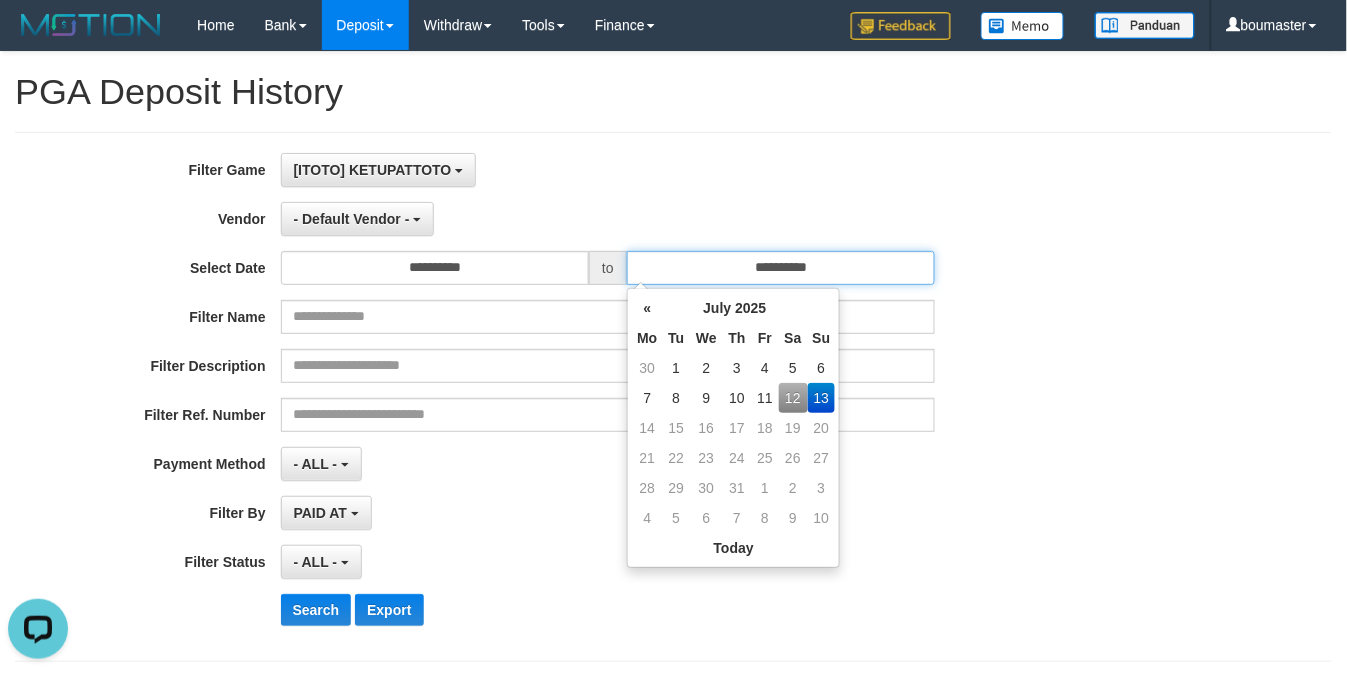 type on "**********" 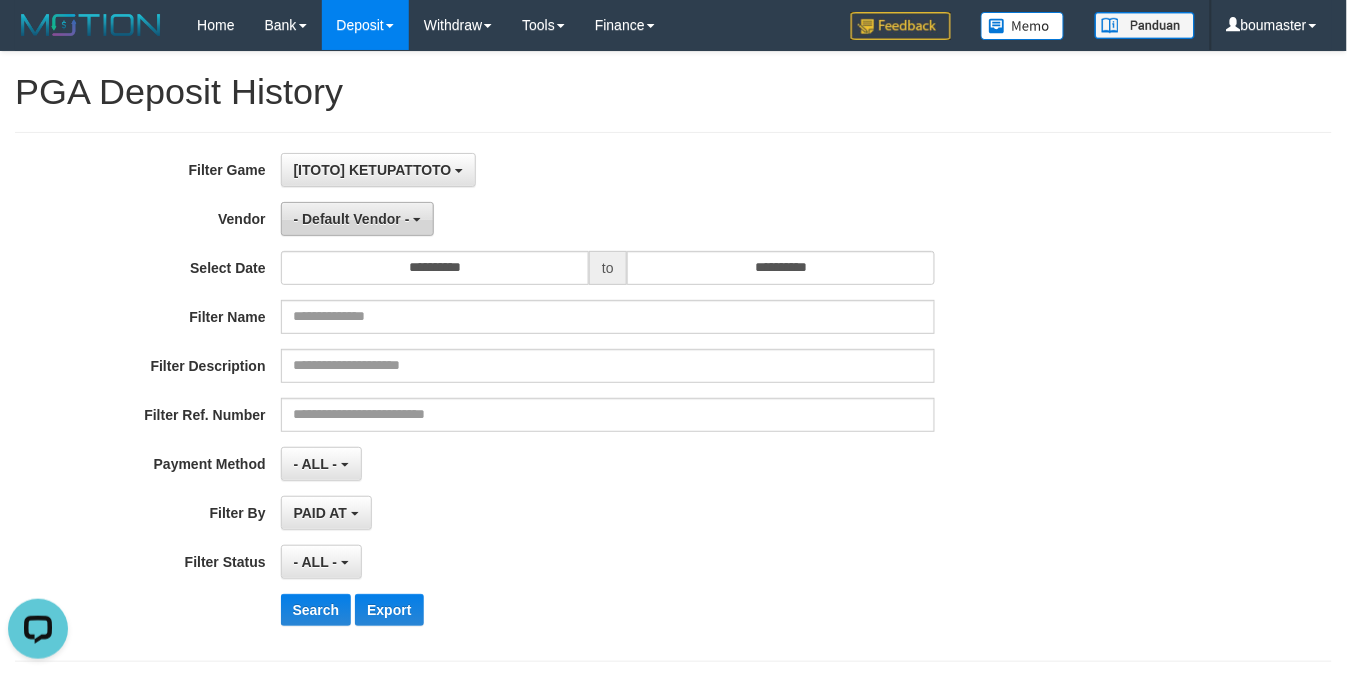drag, startPoint x: 374, startPoint y: 216, endPoint x: 374, endPoint y: 272, distance: 56 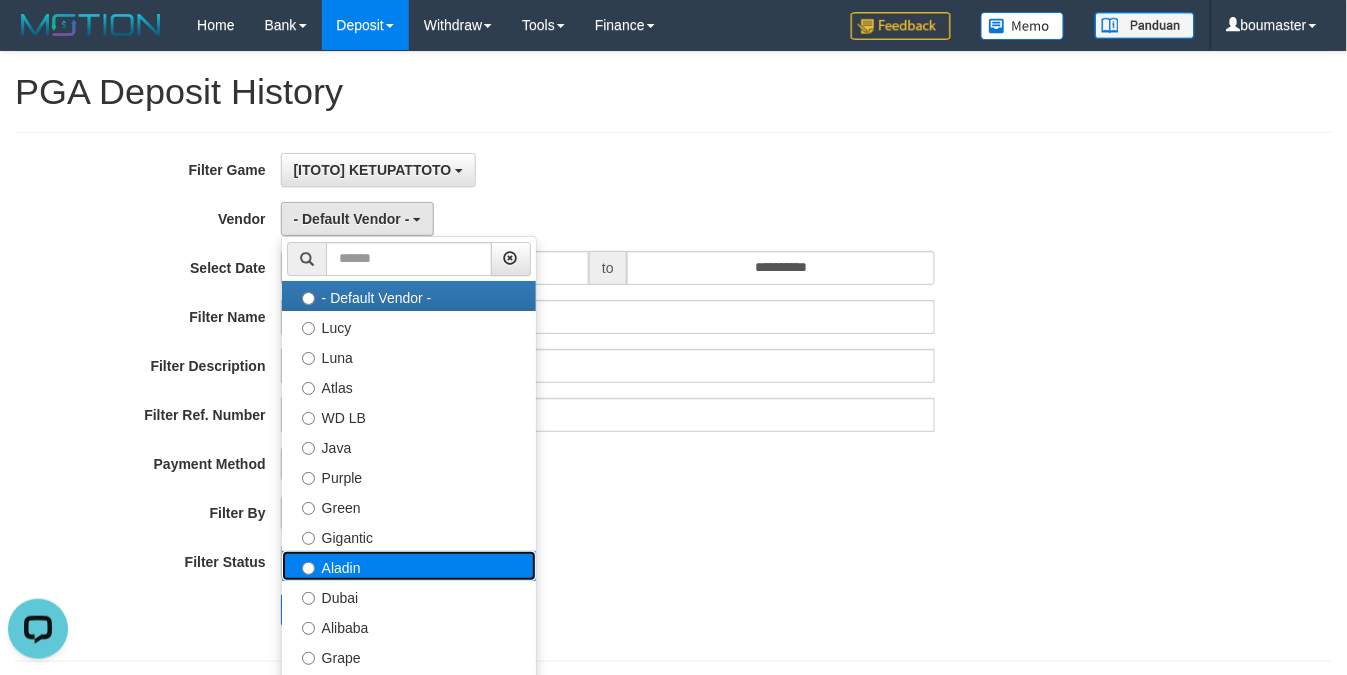 click on "Aladin" at bounding box center (409, 566) 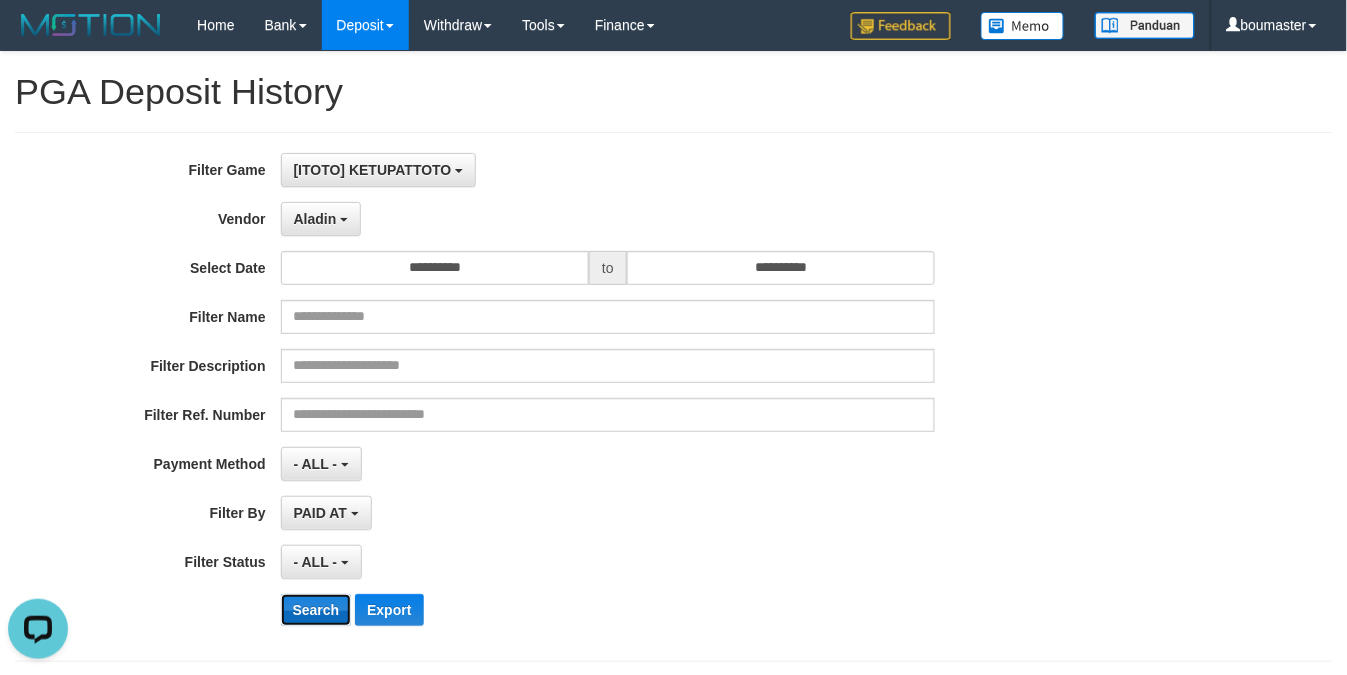 click on "Search" at bounding box center [316, 610] 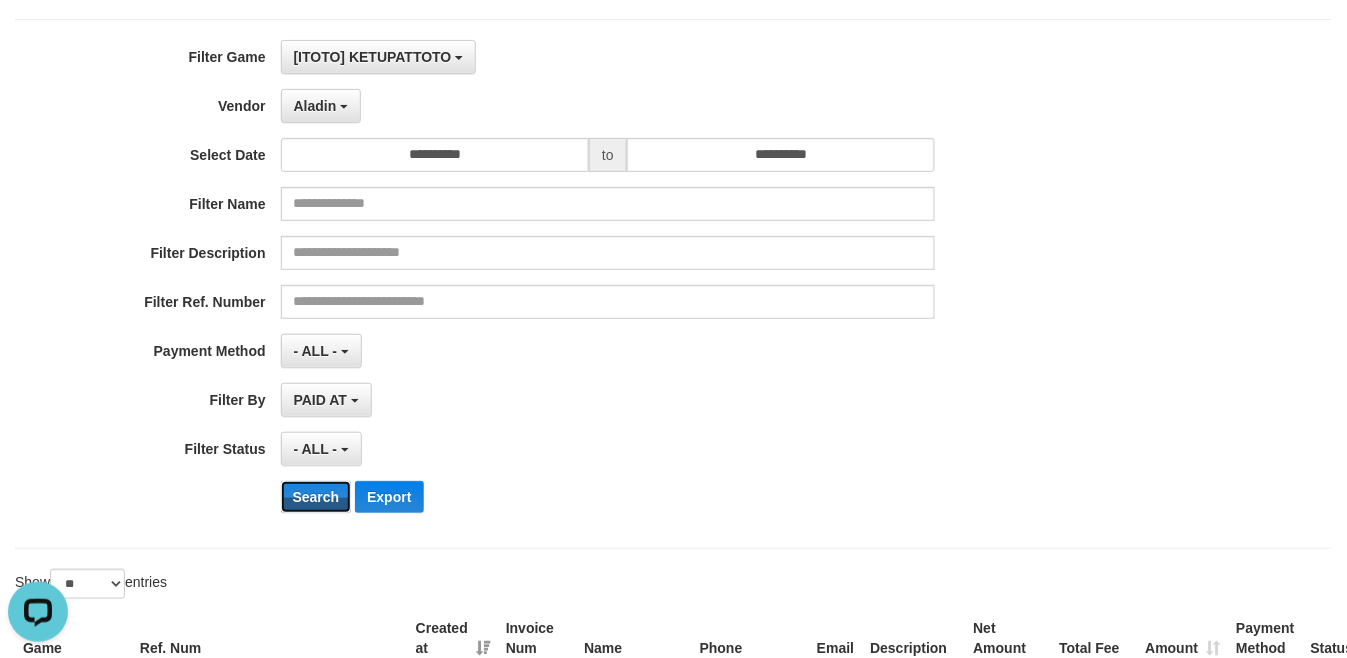 scroll, scrollTop: 0, scrollLeft: 0, axis: both 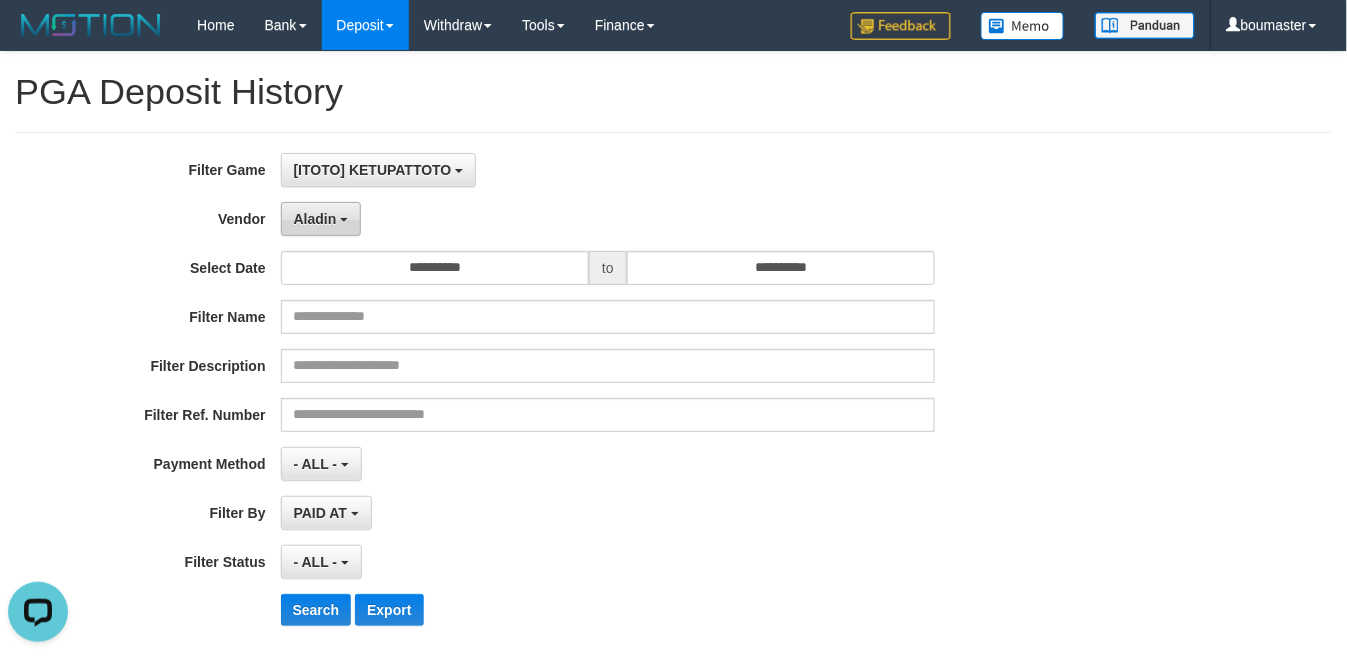 click on "Aladin" at bounding box center (321, 219) 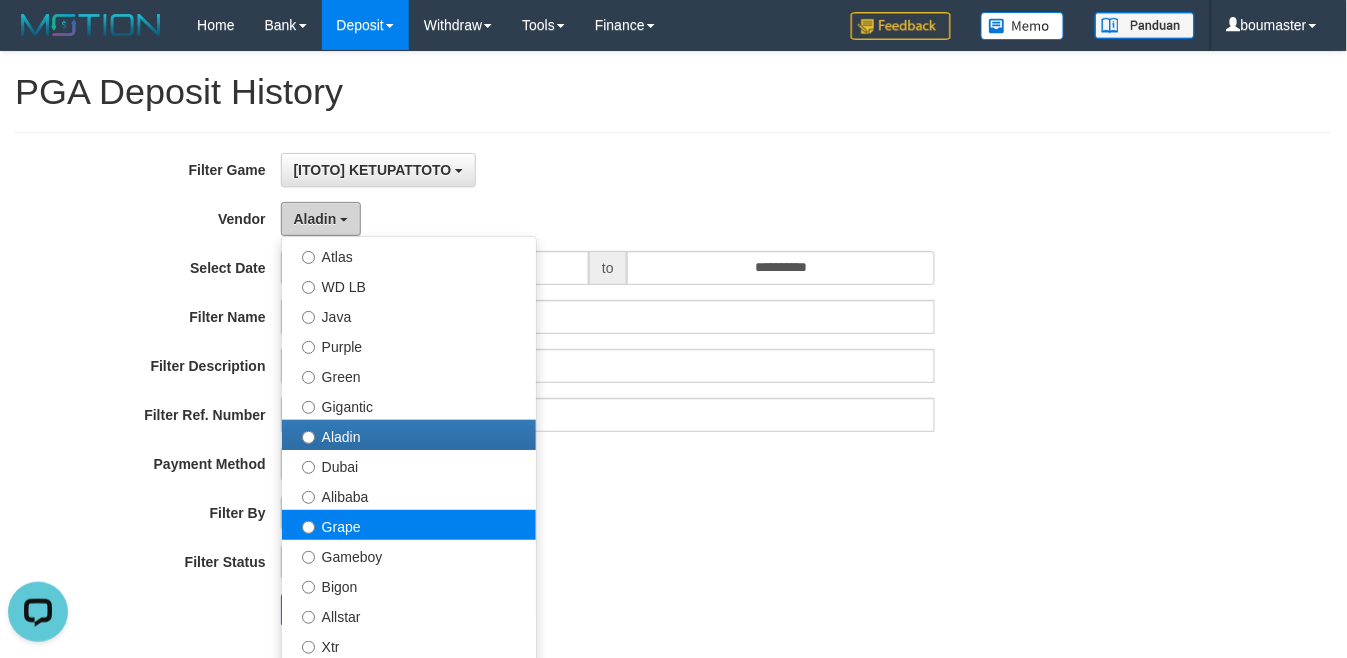 scroll, scrollTop: 185, scrollLeft: 0, axis: vertical 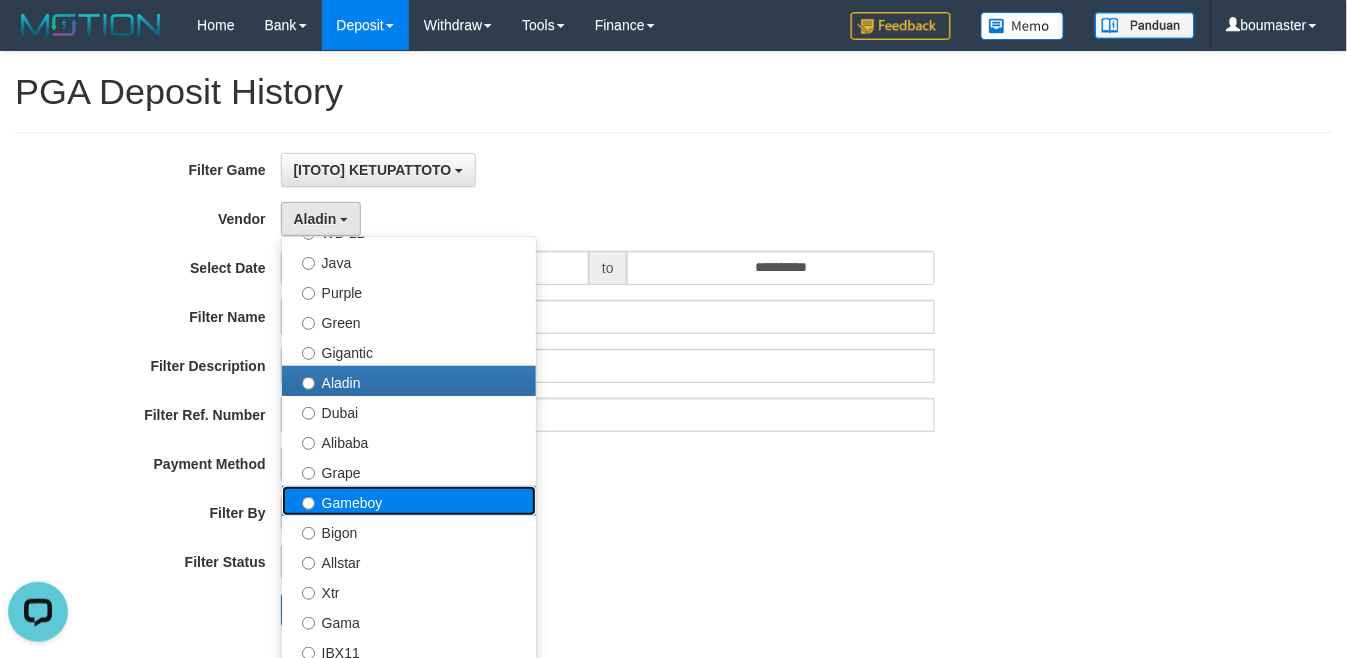 click on "Gameboy" at bounding box center (409, 501) 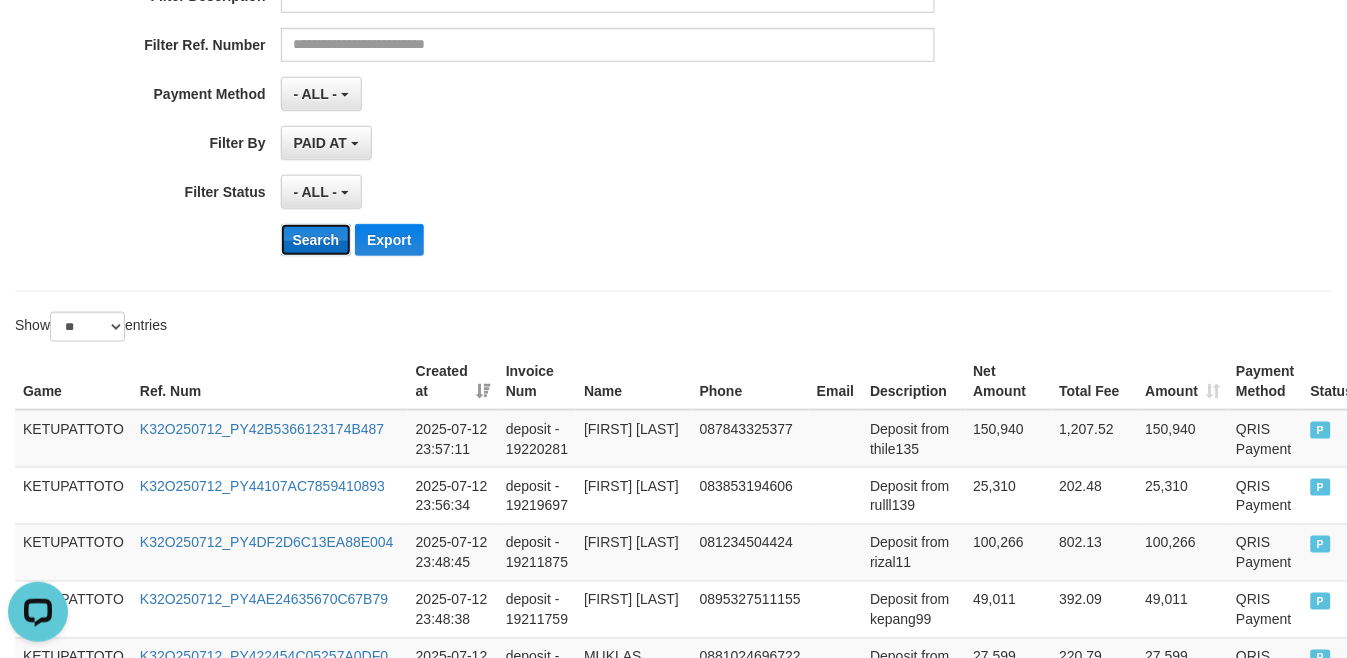 click on "Search" at bounding box center (316, 240) 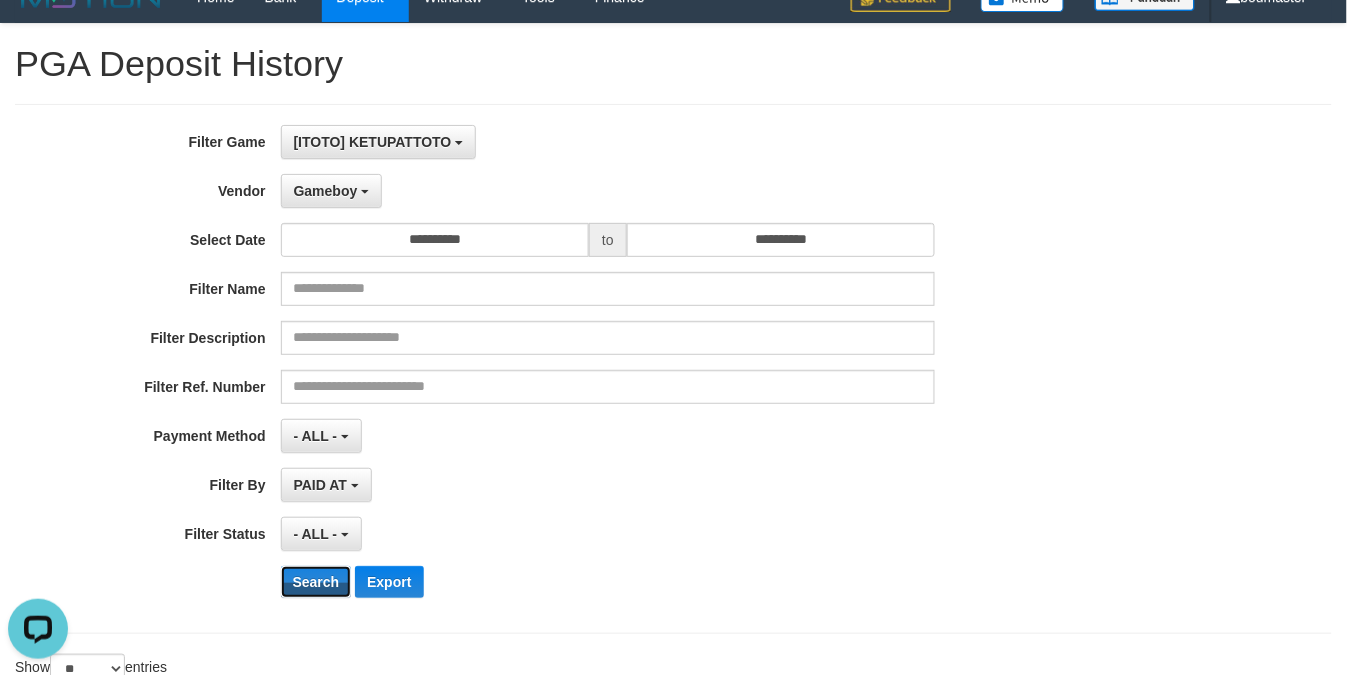 scroll, scrollTop: 0, scrollLeft: 0, axis: both 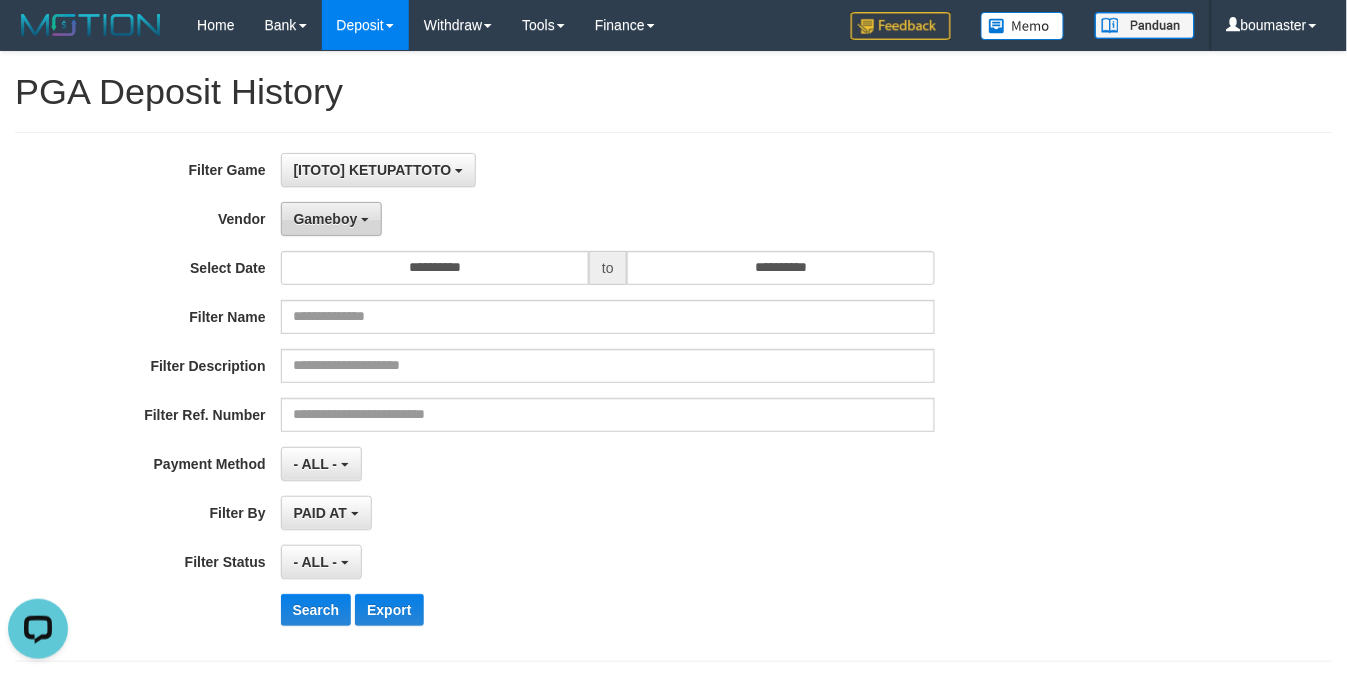click on "Gameboy" at bounding box center (332, 219) 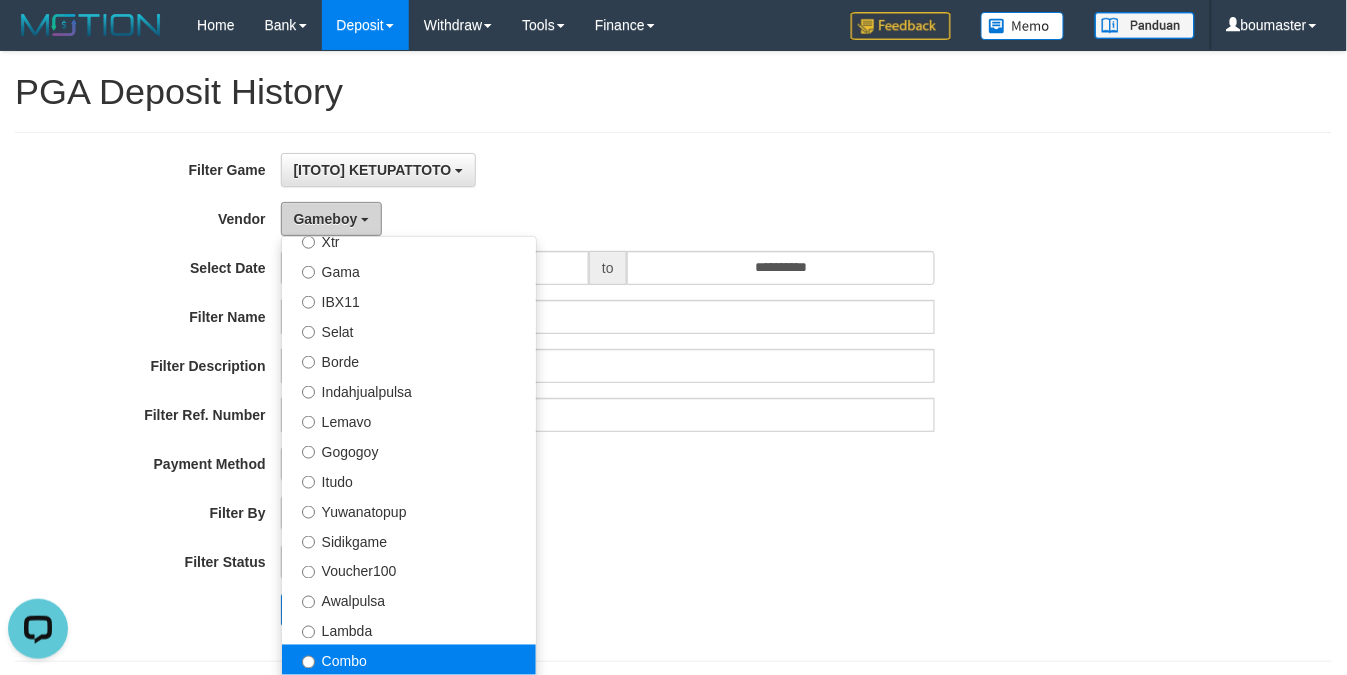 scroll, scrollTop: 684, scrollLeft: 0, axis: vertical 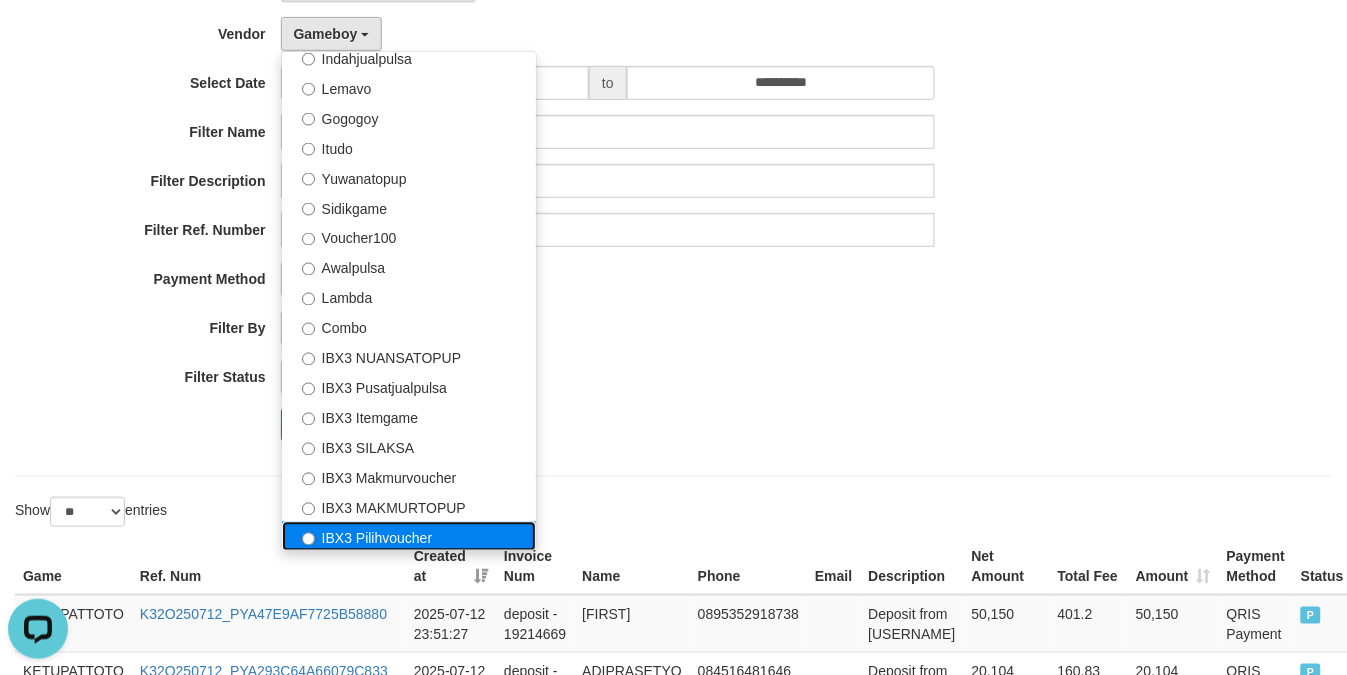 click on "IBX3 Pilihvoucher" at bounding box center (409, 537) 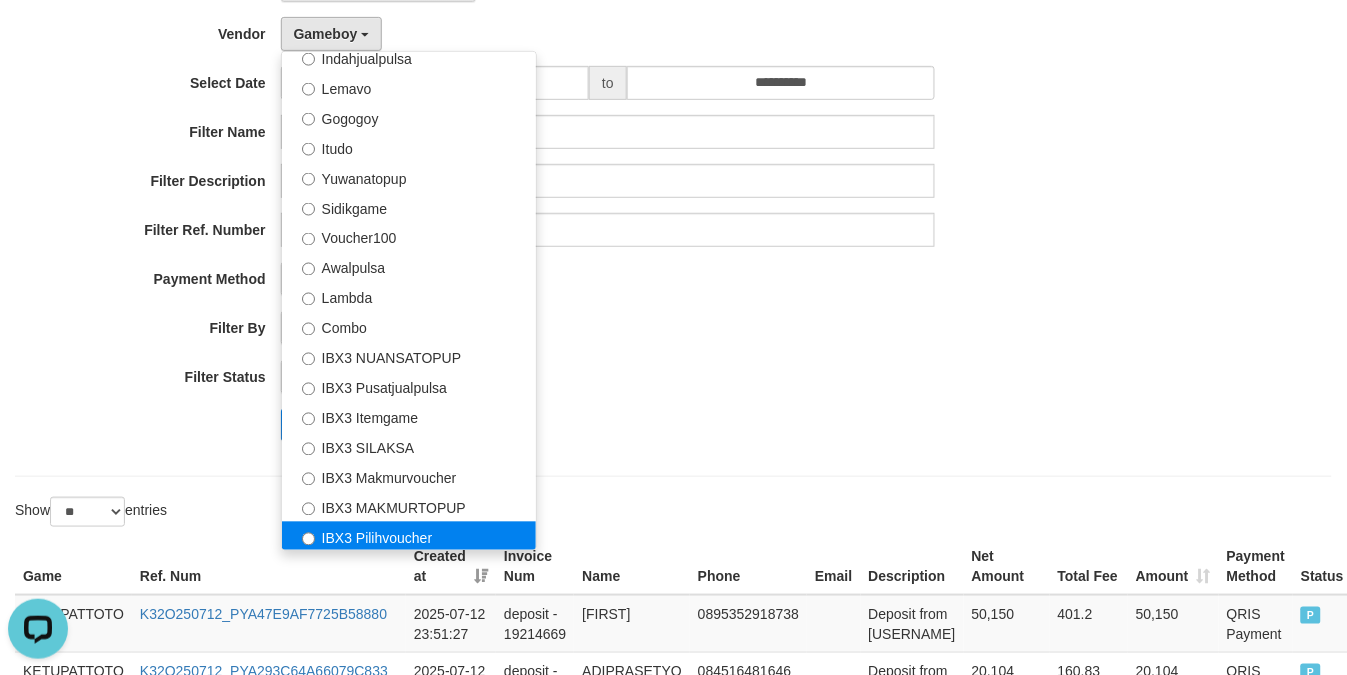 select on "**********" 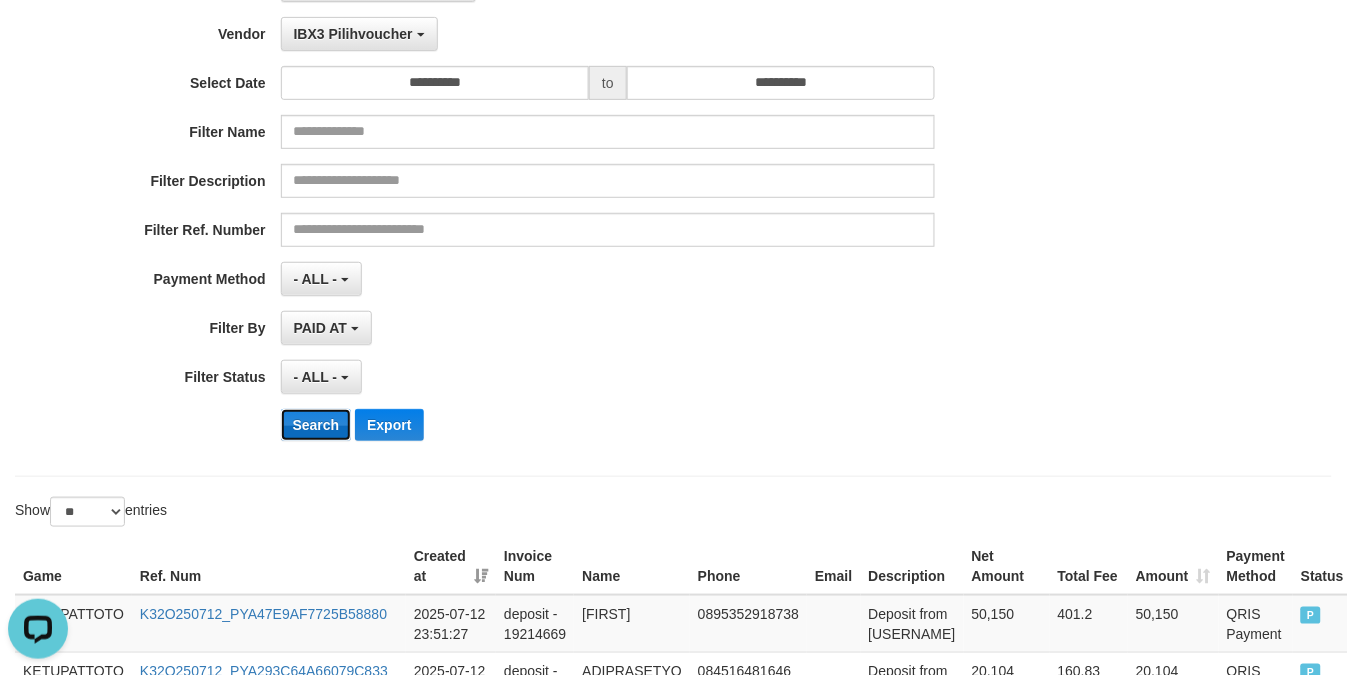 click on "Search" at bounding box center (316, 425) 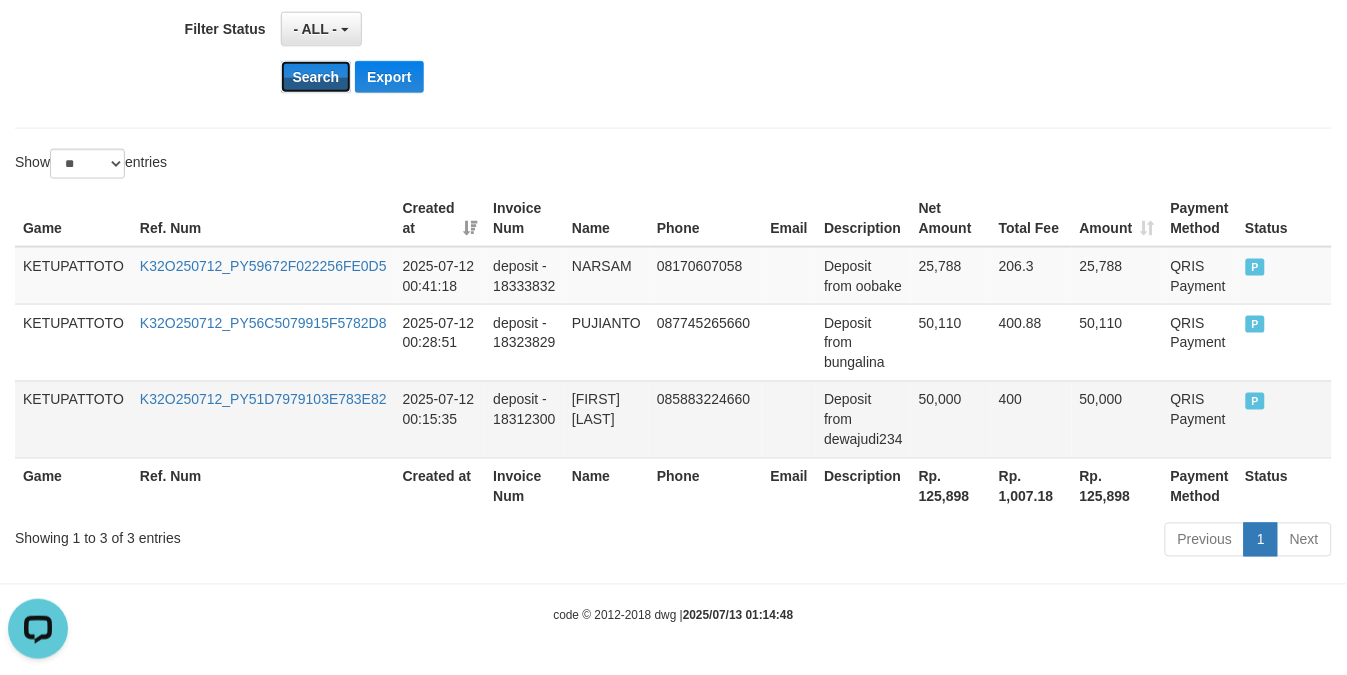 scroll, scrollTop: 0, scrollLeft: 0, axis: both 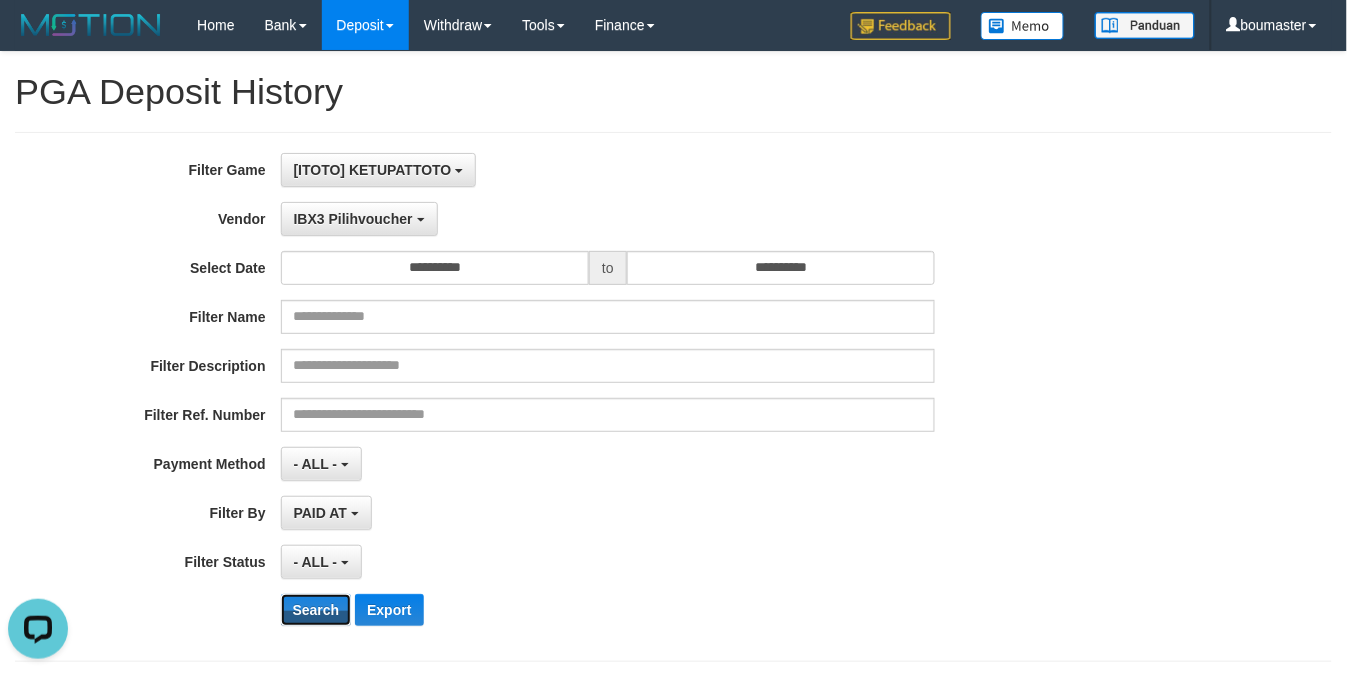 type 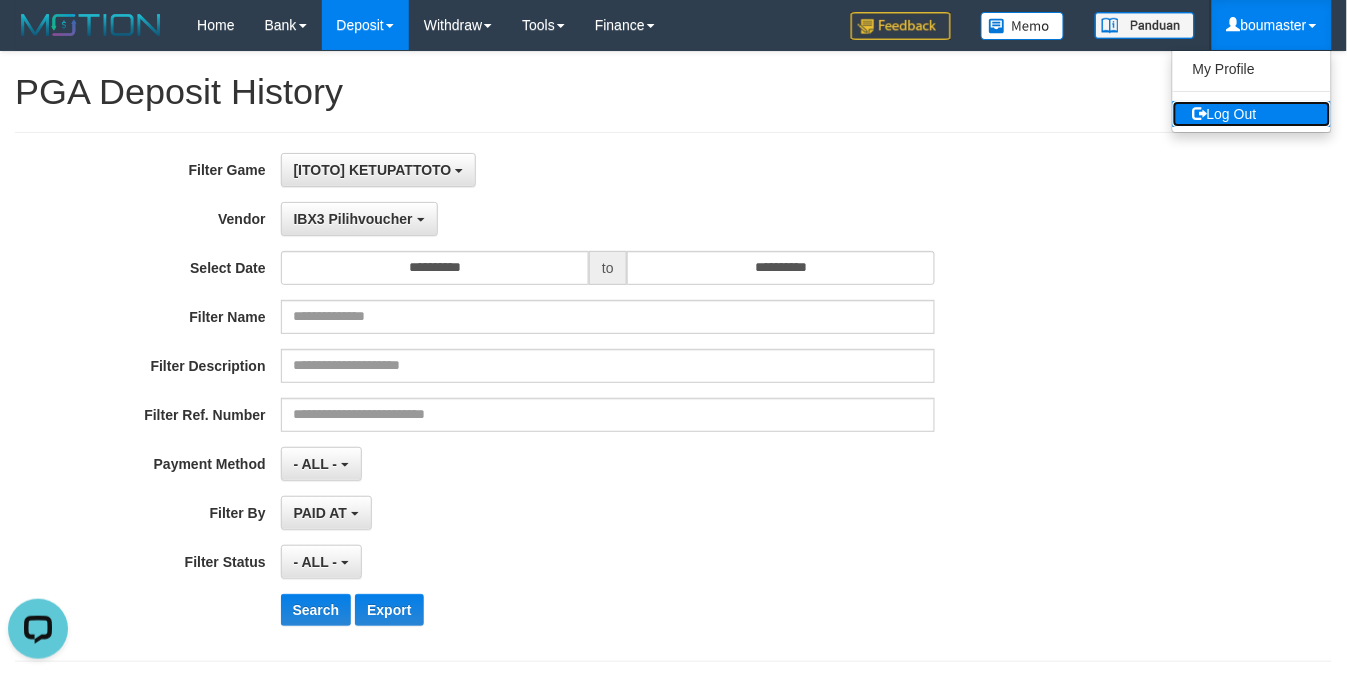 click on "Log Out" at bounding box center [1252, 114] 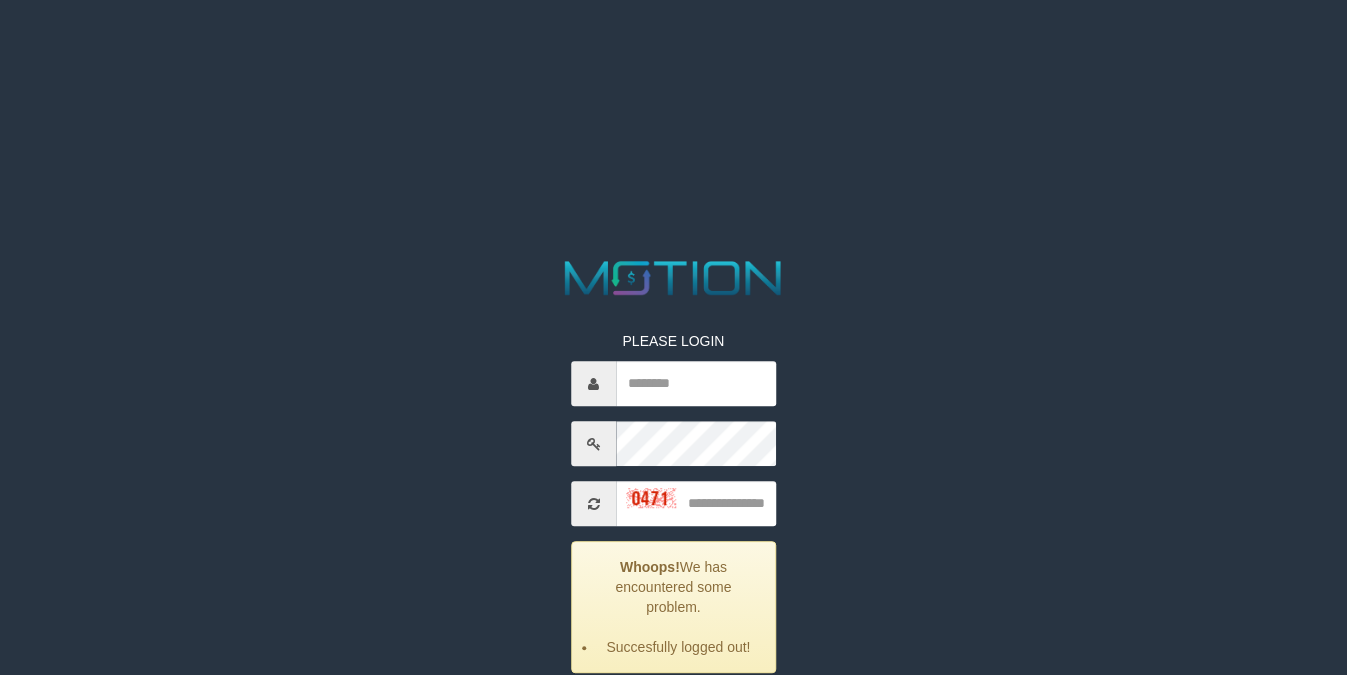 scroll, scrollTop: 0, scrollLeft: 0, axis: both 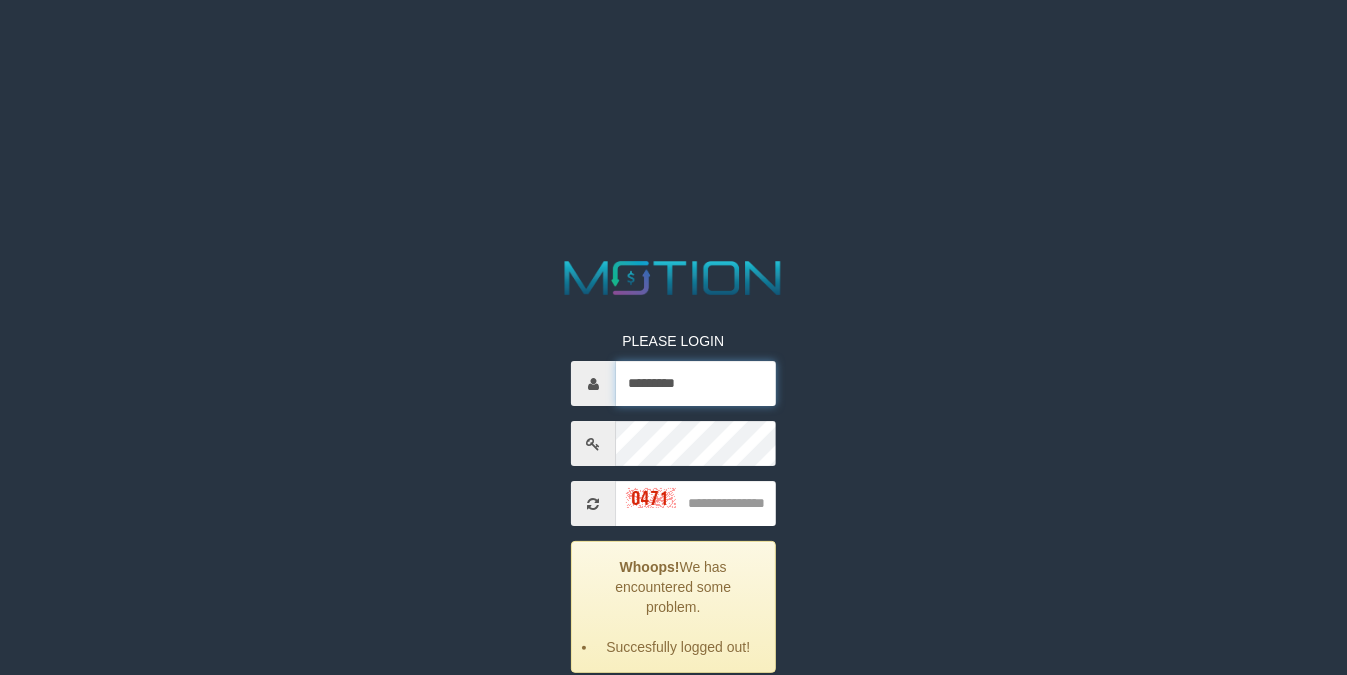 click on "*********" at bounding box center (696, 384) 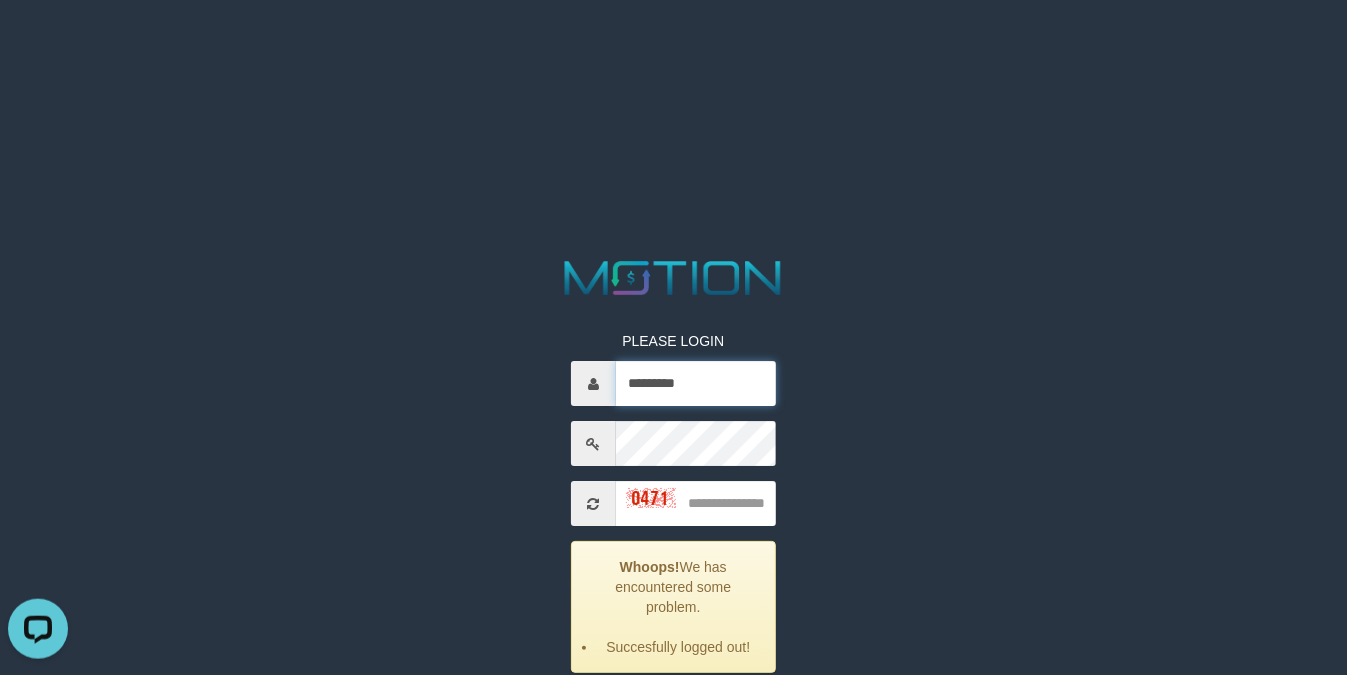 scroll, scrollTop: 0, scrollLeft: 0, axis: both 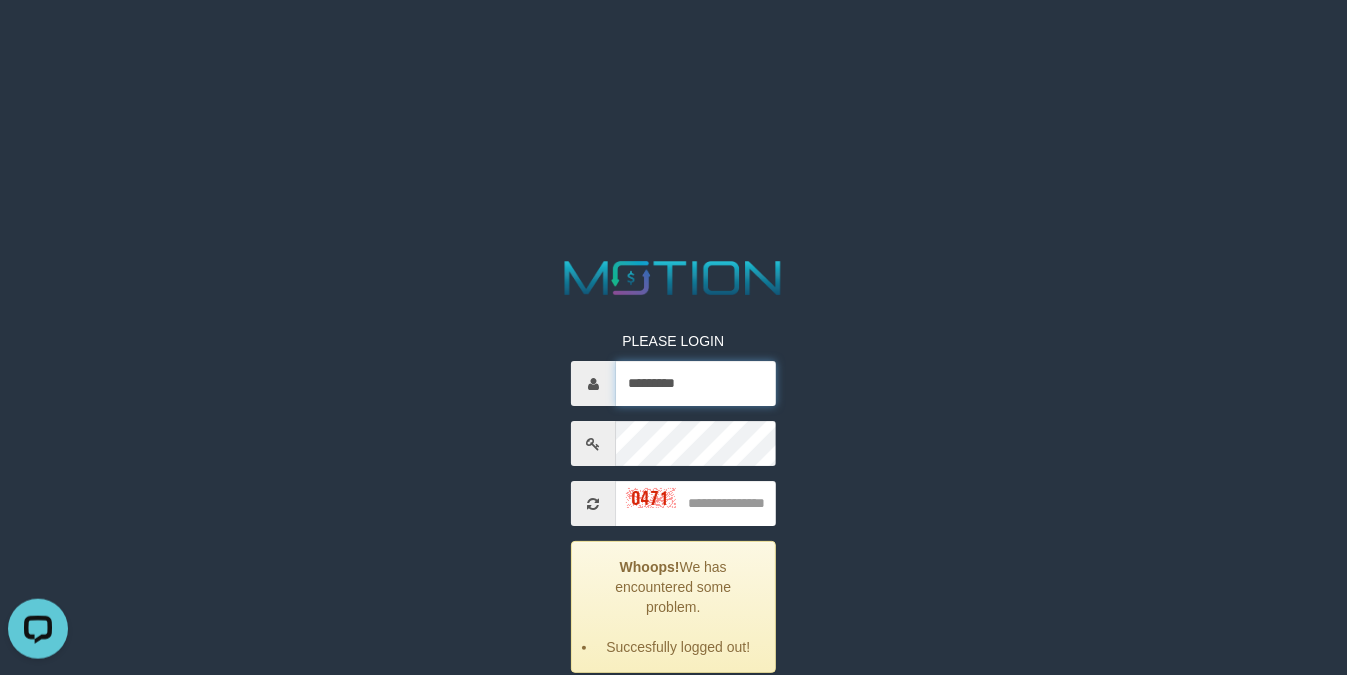 type on "*********" 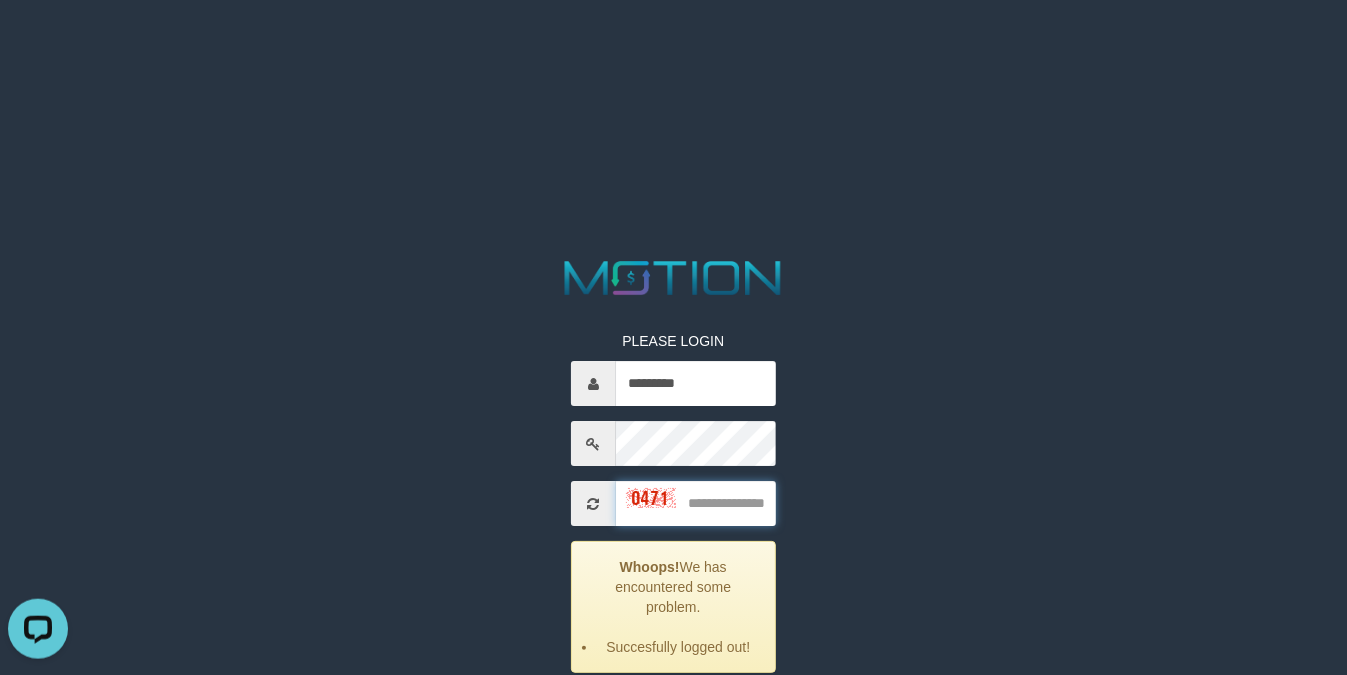 click at bounding box center [696, 504] 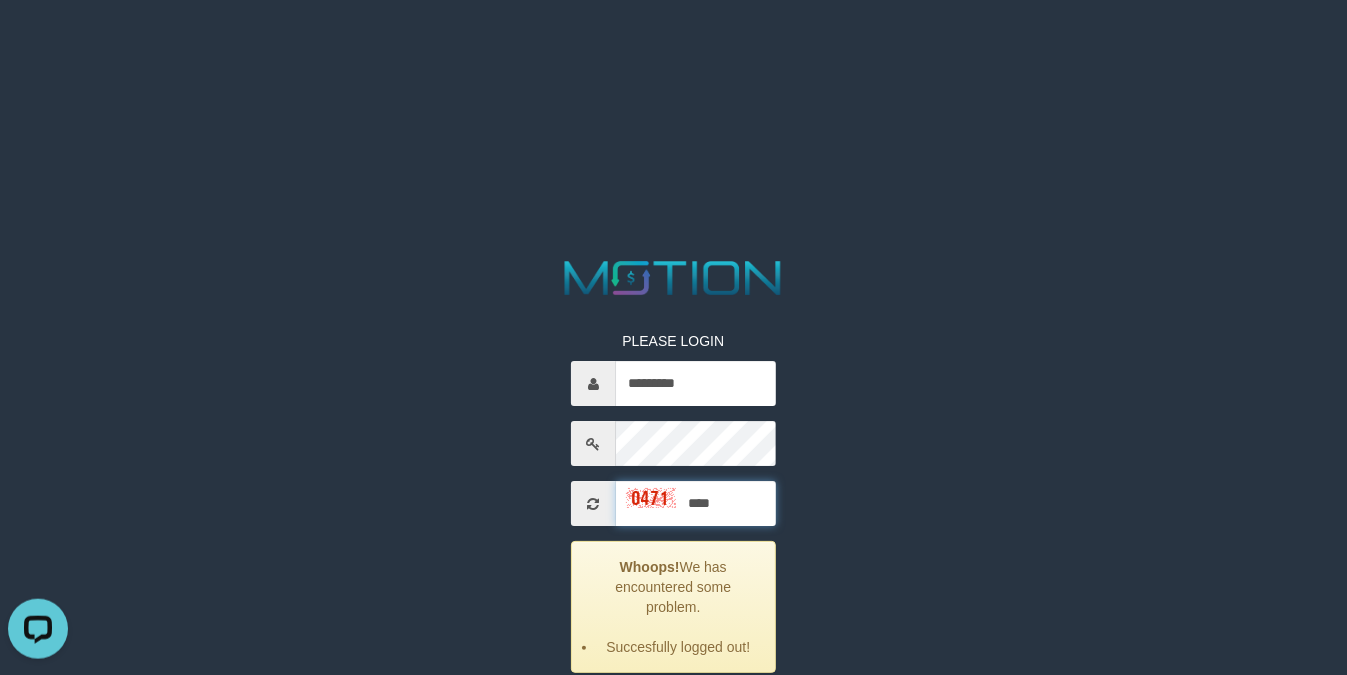 type on "****" 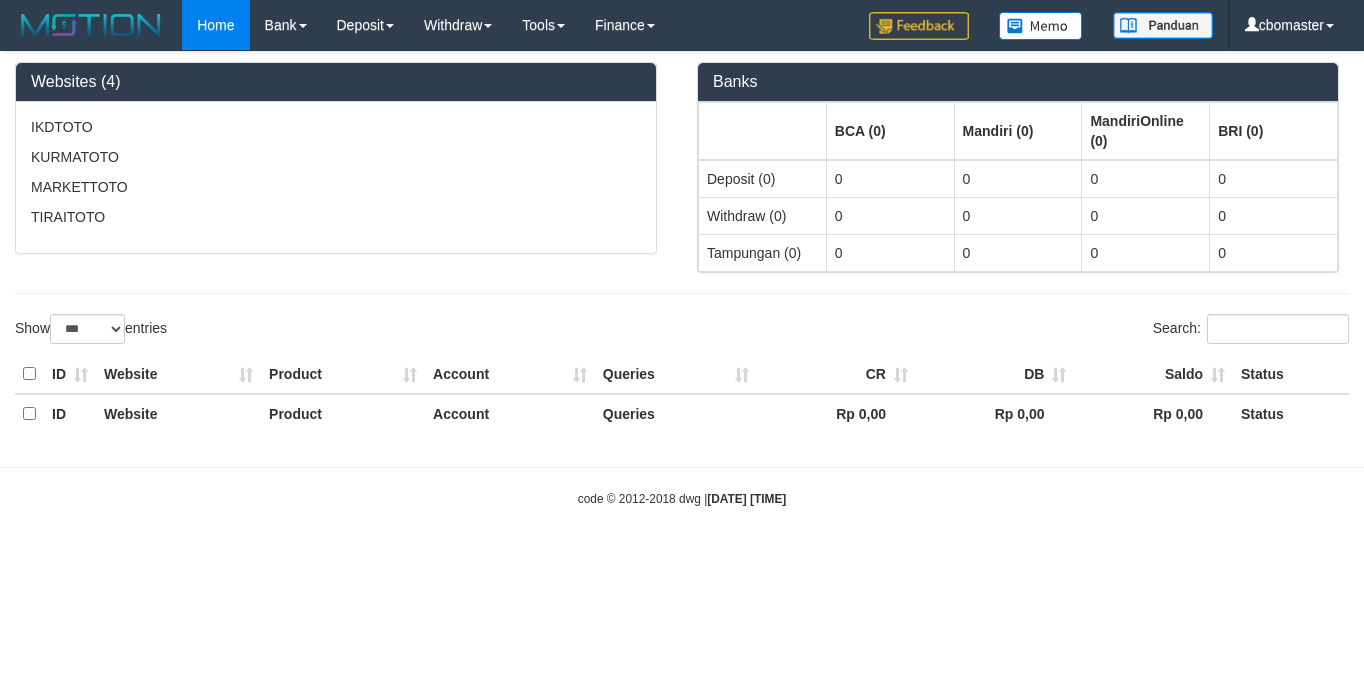 select on "***" 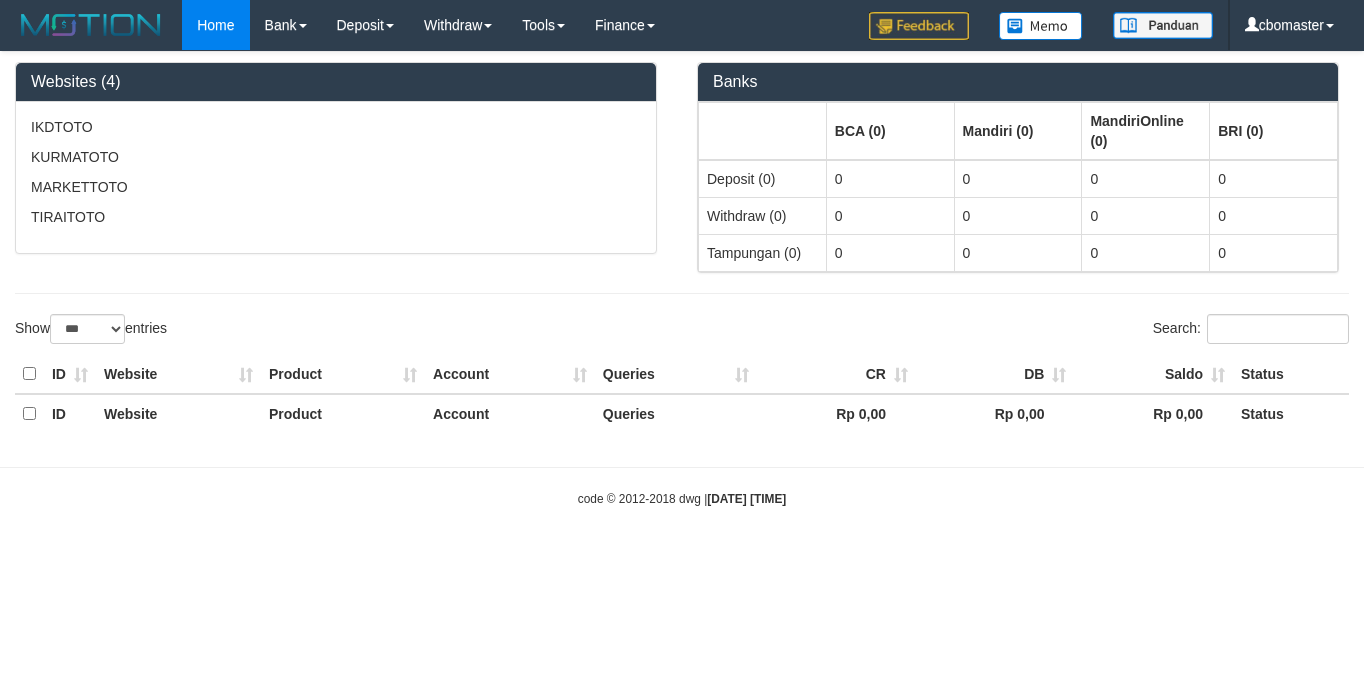 scroll, scrollTop: 0, scrollLeft: 0, axis: both 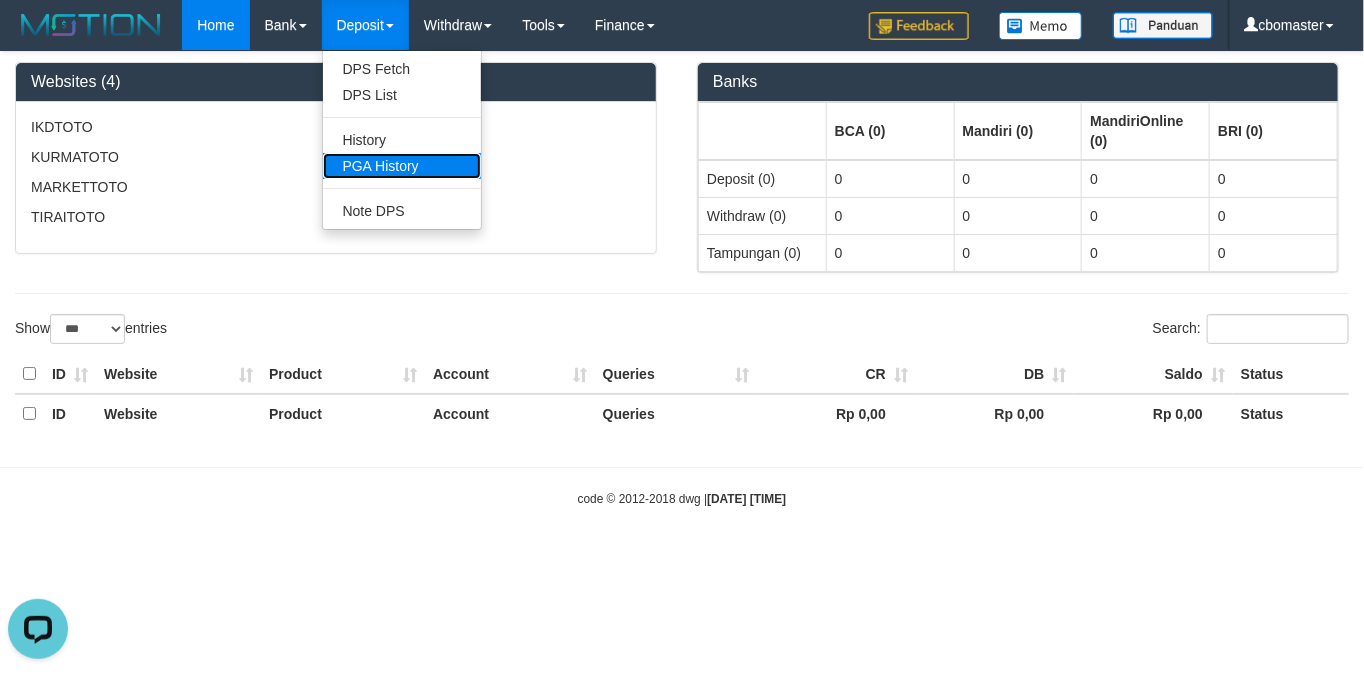 click on "PGA History" at bounding box center [402, 166] 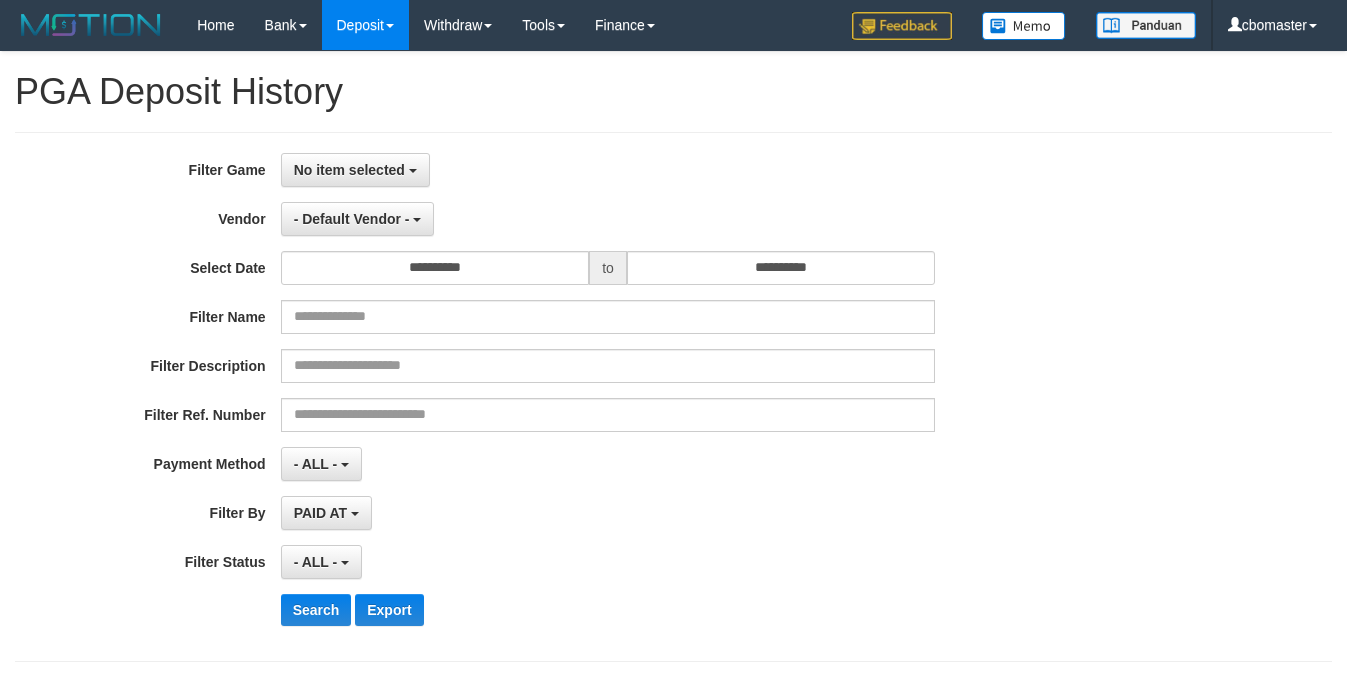 select 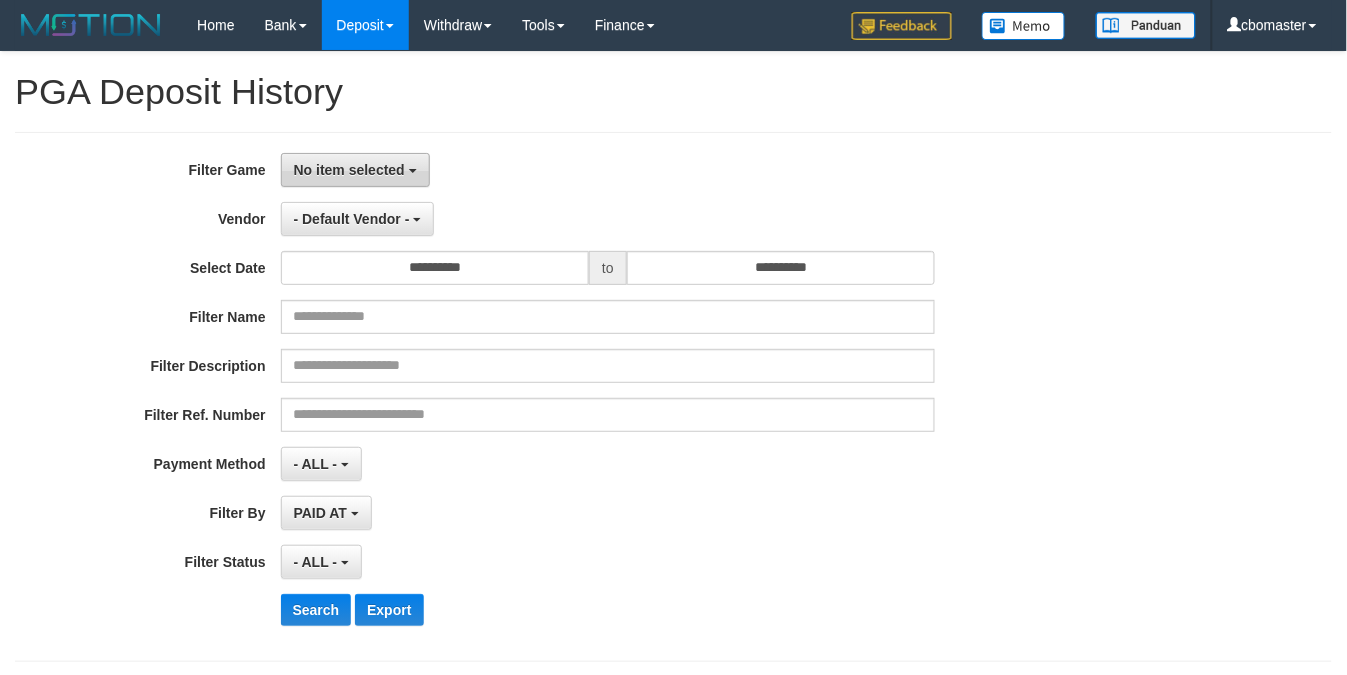 click on "No item selected" at bounding box center [349, 170] 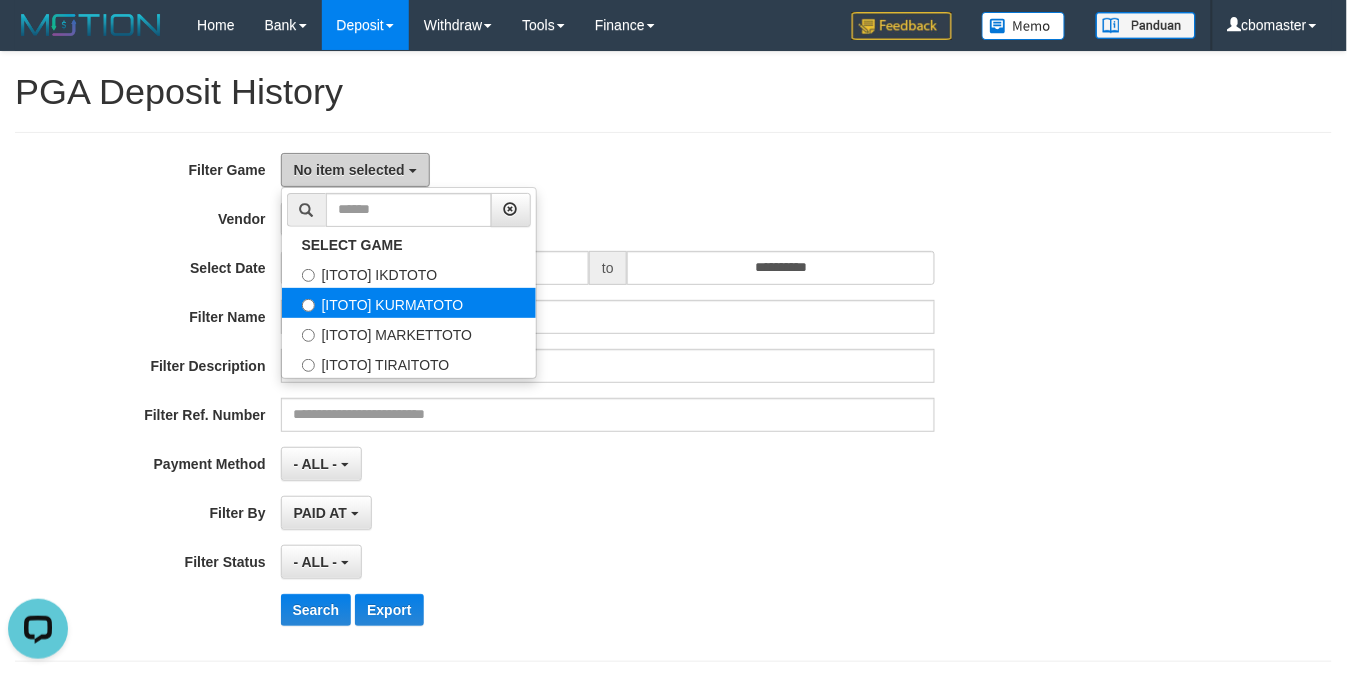 scroll, scrollTop: 0, scrollLeft: 0, axis: both 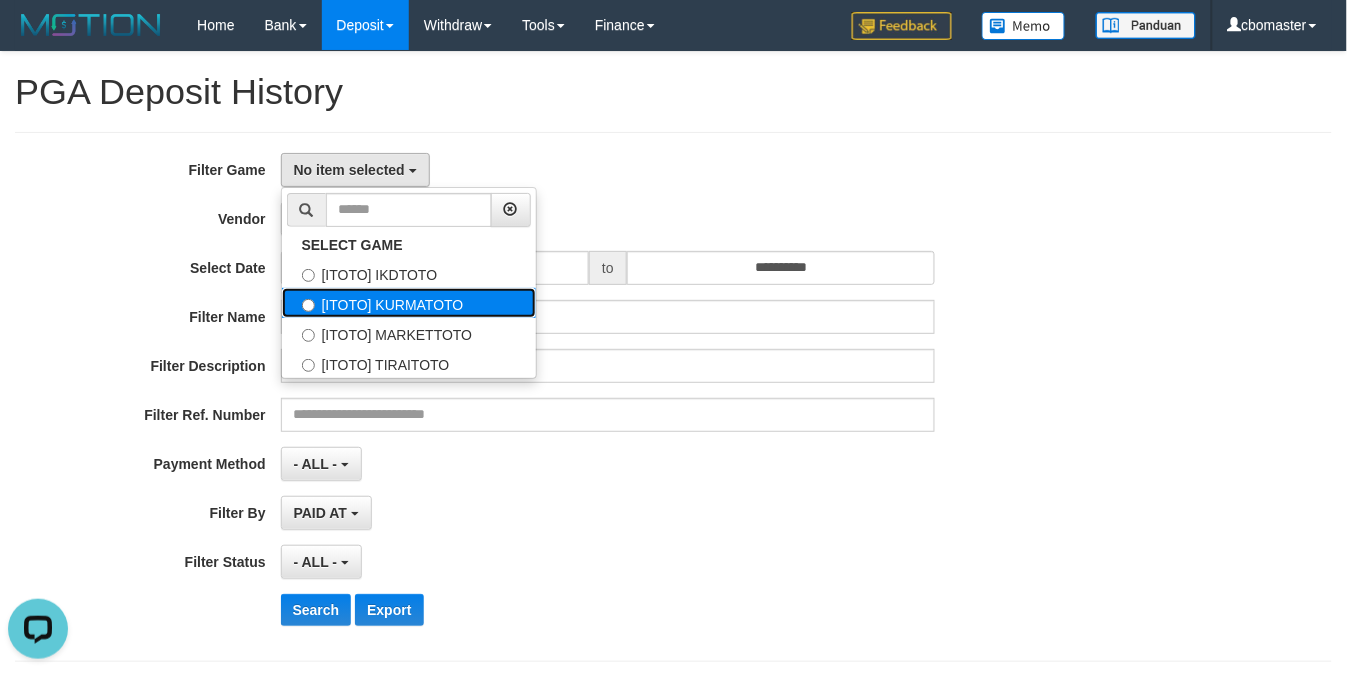 click on "[ITOTO] KURMATOTO" at bounding box center (409, 303) 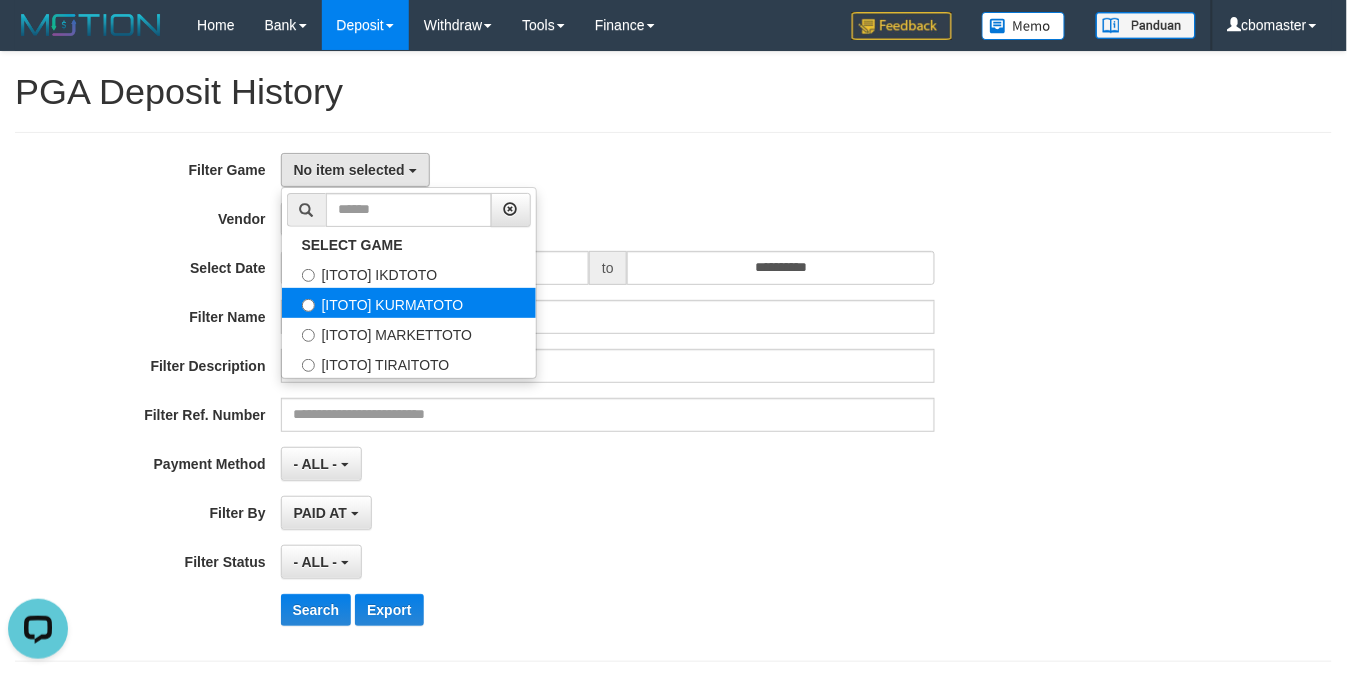 select on "****" 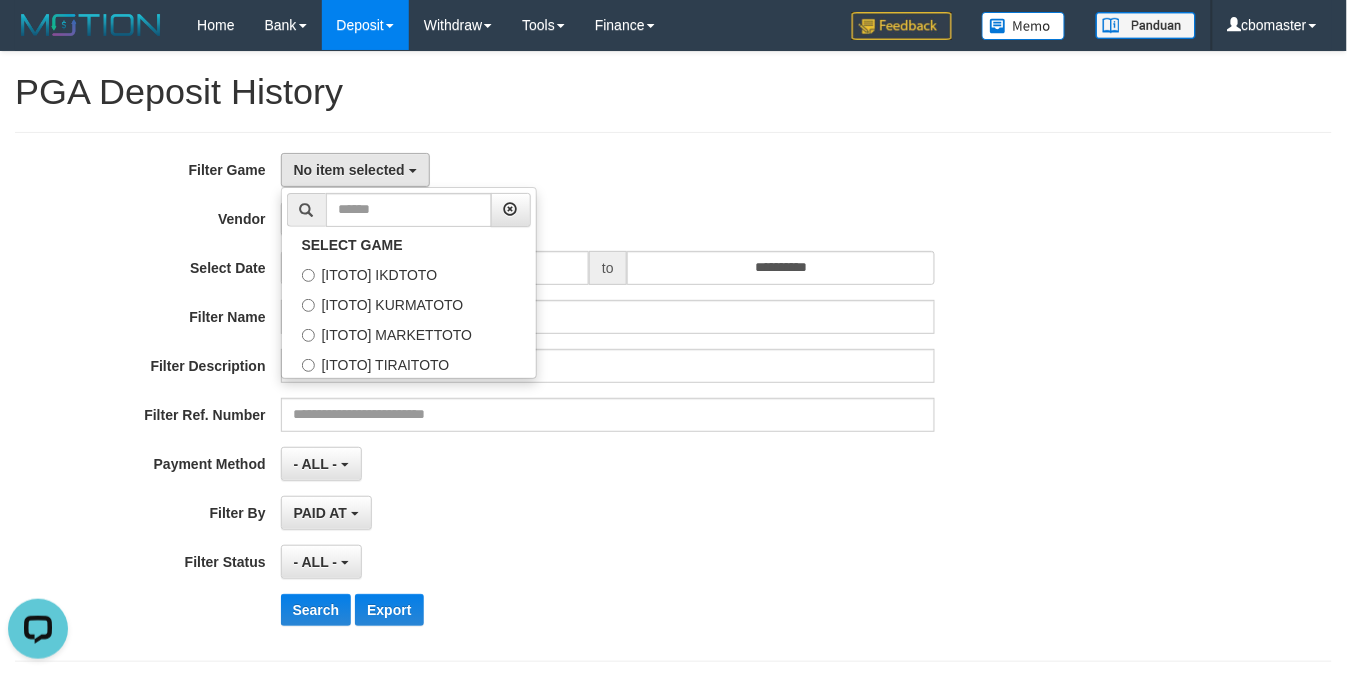 scroll, scrollTop: 34, scrollLeft: 0, axis: vertical 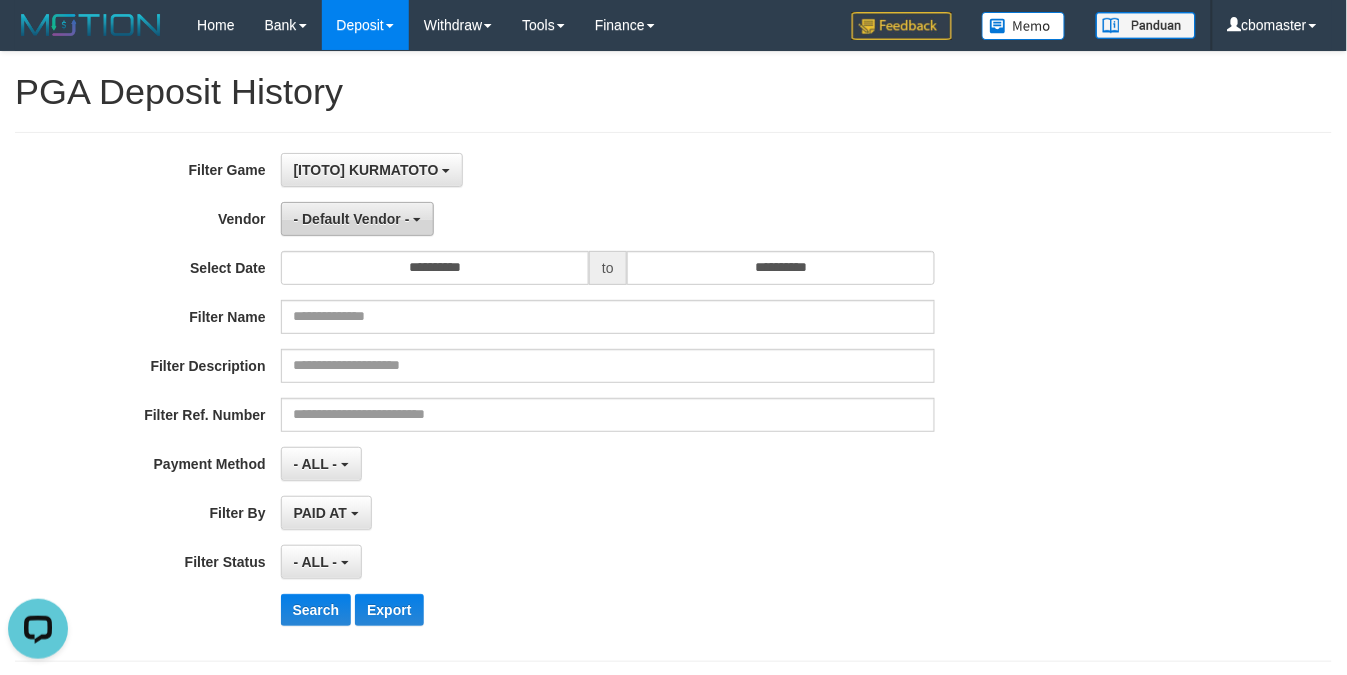 click on "- Default Vendor -" at bounding box center [358, 219] 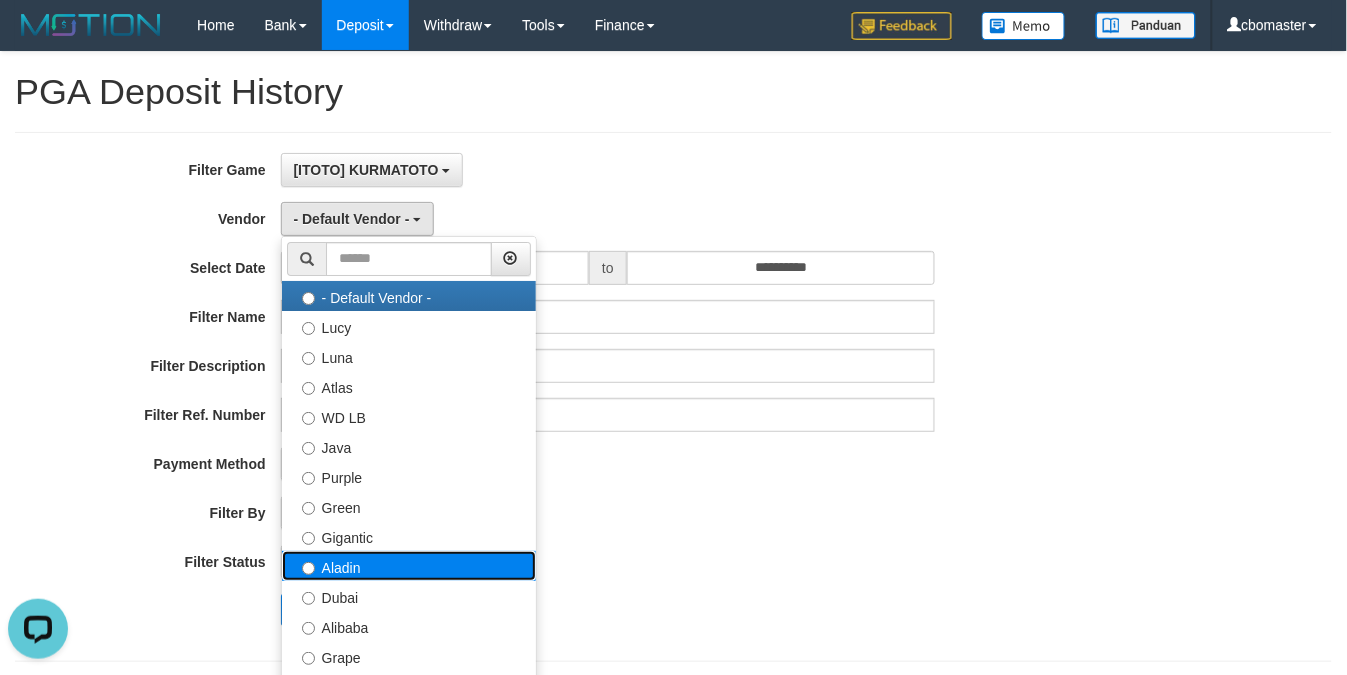click on "Aladin" at bounding box center [409, 566] 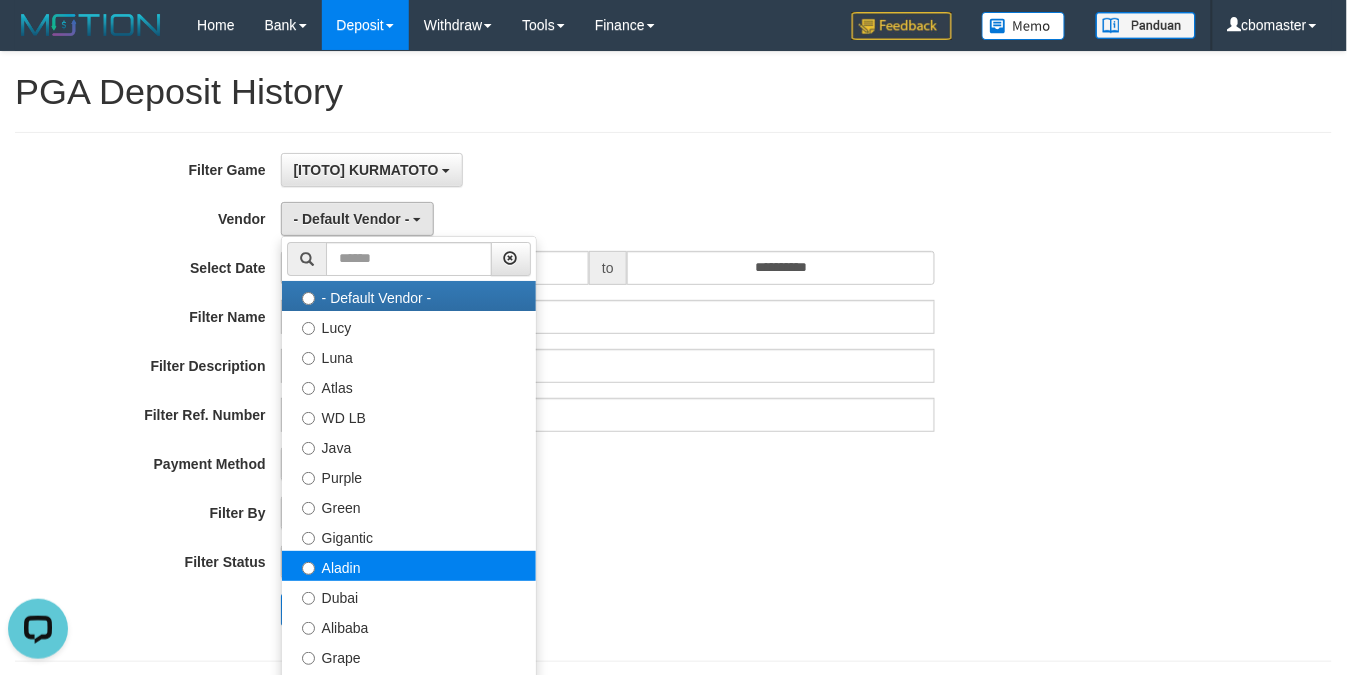 select on "**********" 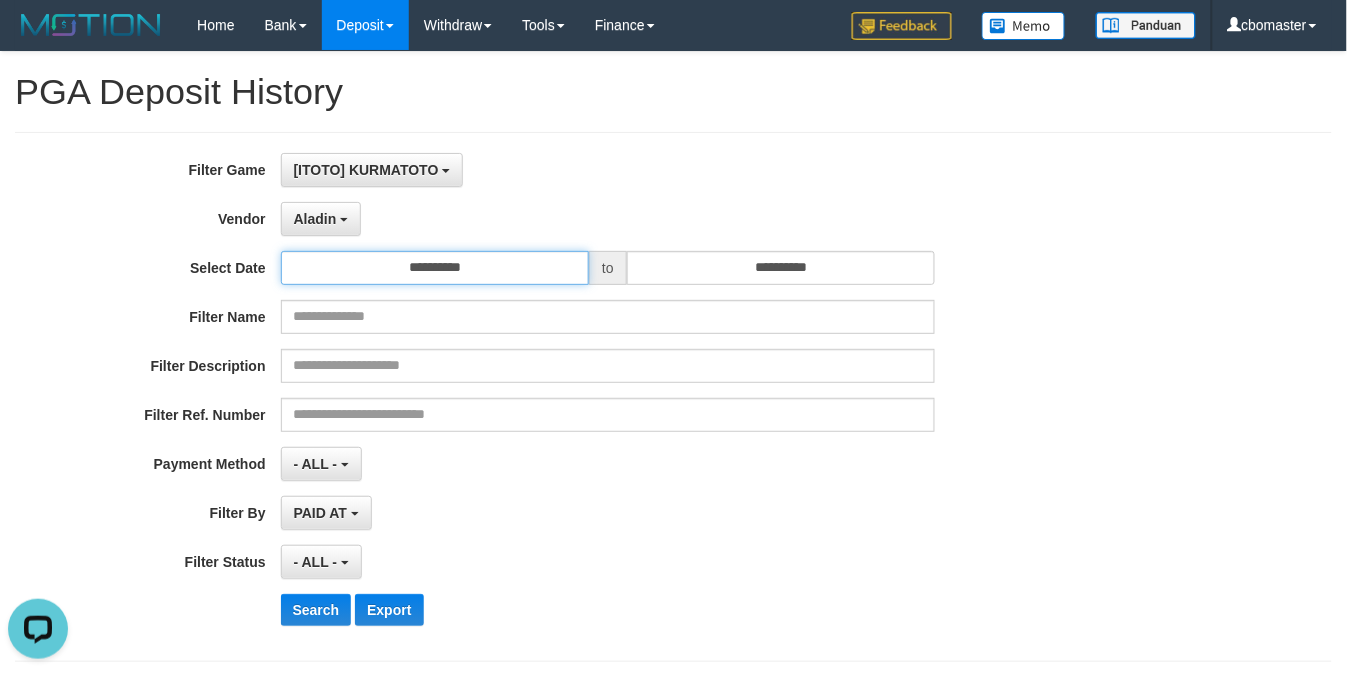 click on "**********" at bounding box center (435, 268) 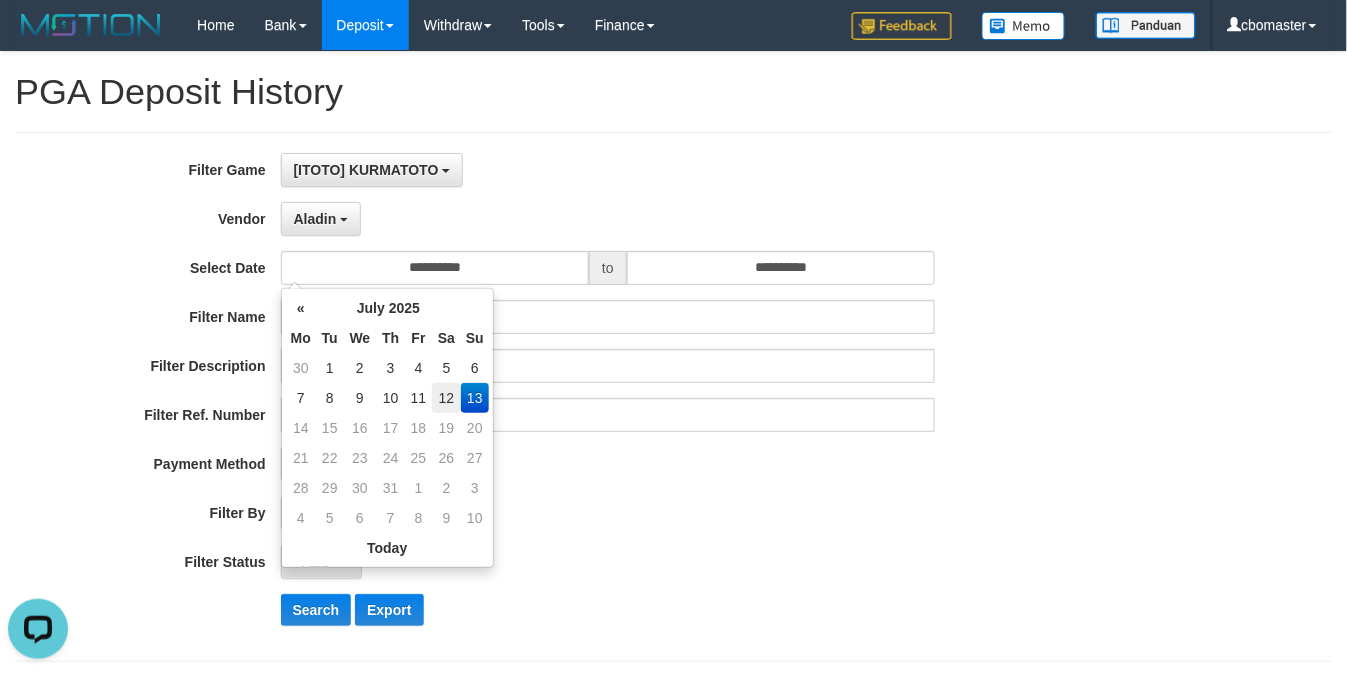 click on "12" at bounding box center [446, 398] 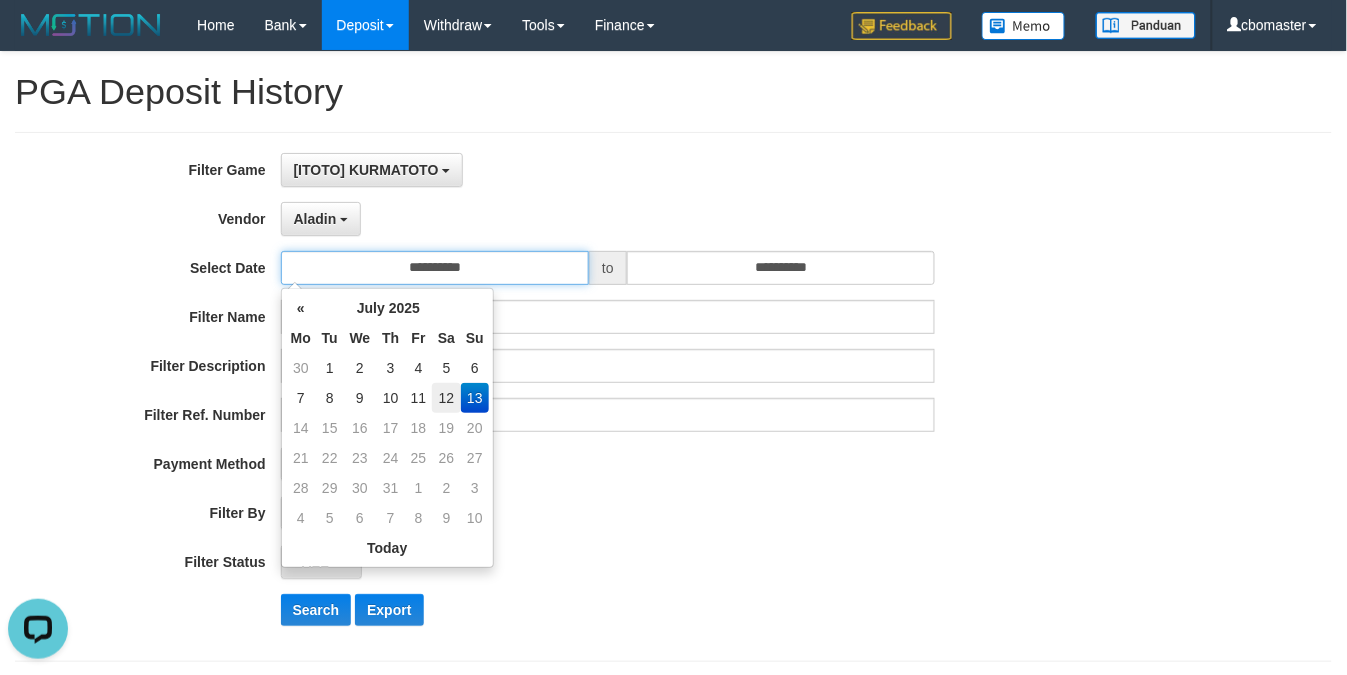 type on "**********" 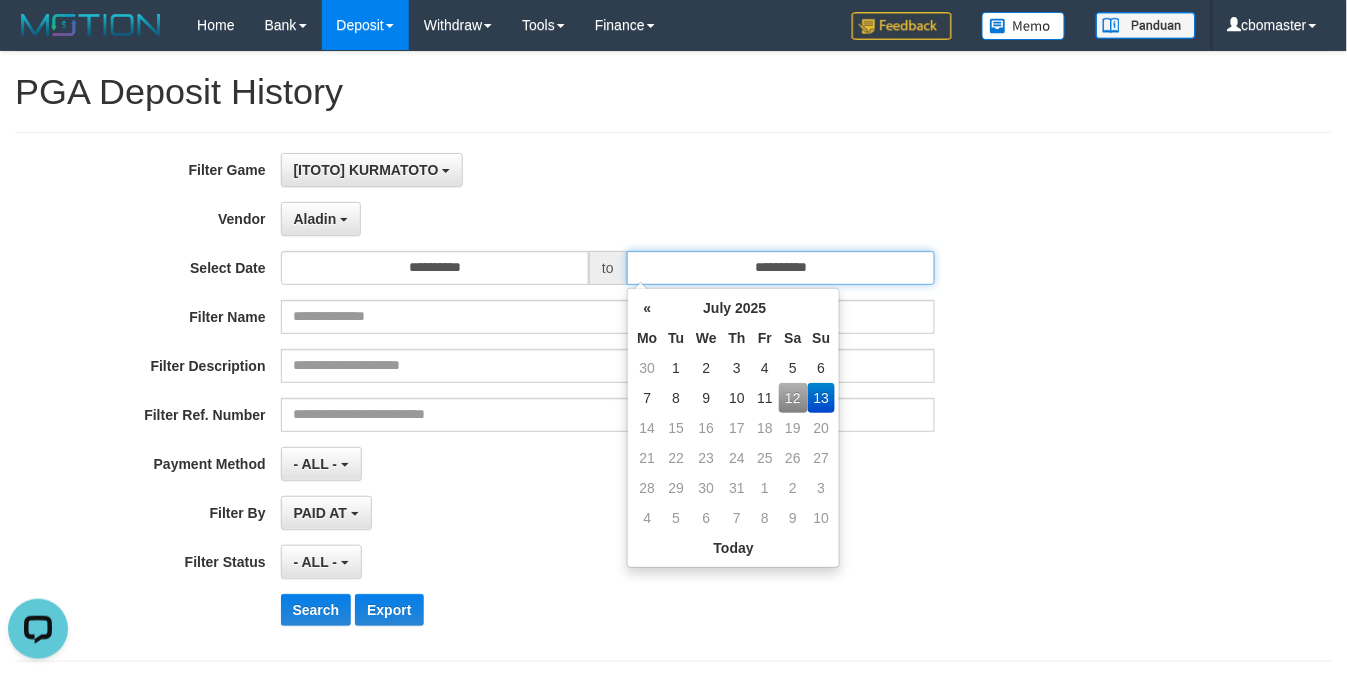 click on "**********" at bounding box center (781, 268) 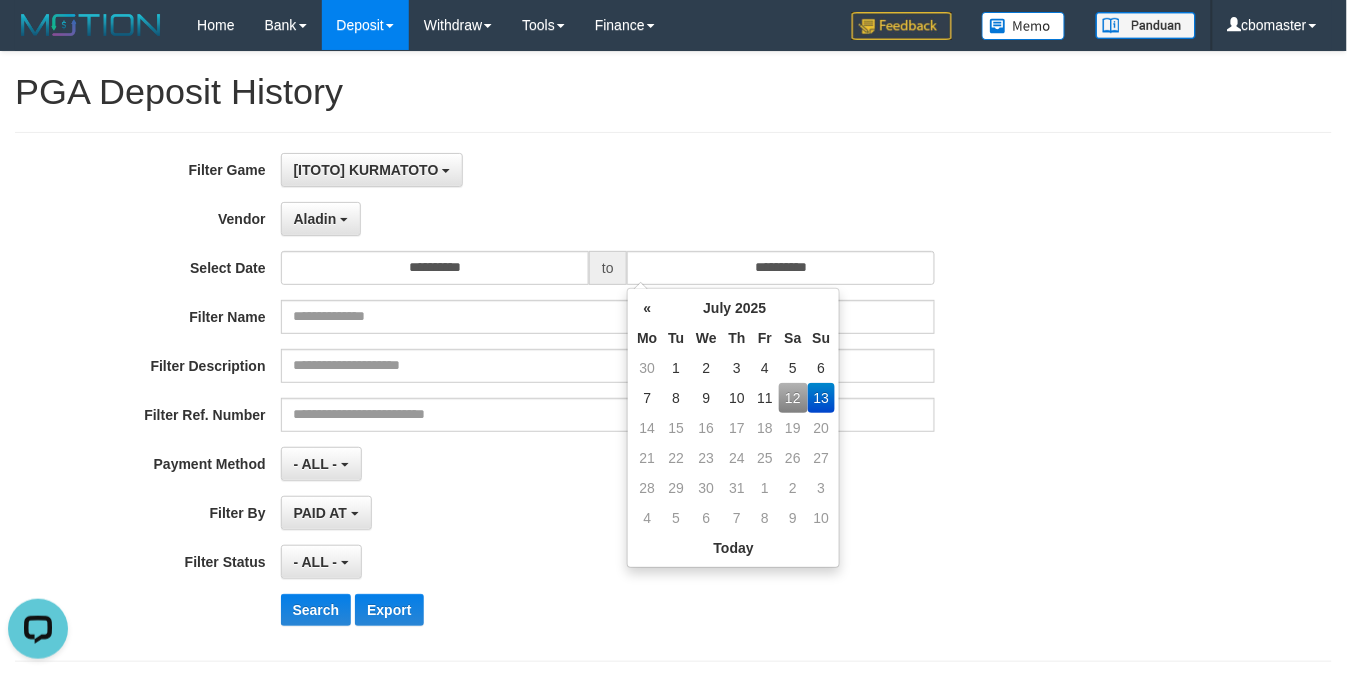 click on "12" at bounding box center (793, 398) 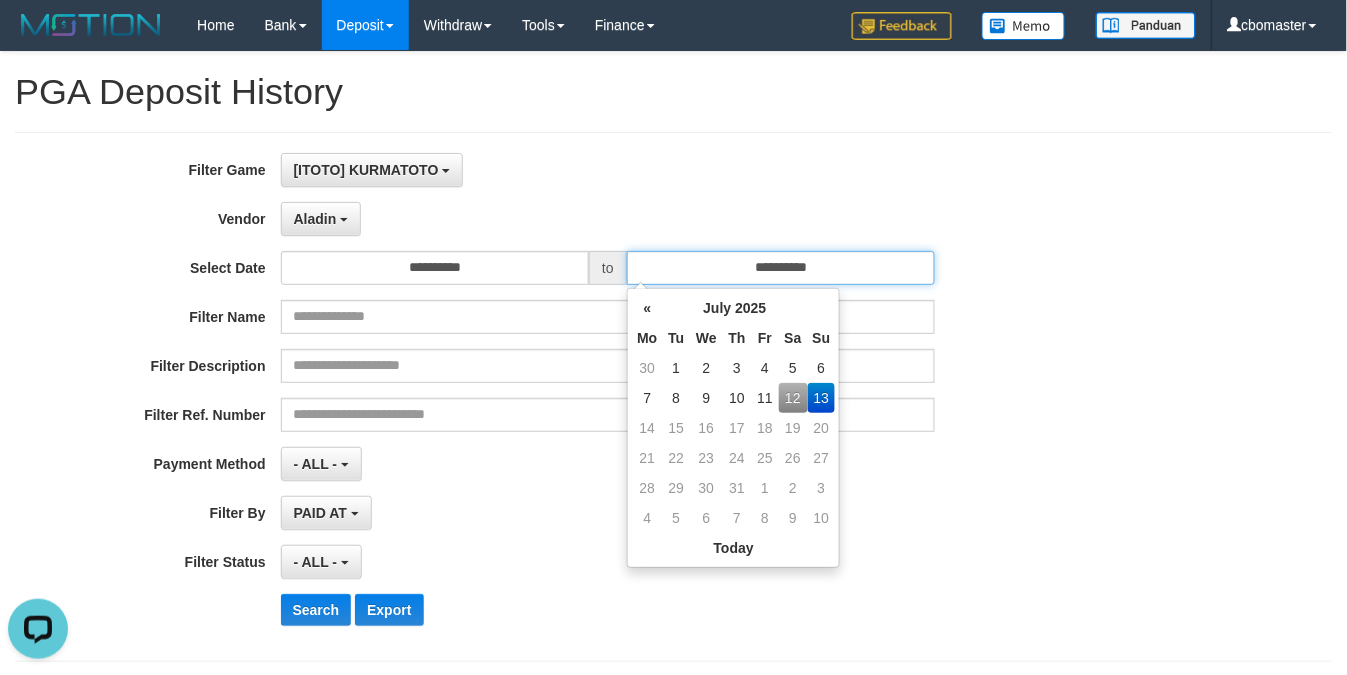 type on "**********" 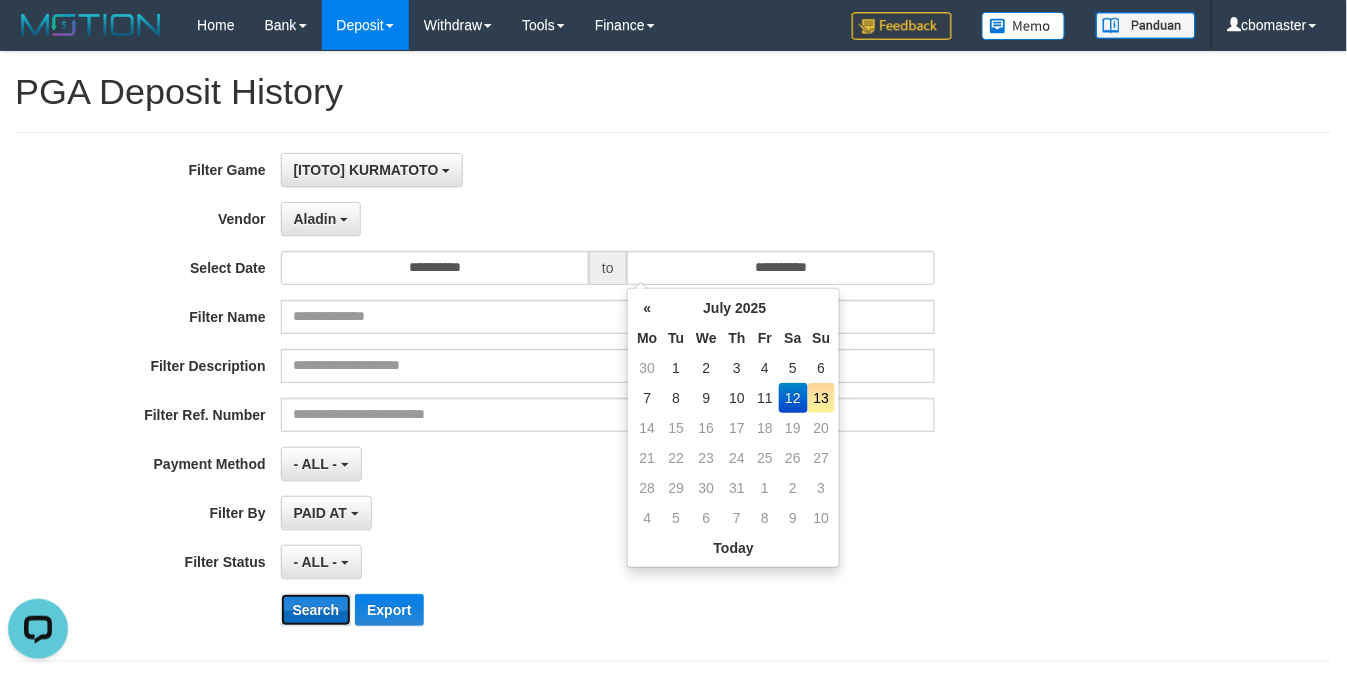 click on "Search" at bounding box center (316, 610) 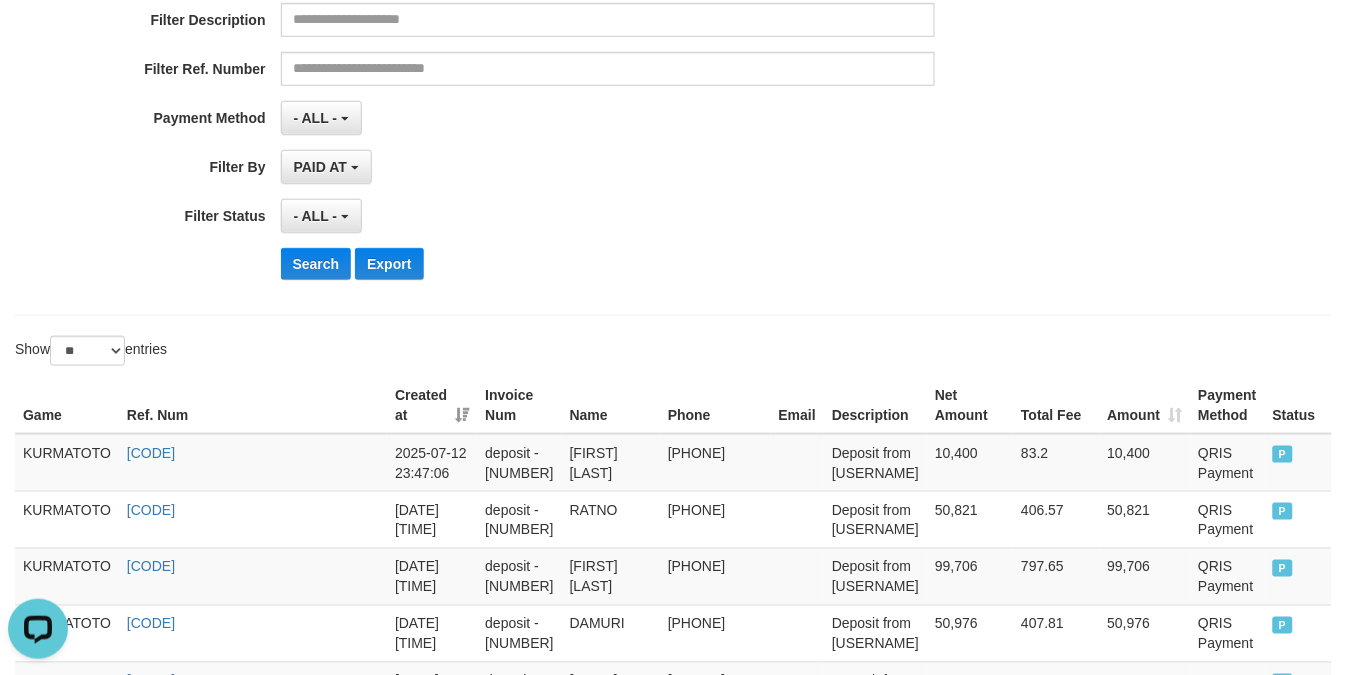 scroll, scrollTop: 0, scrollLeft: 0, axis: both 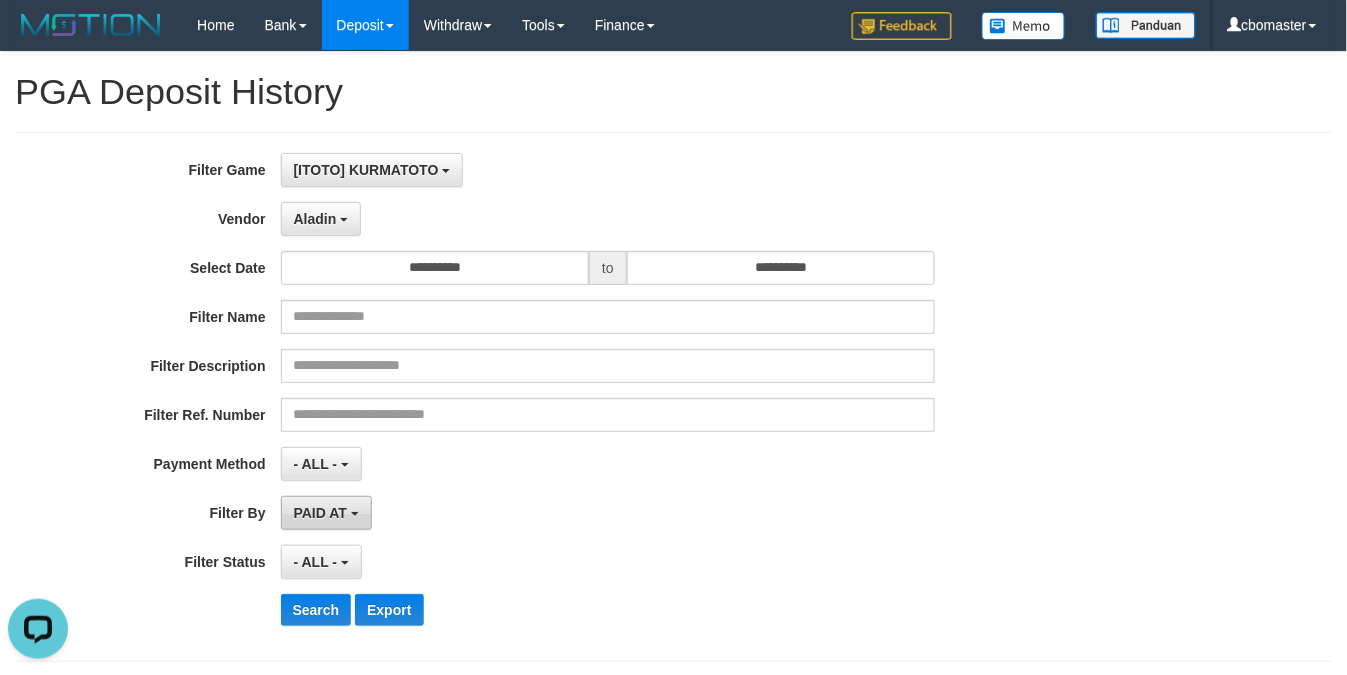 click on "PAID AT" at bounding box center [320, 513] 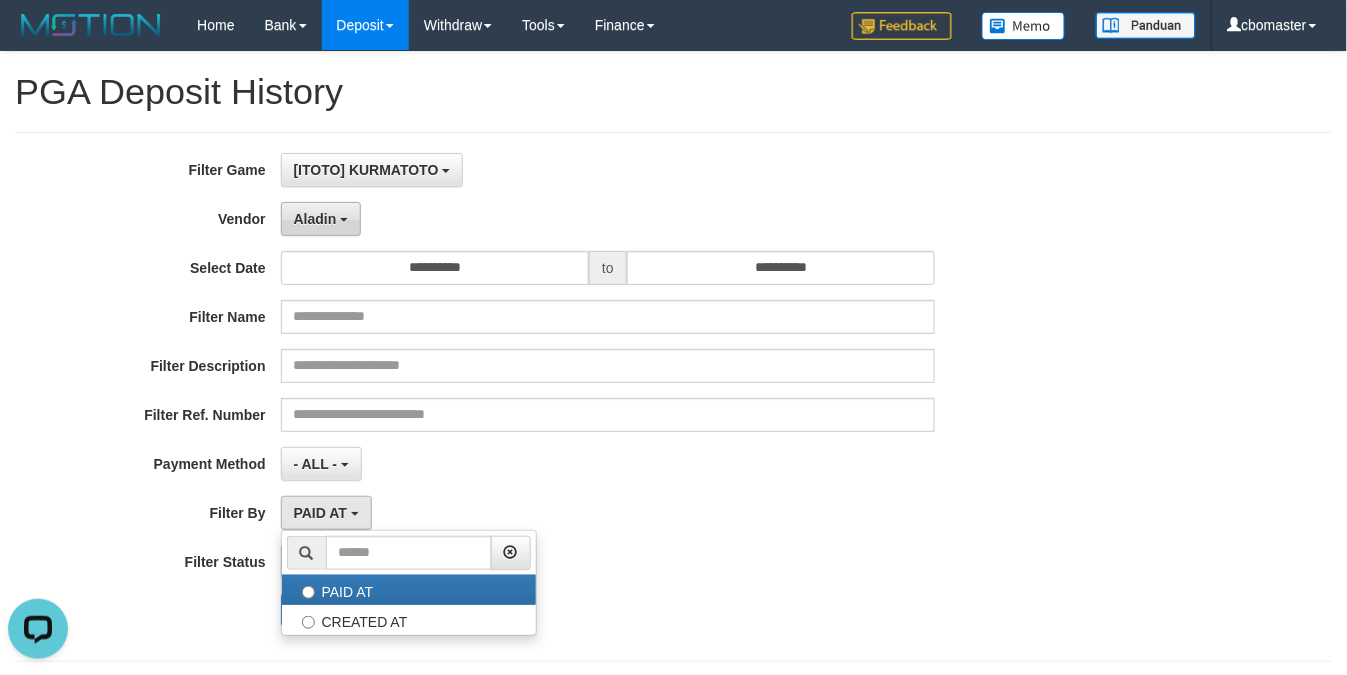 click on "Aladin" at bounding box center [315, 219] 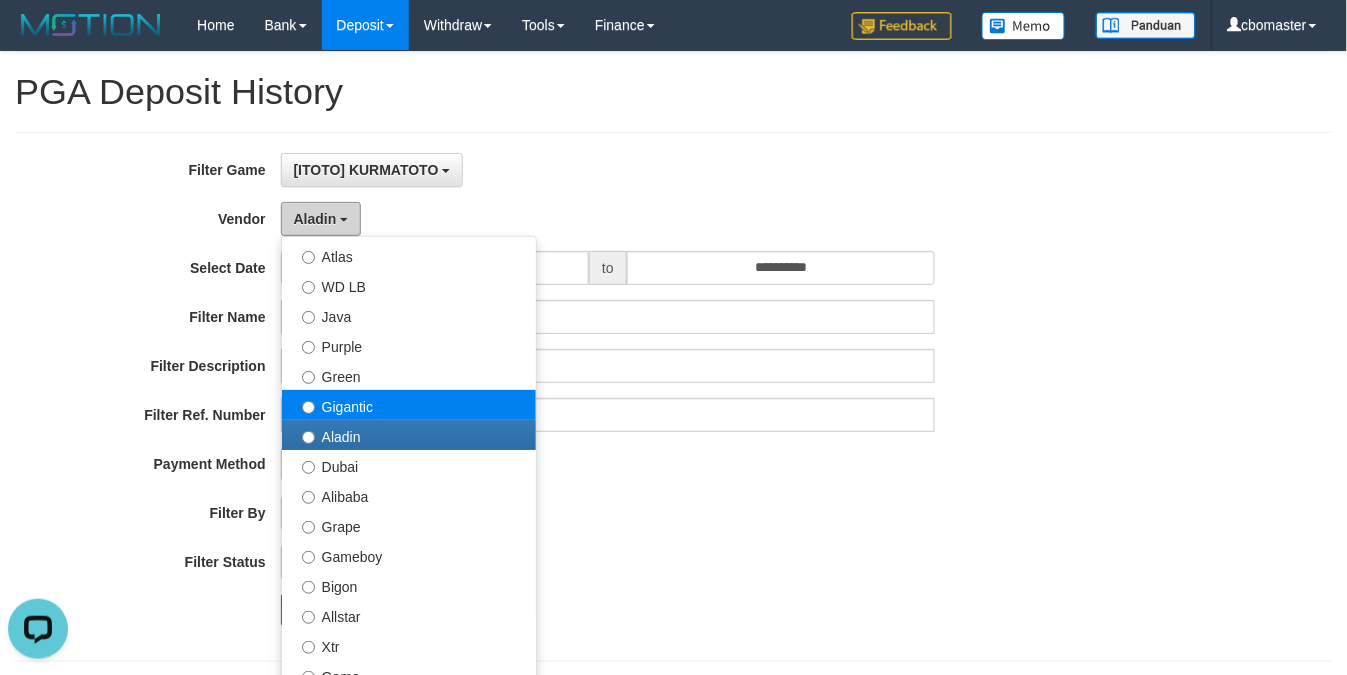 scroll, scrollTop: 185, scrollLeft: 0, axis: vertical 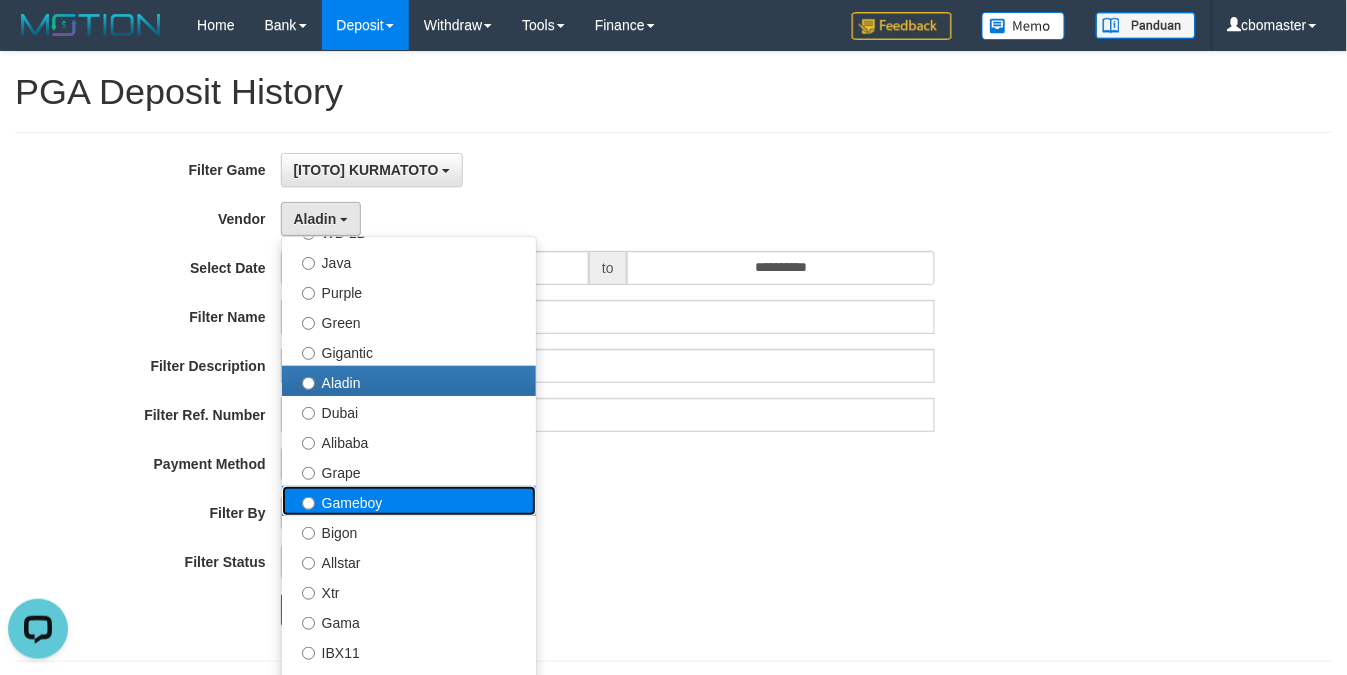click on "Gameboy" at bounding box center [409, 501] 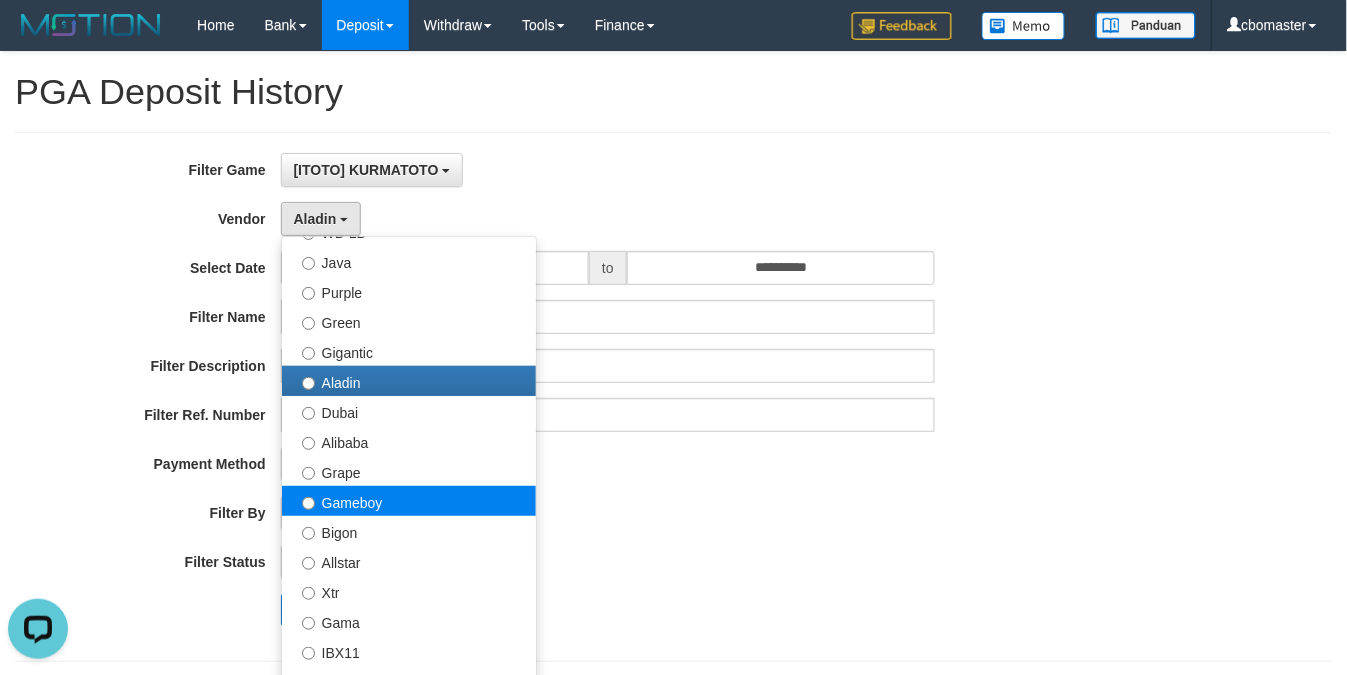 select on "**********" 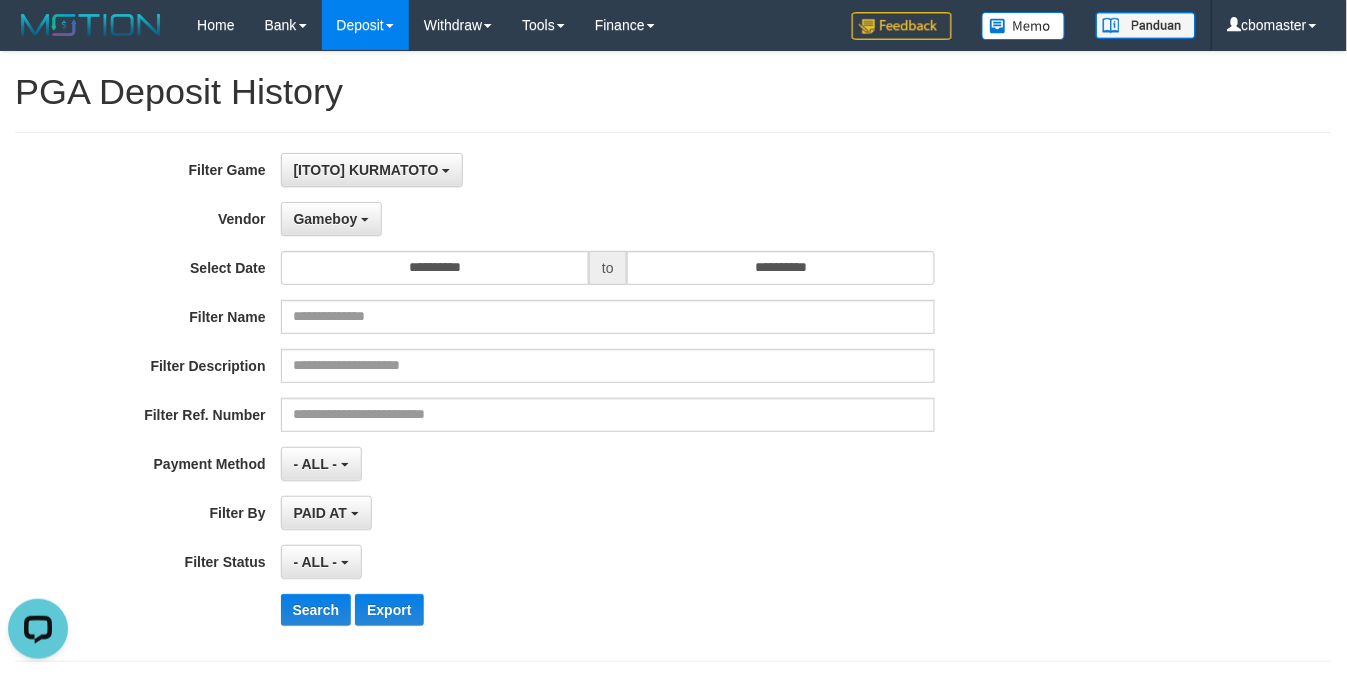 click on "PAID AT
PAID AT
CREATED AT" at bounding box center [608, 513] 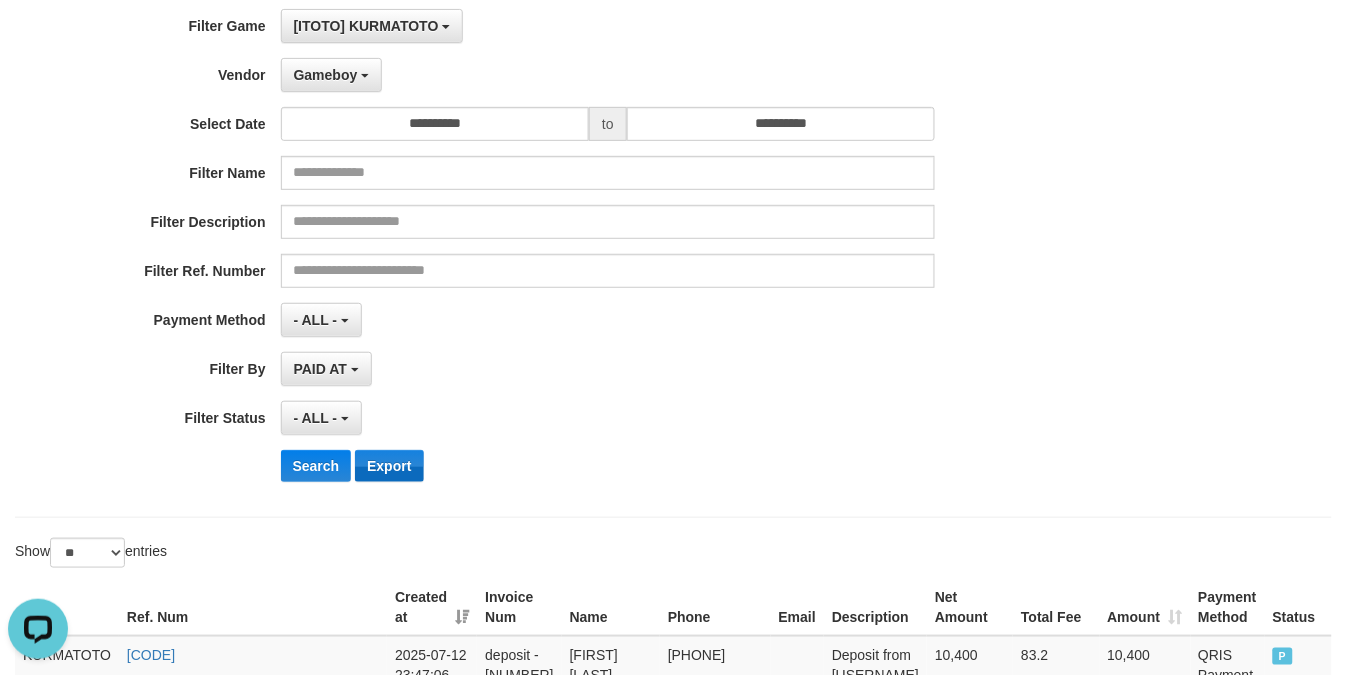 scroll, scrollTop: 185, scrollLeft: 0, axis: vertical 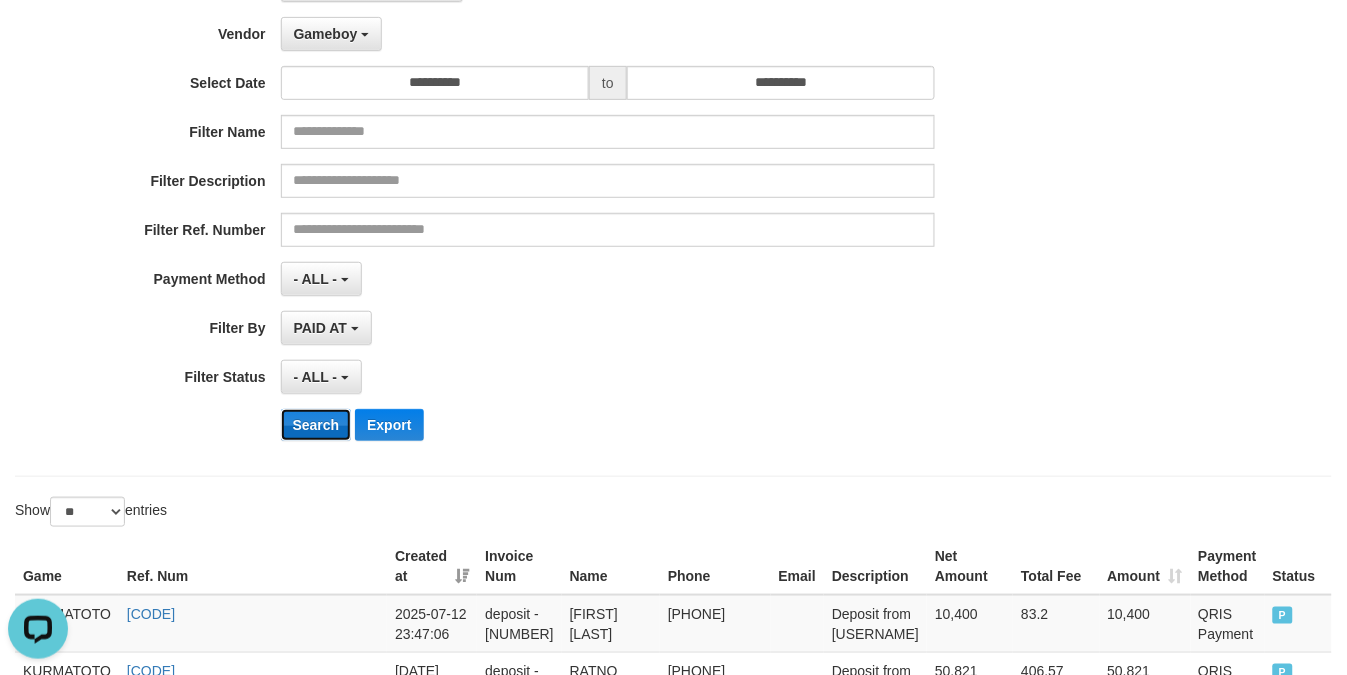 click on "Search" at bounding box center (316, 425) 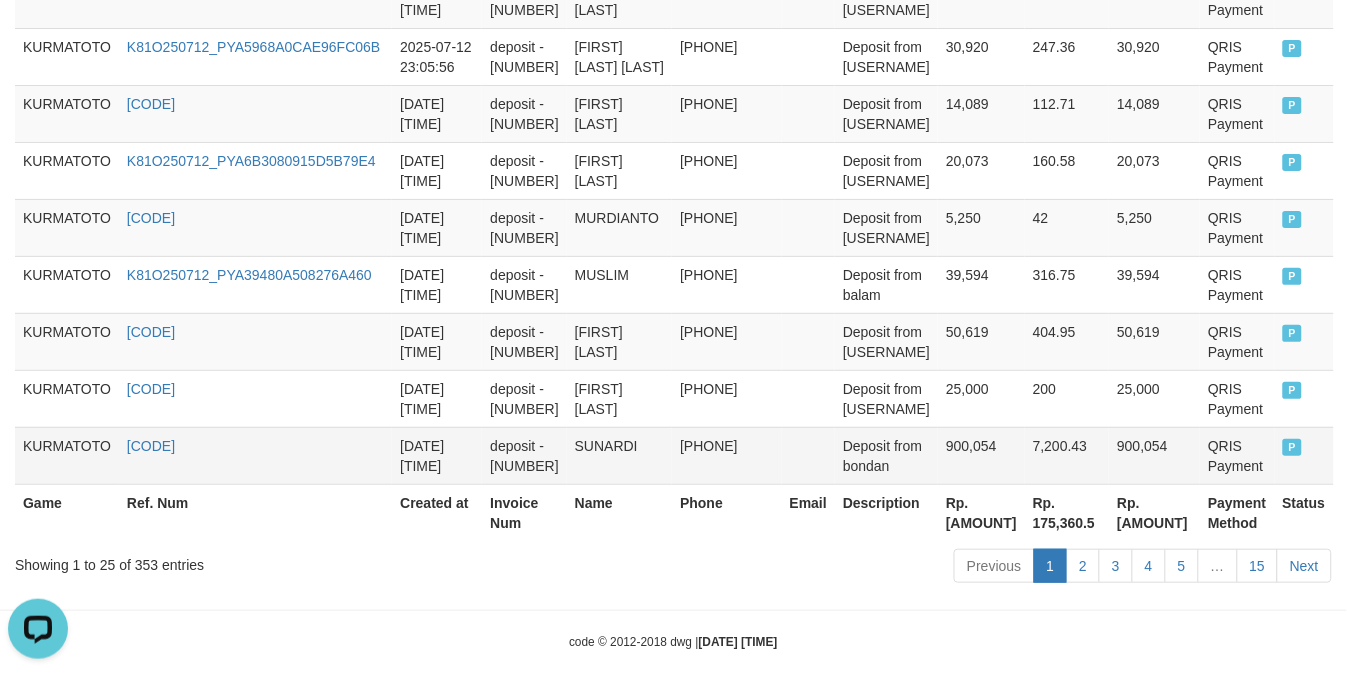 scroll, scrollTop: 1750, scrollLeft: 0, axis: vertical 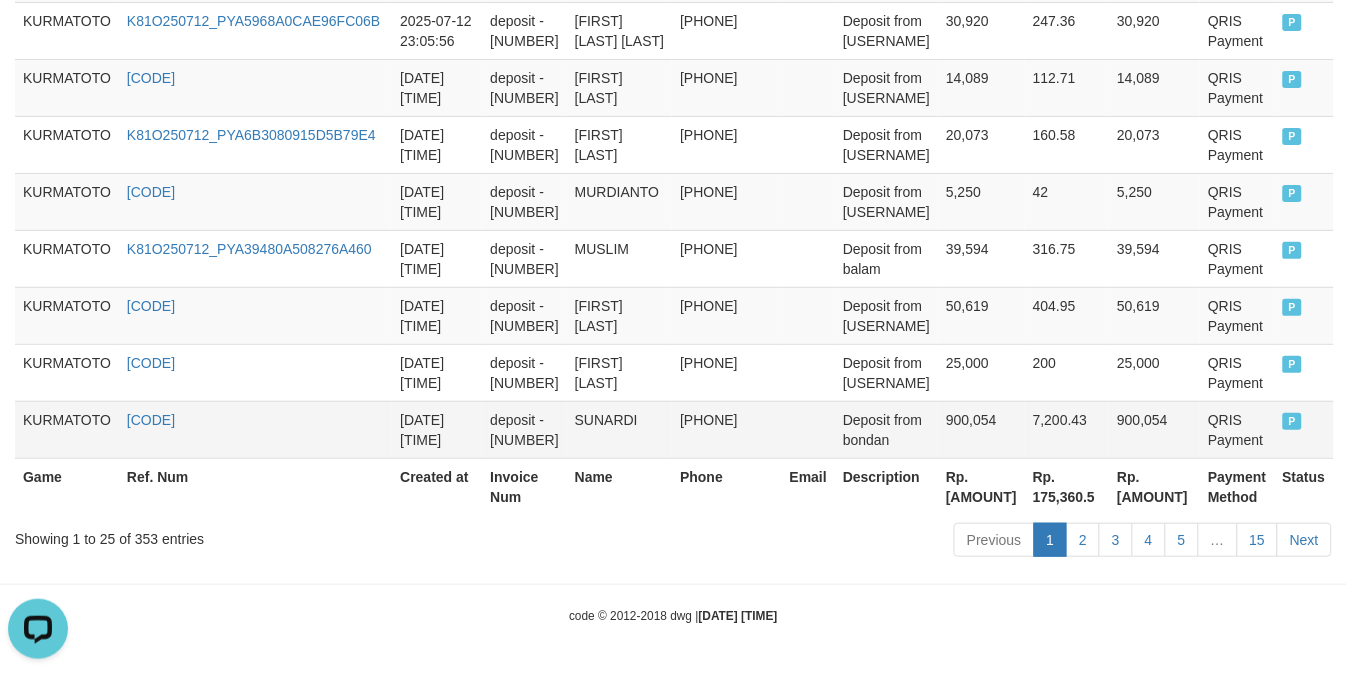 type 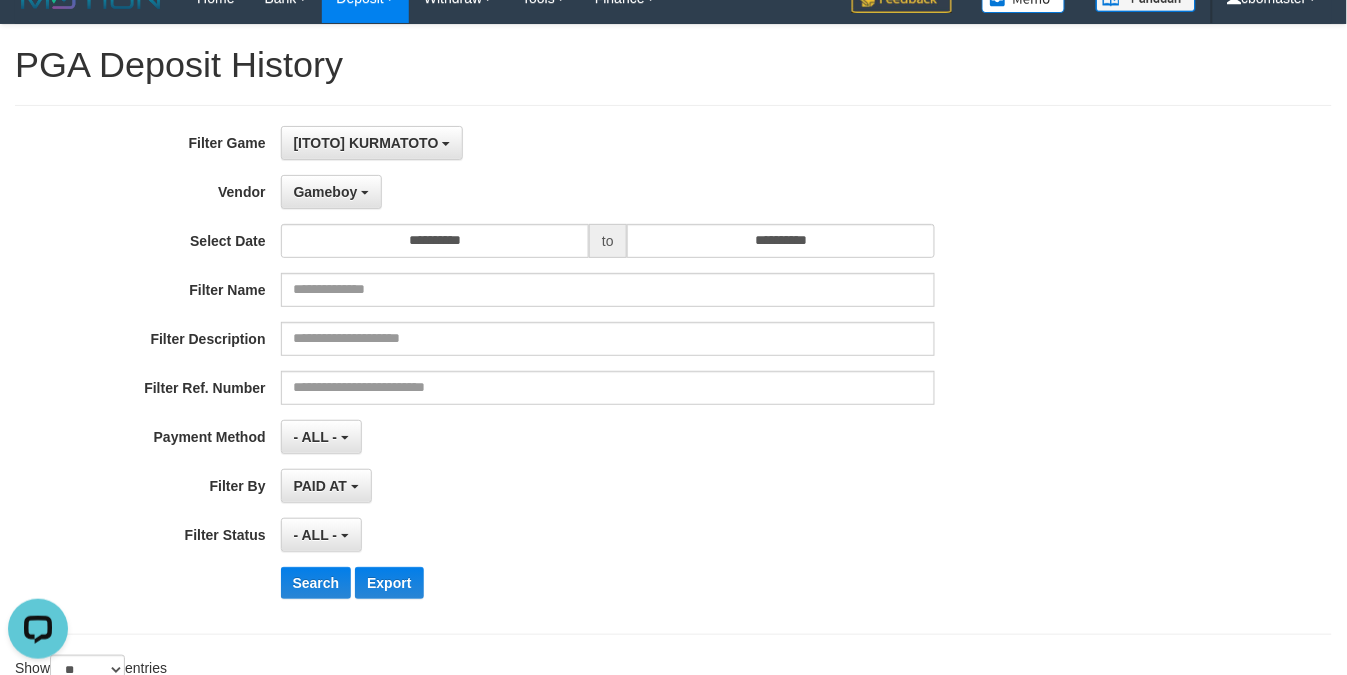 scroll, scrollTop: 0, scrollLeft: 0, axis: both 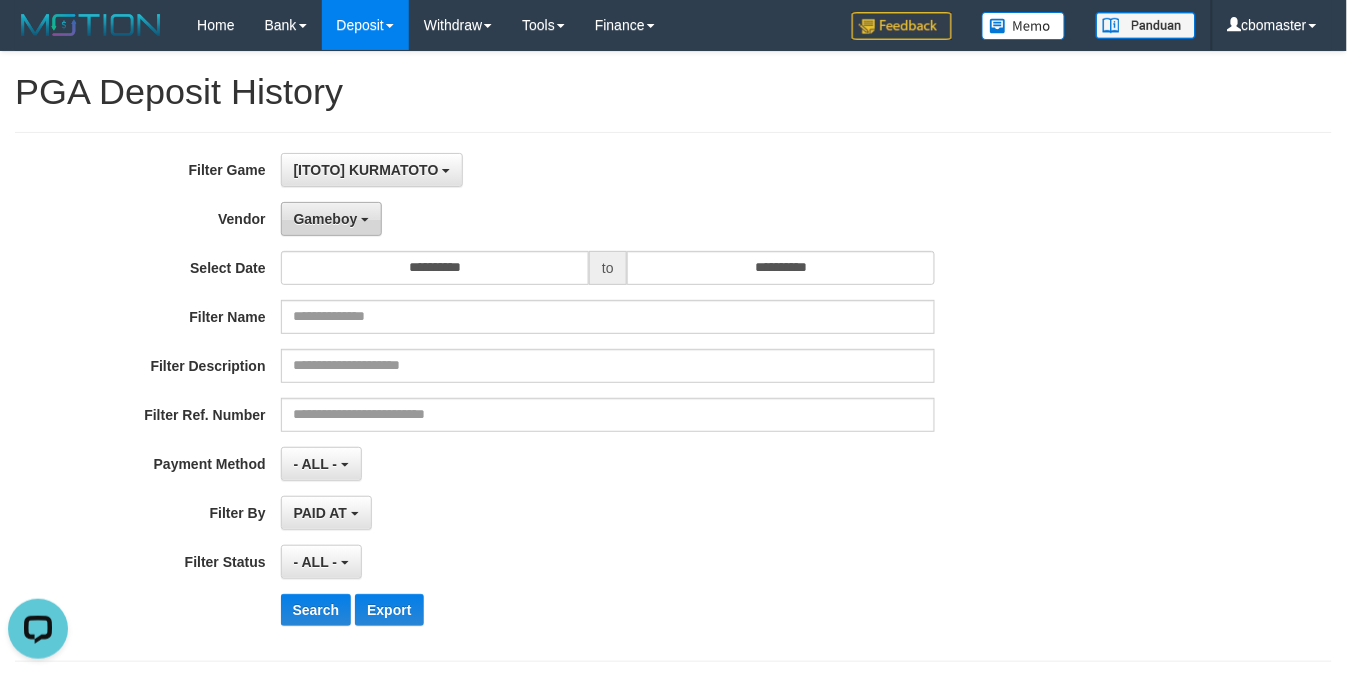 click on "Gameboy" at bounding box center (332, 219) 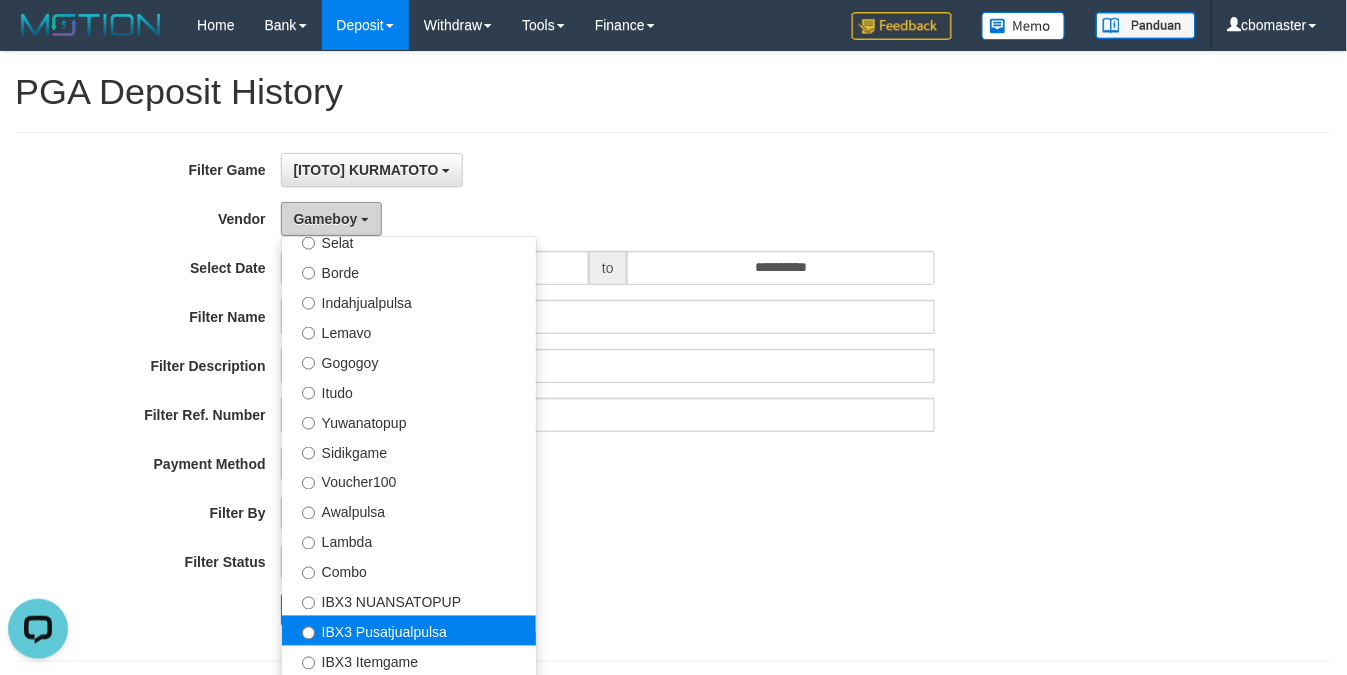 scroll, scrollTop: 684, scrollLeft: 0, axis: vertical 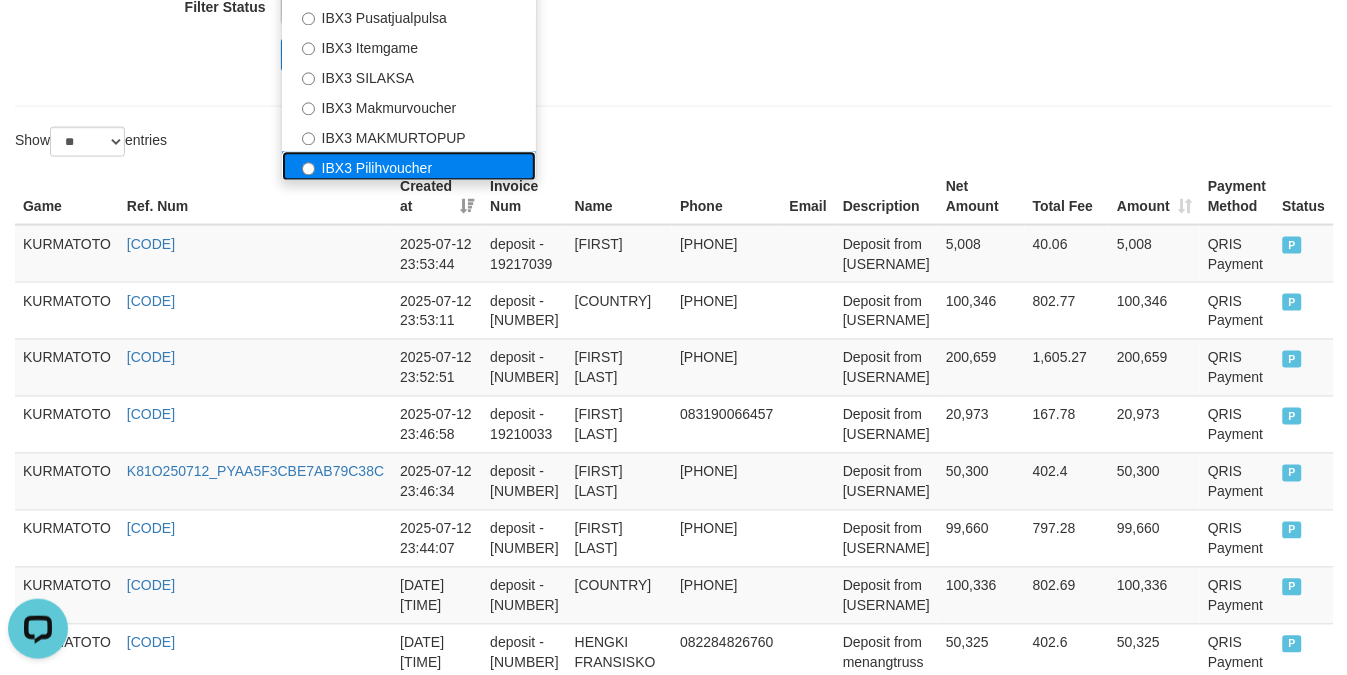 click on "IBX3 Pilihvoucher" at bounding box center (409, 167) 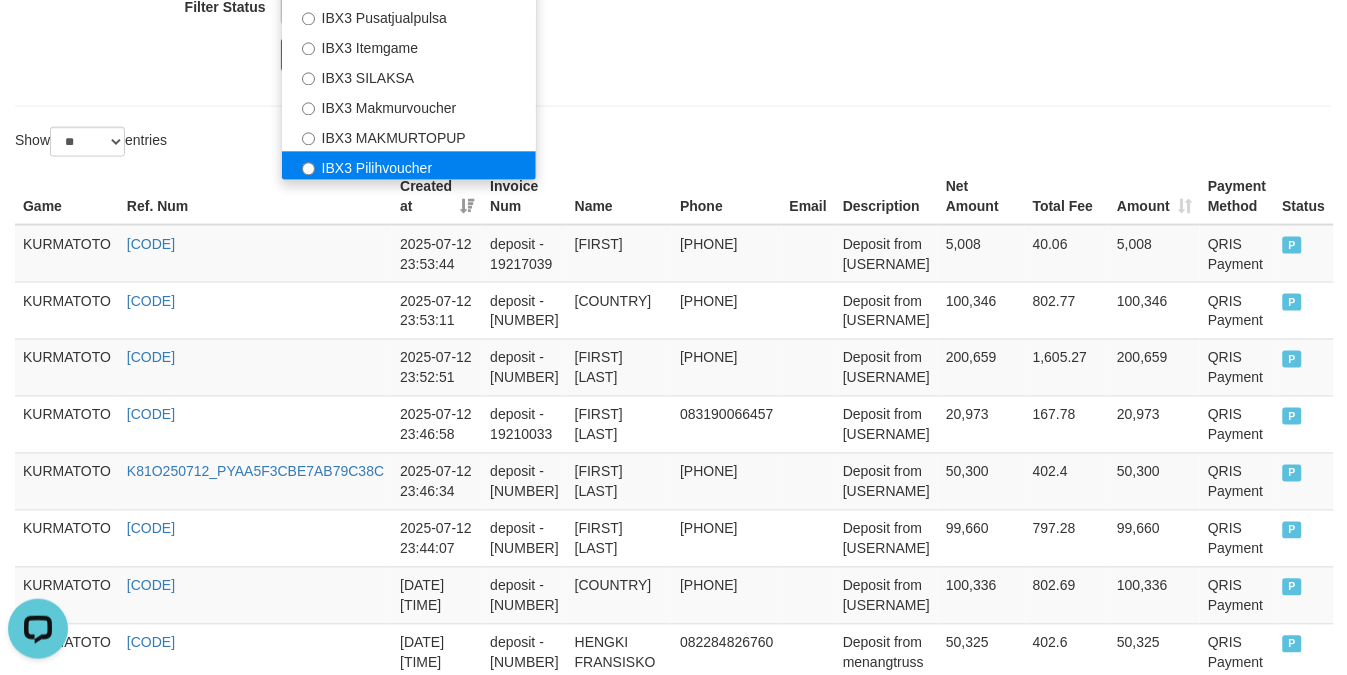 select on "**********" 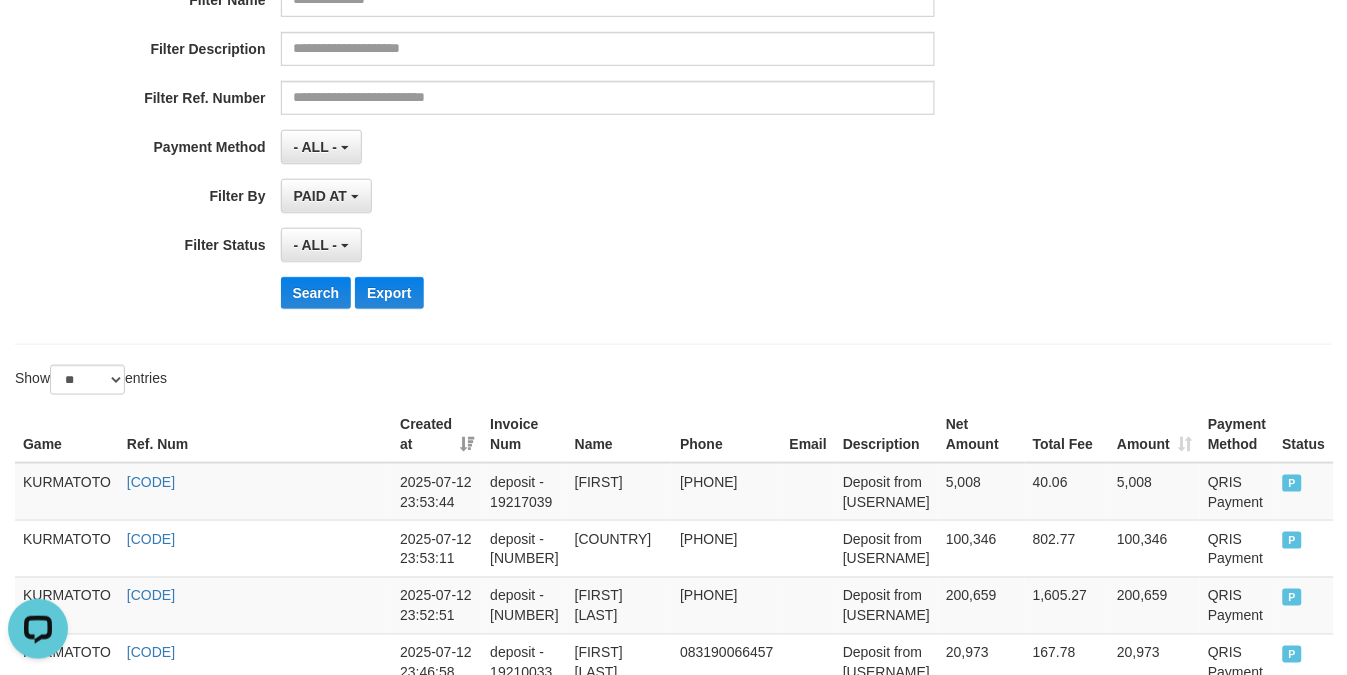 scroll, scrollTop: 370, scrollLeft: 0, axis: vertical 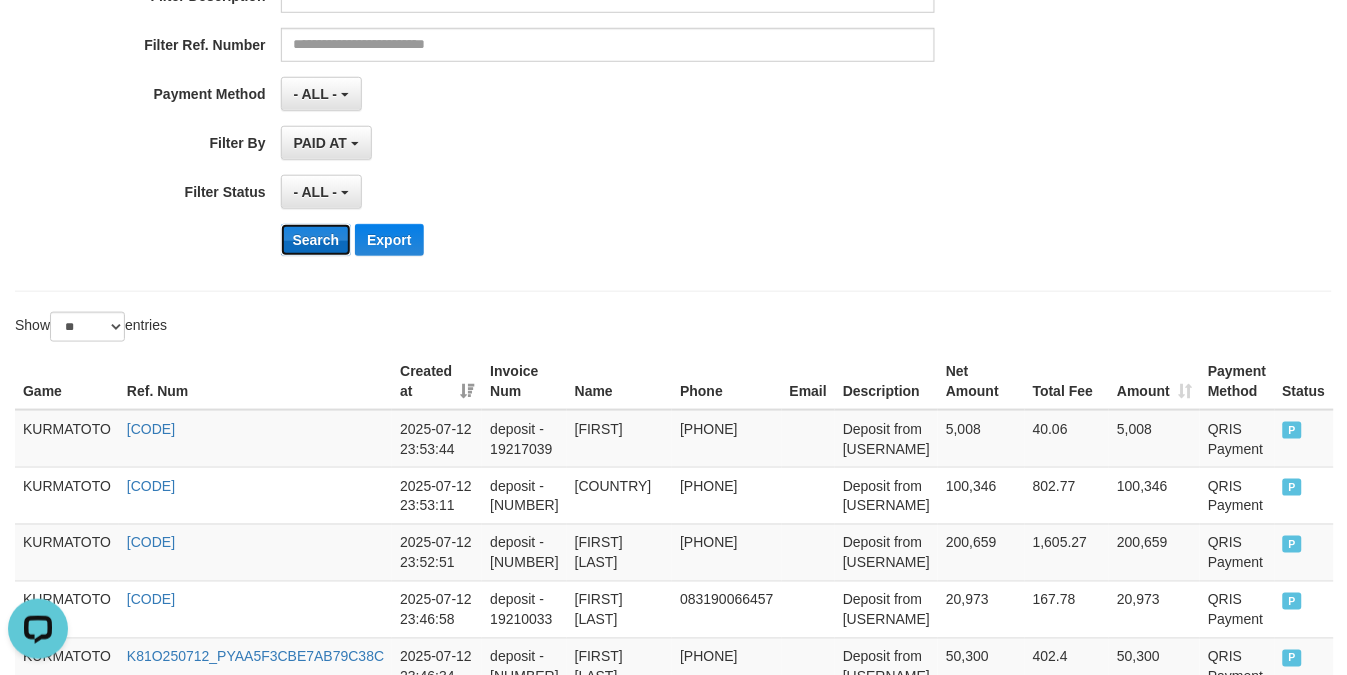 click on "Search" at bounding box center [316, 240] 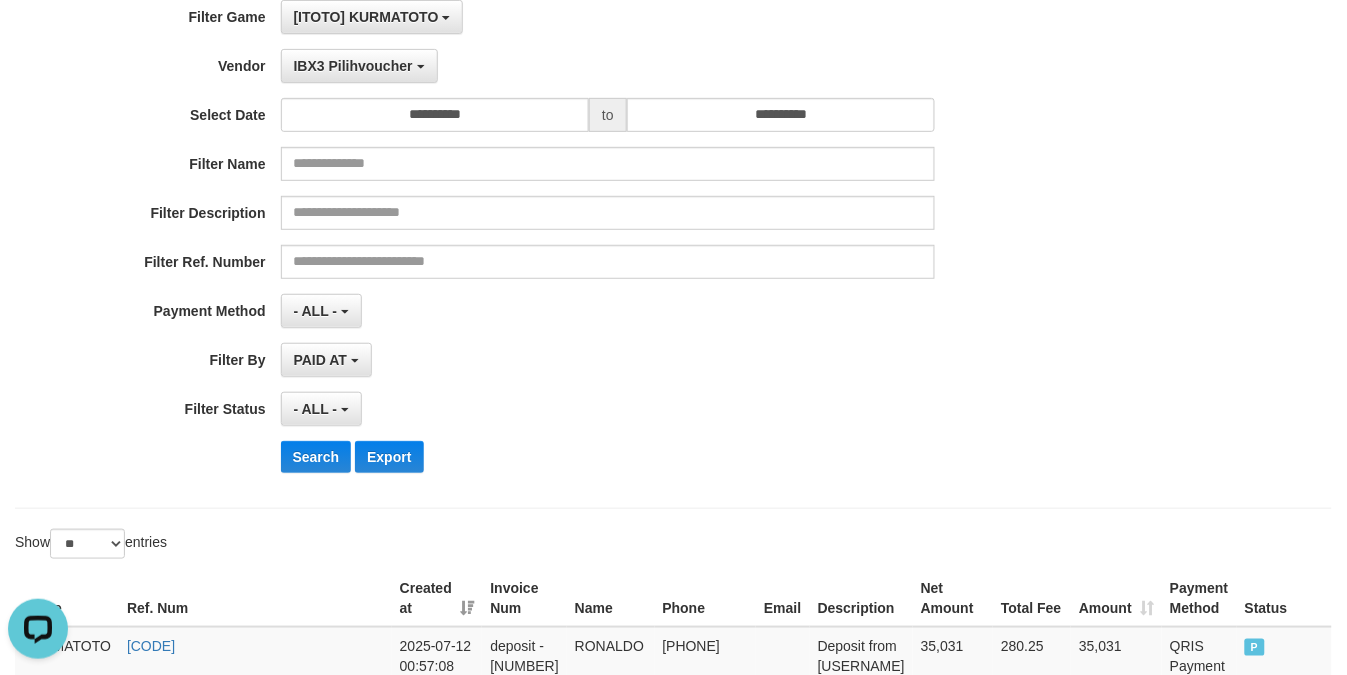 scroll, scrollTop: 0, scrollLeft: 0, axis: both 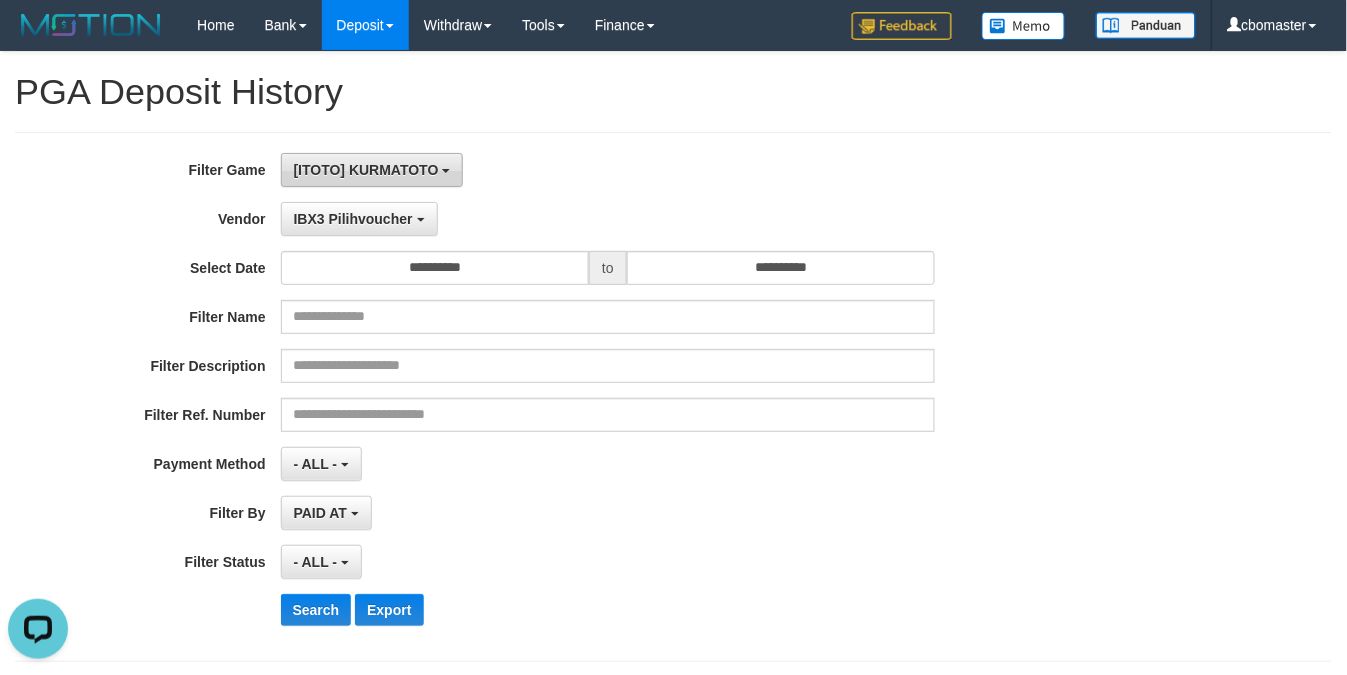 click on "[ITOTO] KURMATOTO" at bounding box center (366, 170) 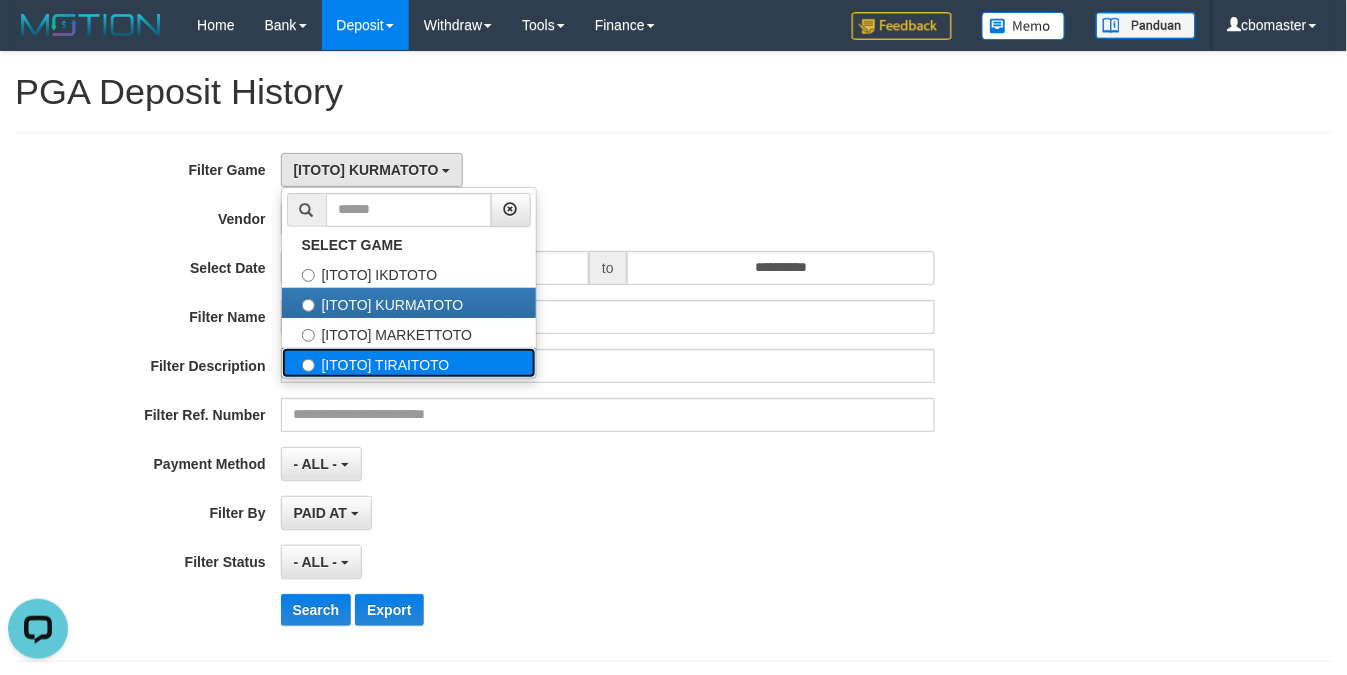 click on "[ITOTO] TIRAITOTO" at bounding box center (409, 363) 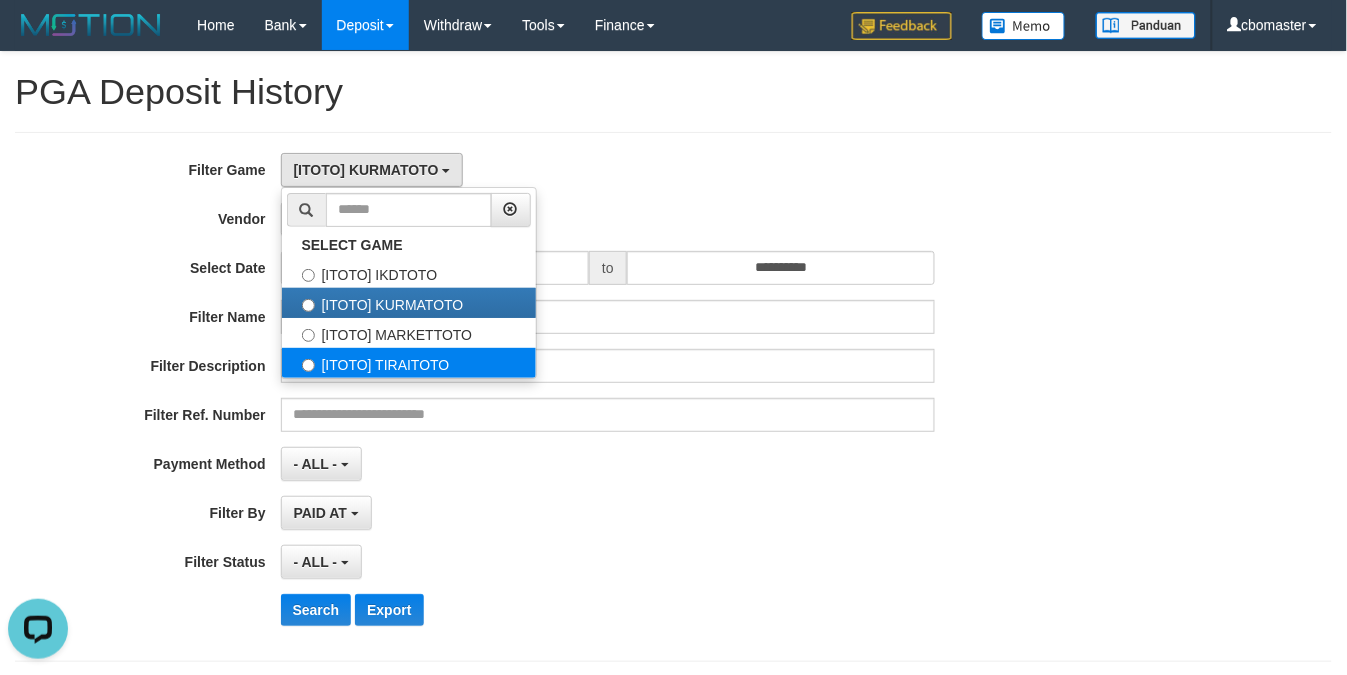 select on "****" 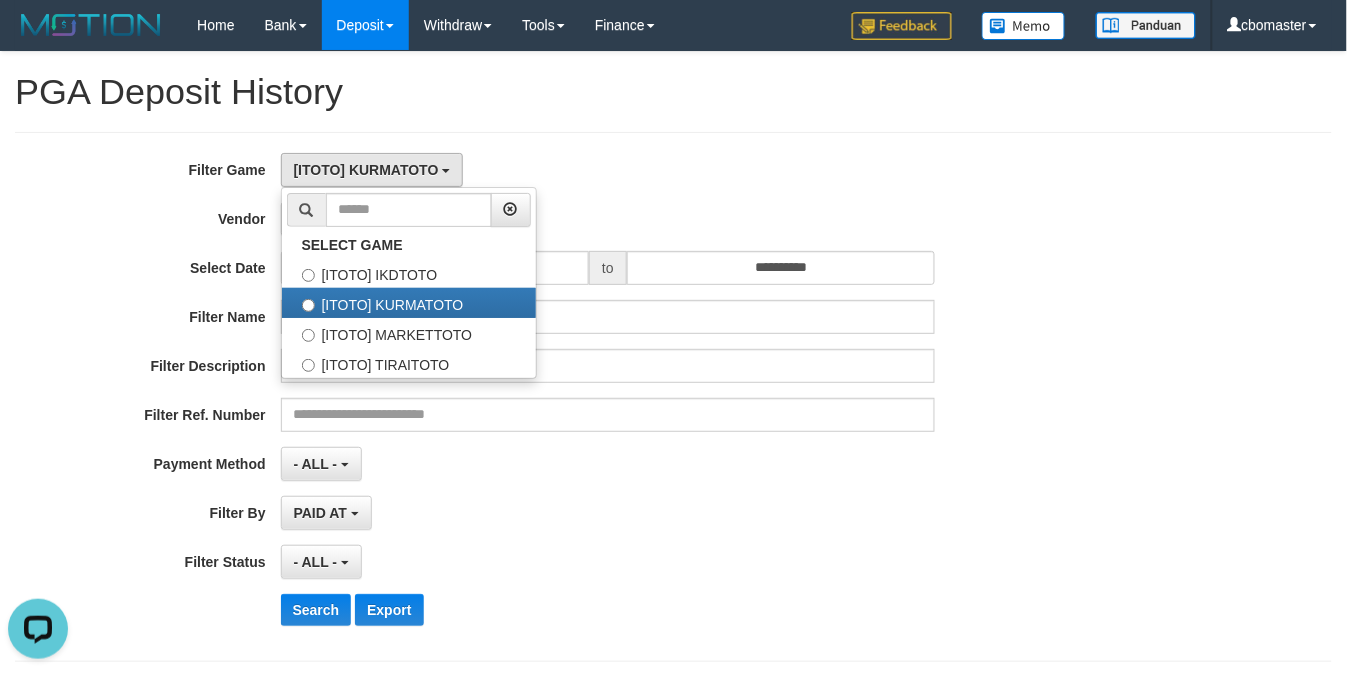 scroll, scrollTop: 67, scrollLeft: 0, axis: vertical 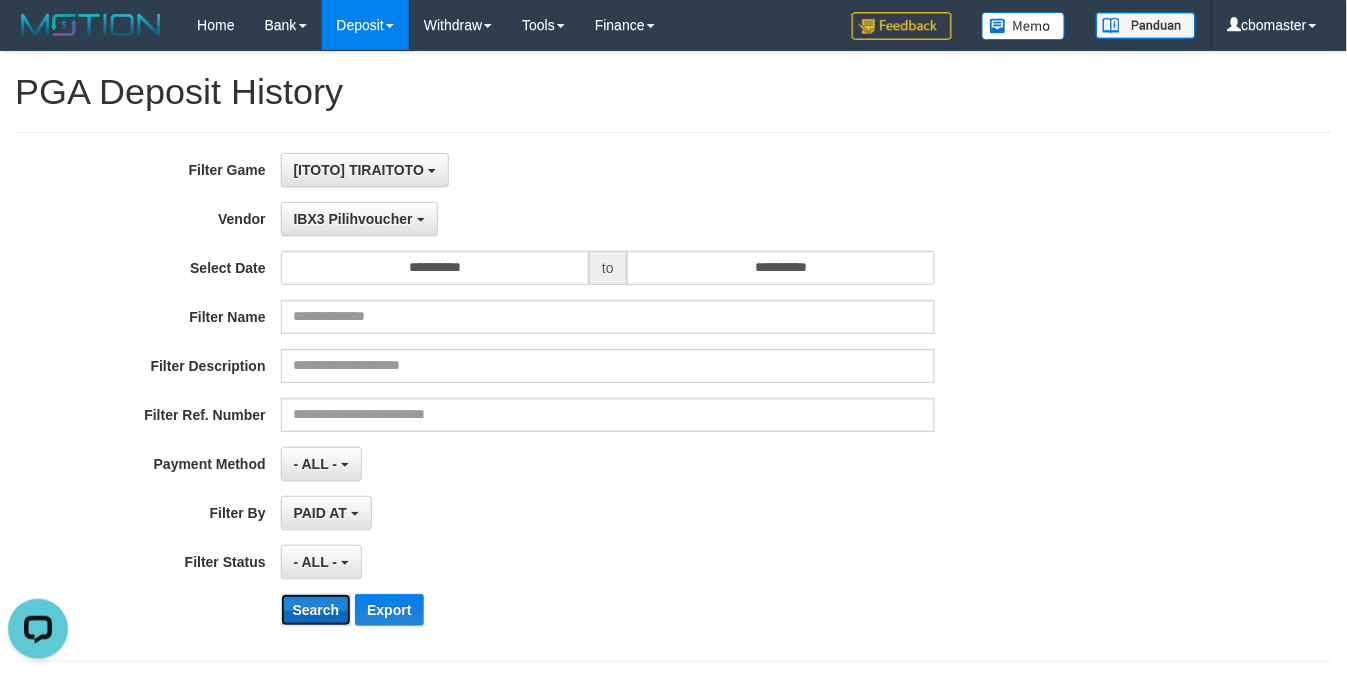 click on "Search" at bounding box center [316, 610] 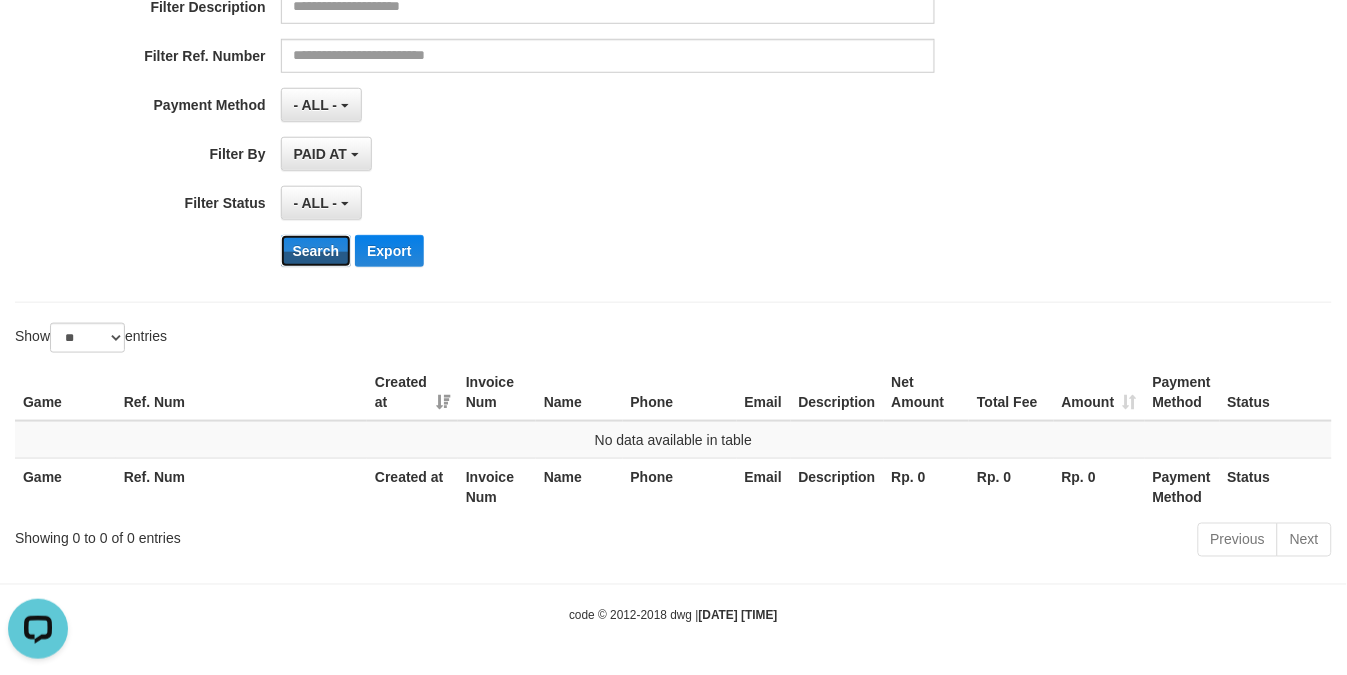 scroll, scrollTop: 0, scrollLeft: 0, axis: both 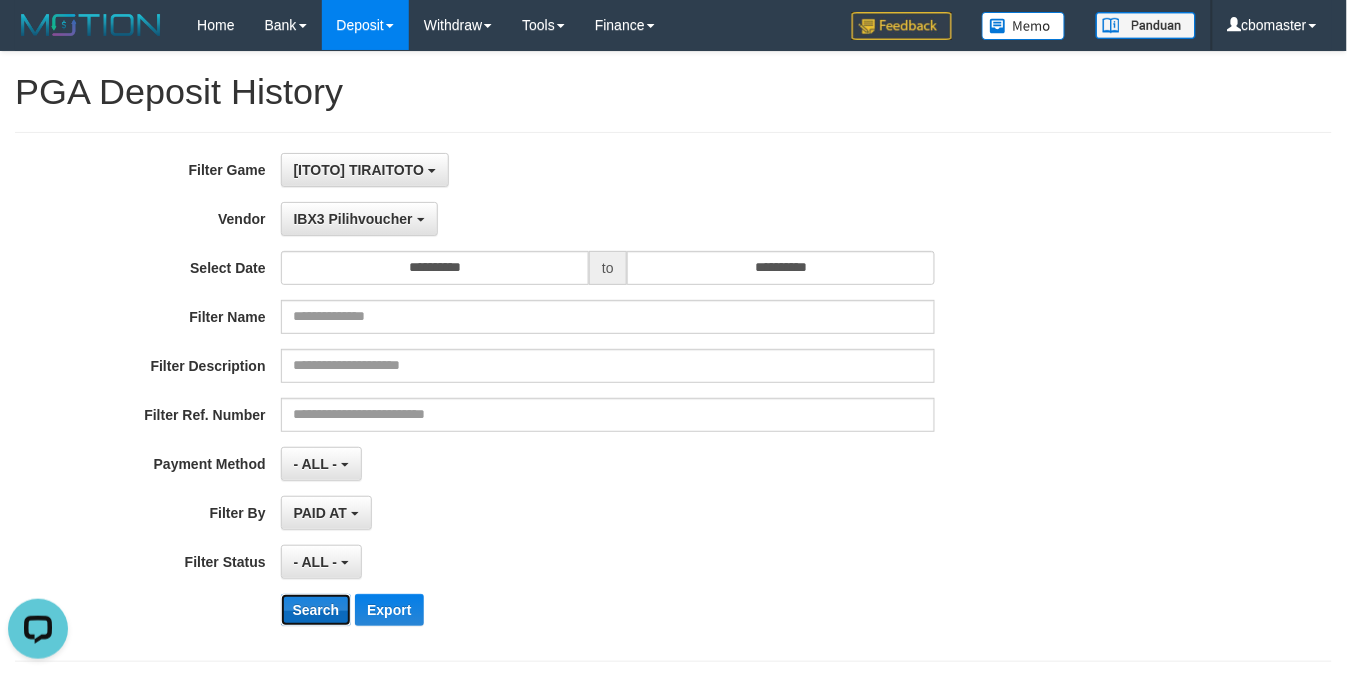click on "Search" at bounding box center [316, 610] 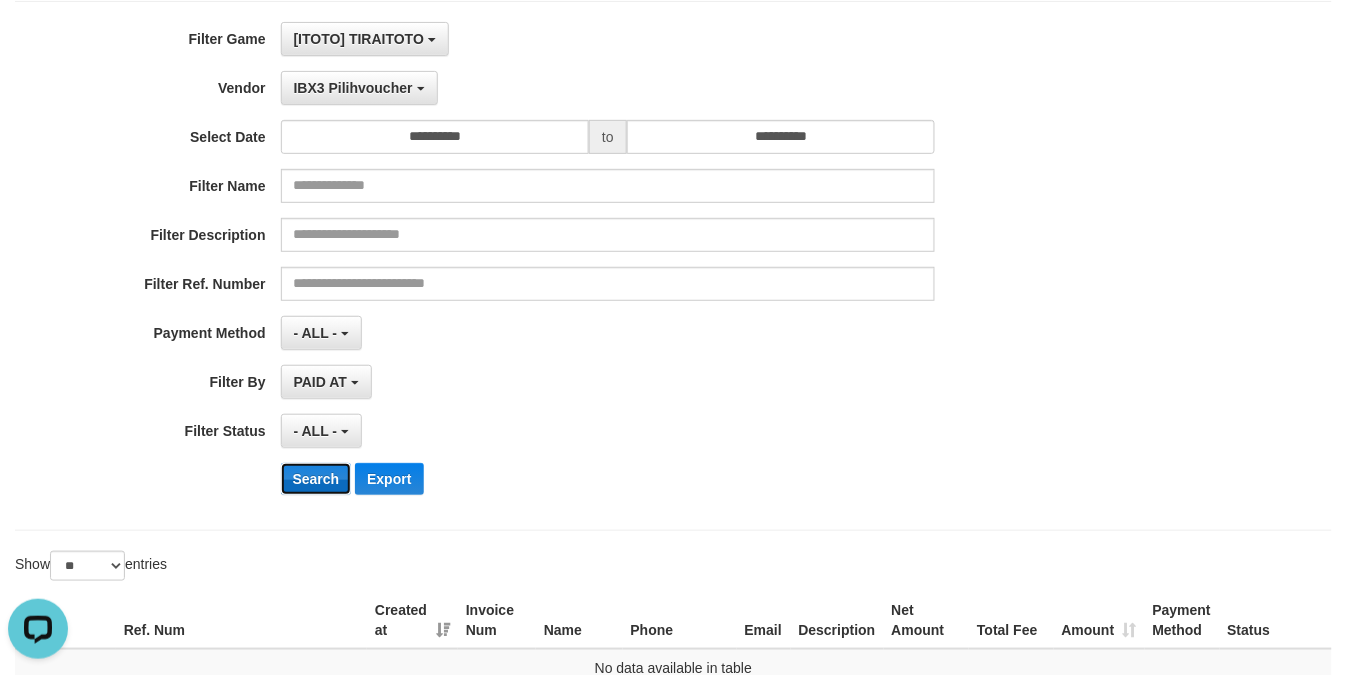 scroll, scrollTop: 185, scrollLeft: 0, axis: vertical 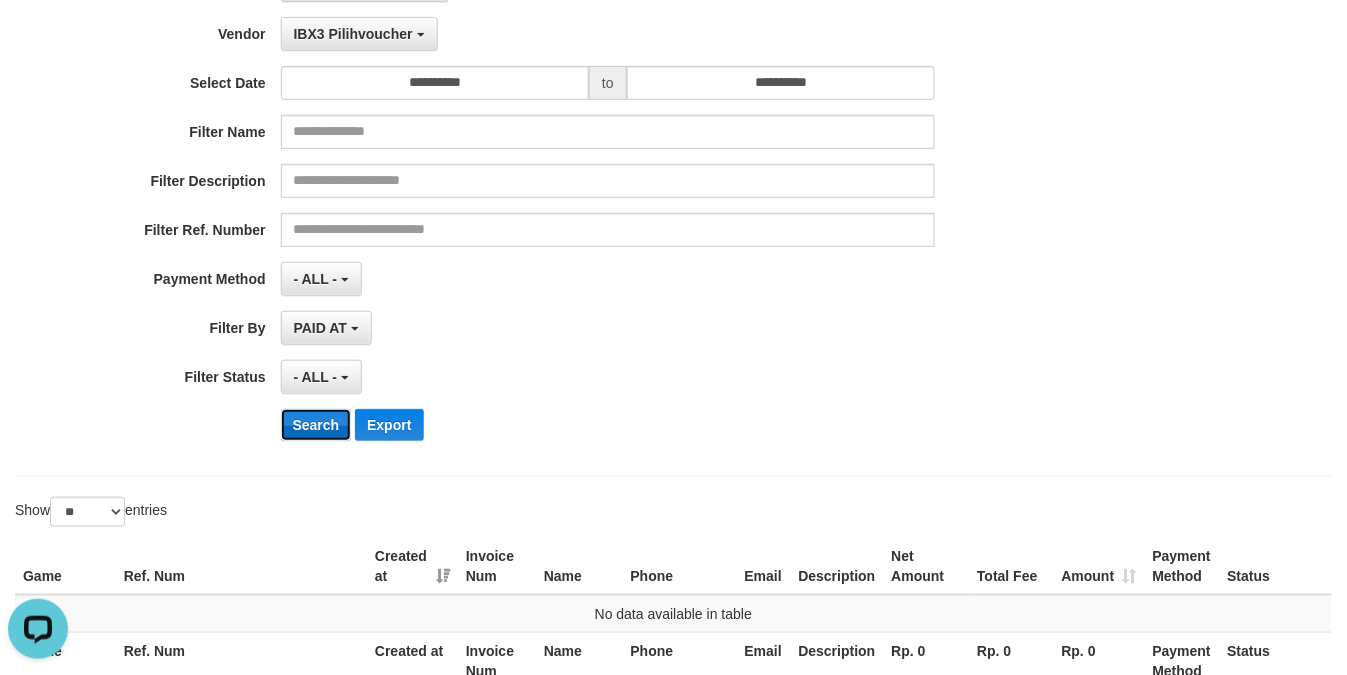 click on "Search" at bounding box center [316, 425] 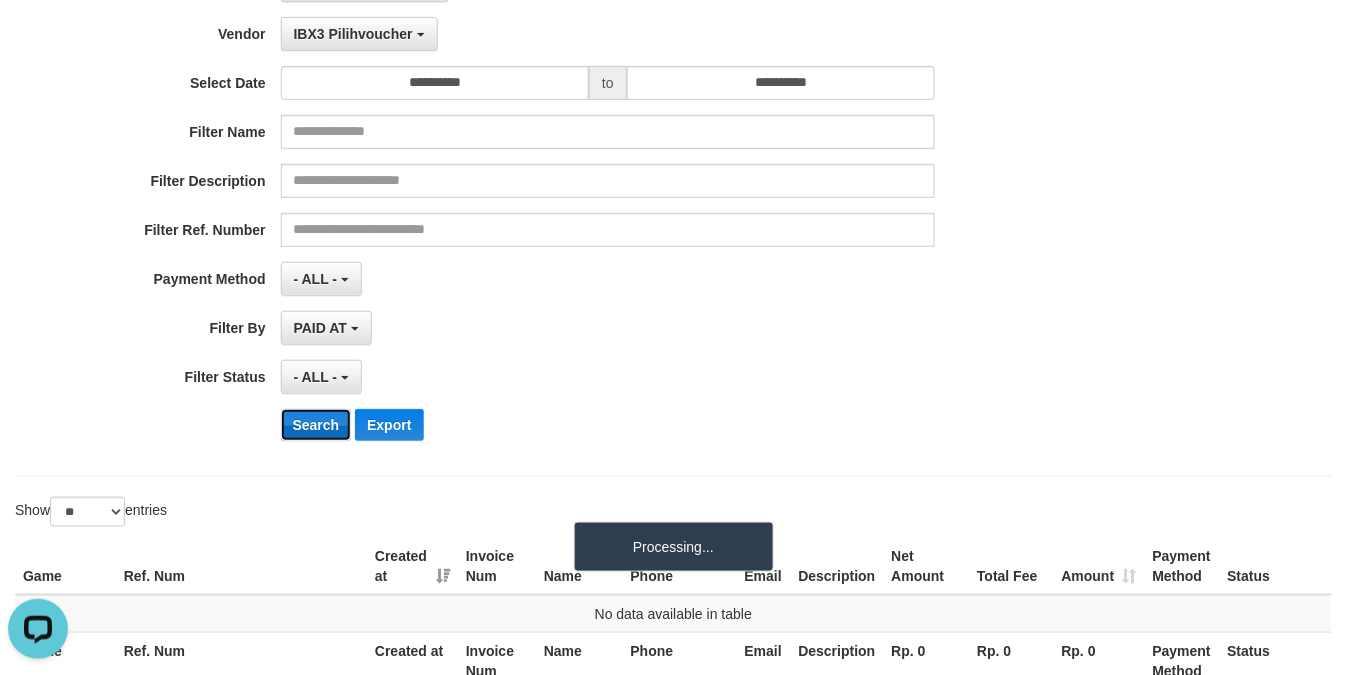 click on "Search" at bounding box center (316, 425) 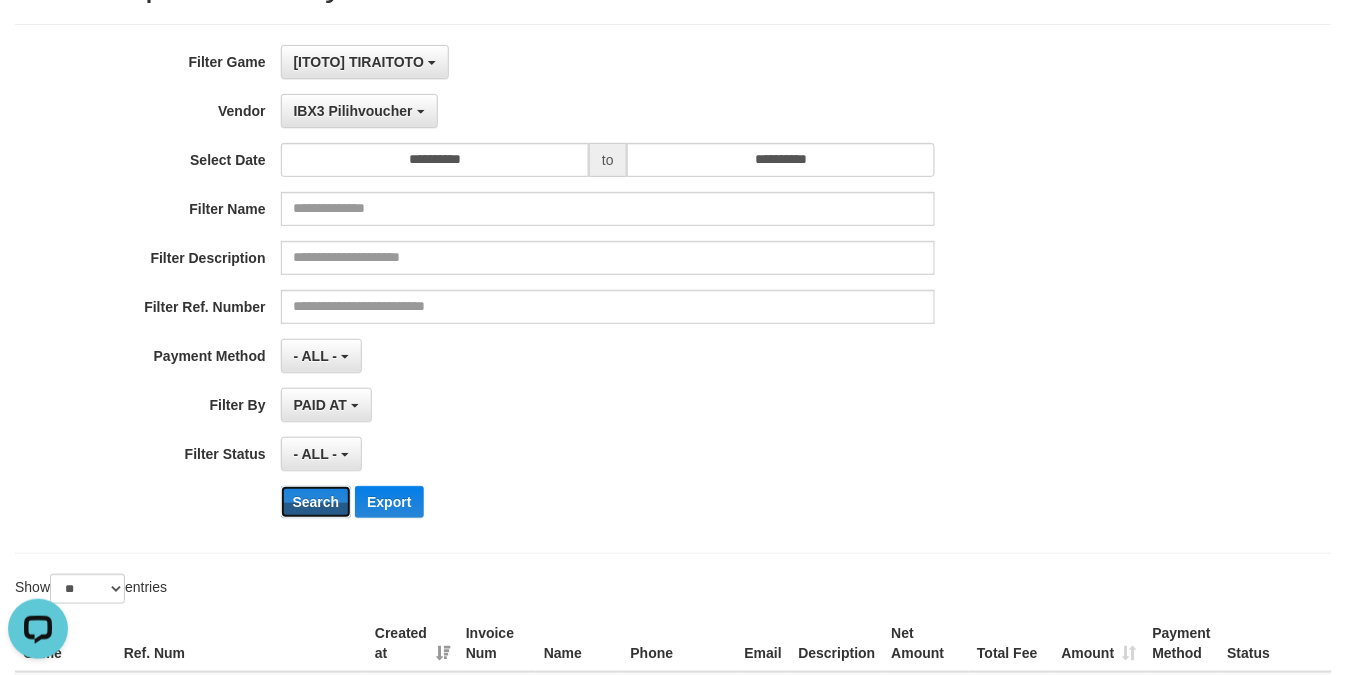 scroll, scrollTop: 0, scrollLeft: 0, axis: both 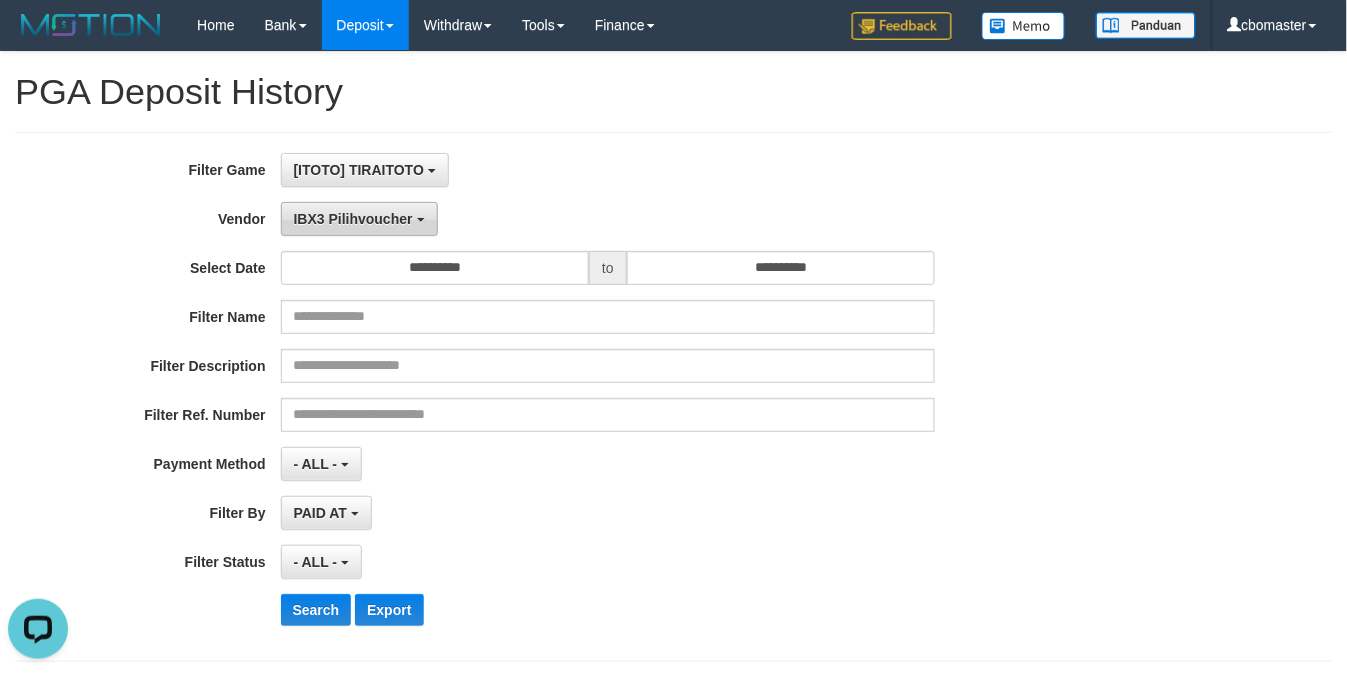 click on "IBX3 Pilihvoucher" at bounding box center [359, 219] 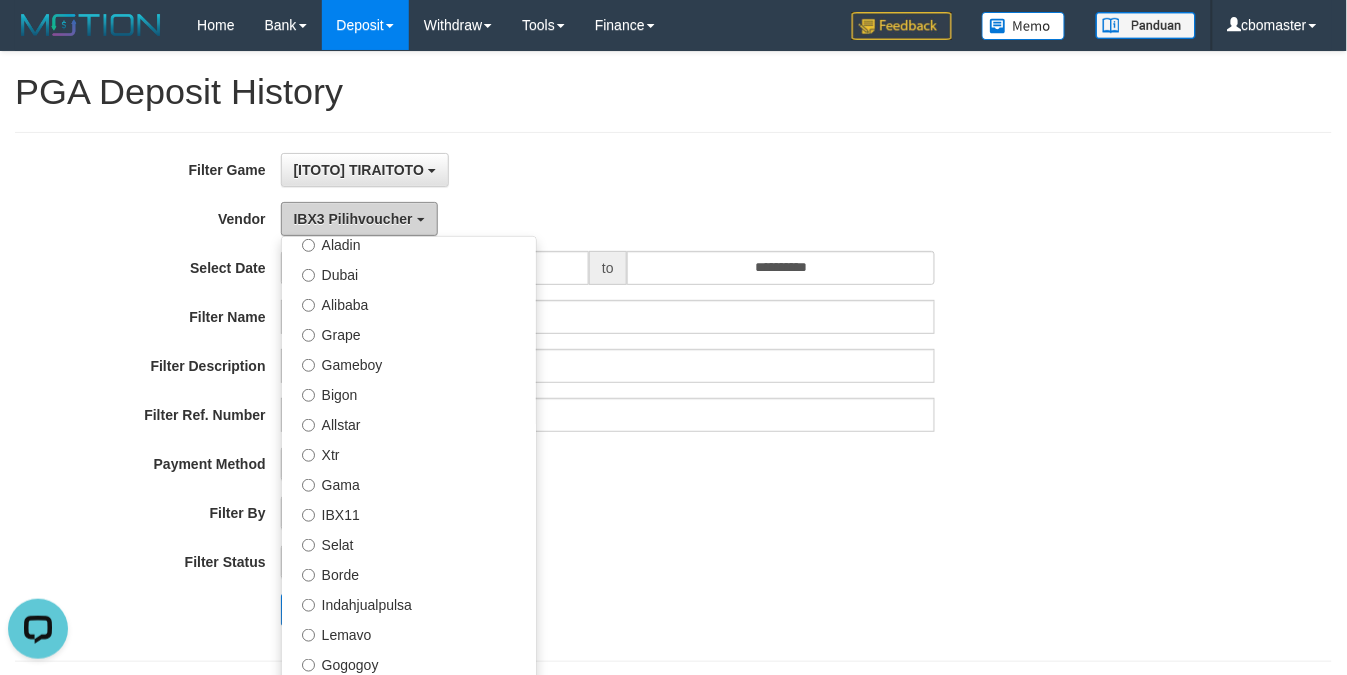 scroll, scrollTop: 128, scrollLeft: 0, axis: vertical 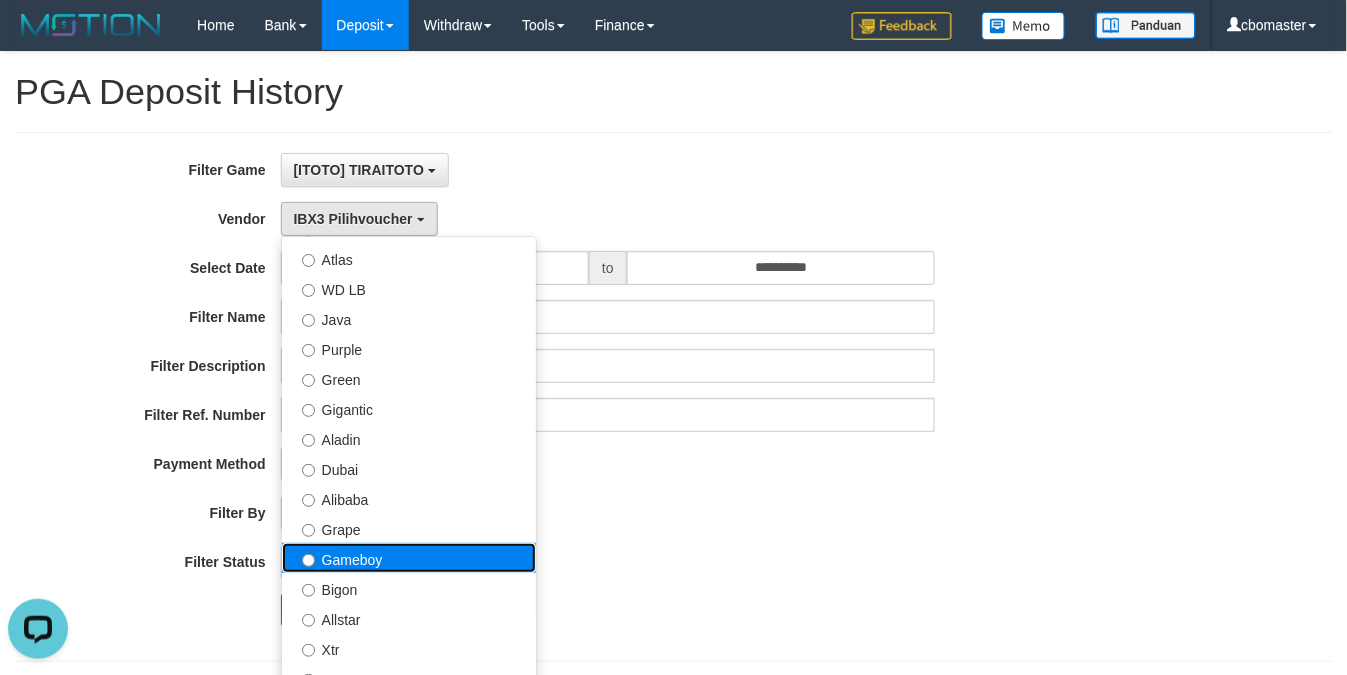 click on "Gameboy" at bounding box center (409, 558) 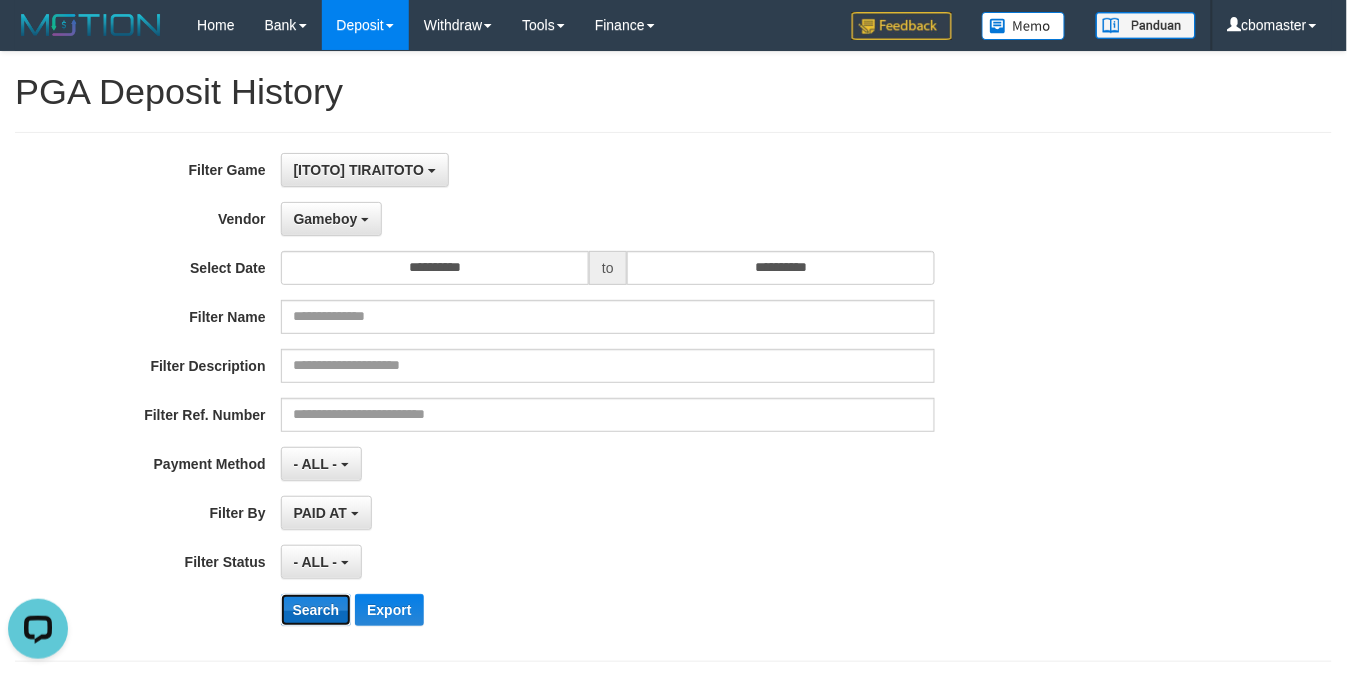 click on "Search" at bounding box center (316, 610) 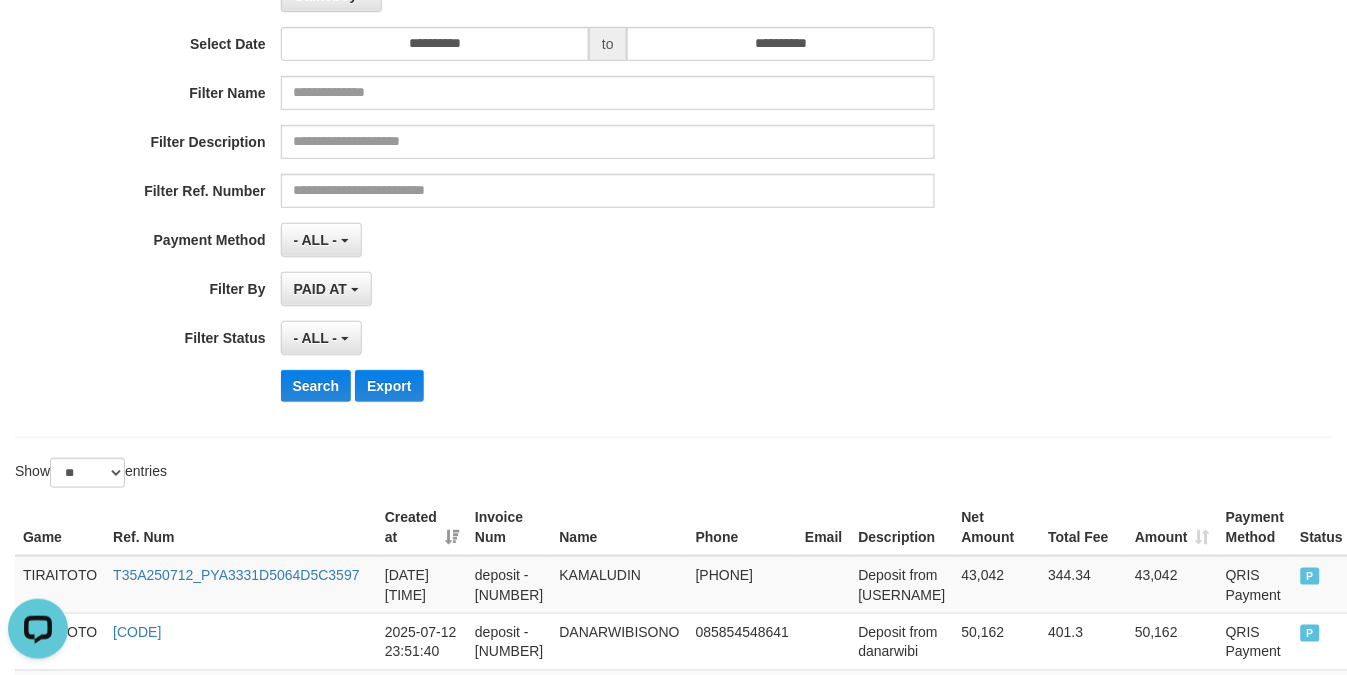 scroll, scrollTop: 0, scrollLeft: 0, axis: both 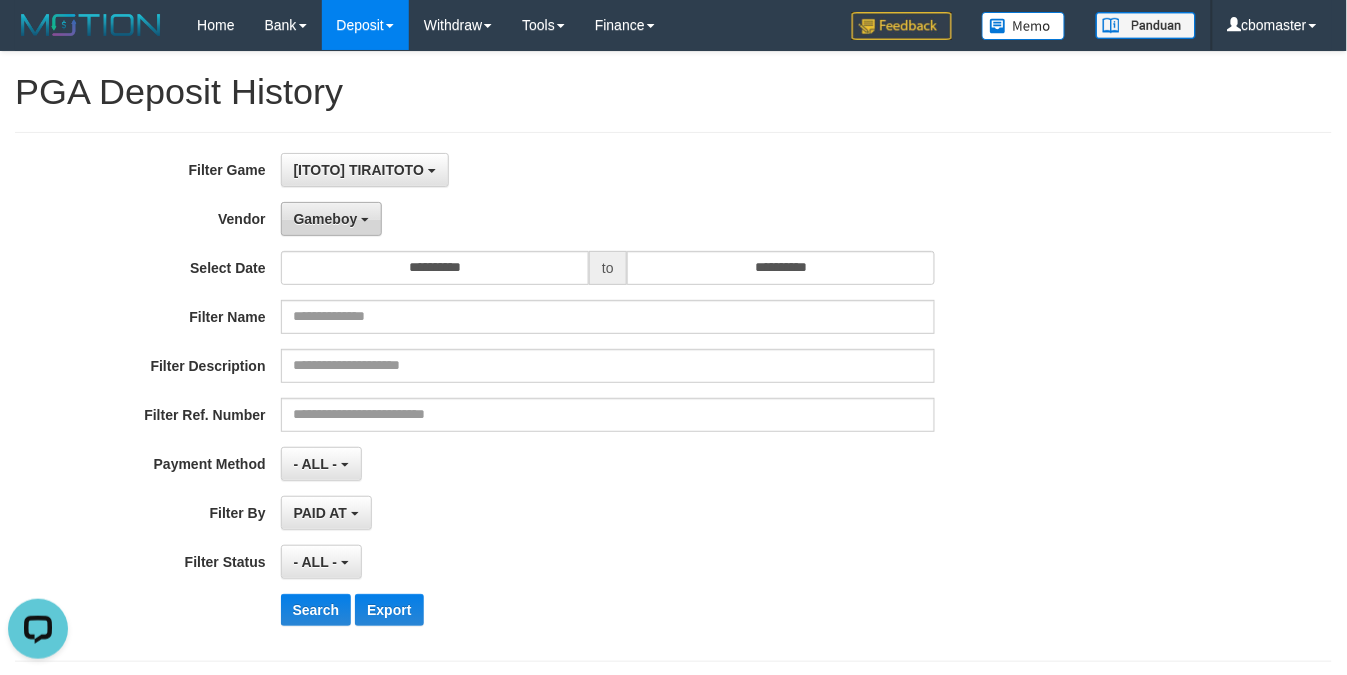 drag, startPoint x: 356, startPoint y: 215, endPoint x: 354, endPoint y: 231, distance: 16.124516 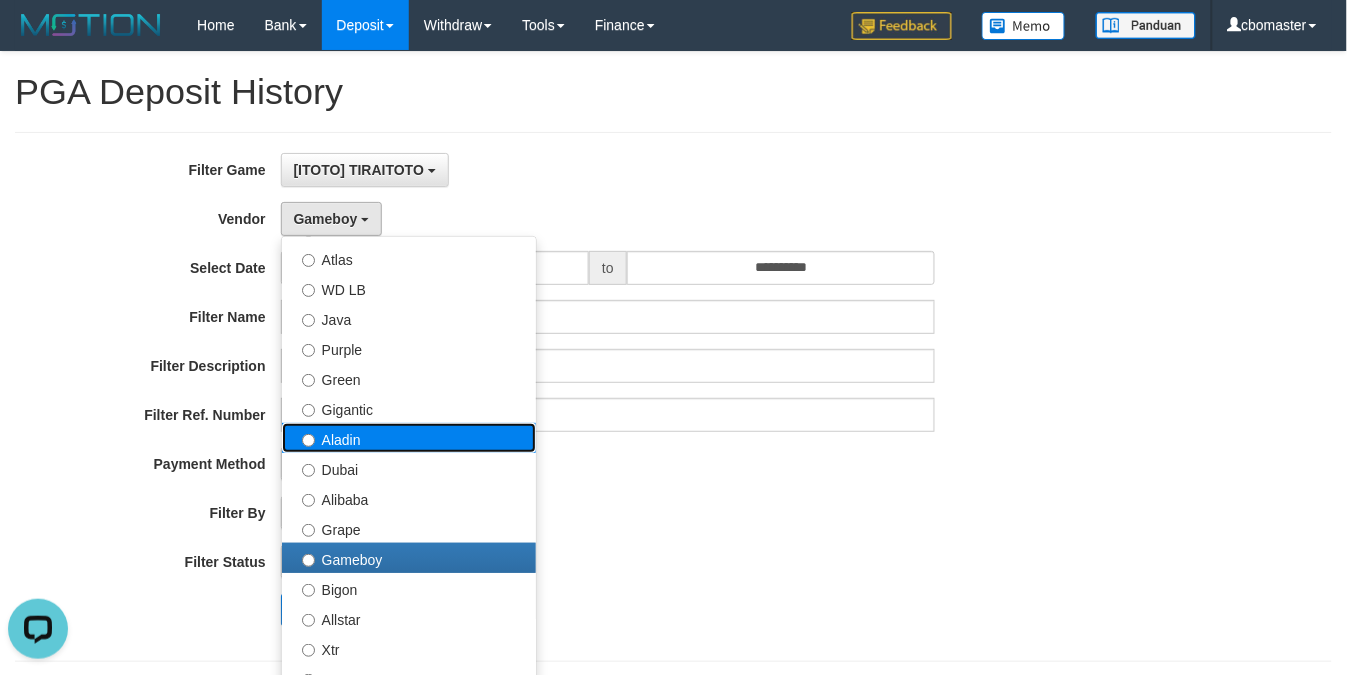 click on "Aladin" at bounding box center [409, 438] 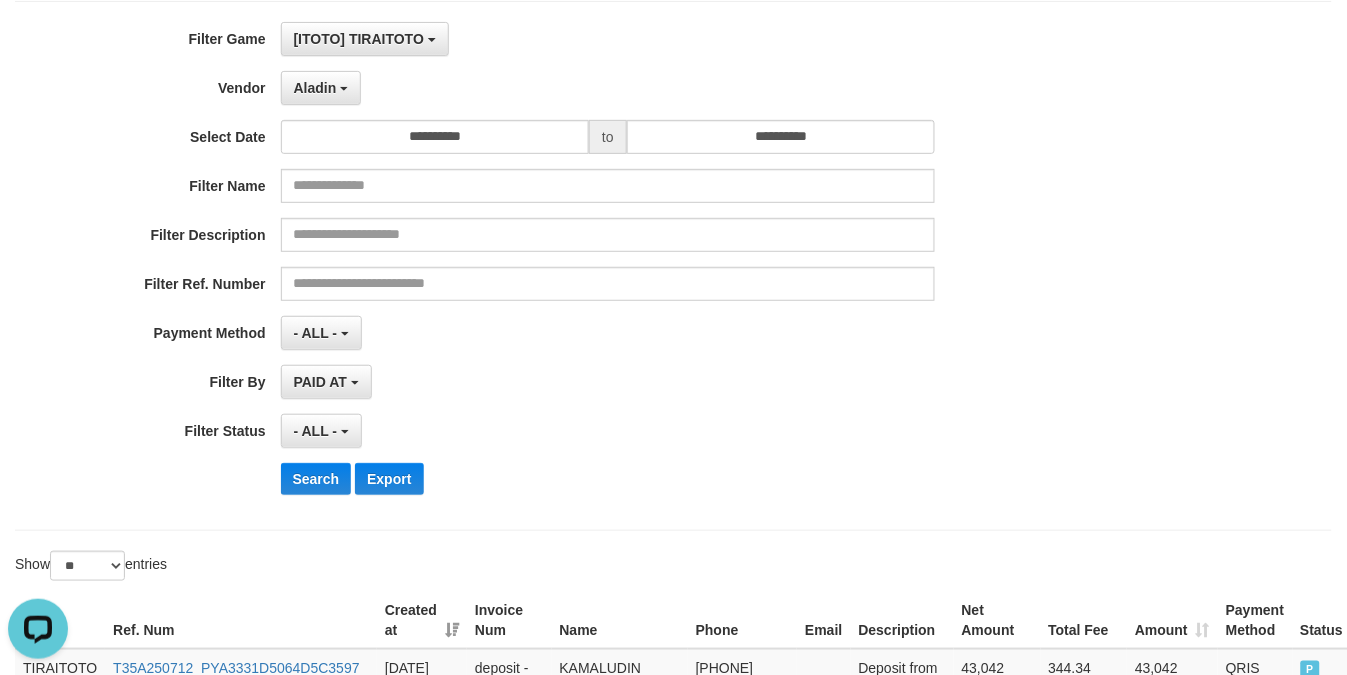 scroll, scrollTop: 185, scrollLeft: 0, axis: vertical 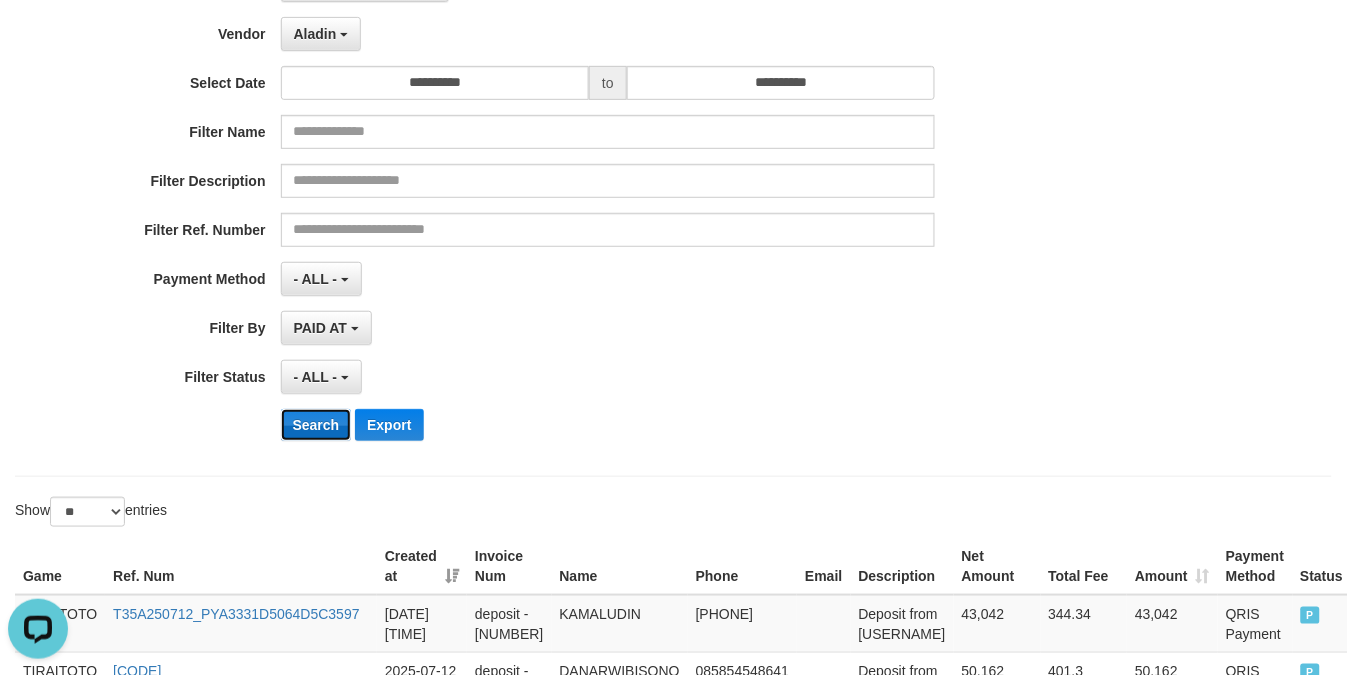 click on "Search" at bounding box center (316, 425) 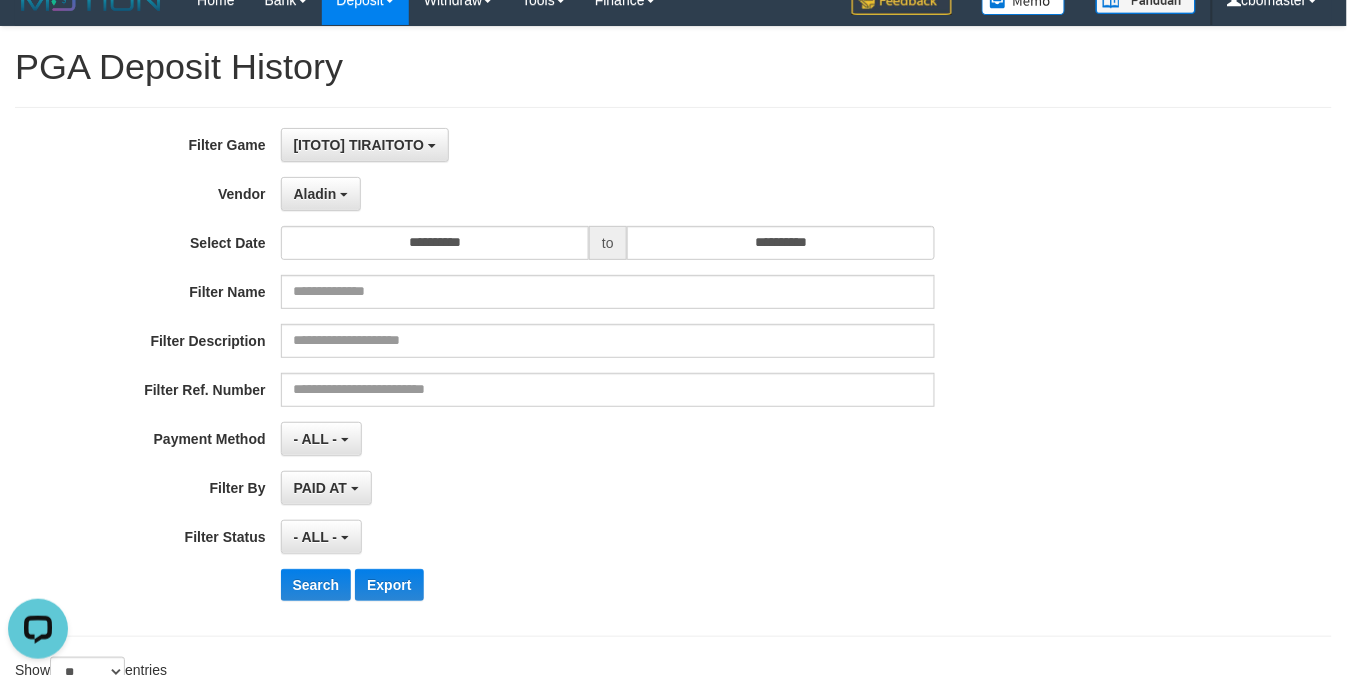 scroll, scrollTop: 0, scrollLeft: 0, axis: both 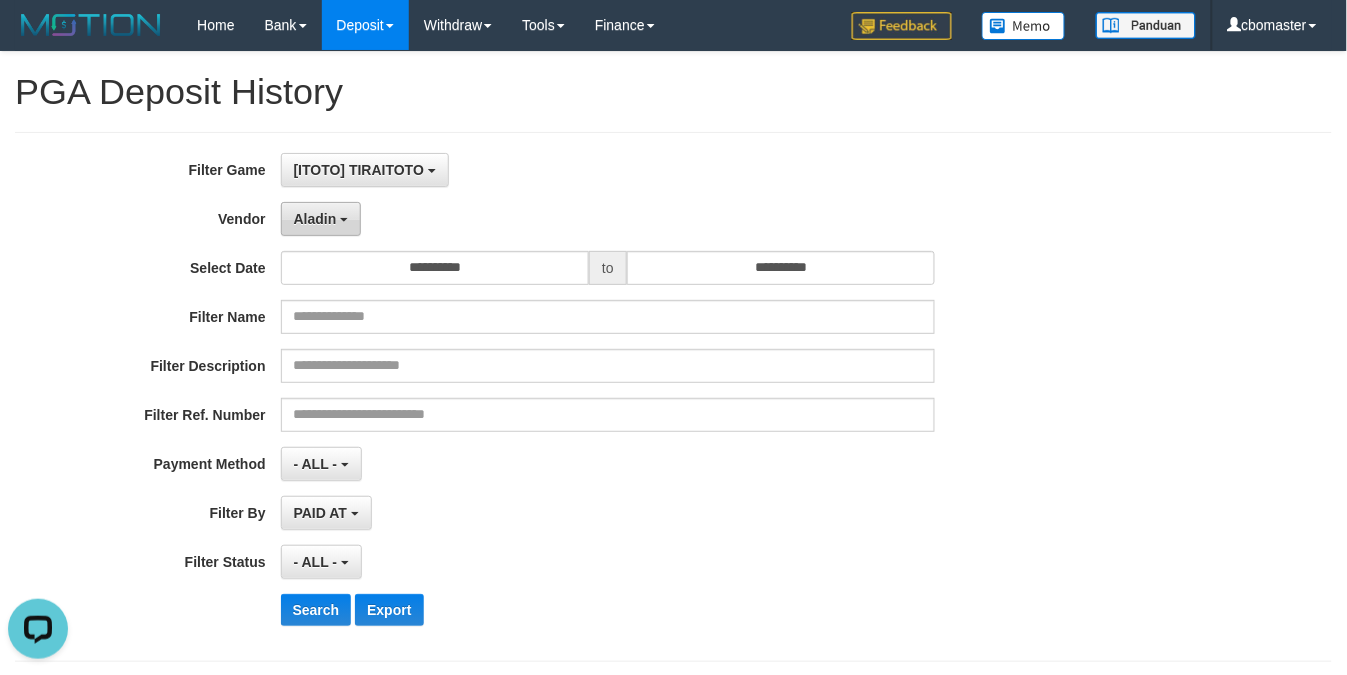 click on "Aladin" at bounding box center (321, 219) 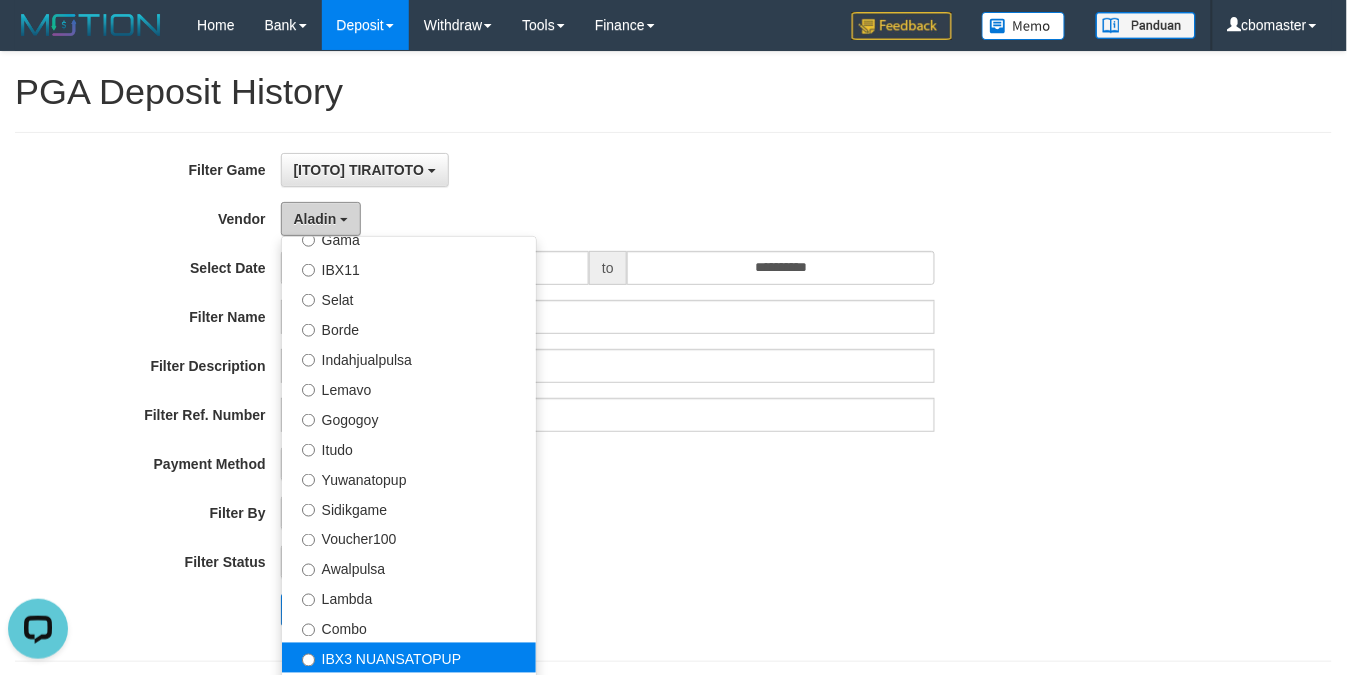scroll, scrollTop: 684, scrollLeft: 0, axis: vertical 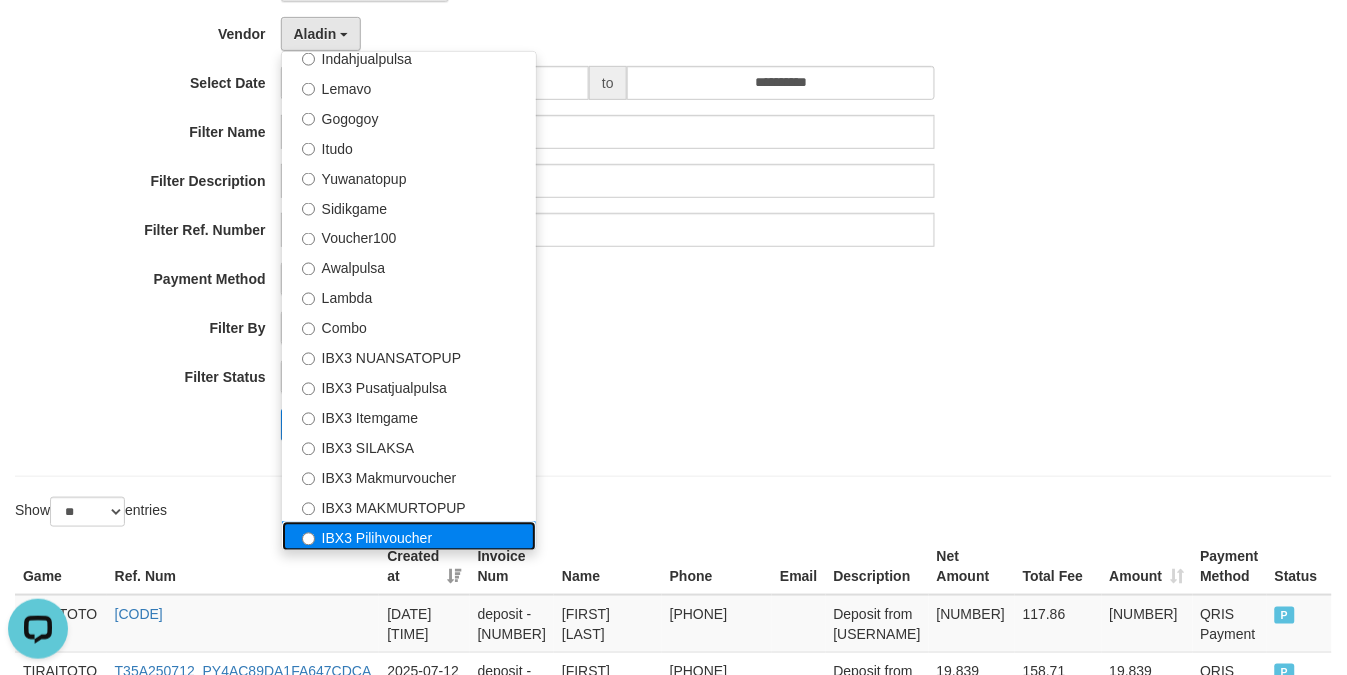 click on "IBX3 Pilihvoucher" at bounding box center [409, 537] 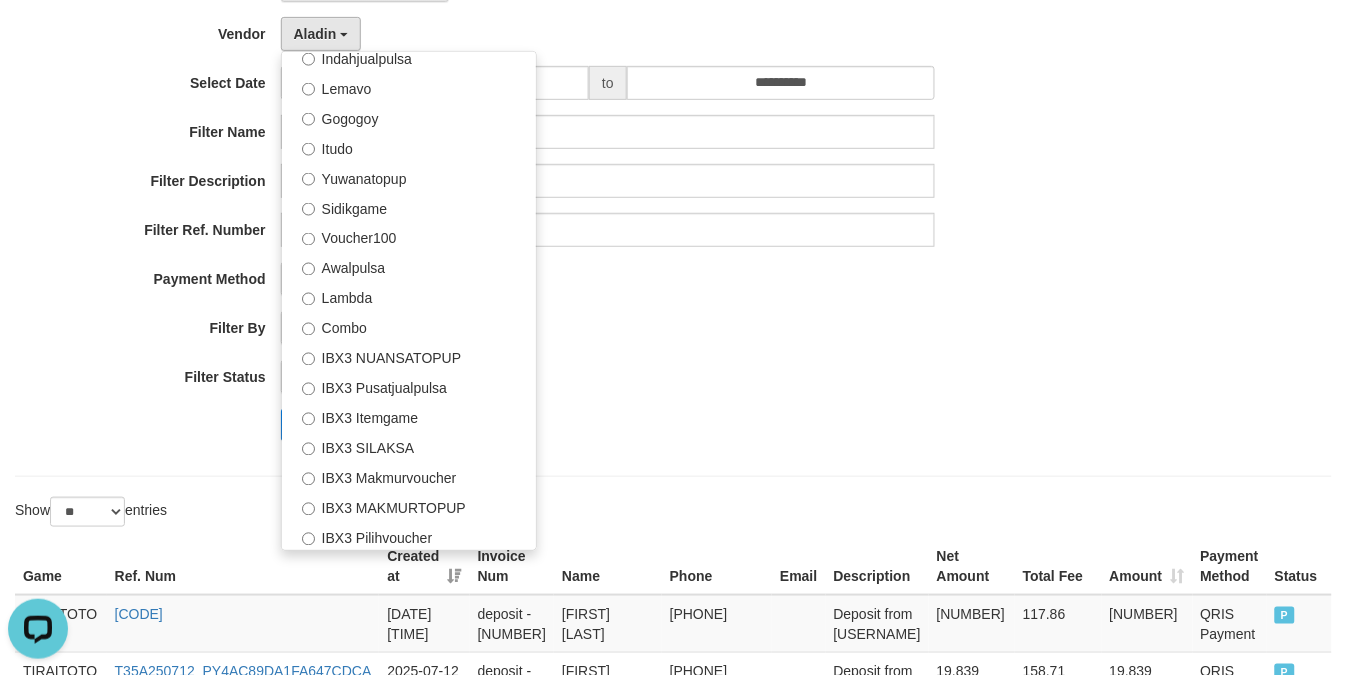 select on "**********" 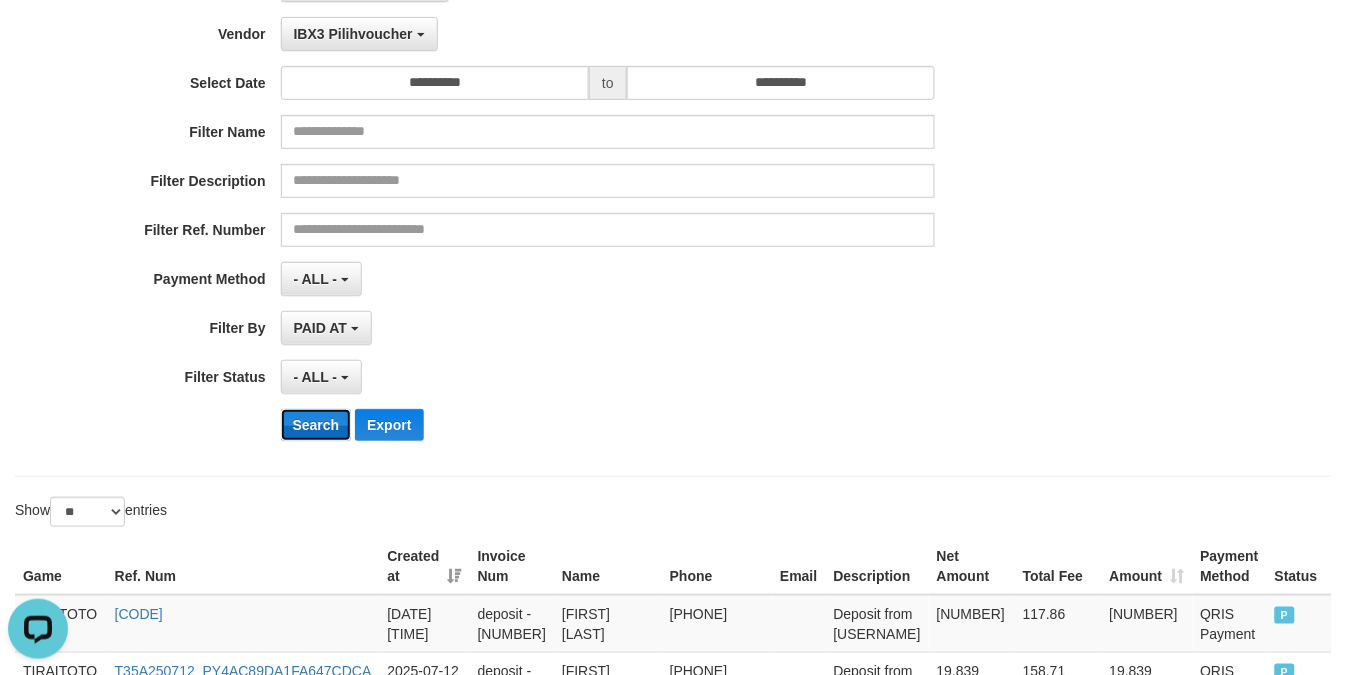 click on "Search" at bounding box center (316, 425) 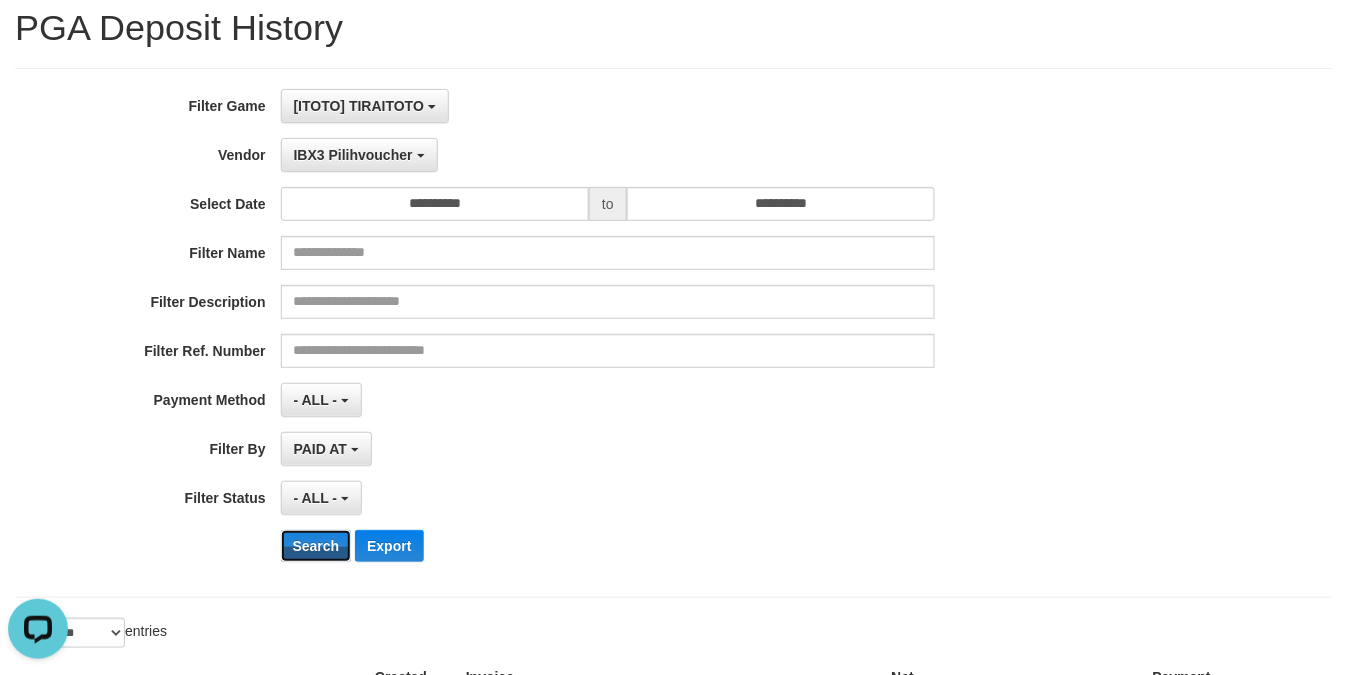 scroll, scrollTop: 0, scrollLeft: 0, axis: both 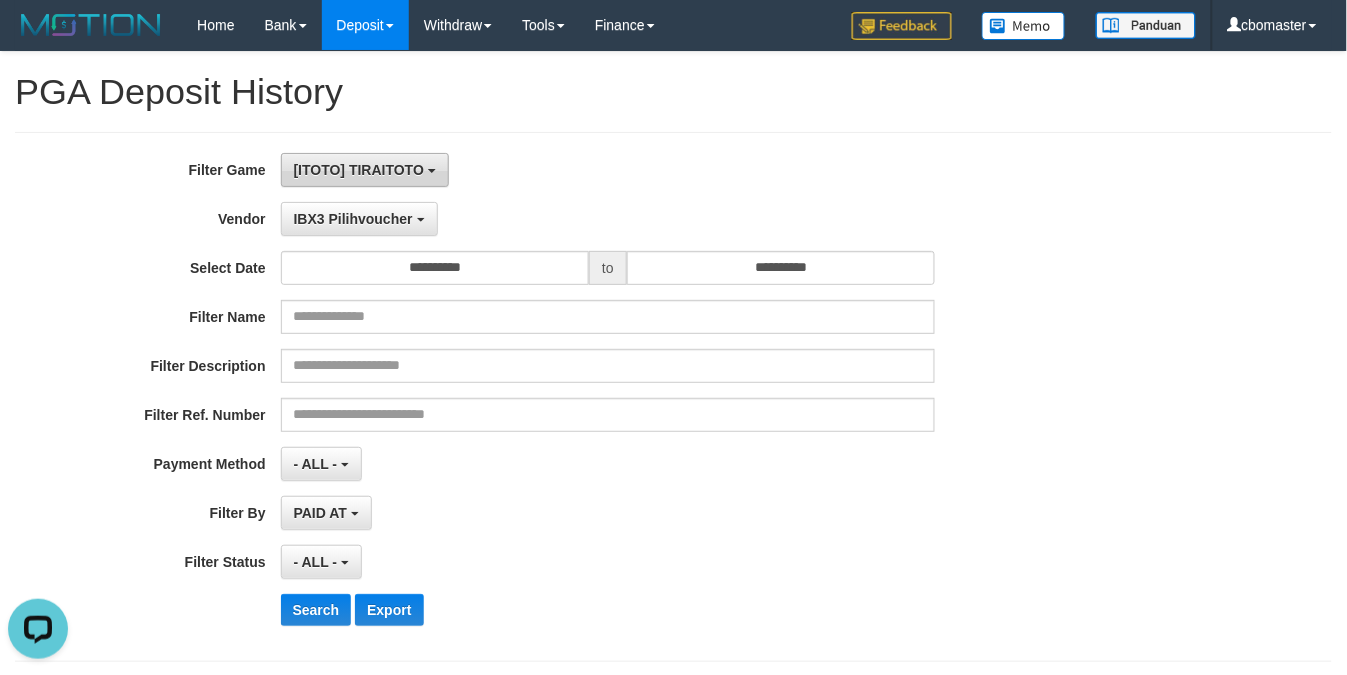click on "[ITOTO] TIRAITOTO" at bounding box center (359, 170) 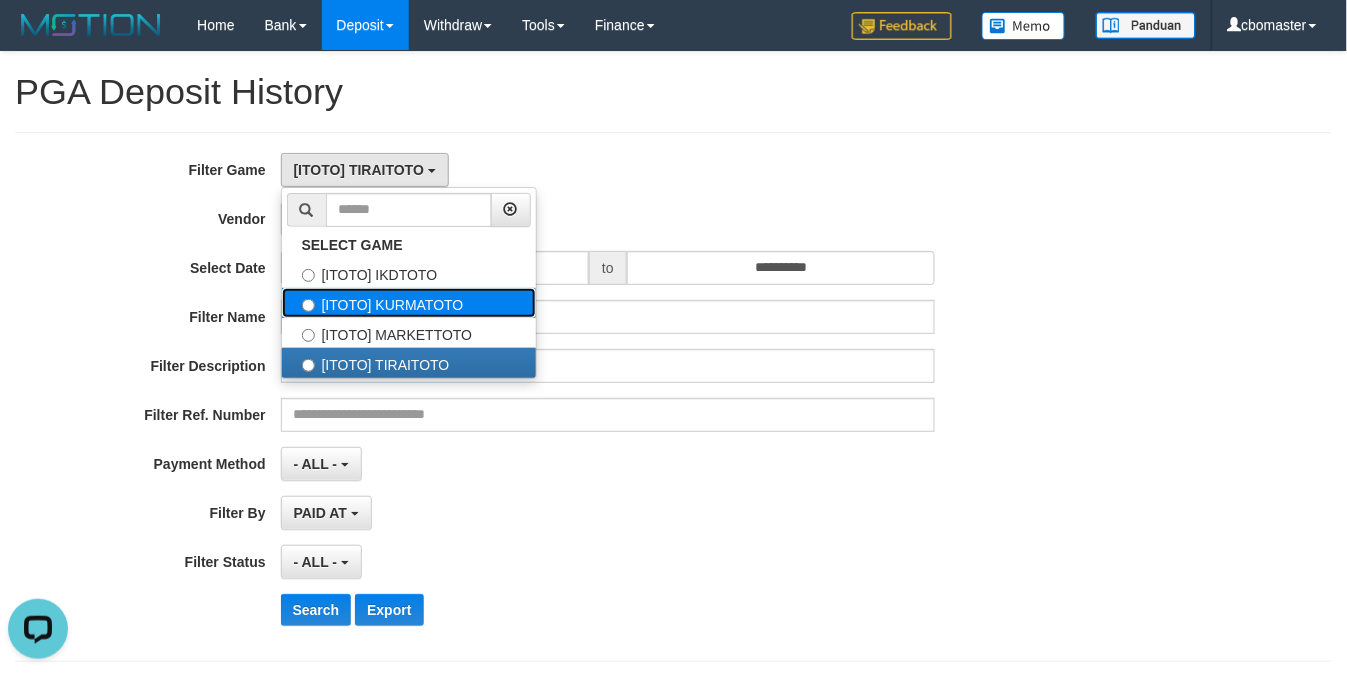 click on "[ITOTO] KURMATOTO" at bounding box center (409, 303) 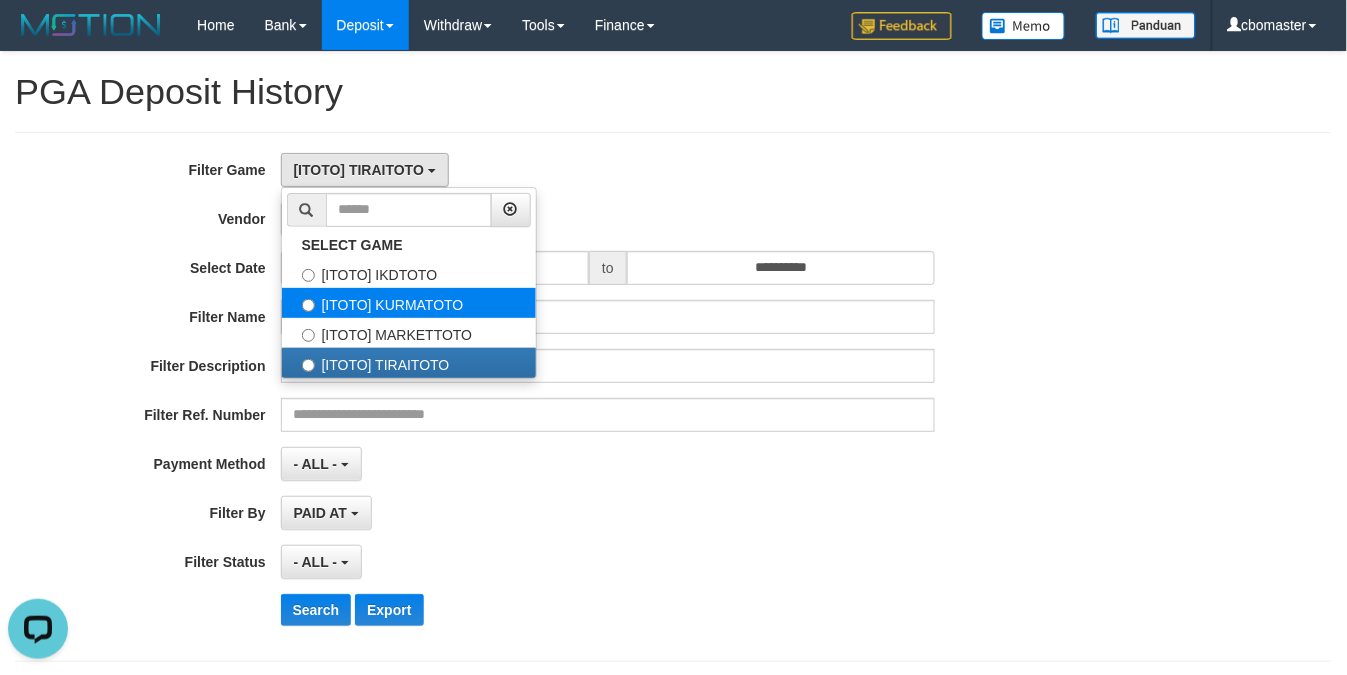 select on "****" 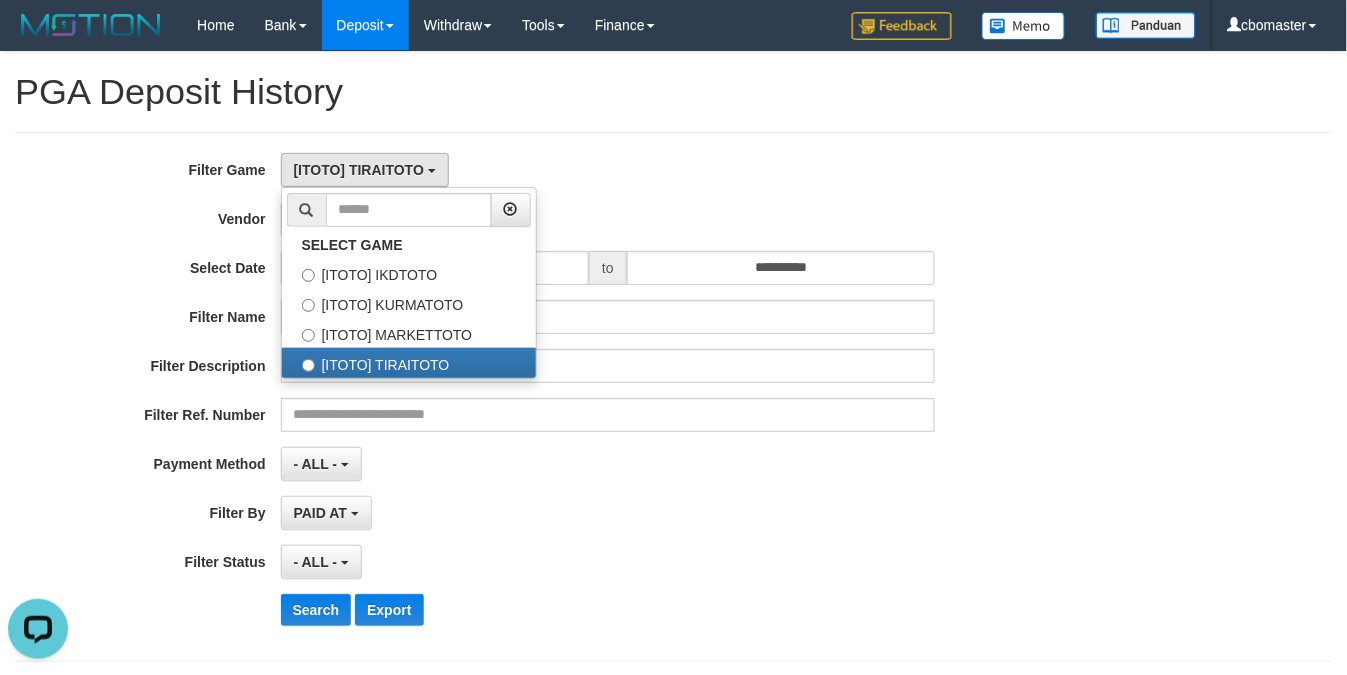 scroll, scrollTop: 50, scrollLeft: 0, axis: vertical 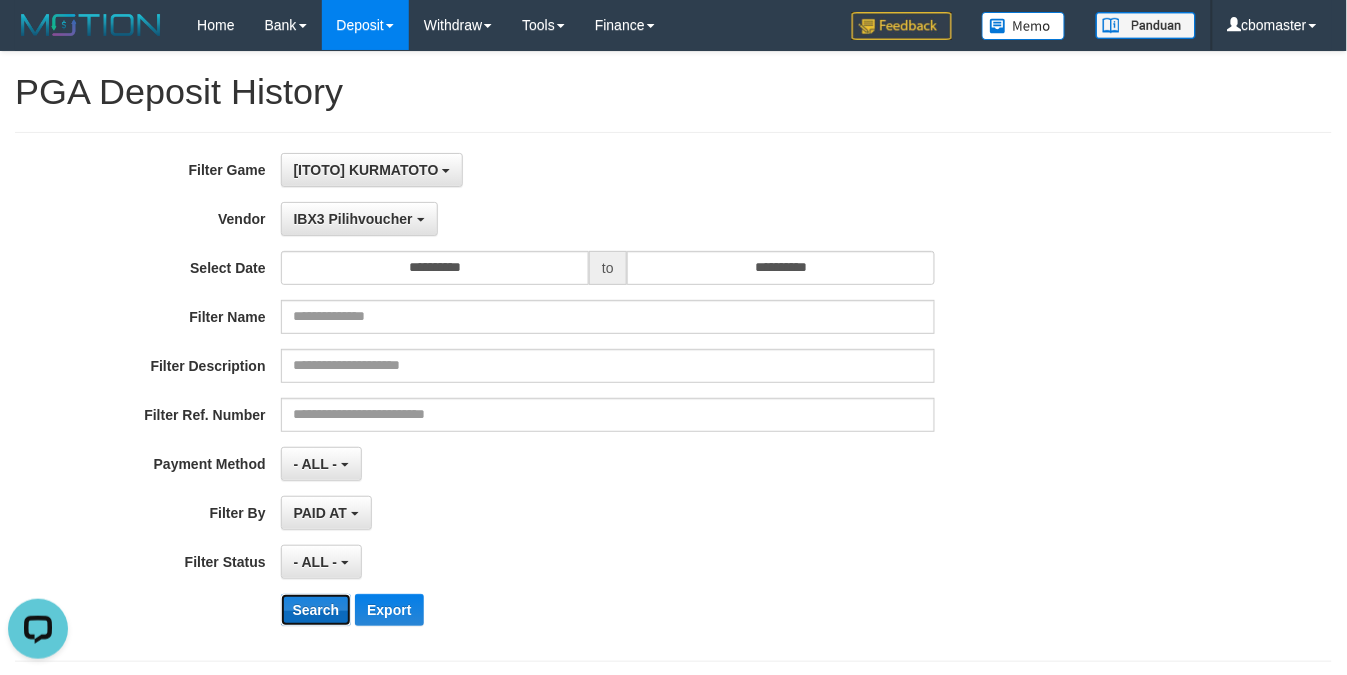 click on "Search" at bounding box center [316, 610] 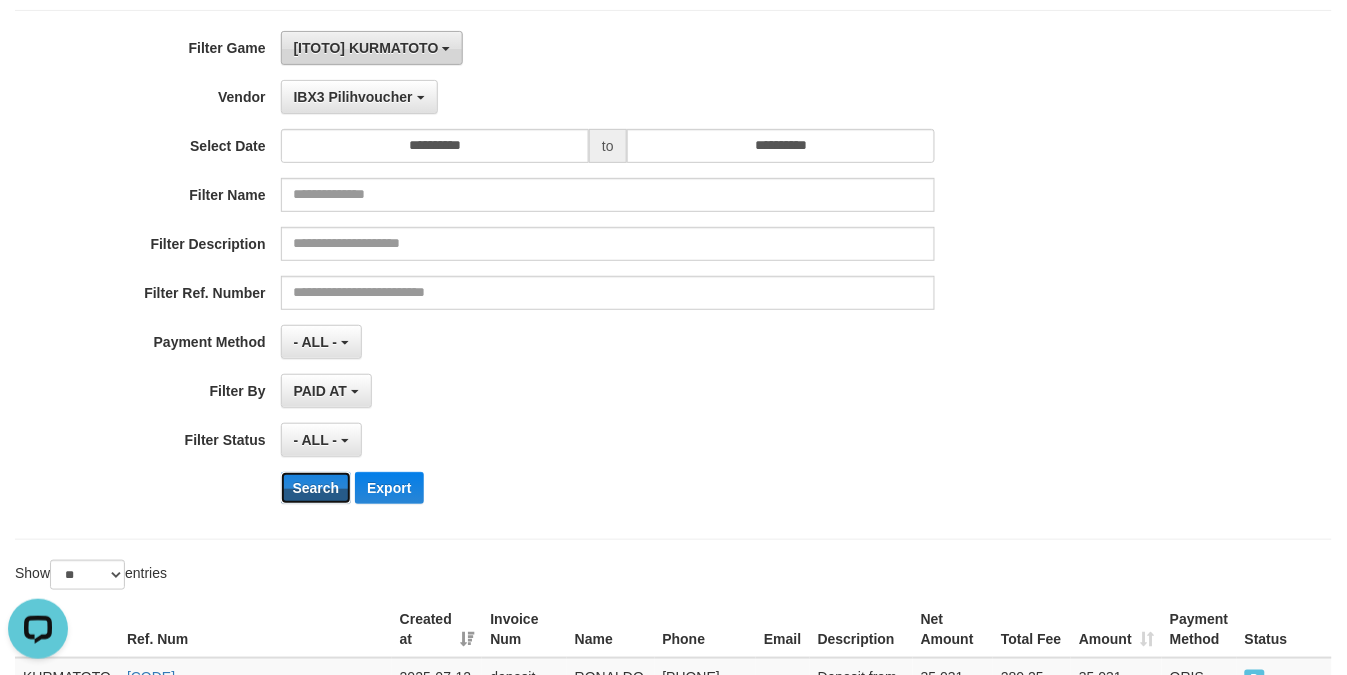scroll, scrollTop: 0, scrollLeft: 0, axis: both 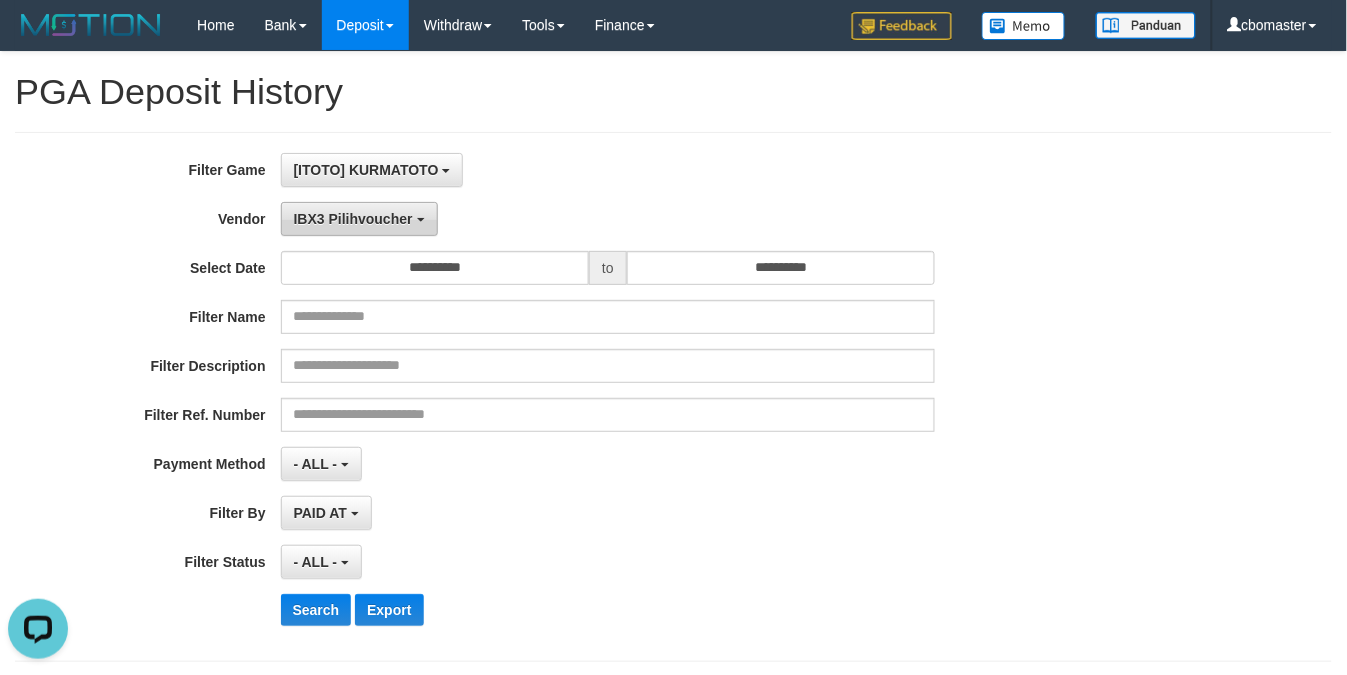click on "IBX3 Pilihvoucher" at bounding box center [359, 219] 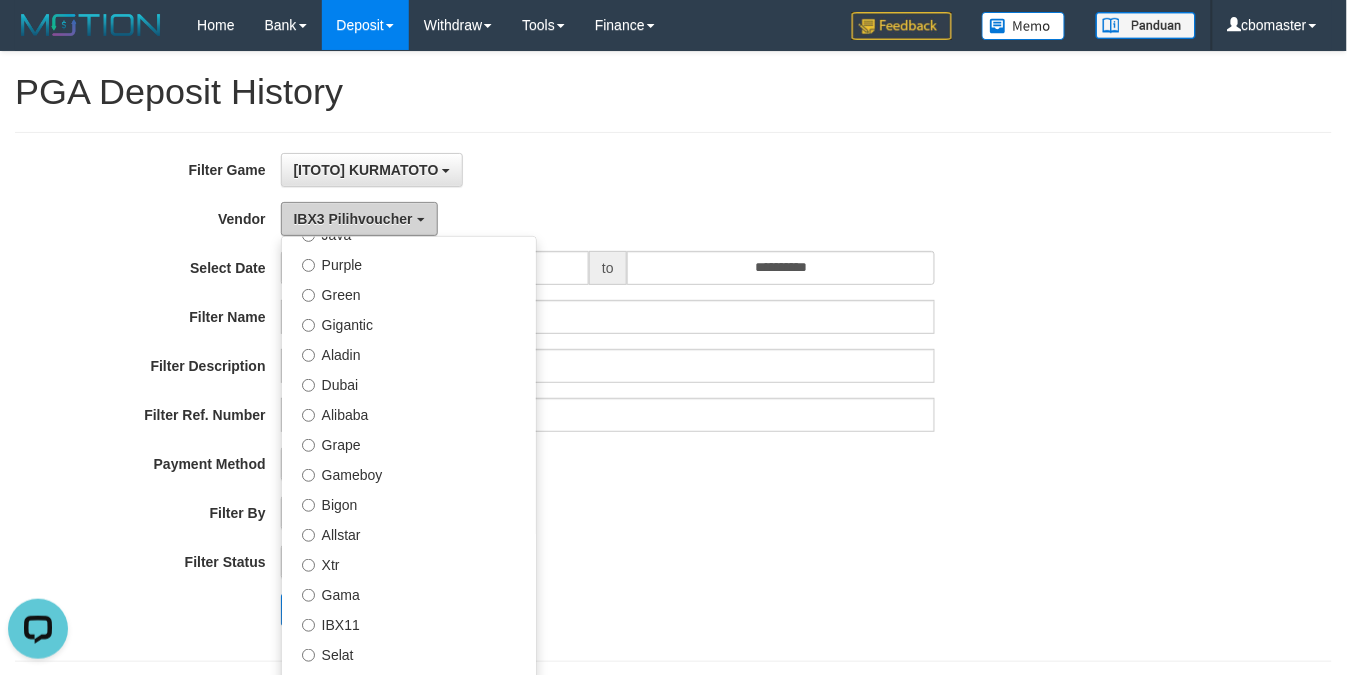 scroll, scrollTop: 128, scrollLeft: 0, axis: vertical 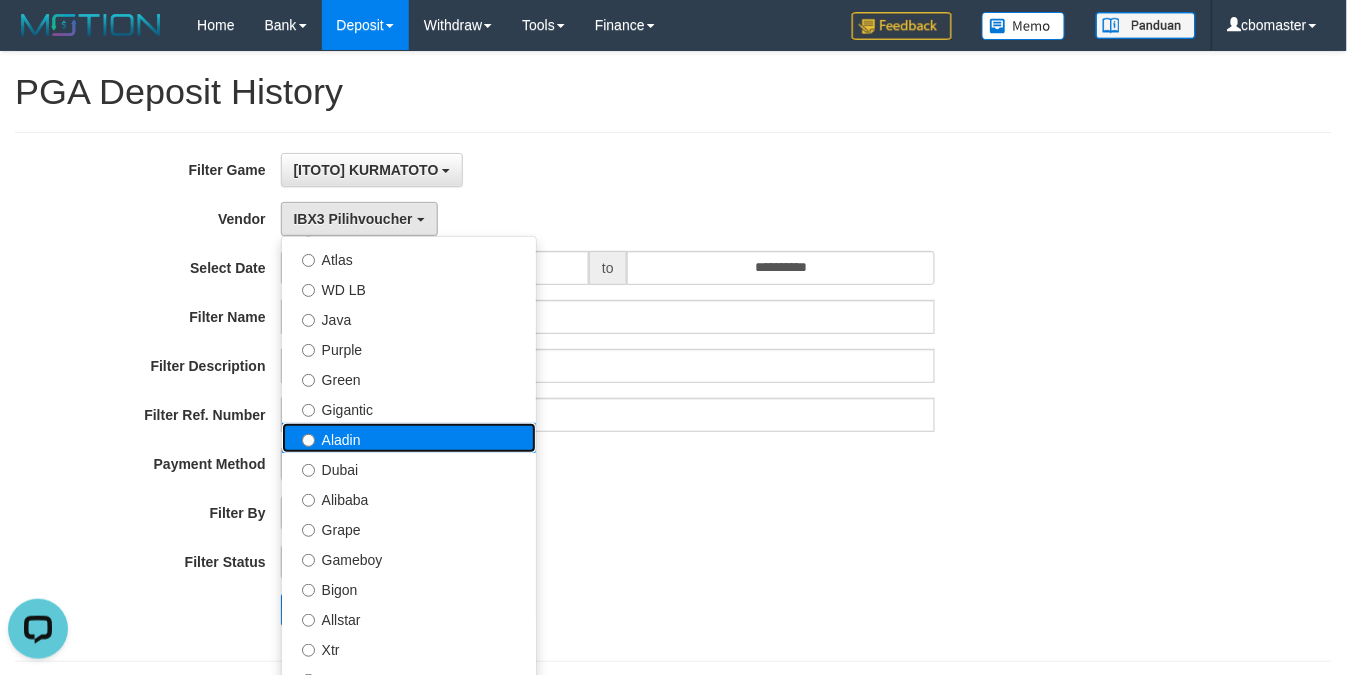 click on "Aladin" at bounding box center (409, 438) 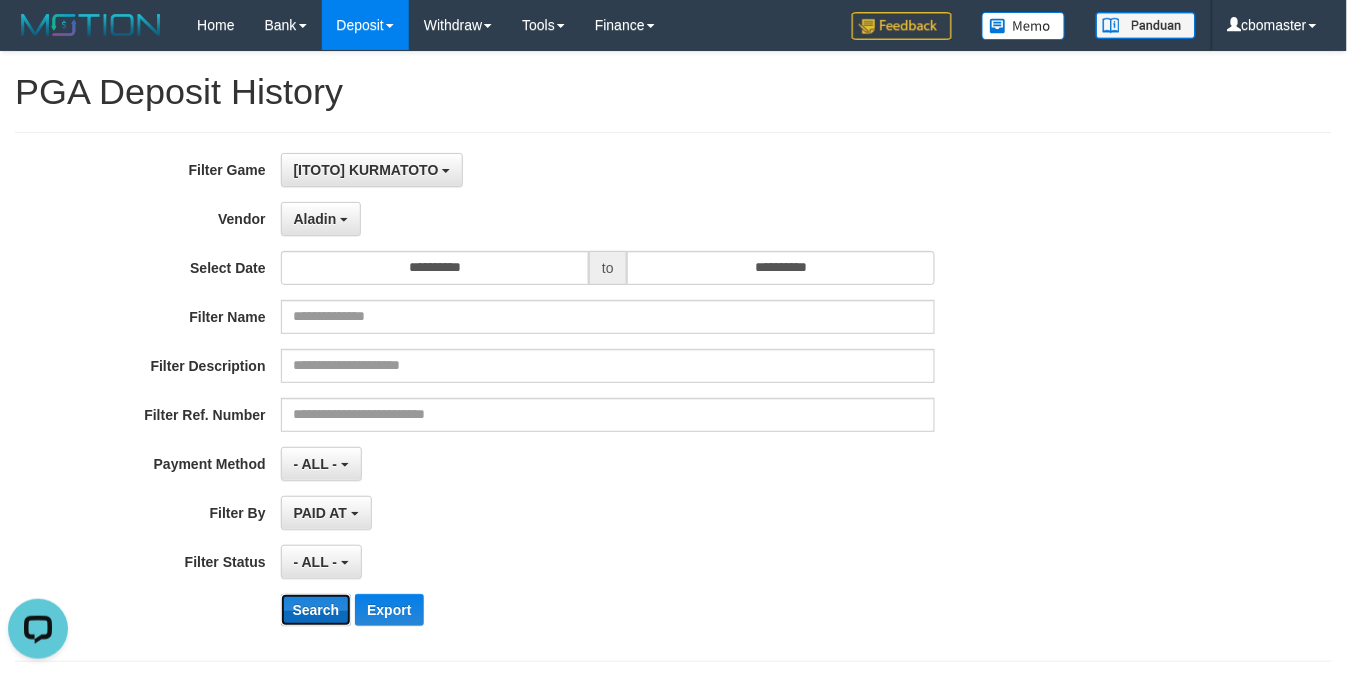 click on "Search" at bounding box center (316, 610) 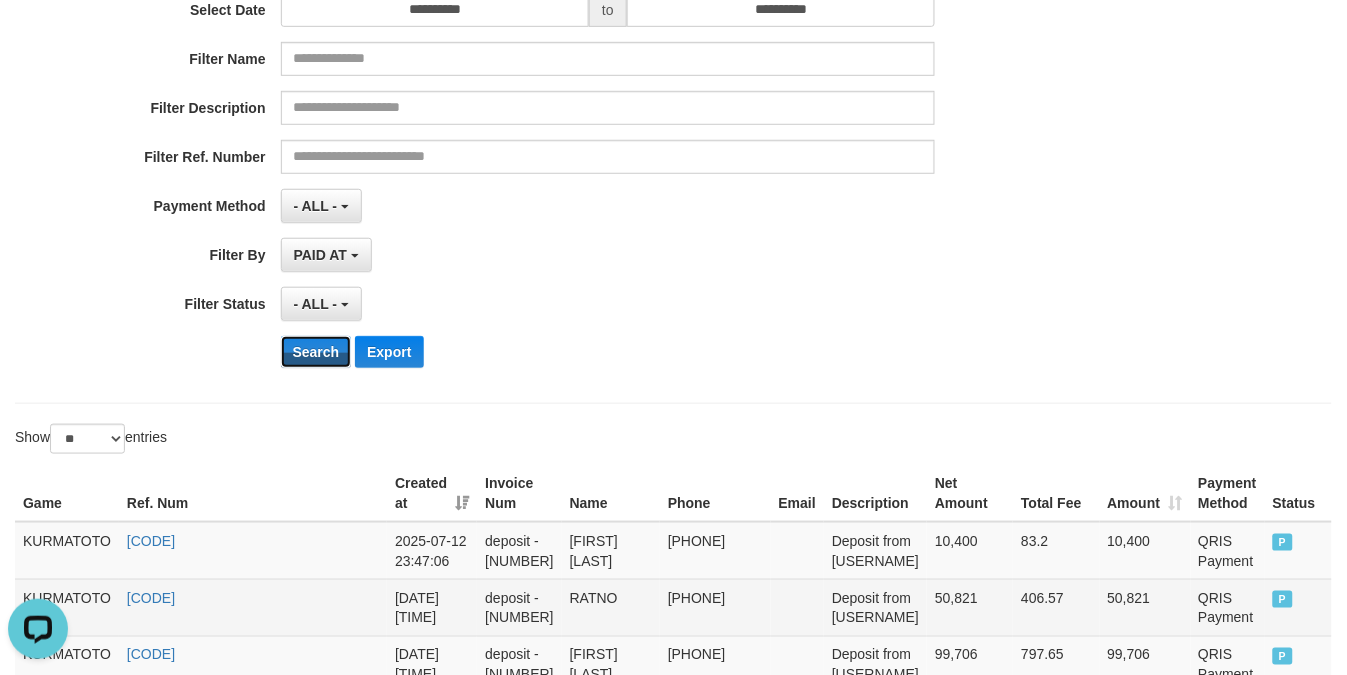 scroll, scrollTop: 12, scrollLeft: 0, axis: vertical 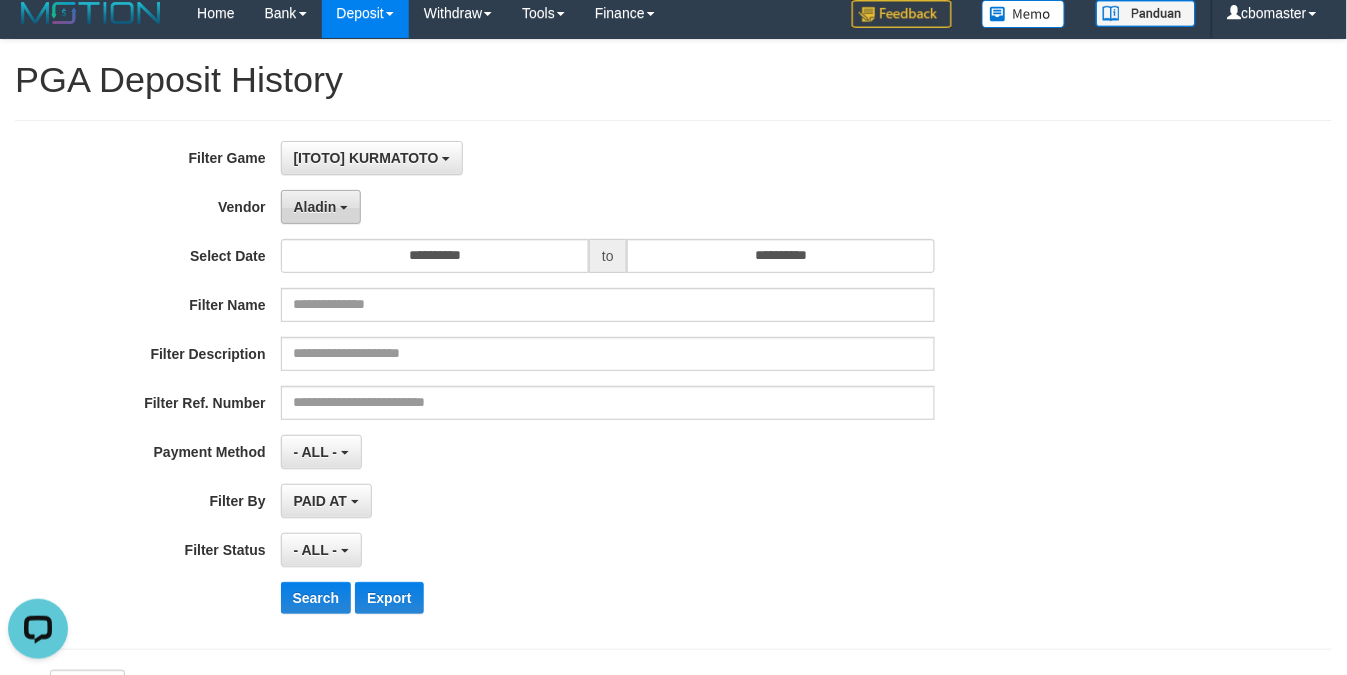 click on "Aladin" at bounding box center [321, 207] 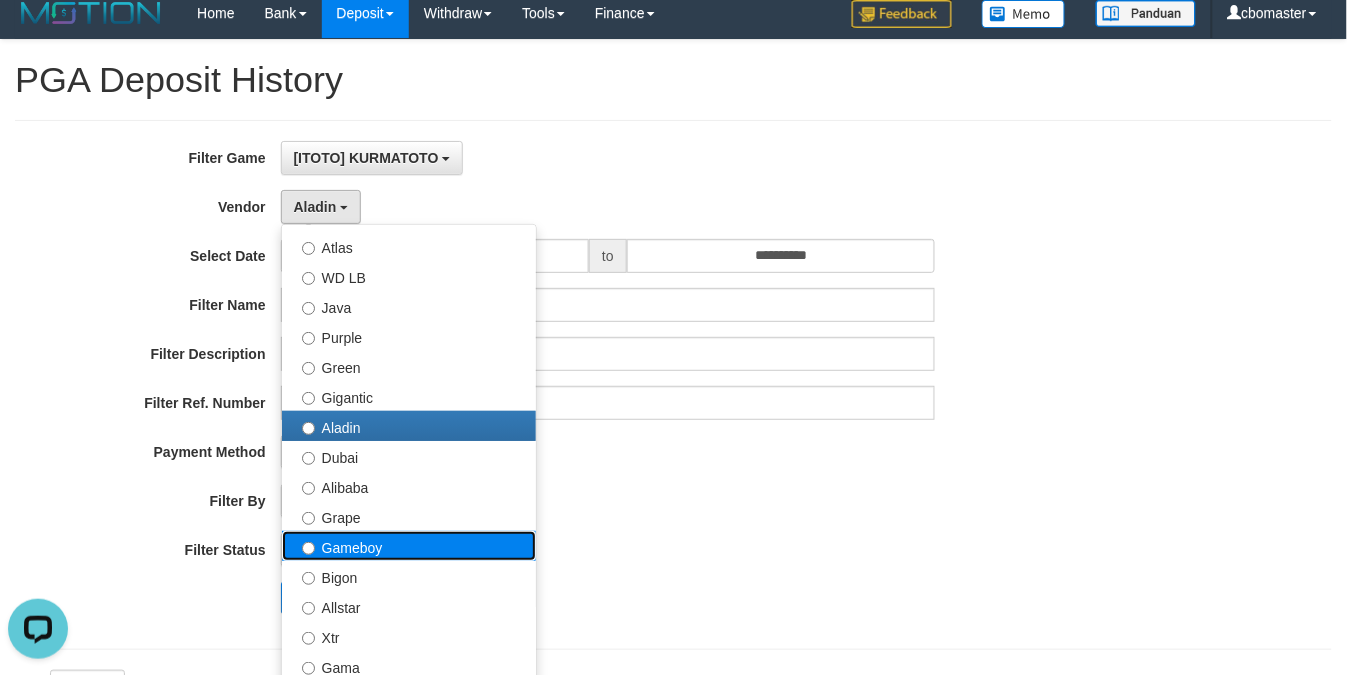 click on "Gameboy" at bounding box center (409, 546) 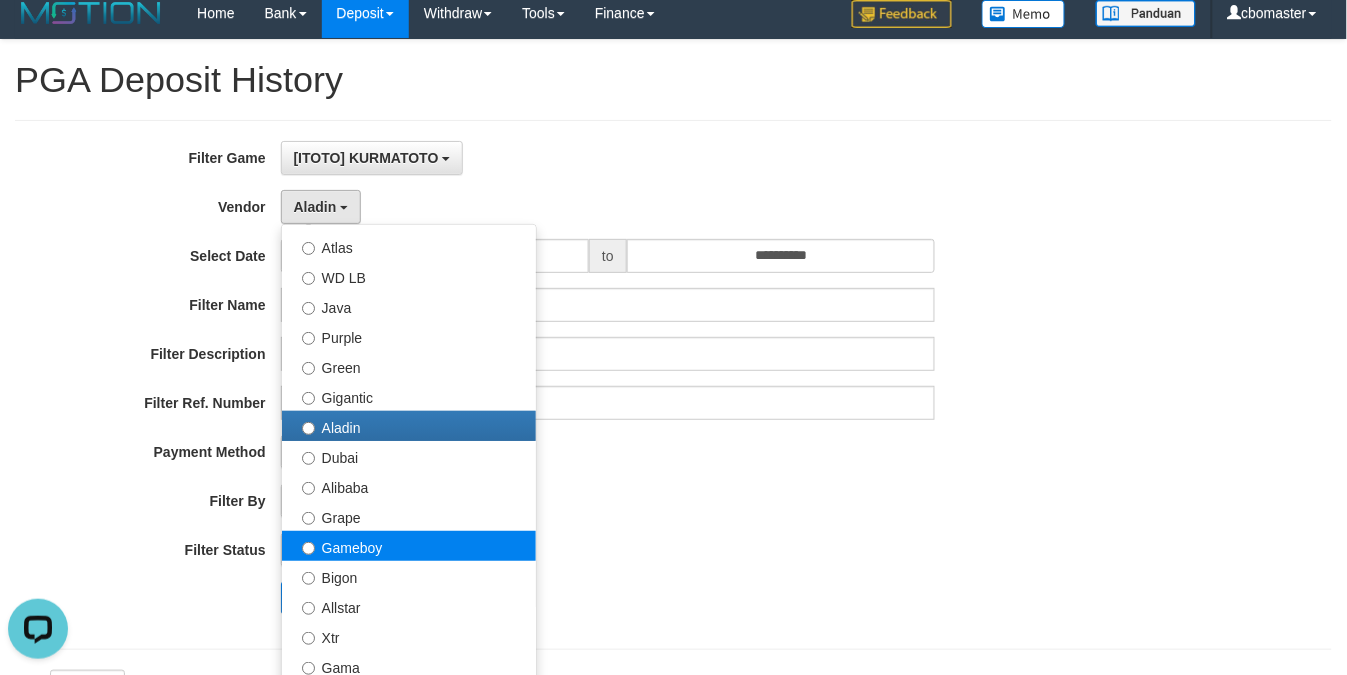 select on "**********" 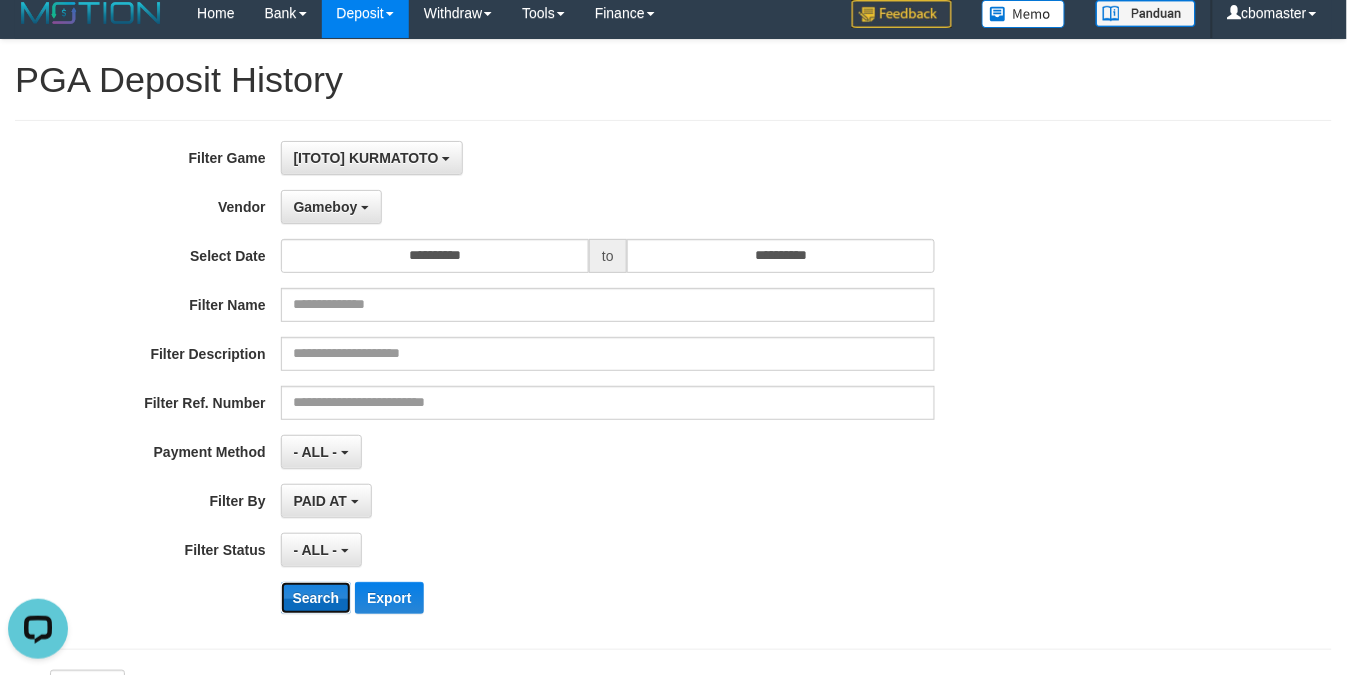click on "Search" at bounding box center [316, 598] 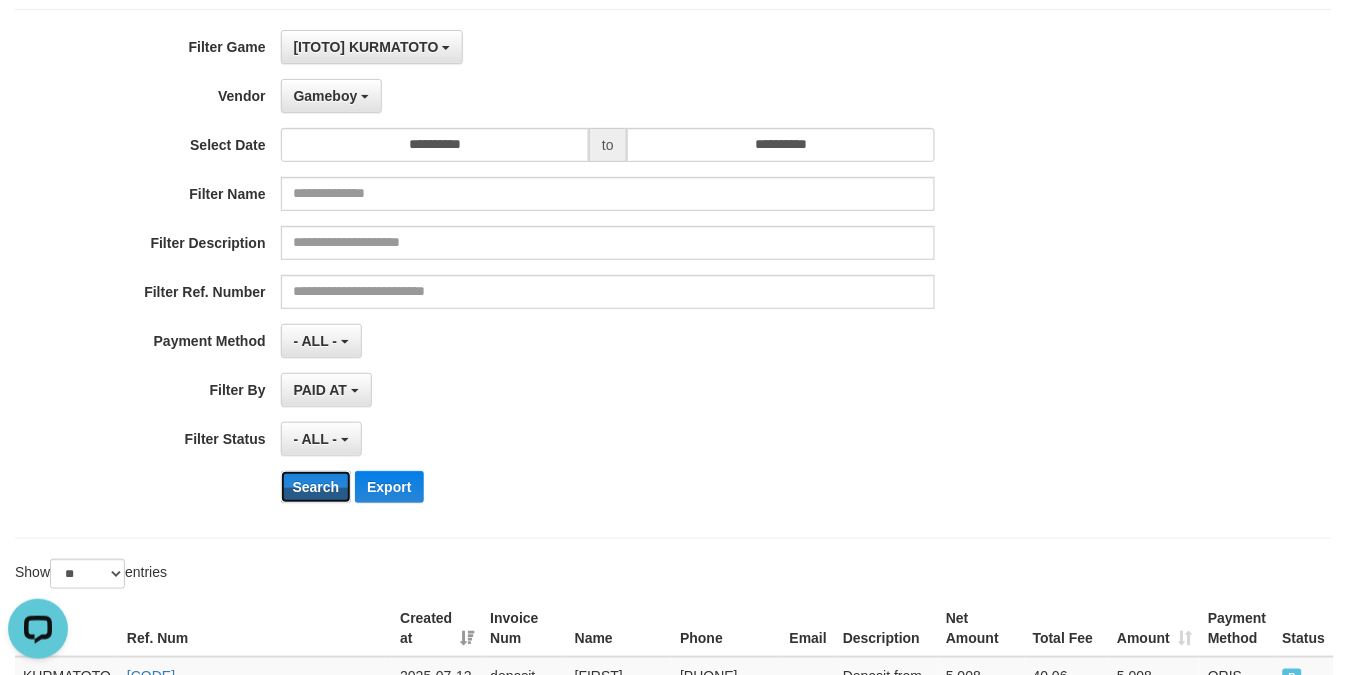 scroll, scrollTop: 0, scrollLeft: 0, axis: both 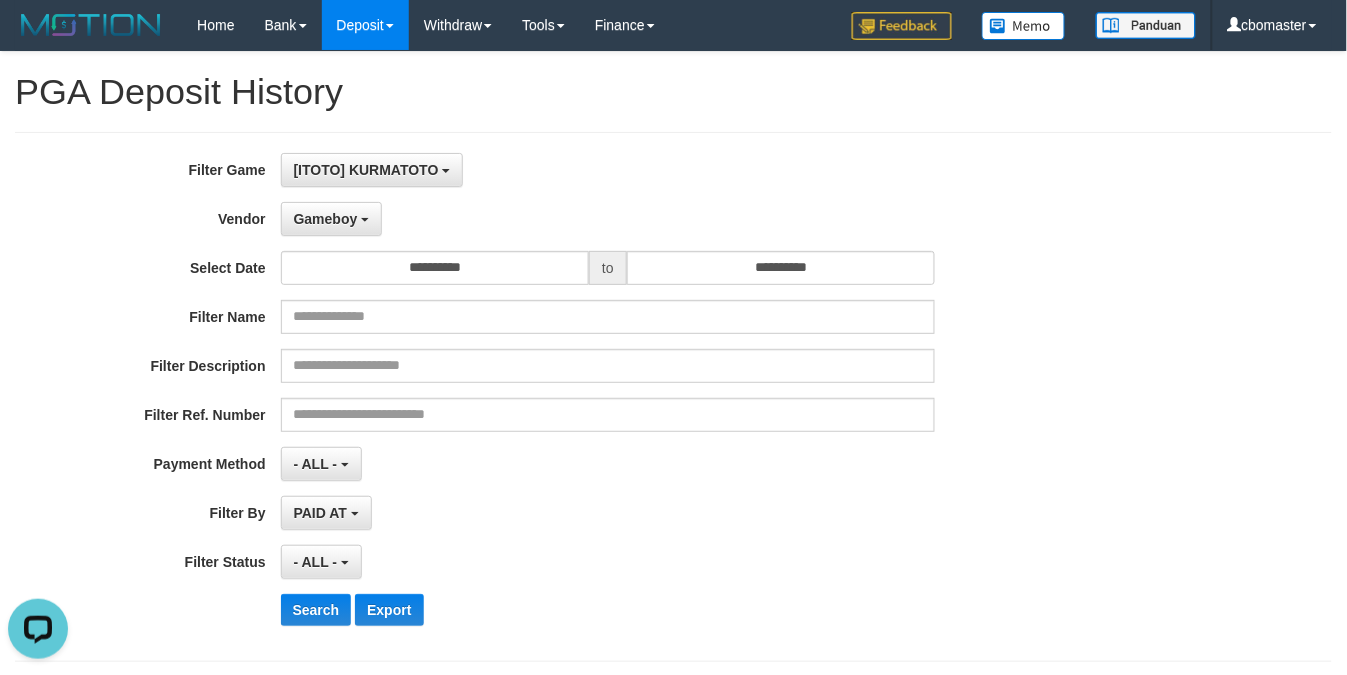 drag, startPoint x: 1273, startPoint y: 506, endPoint x: 1260, endPoint y: 508, distance: 13.152946 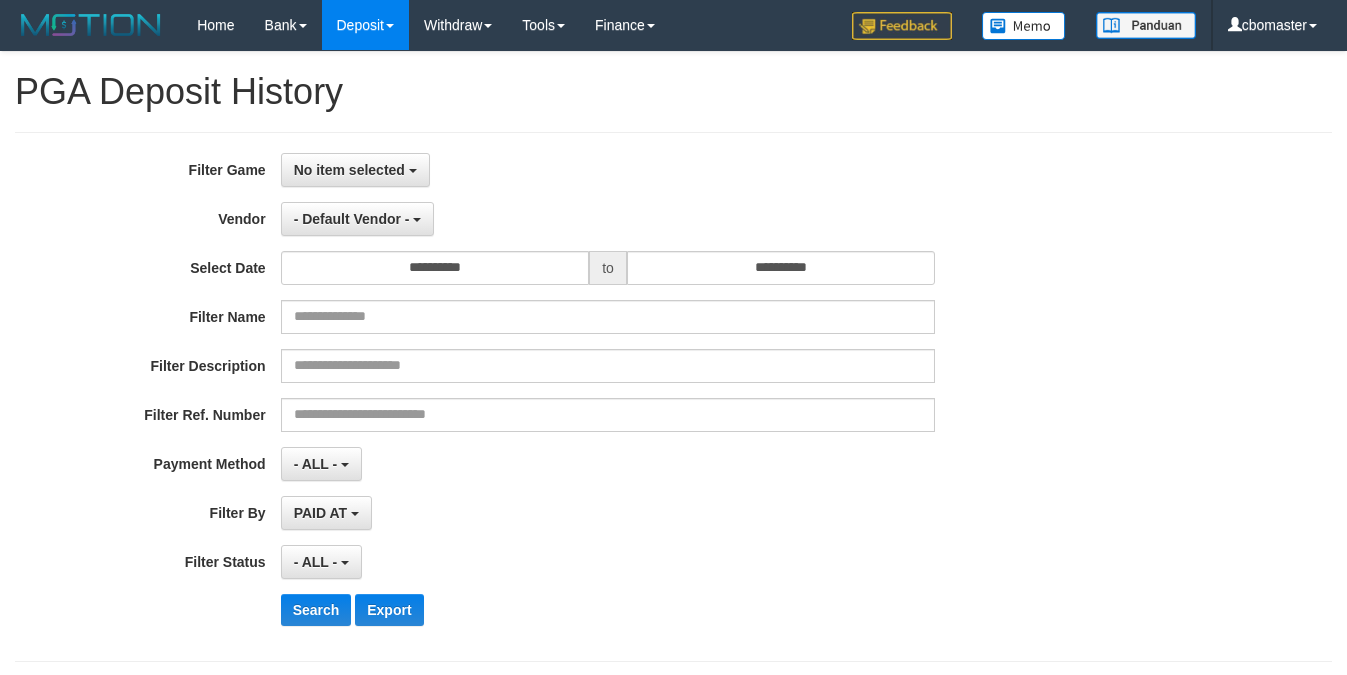 select 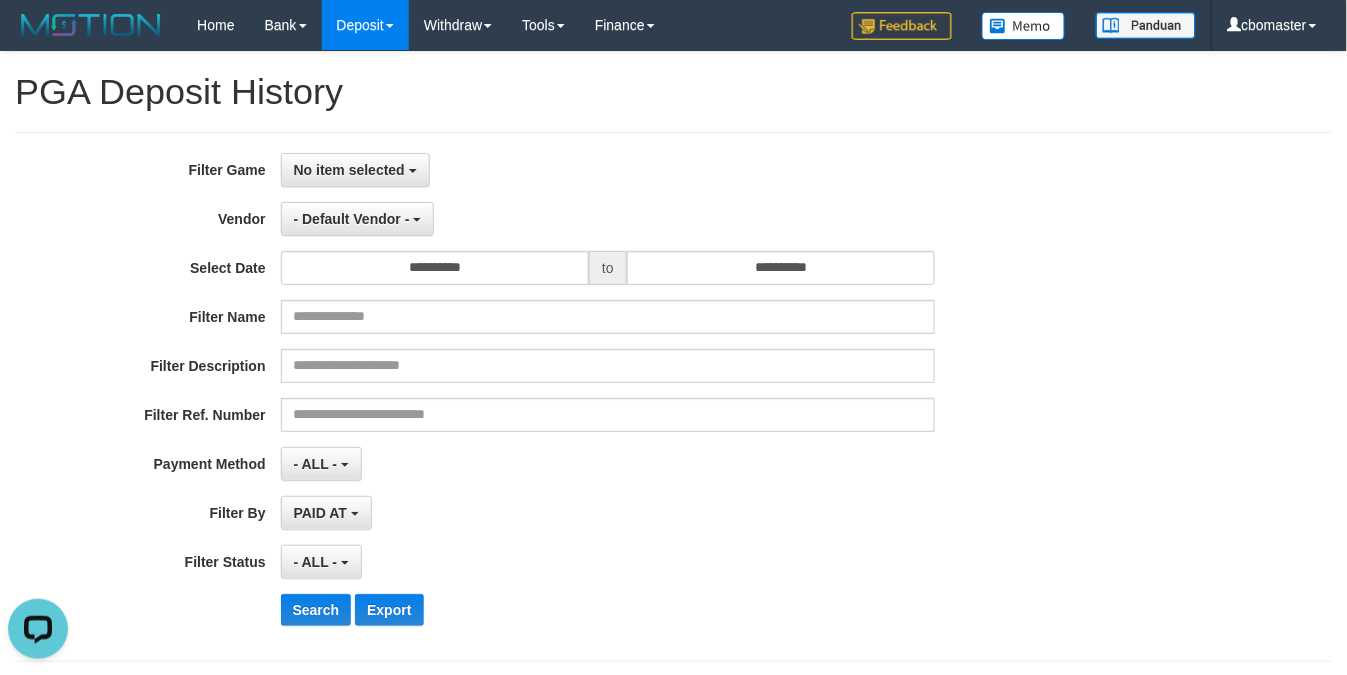 scroll, scrollTop: 0, scrollLeft: 0, axis: both 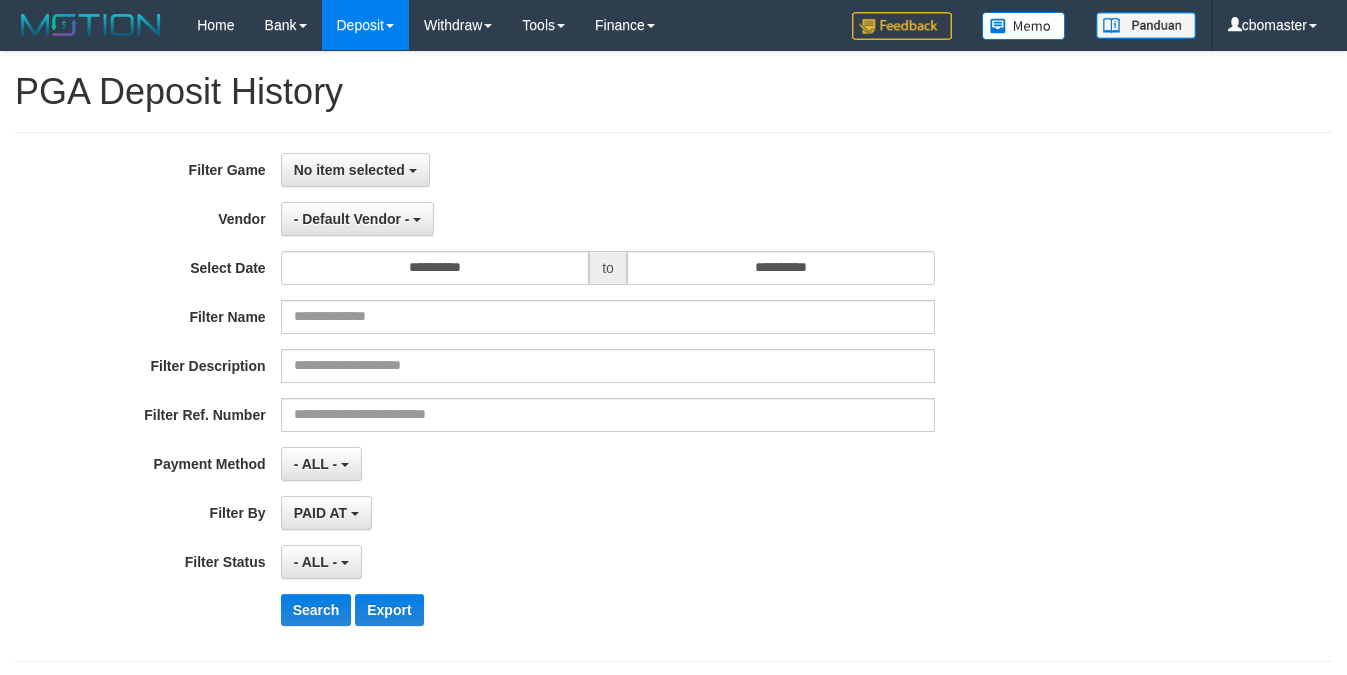 select 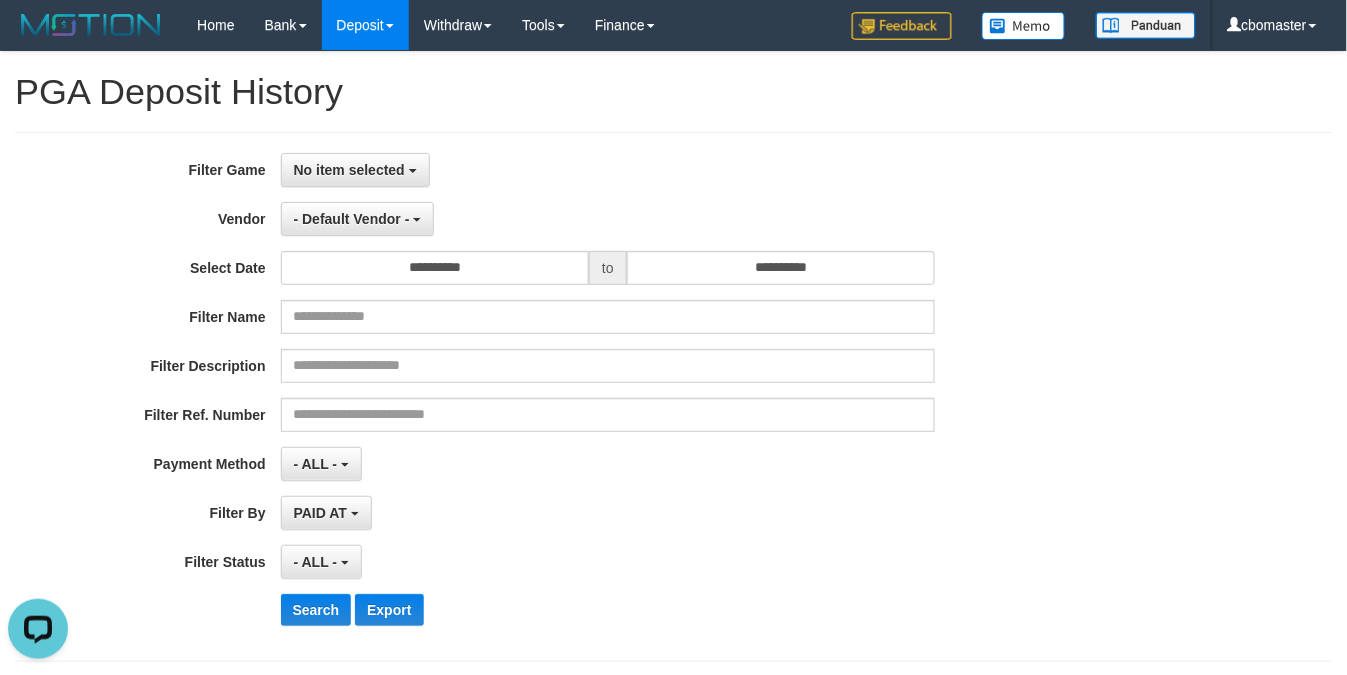 scroll, scrollTop: 0, scrollLeft: 0, axis: both 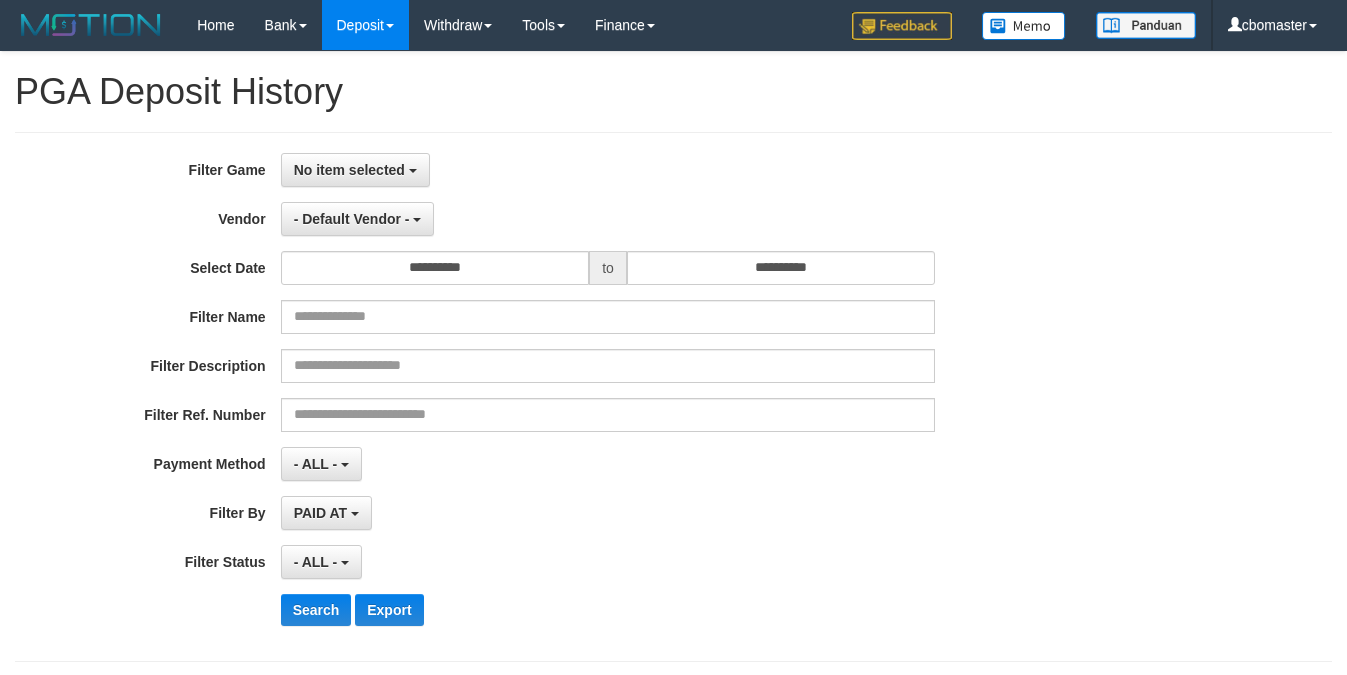 select 